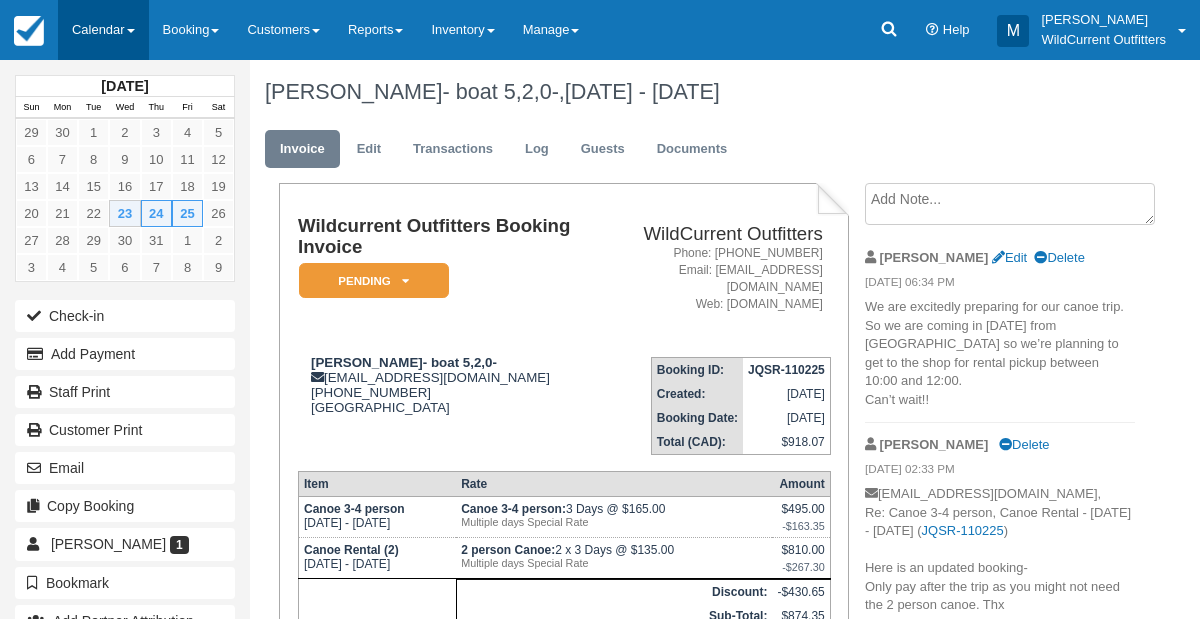 scroll, scrollTop: 0, scrollLeft: 0, axis: both 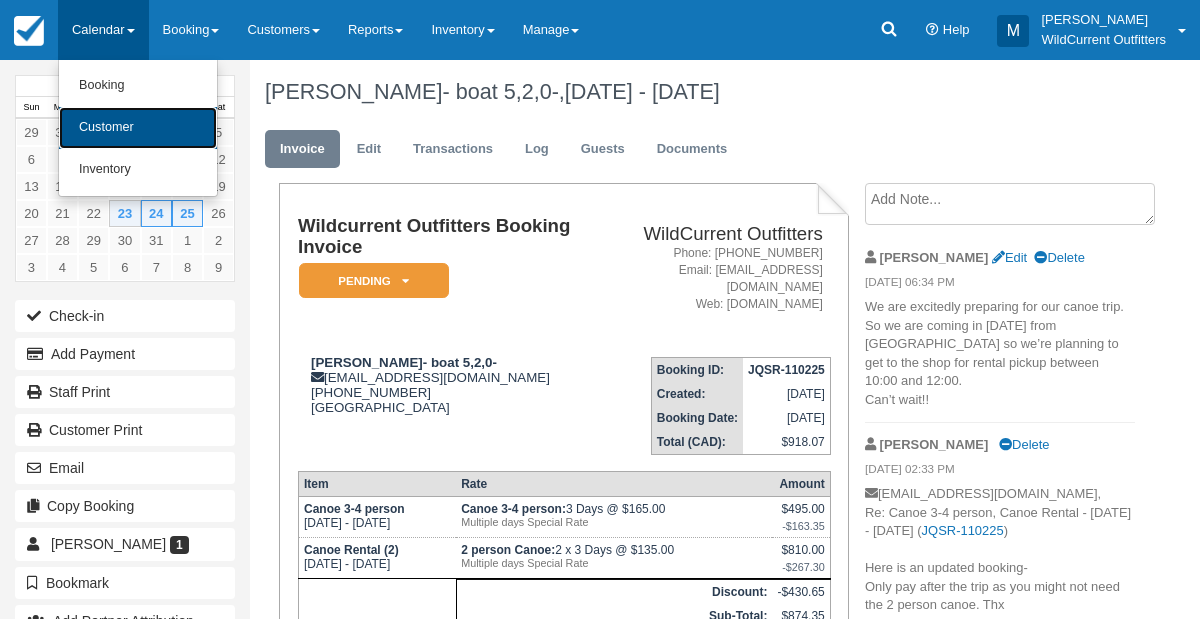 click on "Customer" at bounding box center [138, 128] 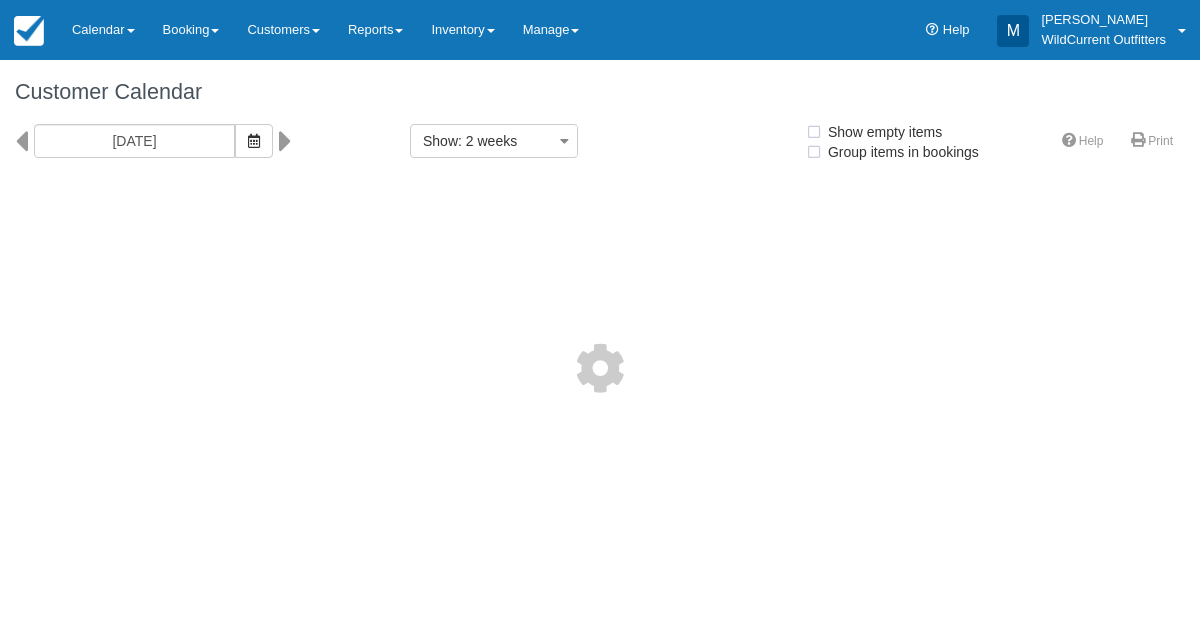 select 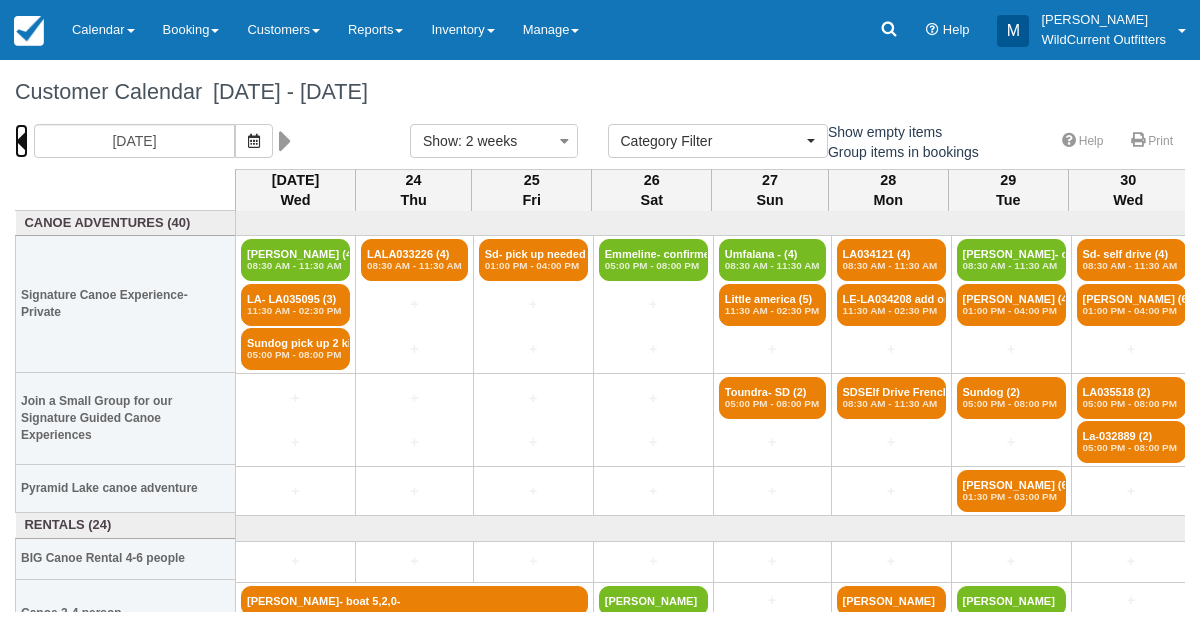 click at bounding box center [21, 141] 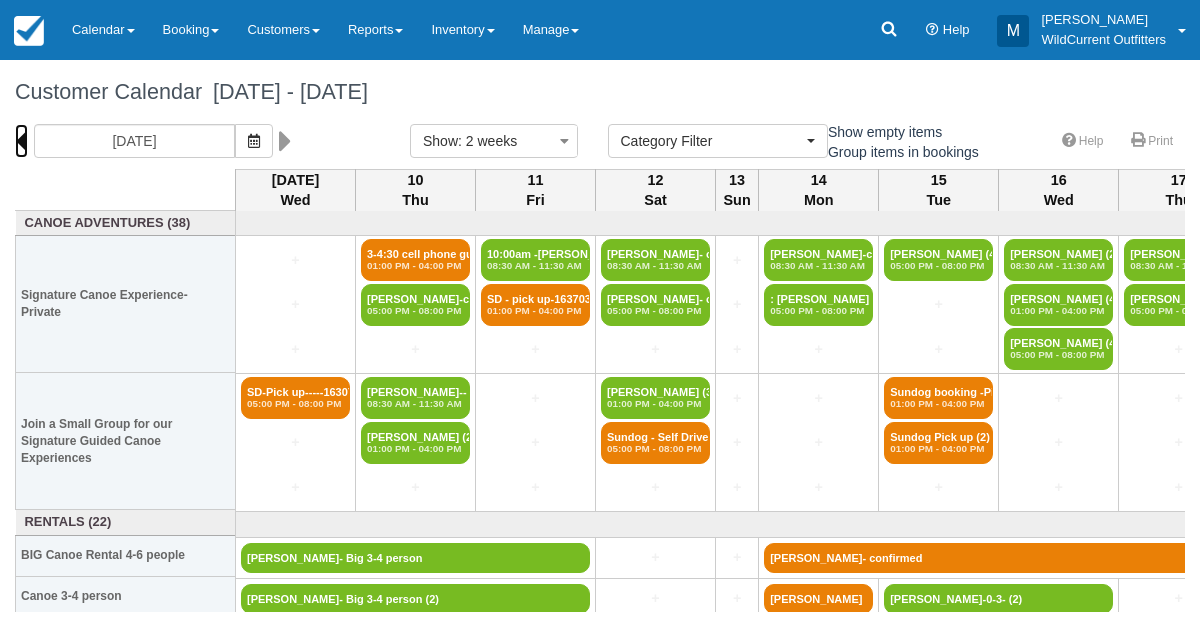 click at bounding box center (21, 141) 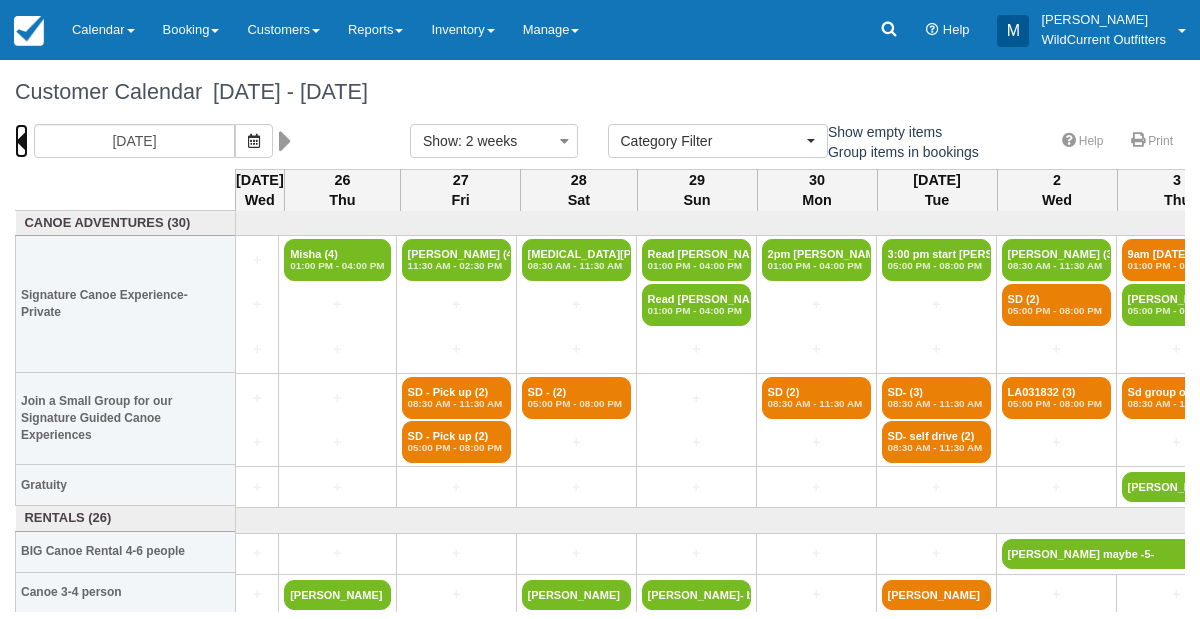 click at bounding box center (21, 141) 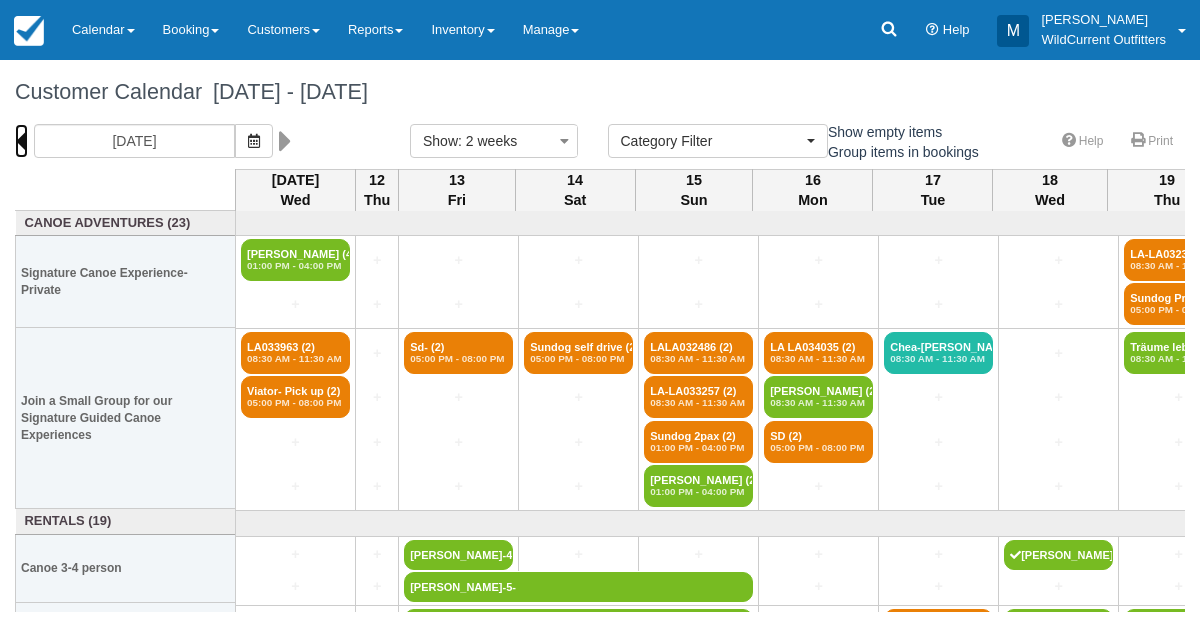 click at bounding box center [21, 141] 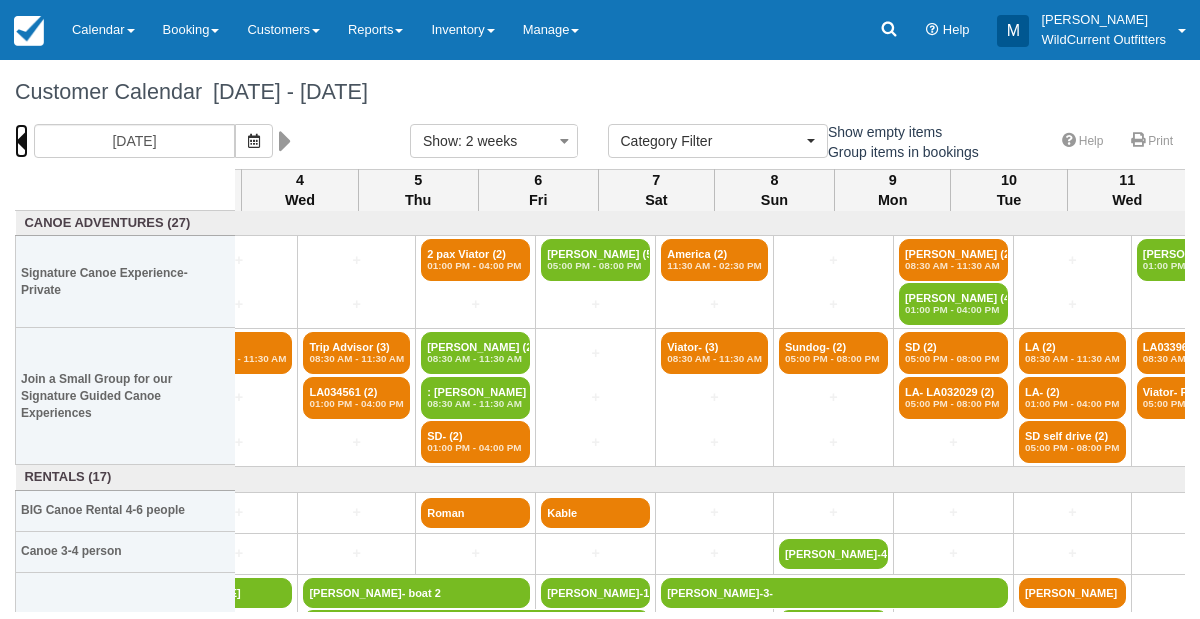 scroll, scrollTop: 0, scrollLeft: 715, axis: horizontal 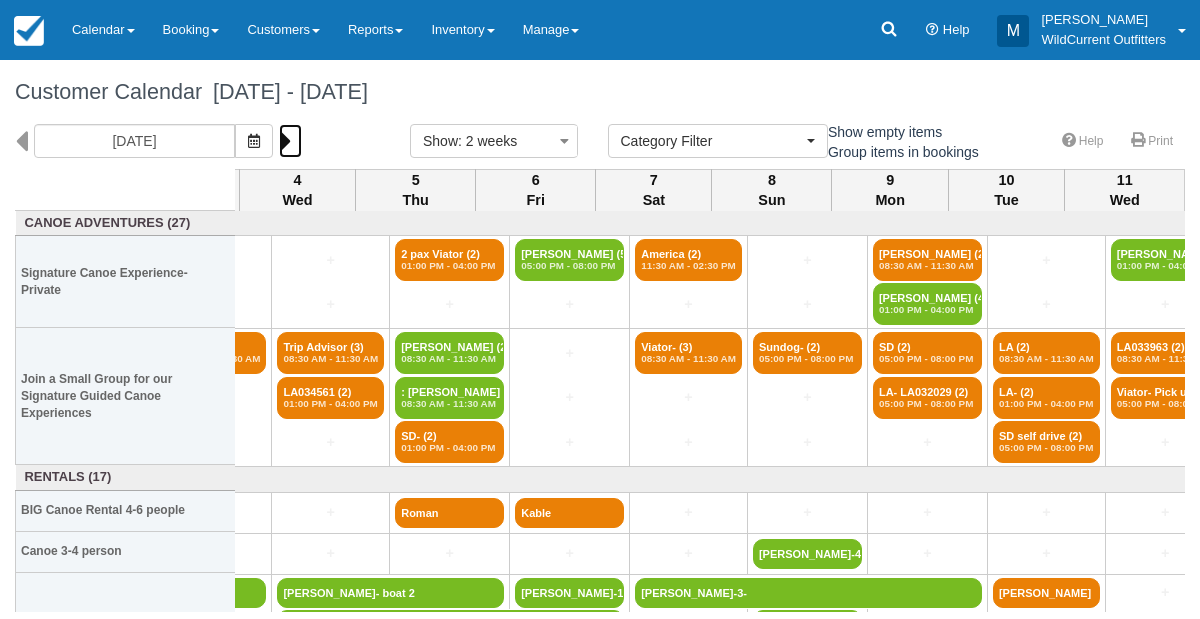 click at bounding box center (285, 141) 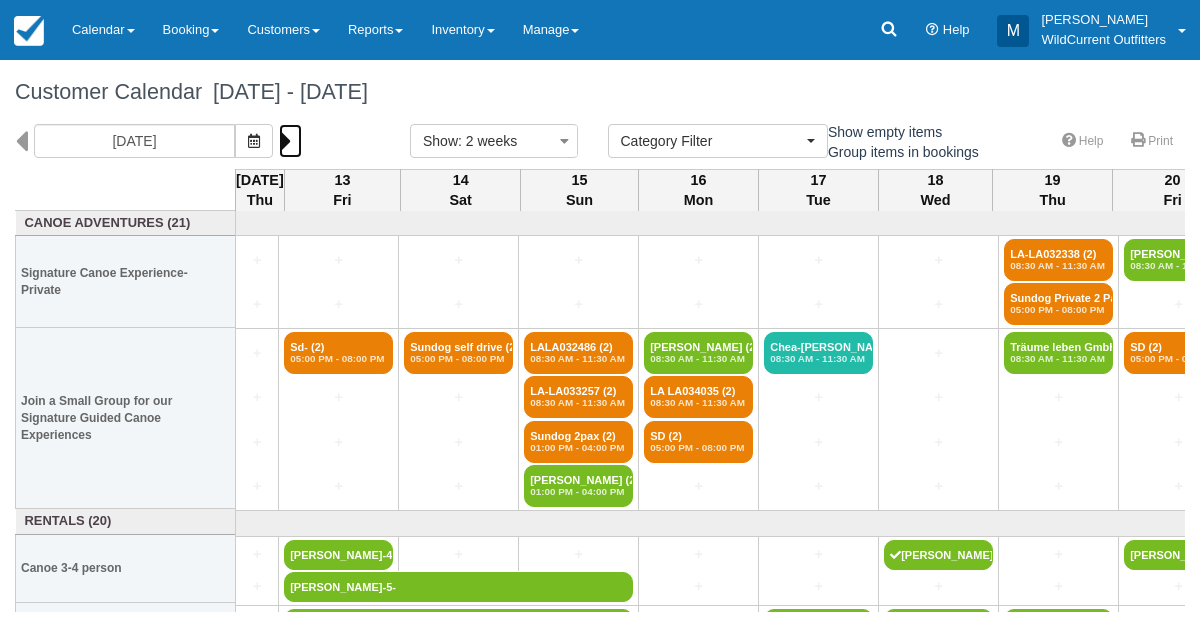 click at bounding box center [285, 141] 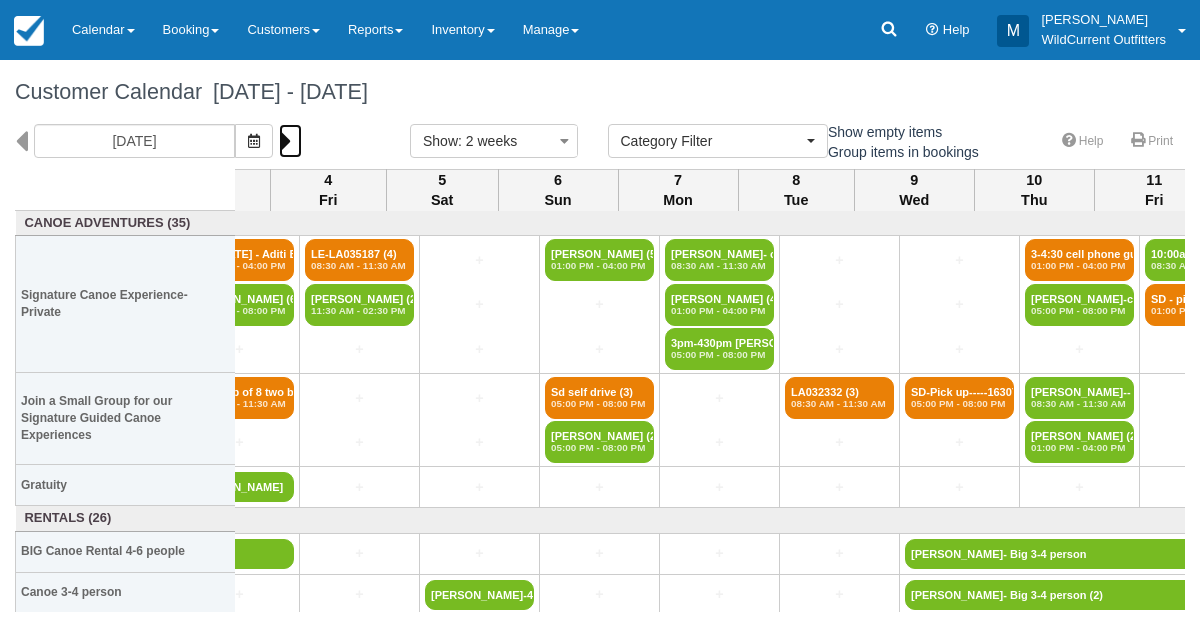 scroll, scrollTop: 0, scrollLeft: 831, axis: horizontal 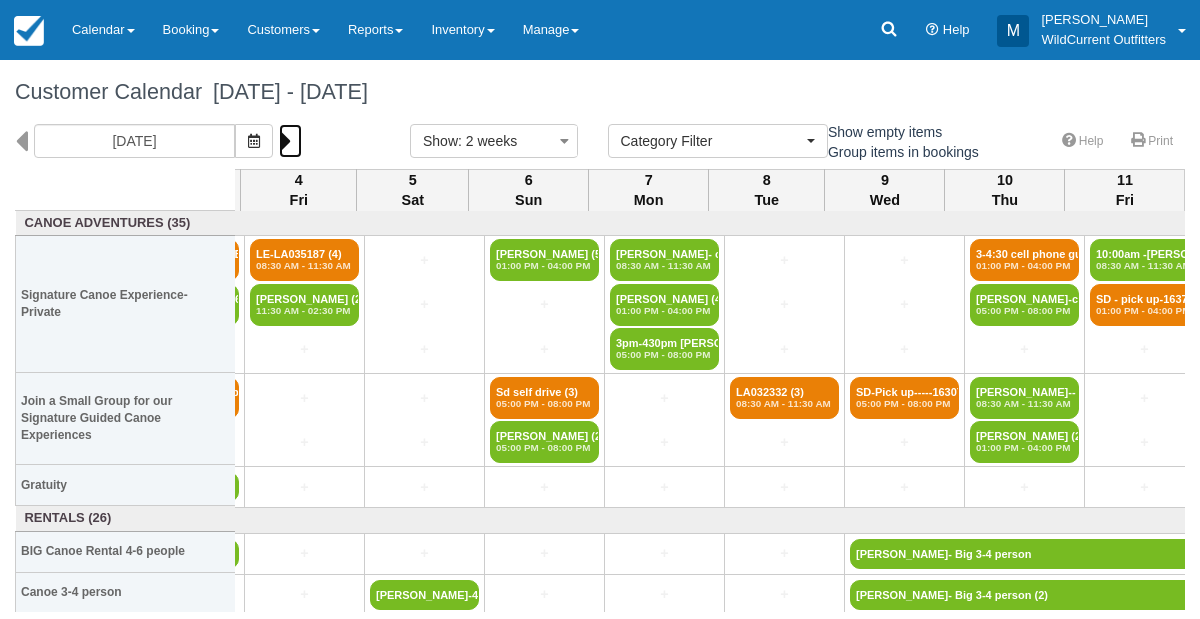 click at bounding box center [285, 141] 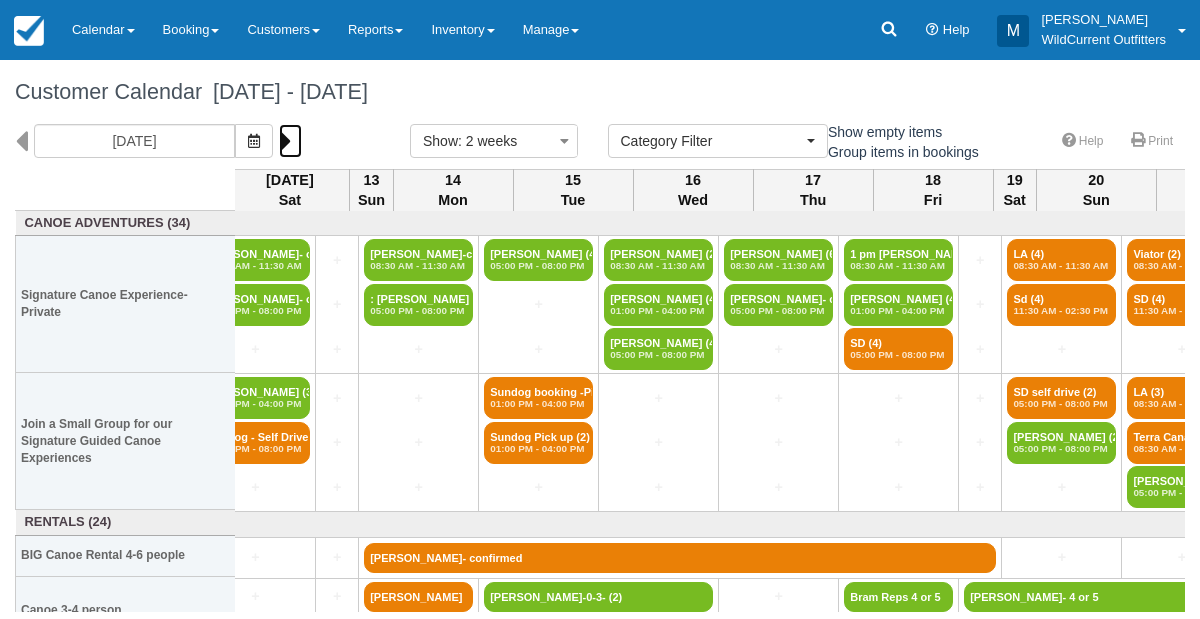 scroll, scrollTop: 0, scrollLeft: 0, axis: both 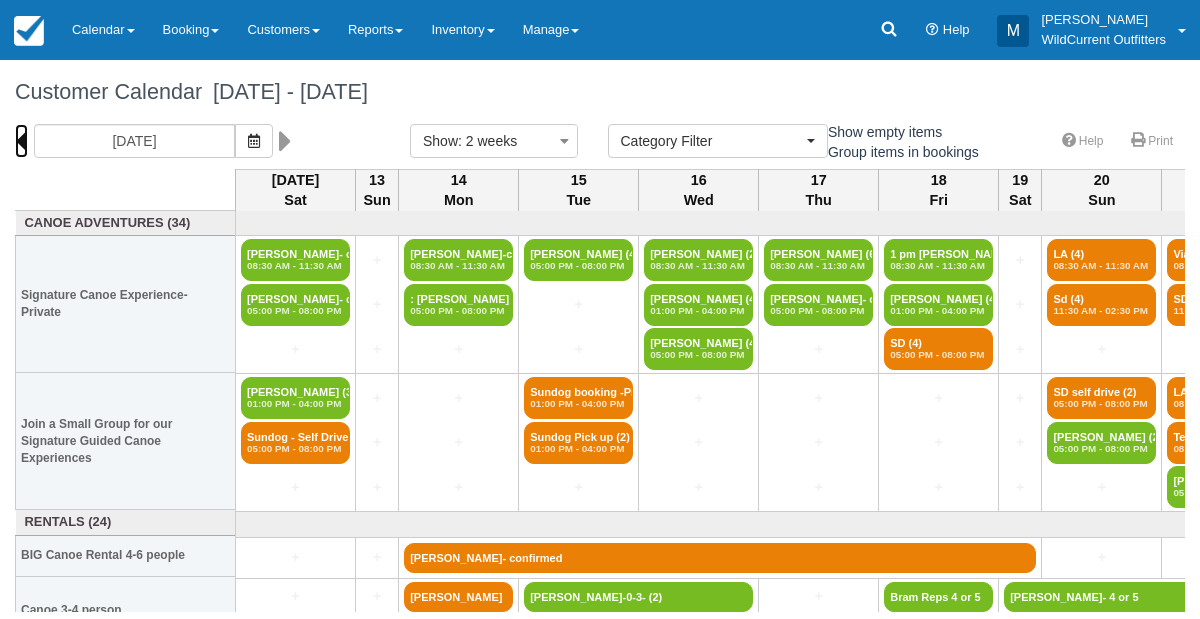 click at bounding box center (21, 141) 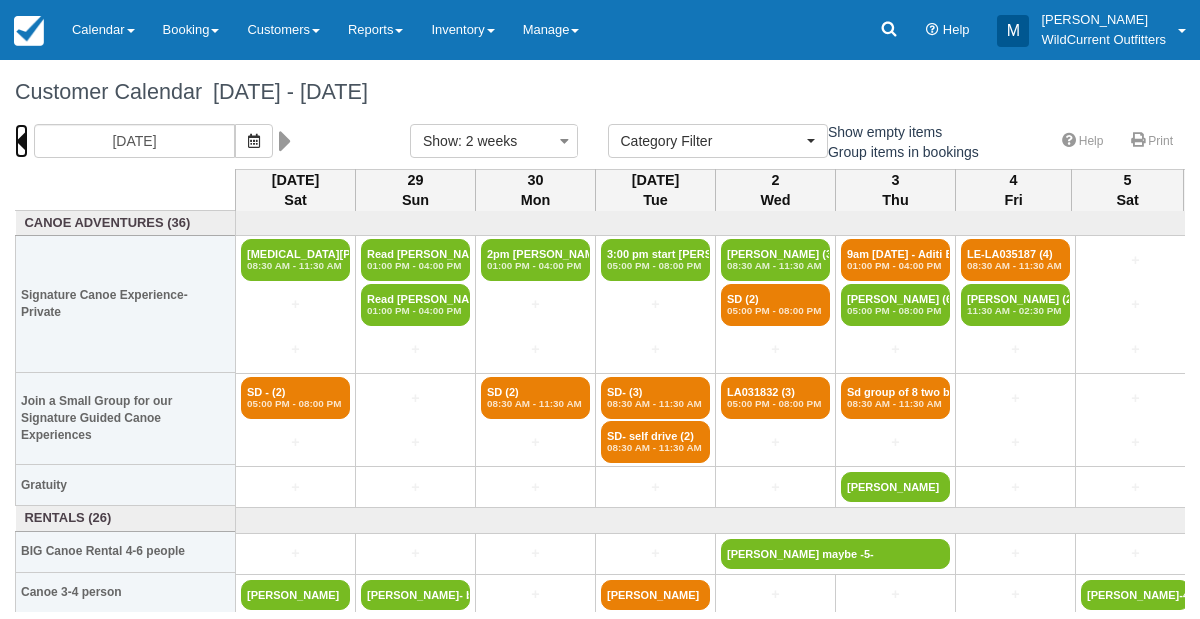 click at bounding box center [21, 141] 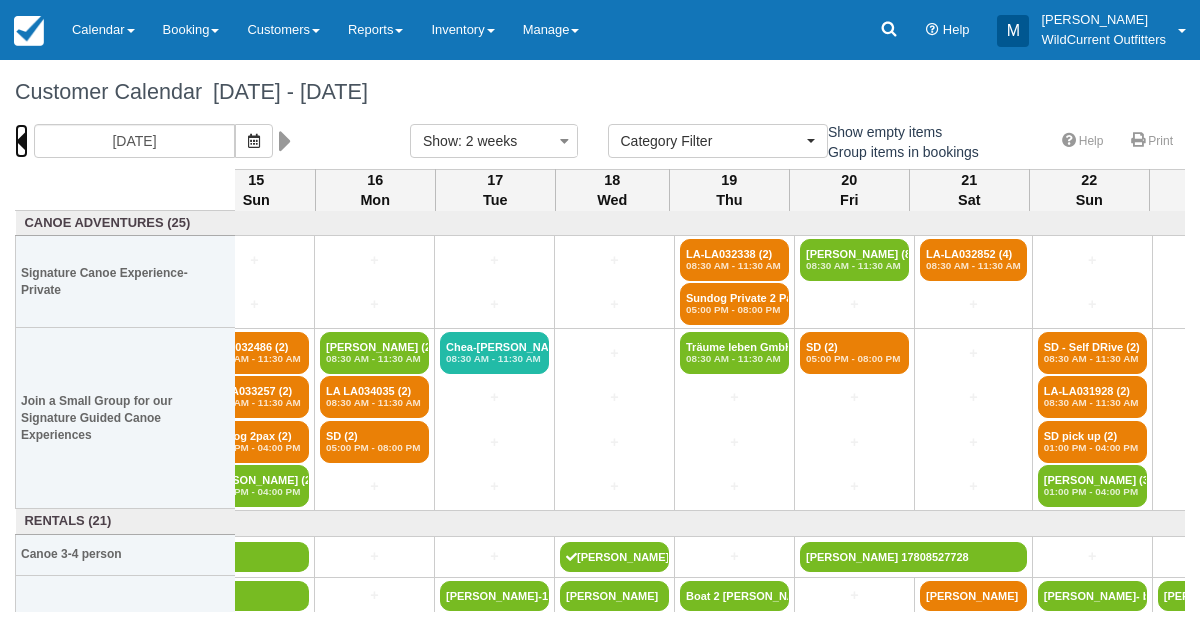 scroll, scrollTop: 0, scrollLeft: 162, axis: horizontal 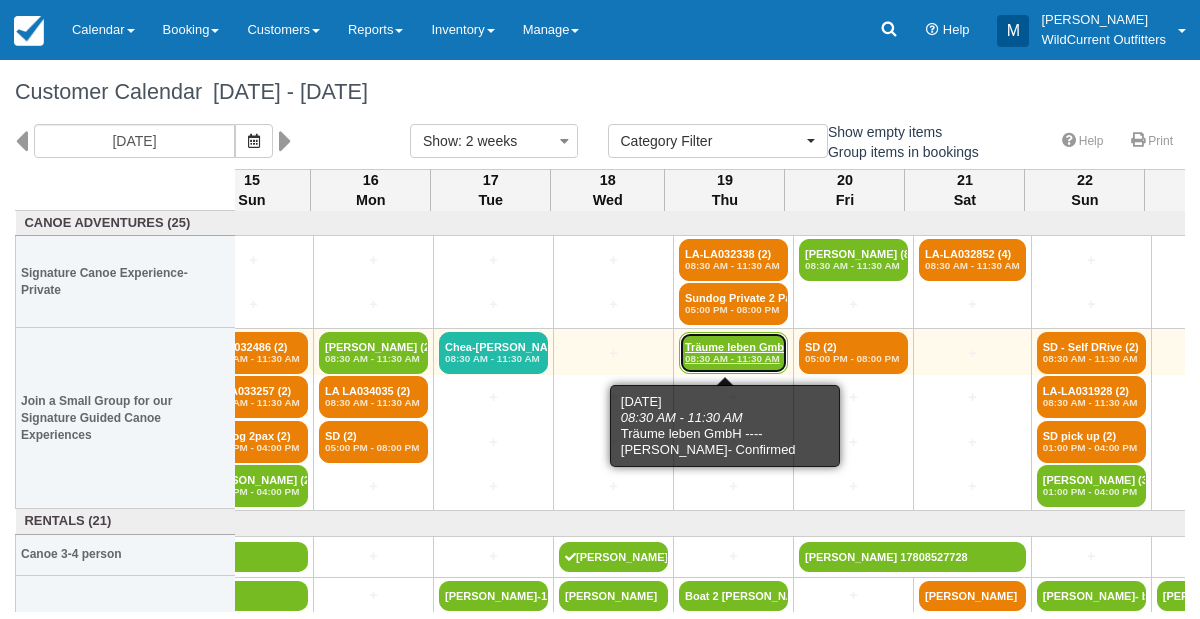 click on "Träume leben GmbH -- (2)  08:30 AM - 11:30 AM" at bounding box center [733, 353] 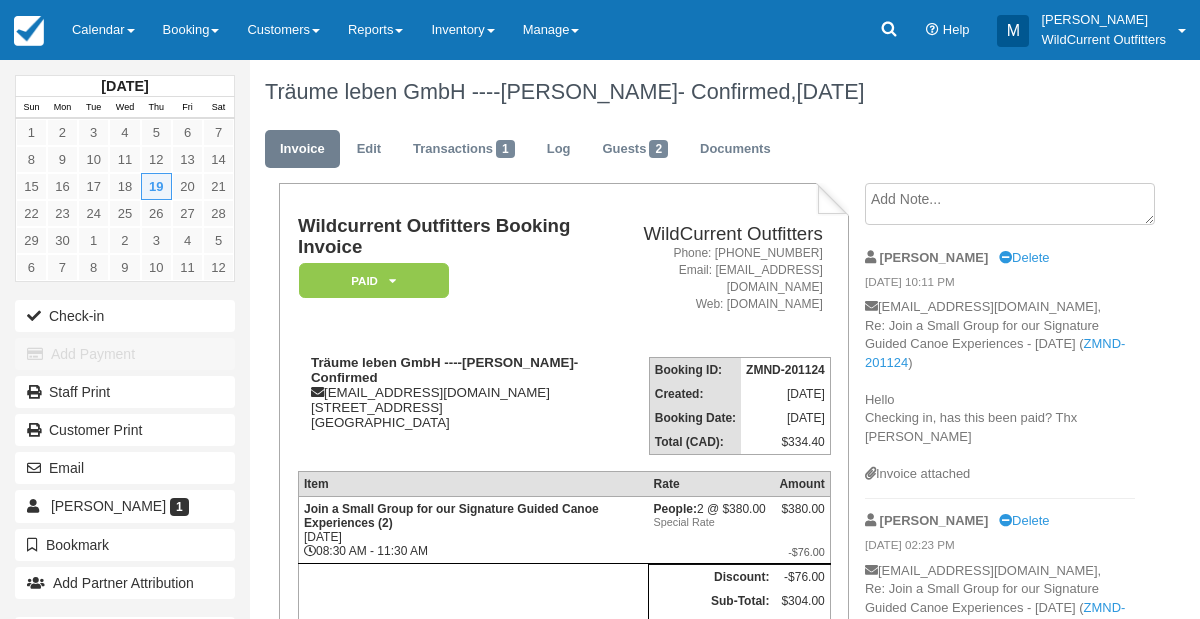 scroll, scrollTop: 0, scrollLeft: 0, axis: both 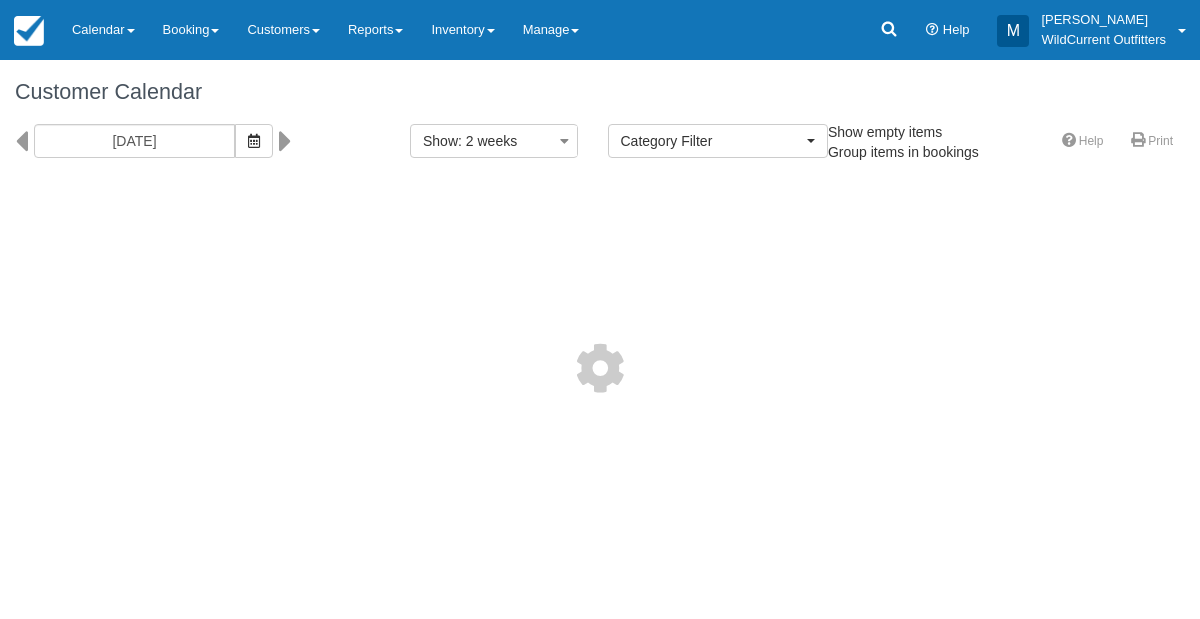 select 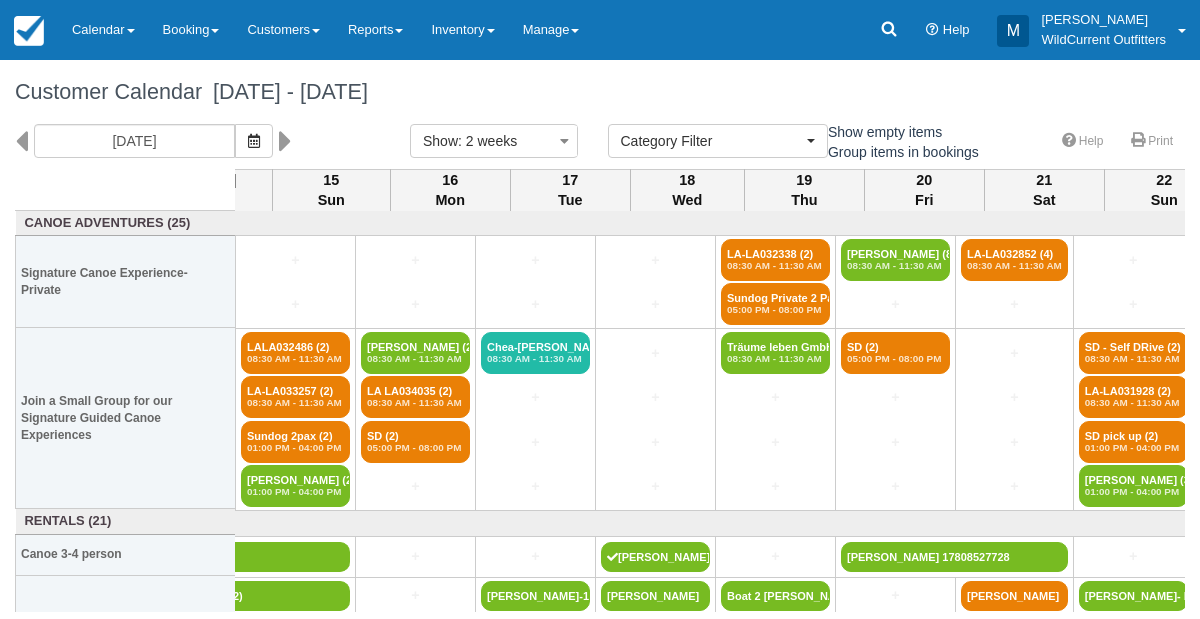 scroll, scrollTop: 0, scrollLeft: 0, axis: both 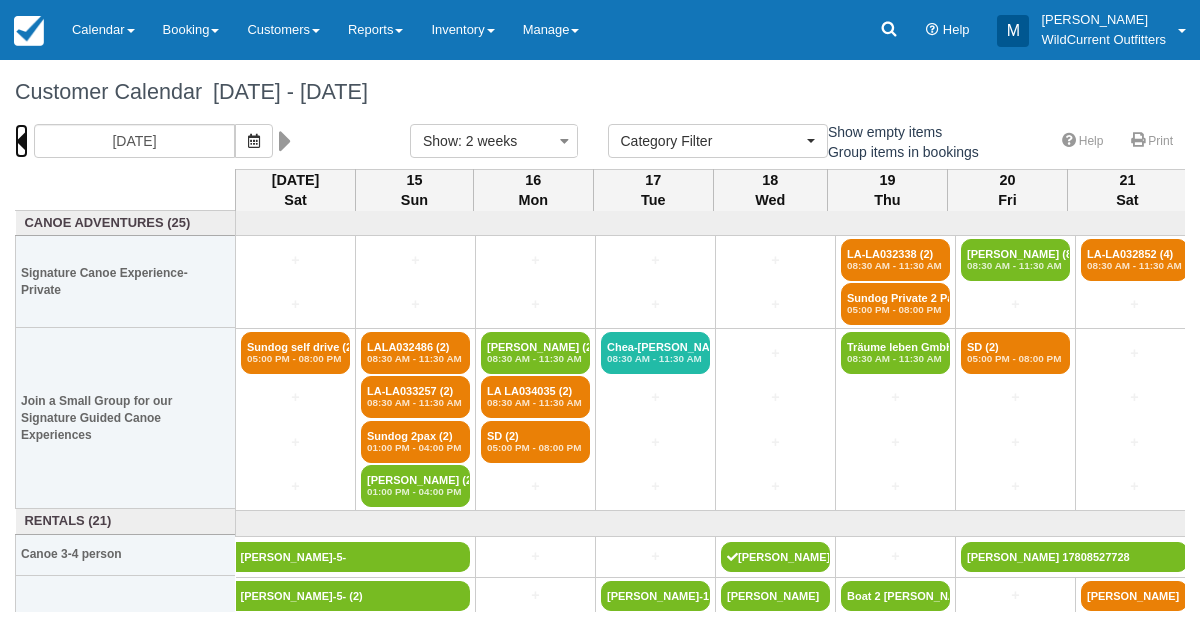 click at bounding box center [21, 141] 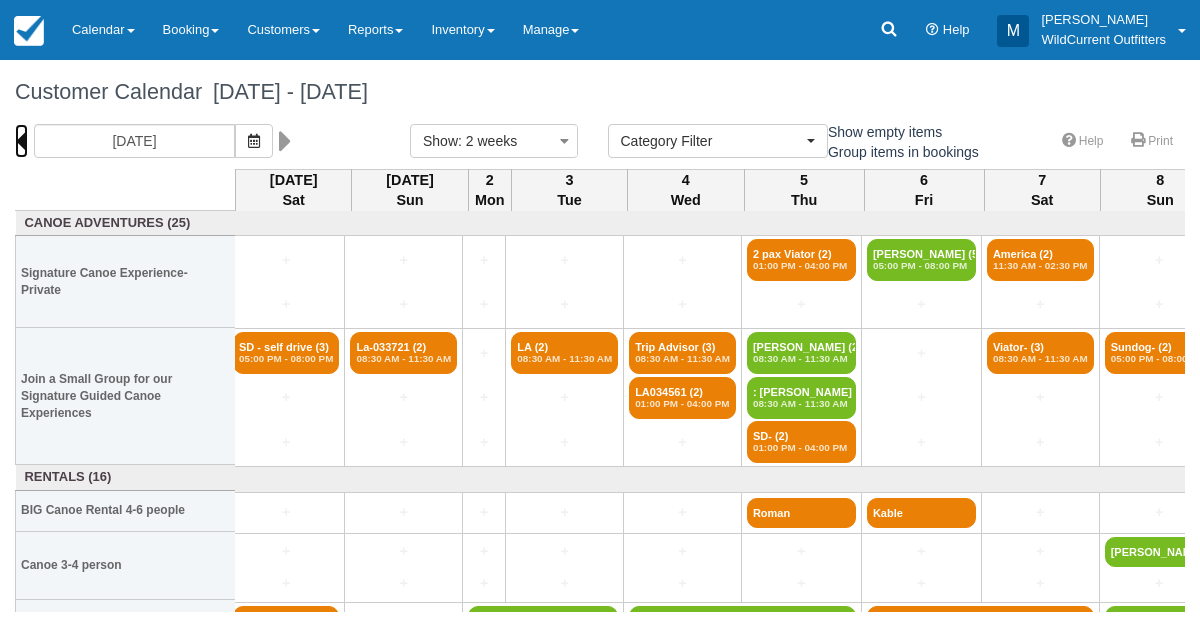 scroll, scrollTop: 0, scrollLeft: 0, axis: both 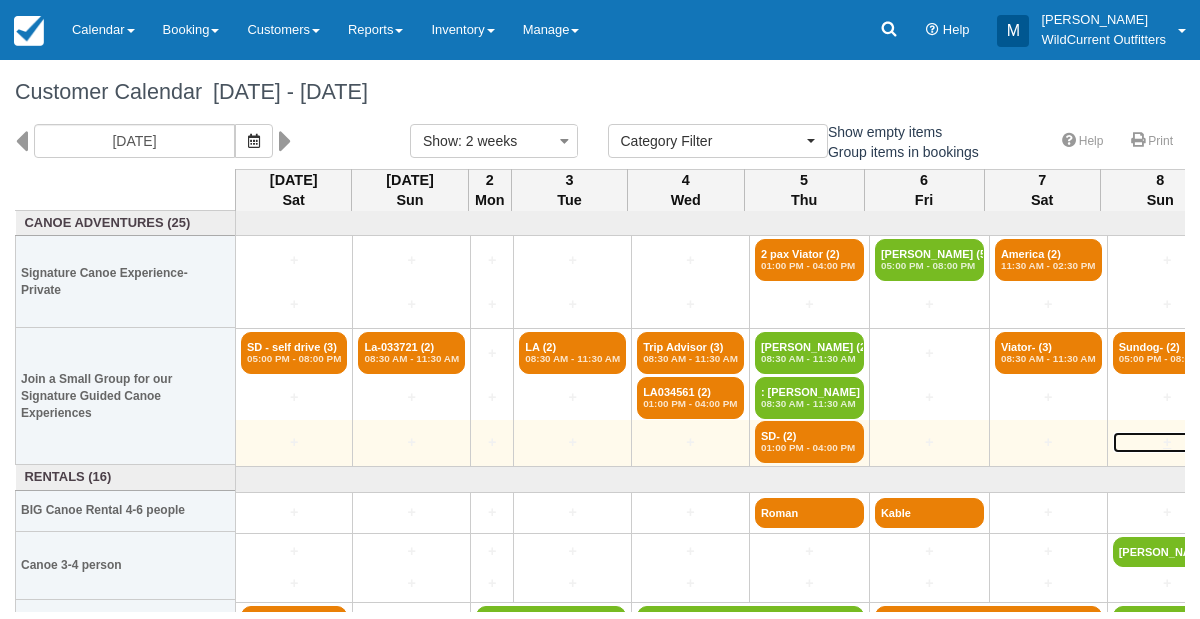click on "+" at bounding box center [1167, 442] 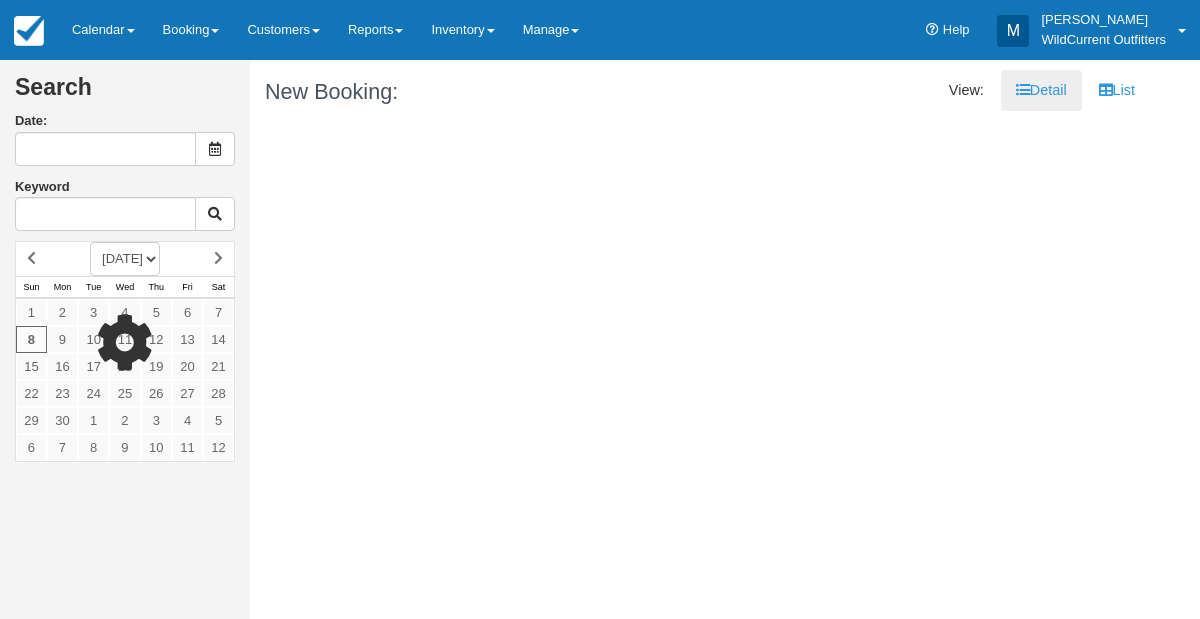 click on "Search
Date:
Keyword
[DATE] [DATE] [DATE] [DATE] [DATE] [DATE] [DATE] [DATE] [DATE] [DATE] [DATE] [DATE] [DATE] [DATE] [DATE] [DATE] [DATE] [DATE]
Sun Mon Tue Wed Thu Fri Sat
1
2
3
4
5" at bounding box center [600, 339] 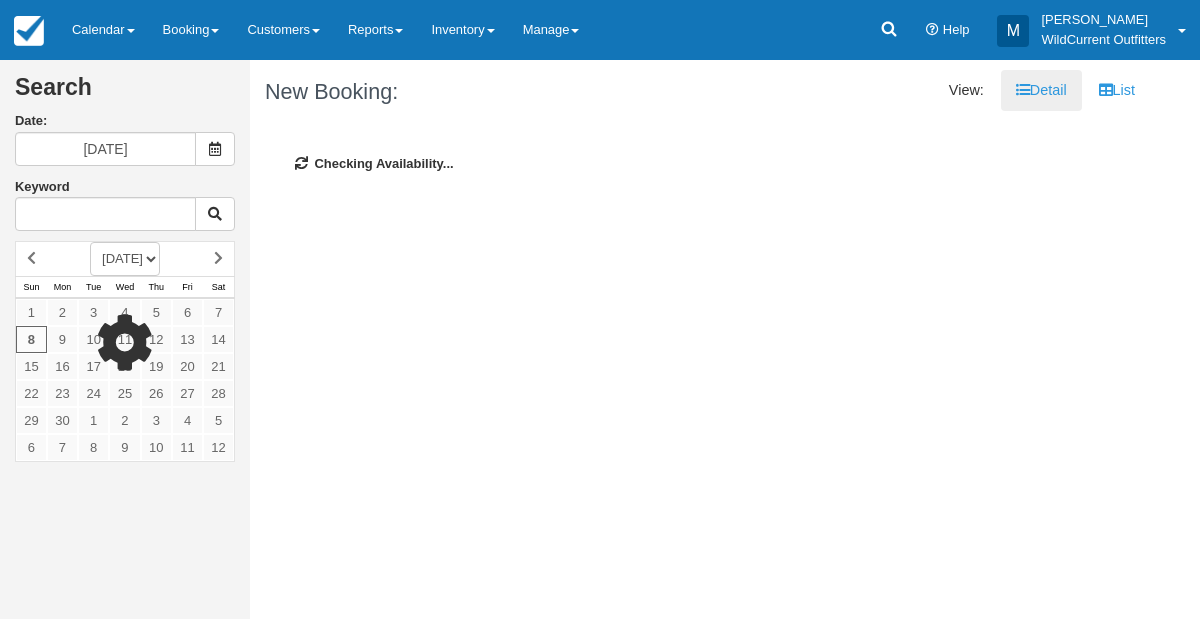 type on "07/23/25" 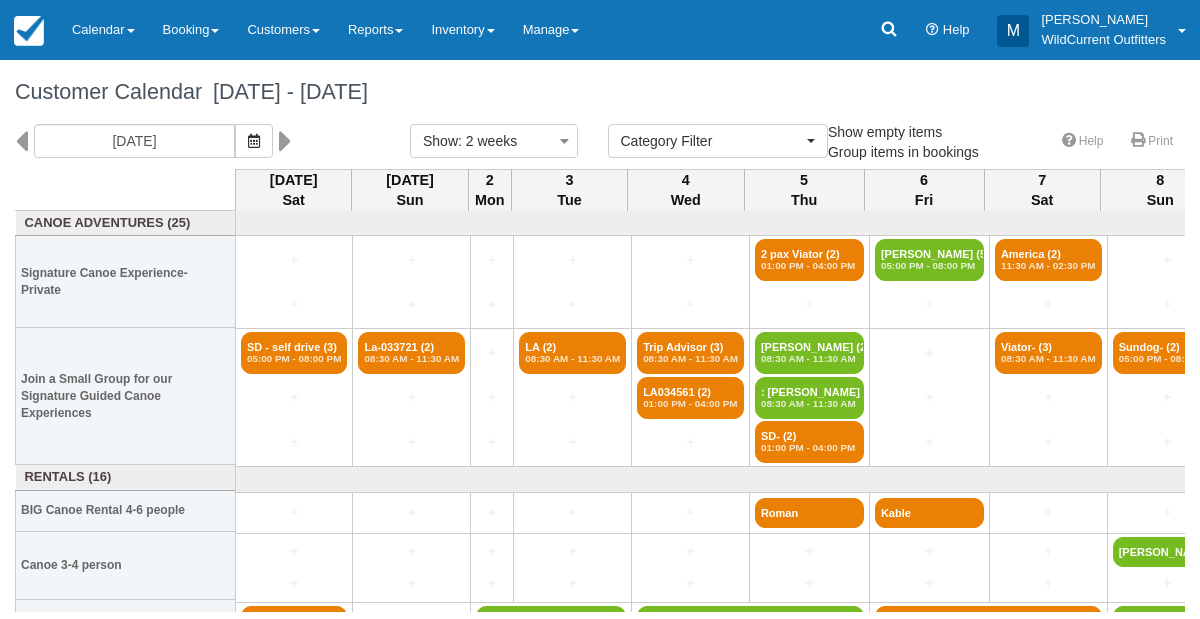 select 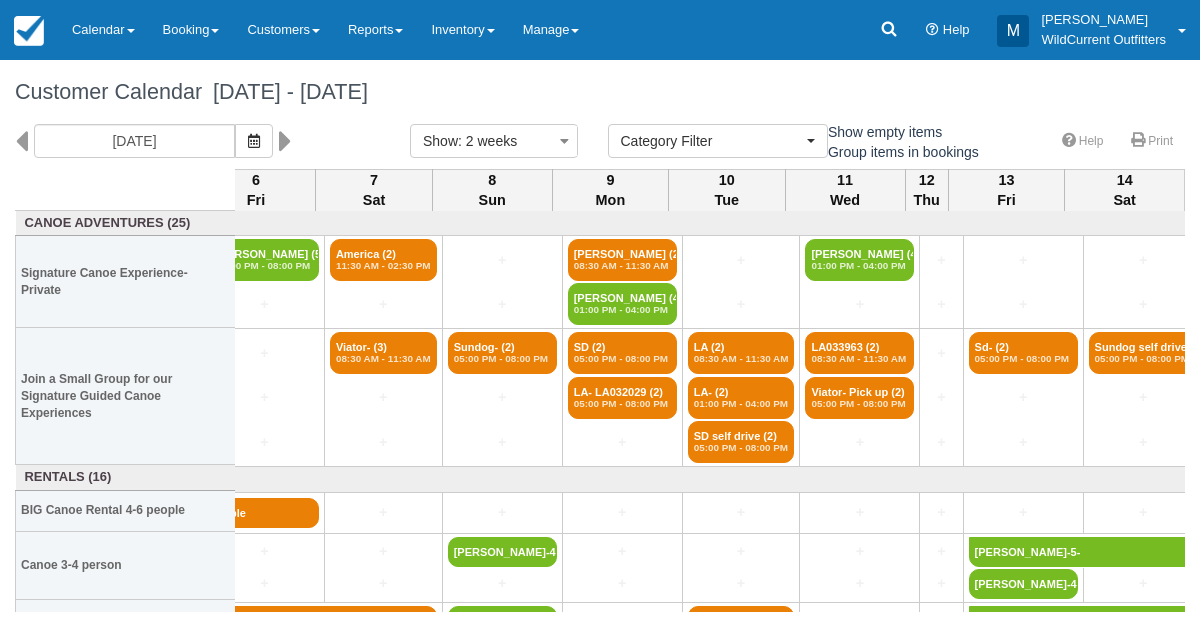 scroll, scrollTop: 0, scrollLeft: 668, axis: horizontal 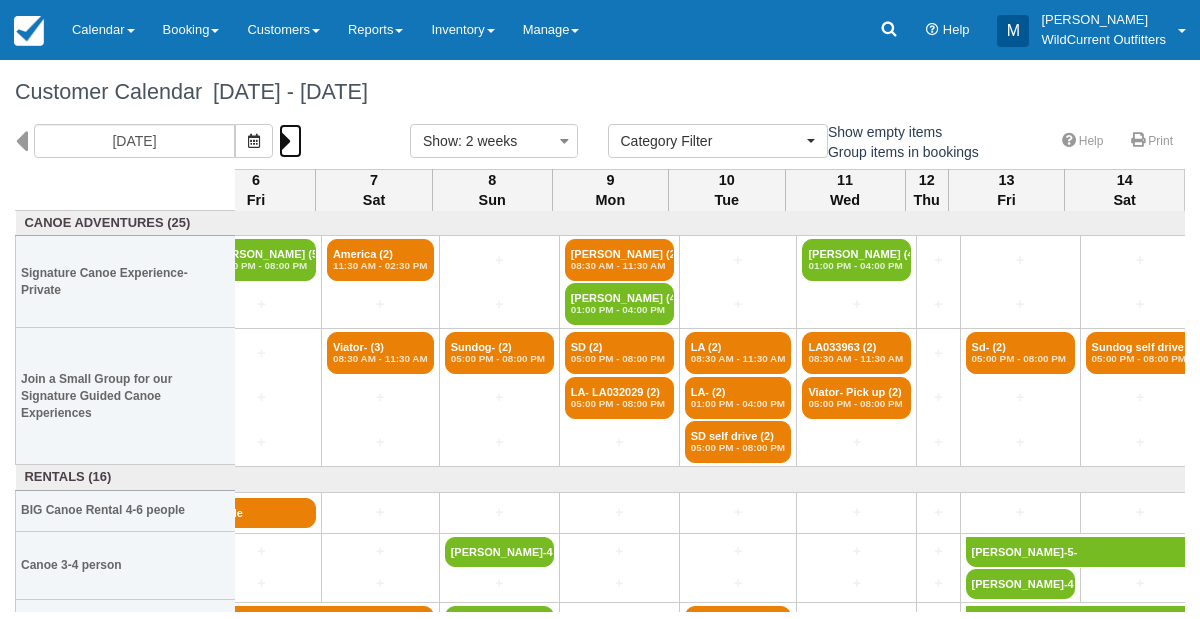click at bounding box center [285, 141] 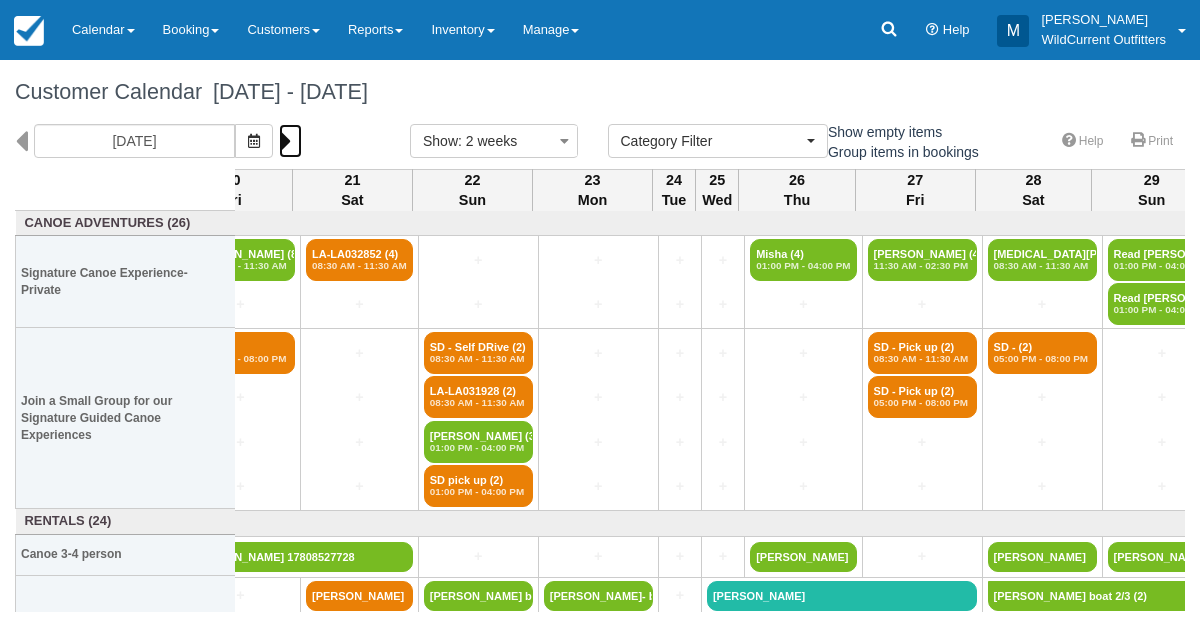 scroll, scrollTop: 0, scrollLeft: 681, axis: horizontal 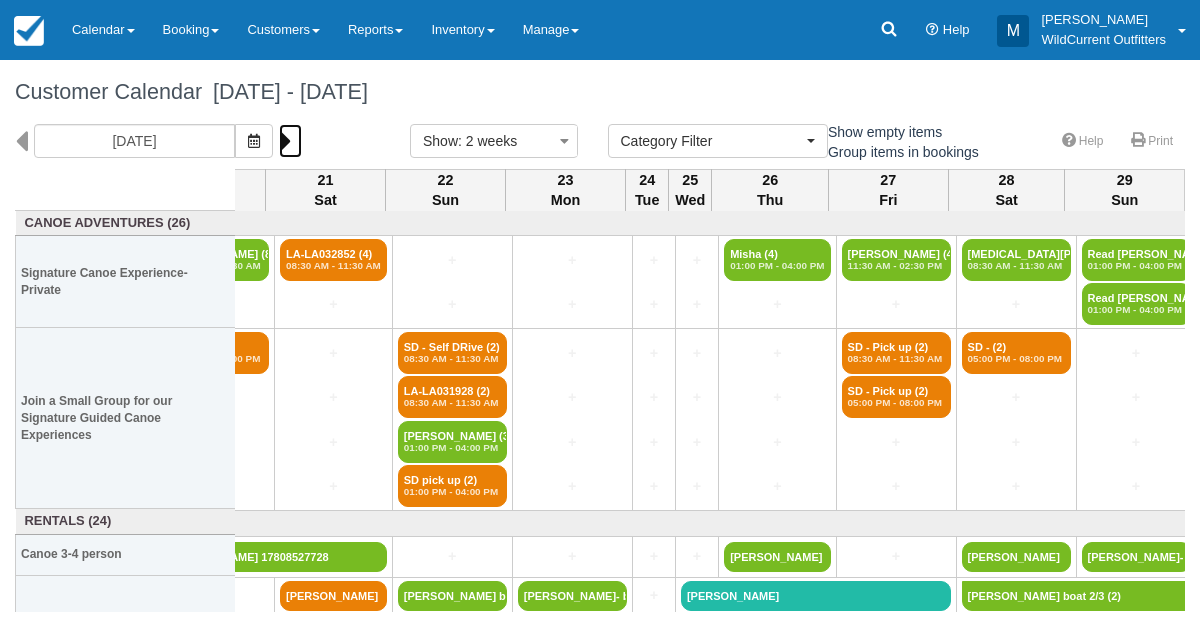 click at bounding box center [290, 141] 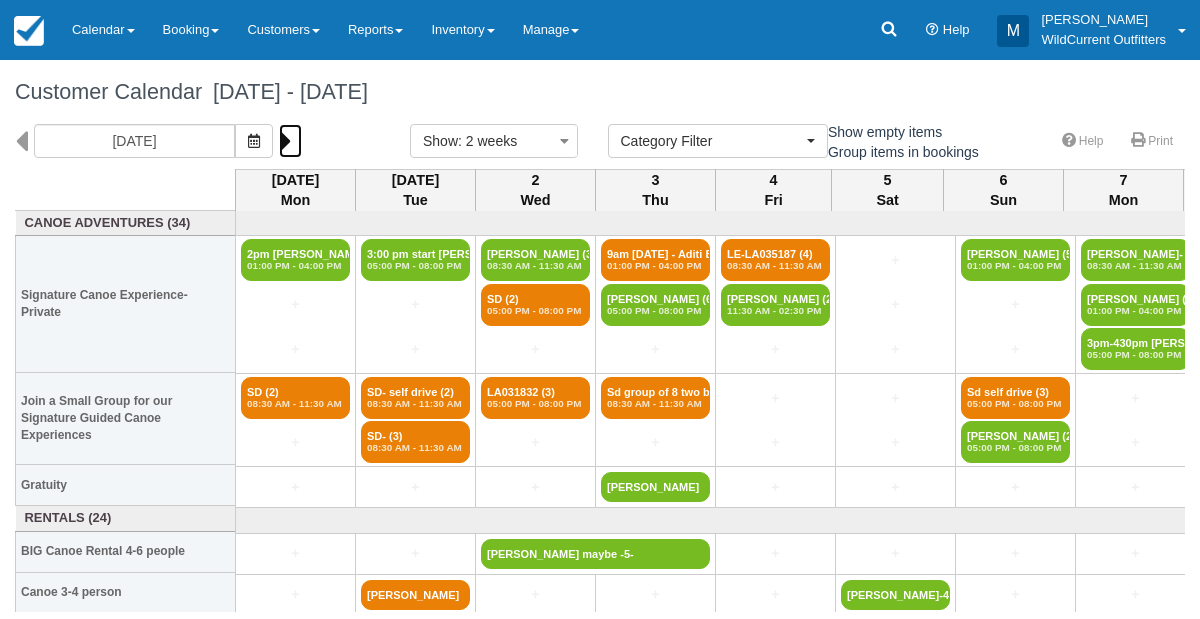 click at bounding box center (290, 141) 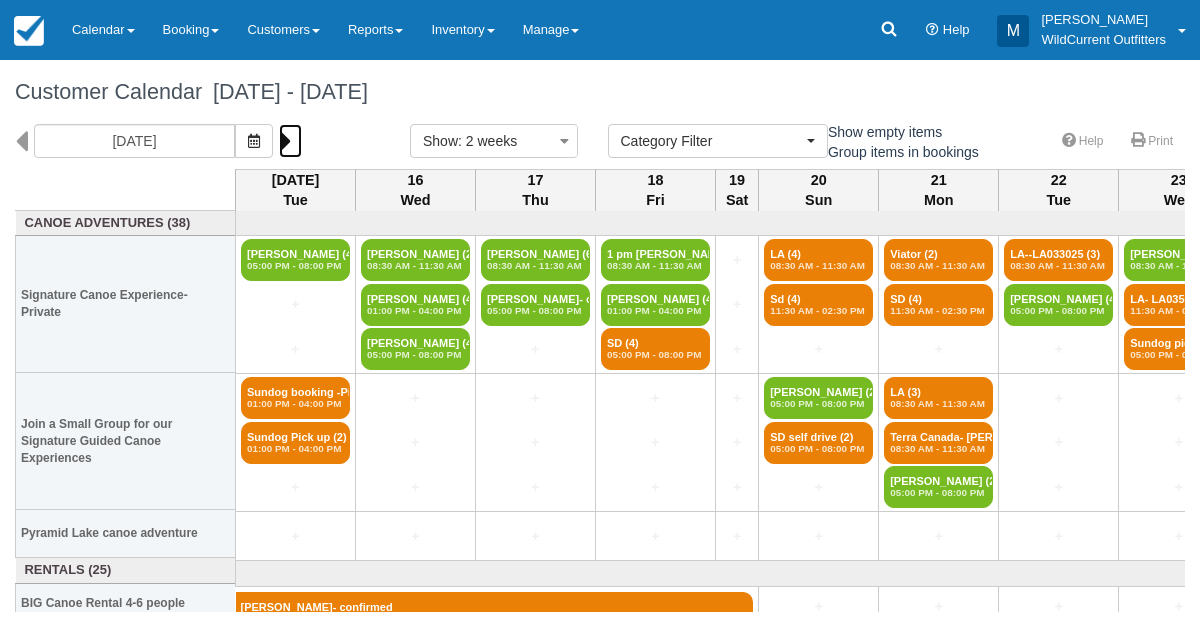 click at bounding box center (290, 141) 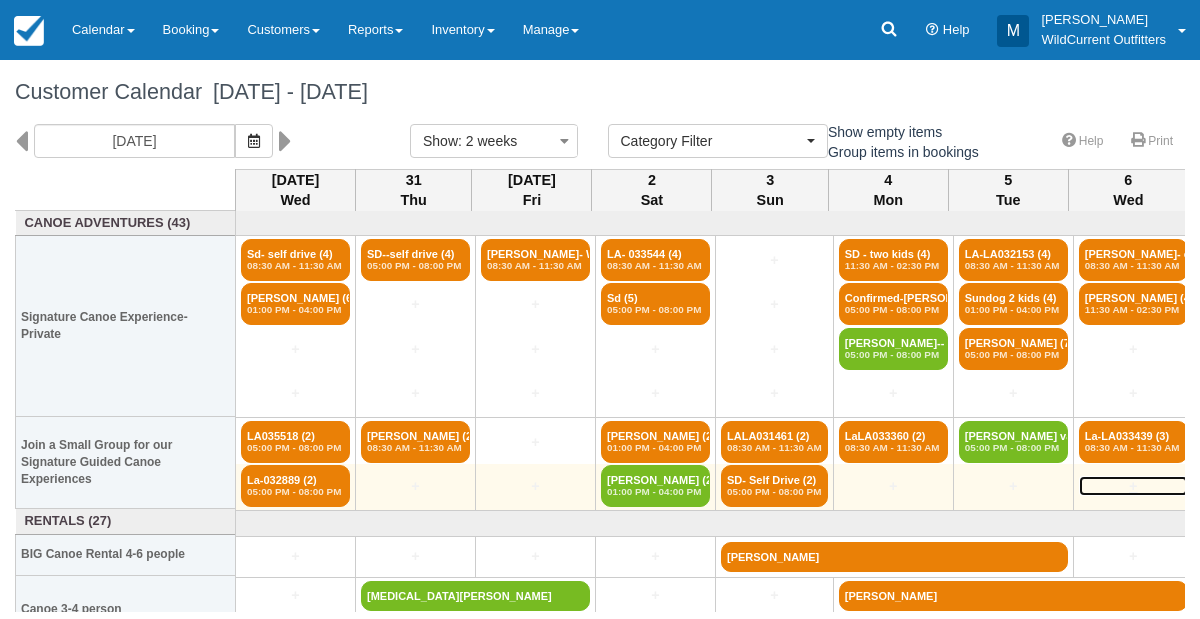 click on "+" at bounding box center [1133, 486] 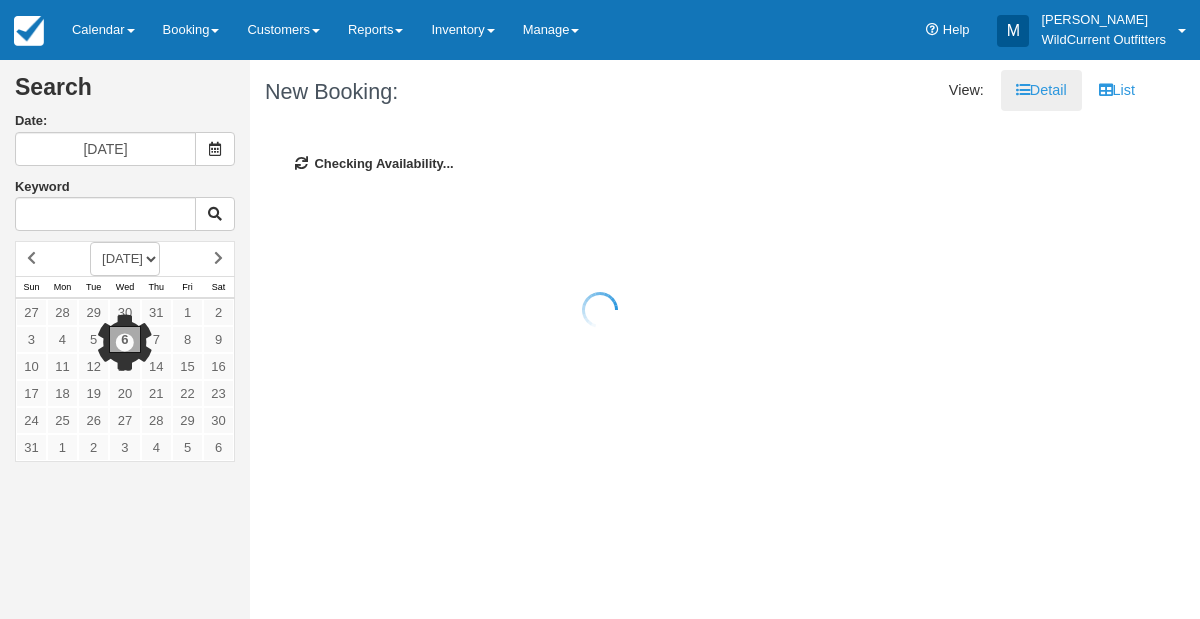 scroll, scrollTop: 0, scrollLeft: 0, axis: both 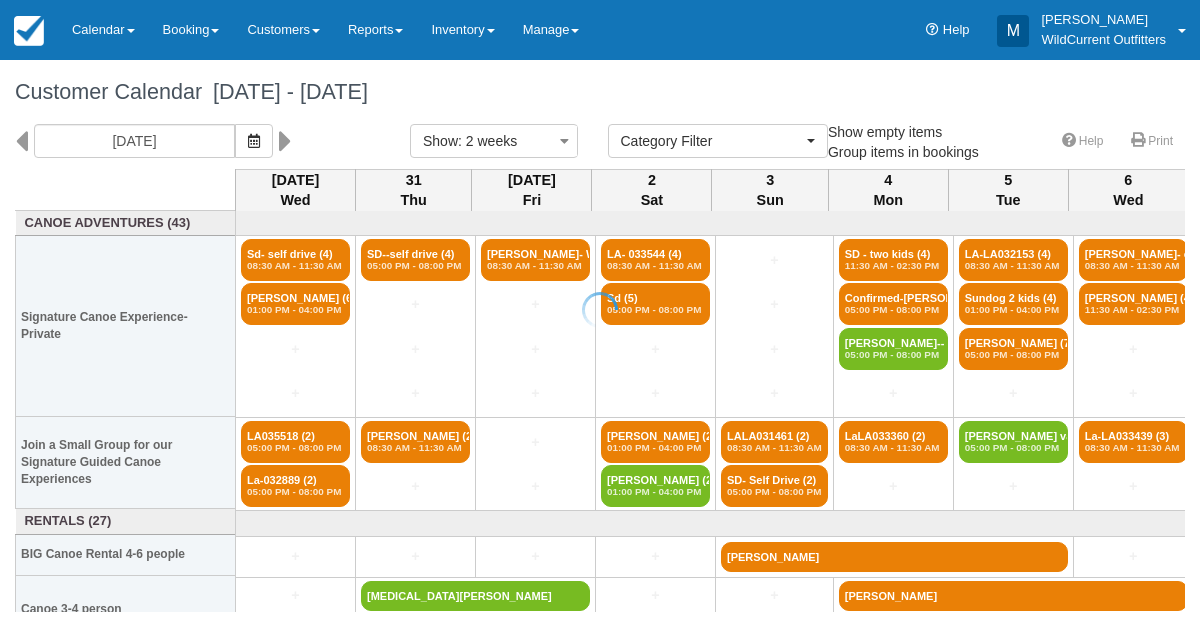 select 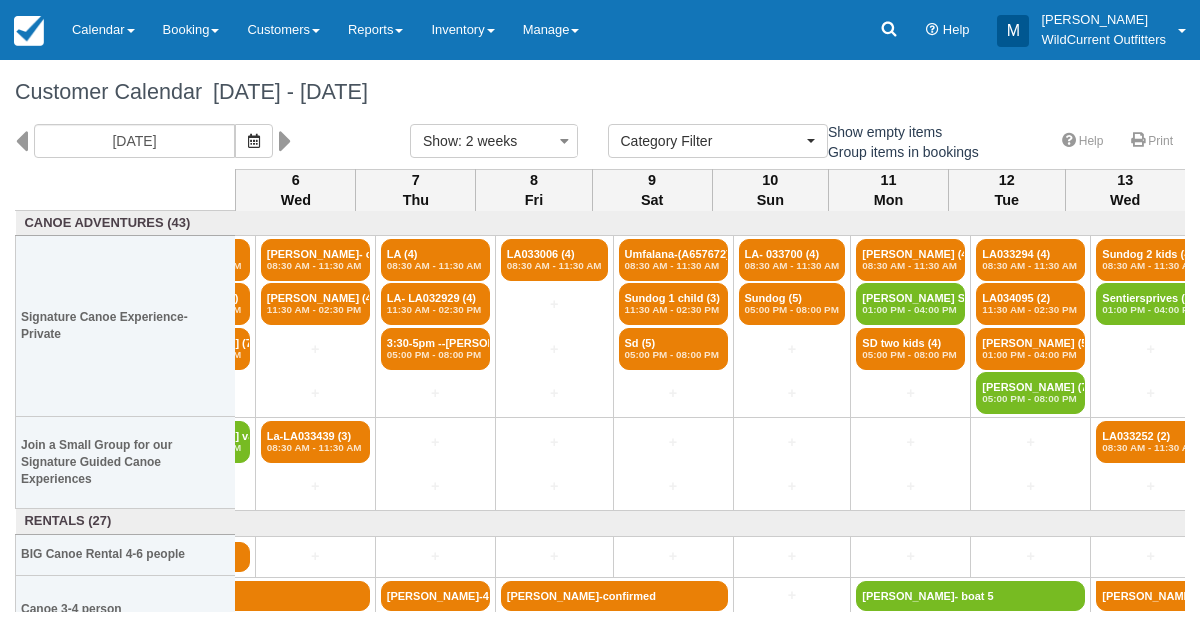 scroll, scrollTop: 0, scrollLeft: 832, axis: horizontal 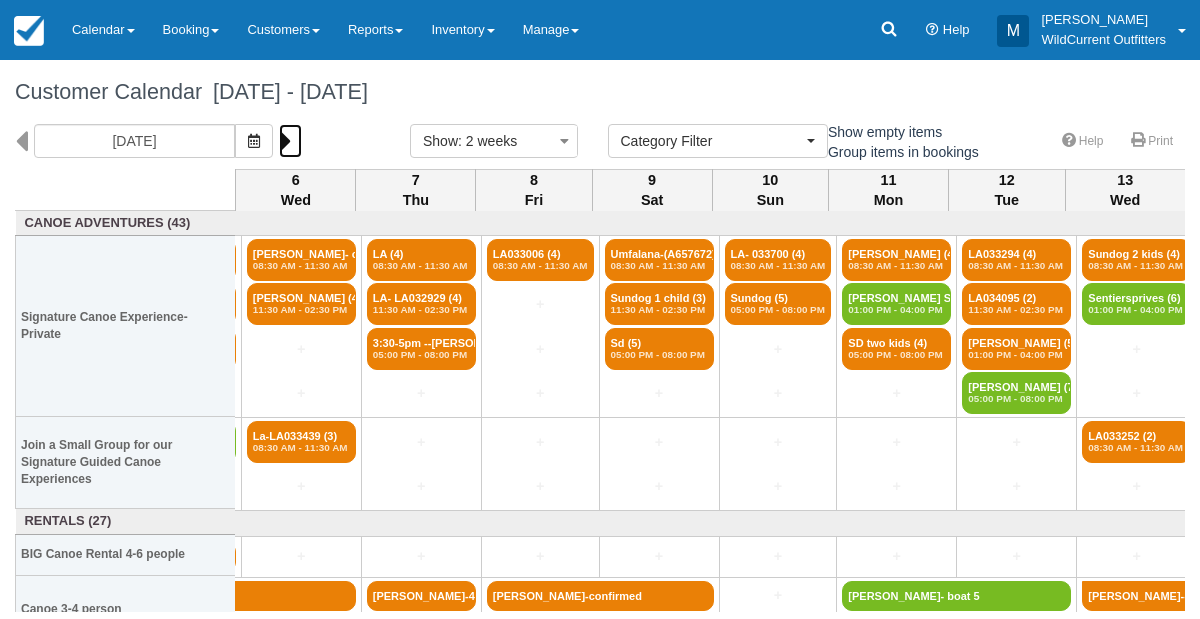 click at bounding box center [285, 141] 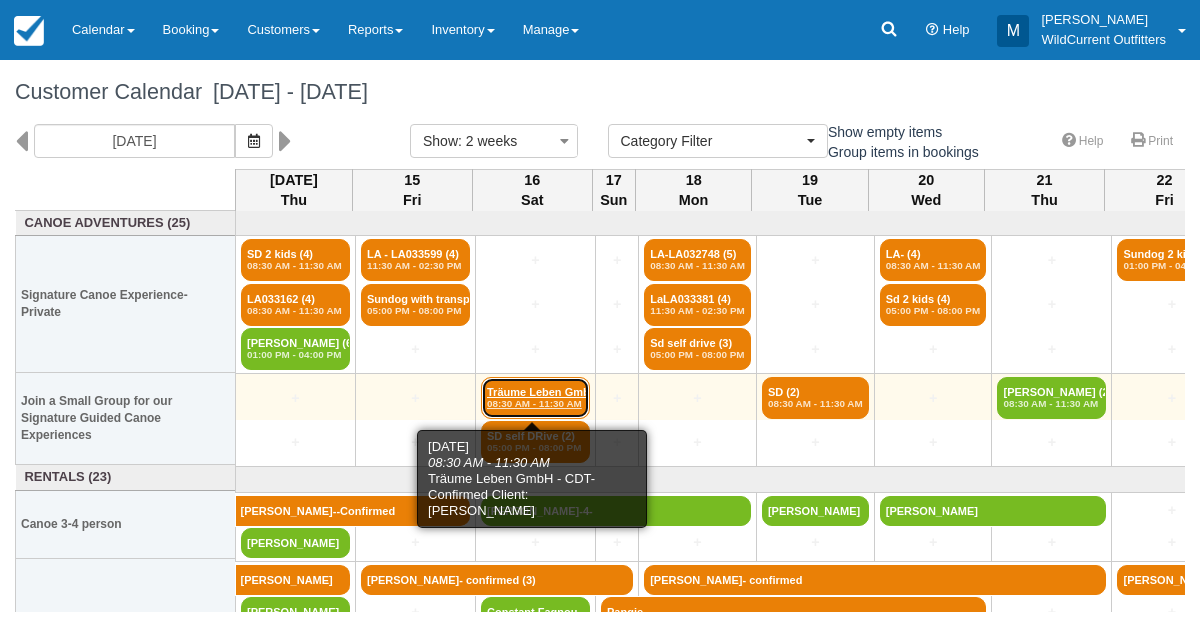click on "Träume Leben GmbH -  (2)  08:30 AM - 11:30 AM" at bounding box center [535, 398] 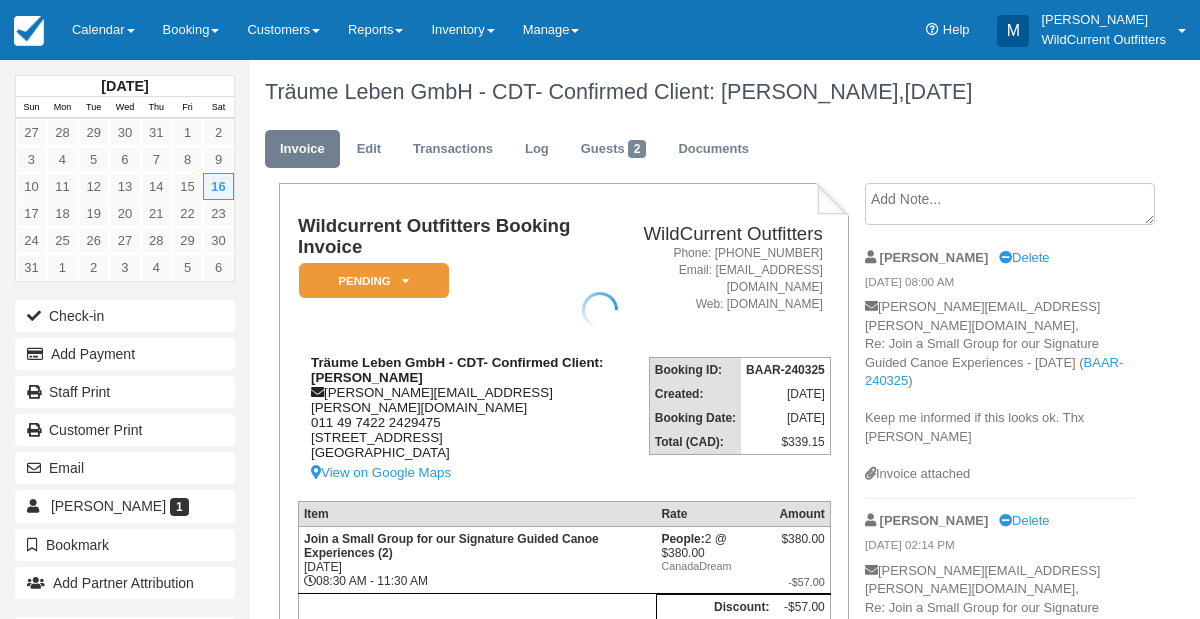 scroll, scrollTop: 0, scrollLeft: 0, axis: both 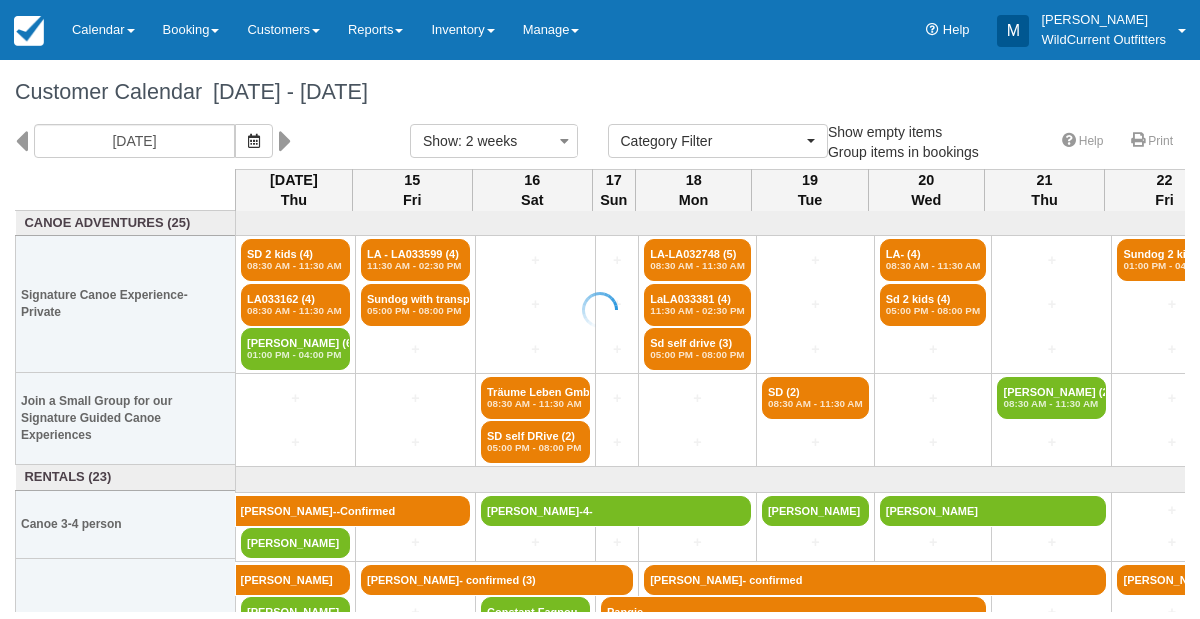 select 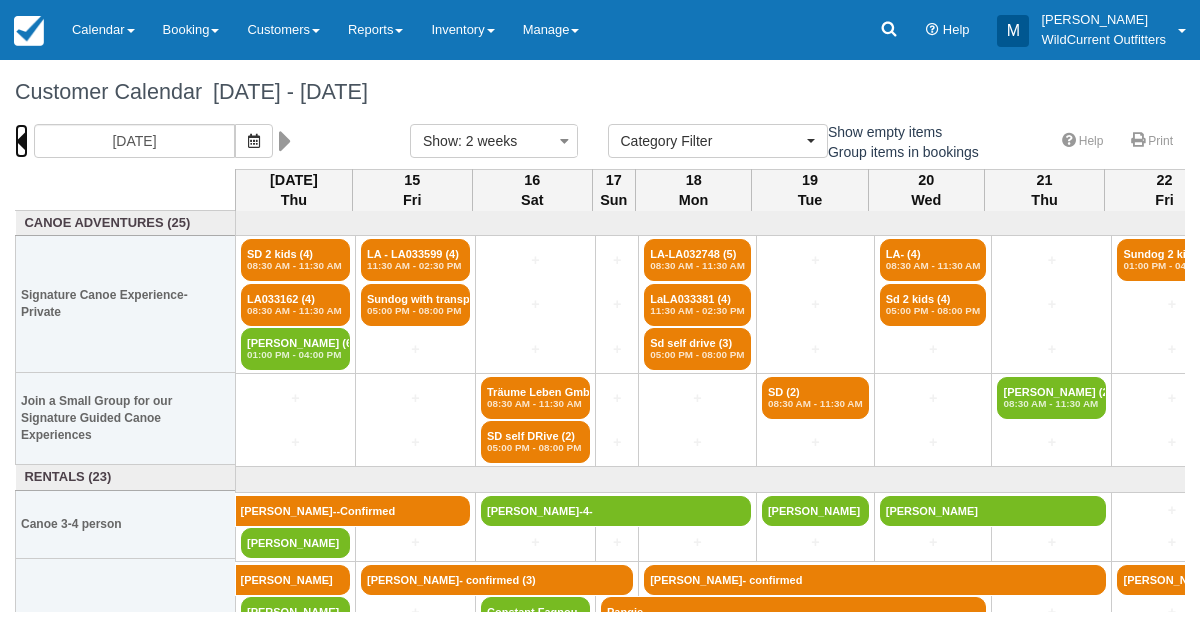 click at bounding box center [21, 141] 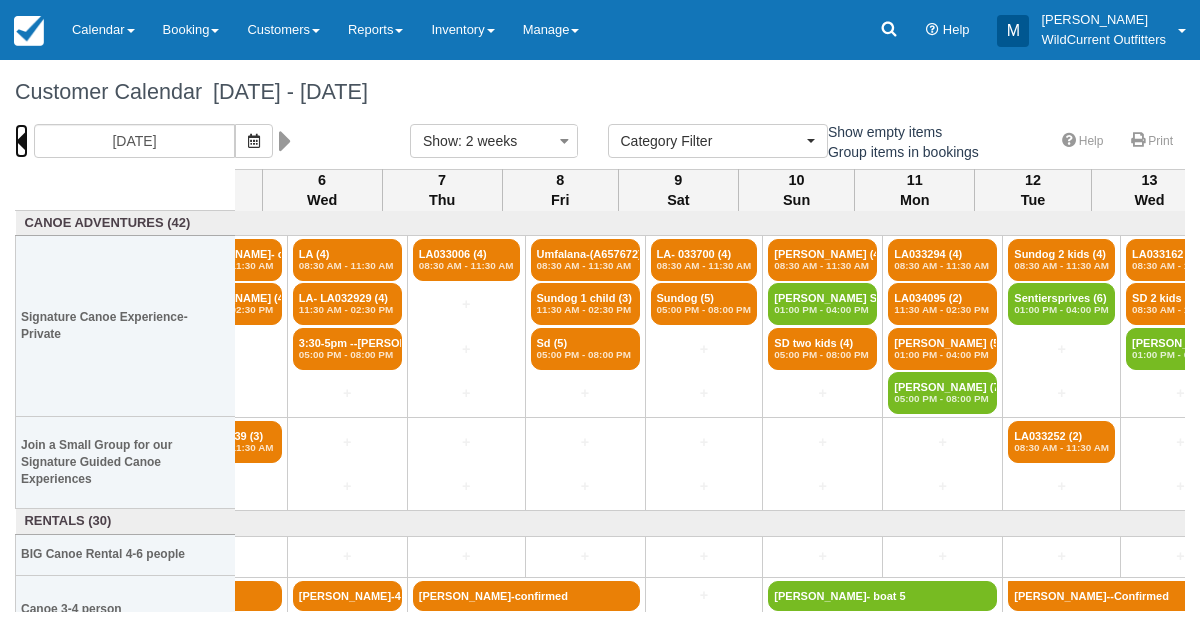 scroll, scrollTop: 0, scrollLeft: 825, axis: horizontal 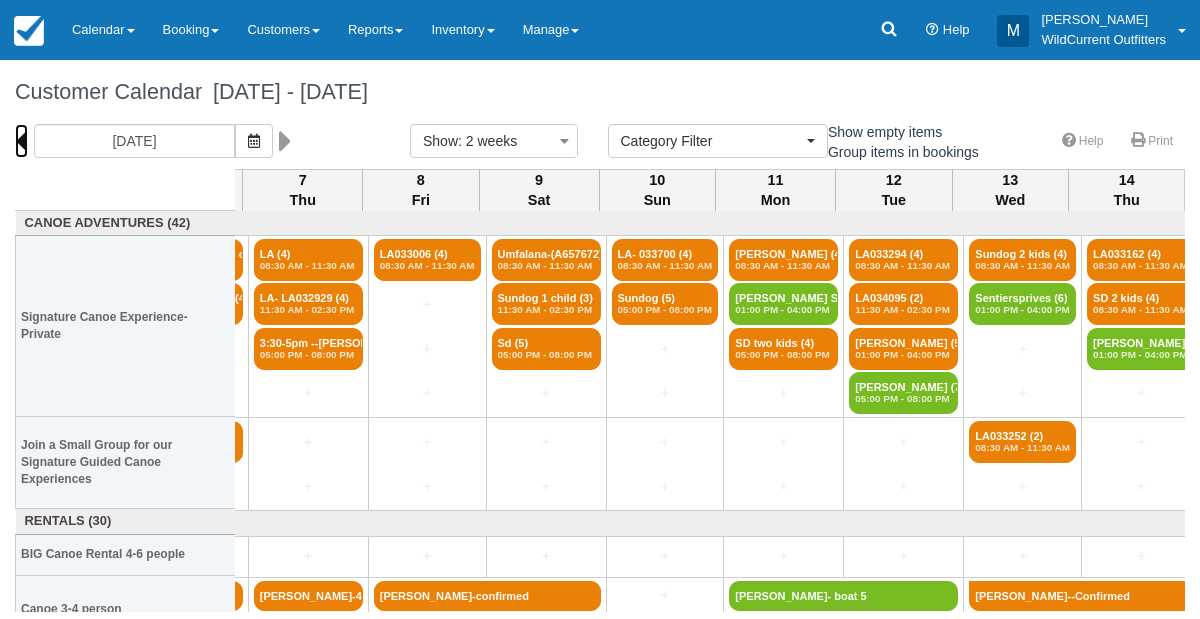click at bounding box center [21, 141] 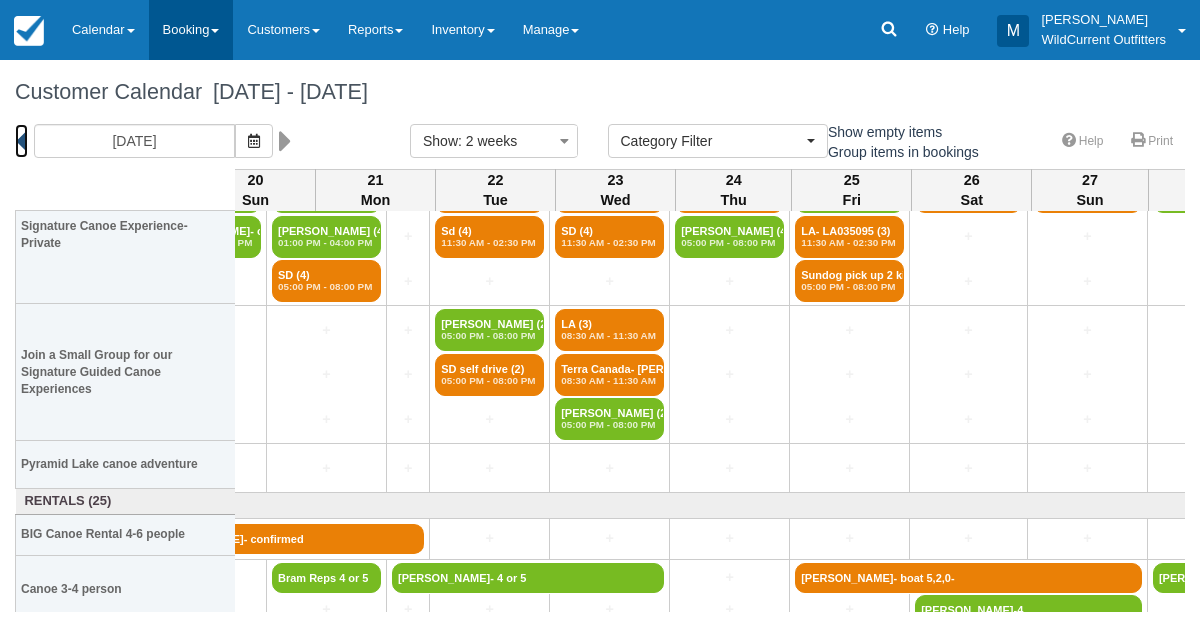 scroll, scrollTop: 68, scrollLeft: 0, axis: vertical 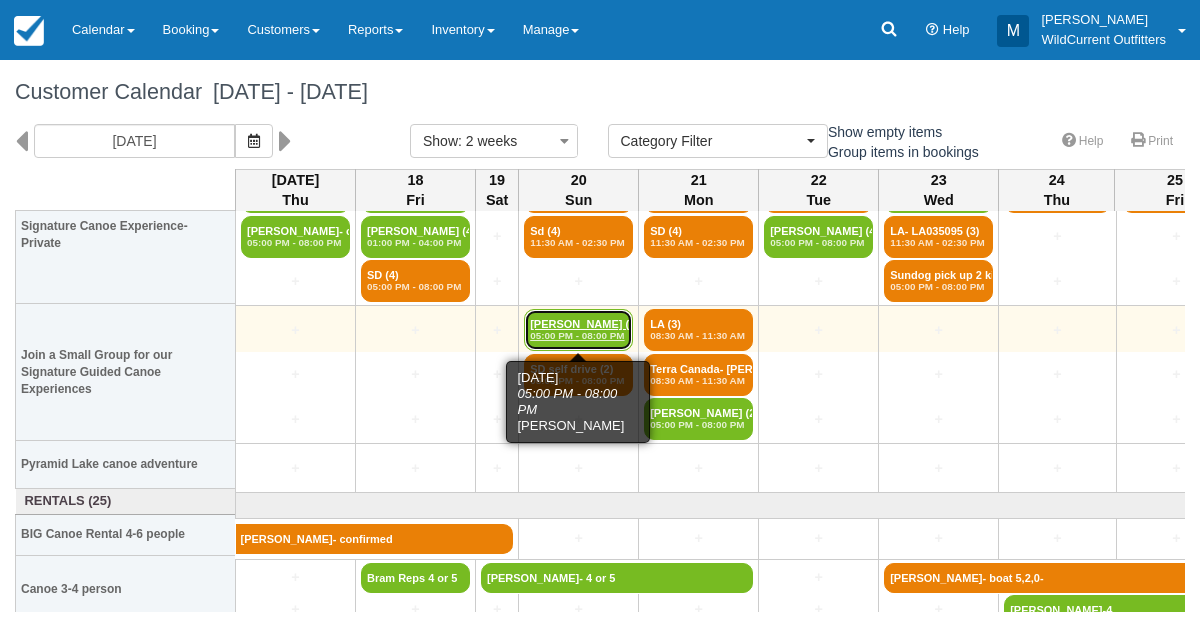 click on "05:00 PM - 08:00 PM" at bounding box center (578, 336) 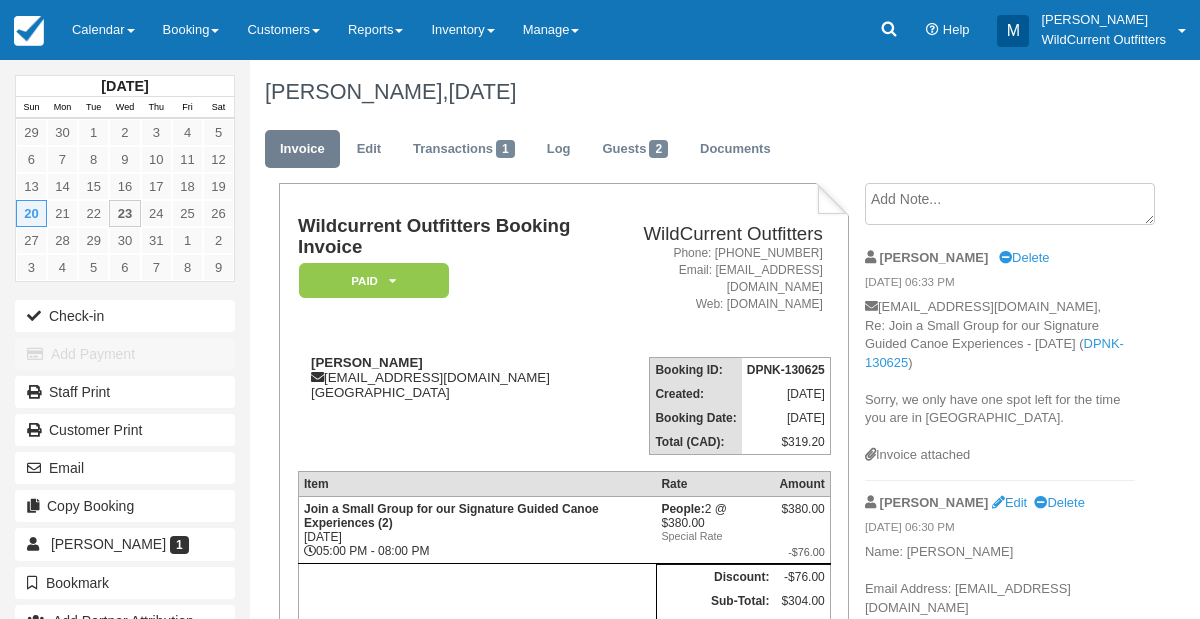 scroll, scrollTop: 0, scrollLeft: 0, axis: both 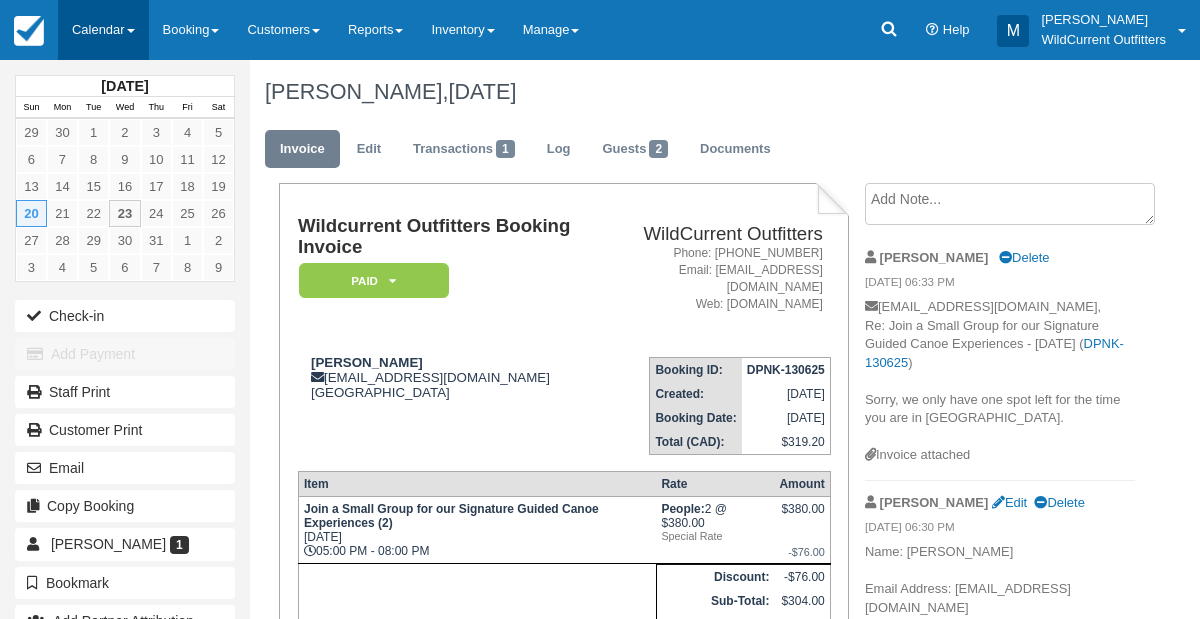 click on "Calendar" at bounding box center [103, 30] 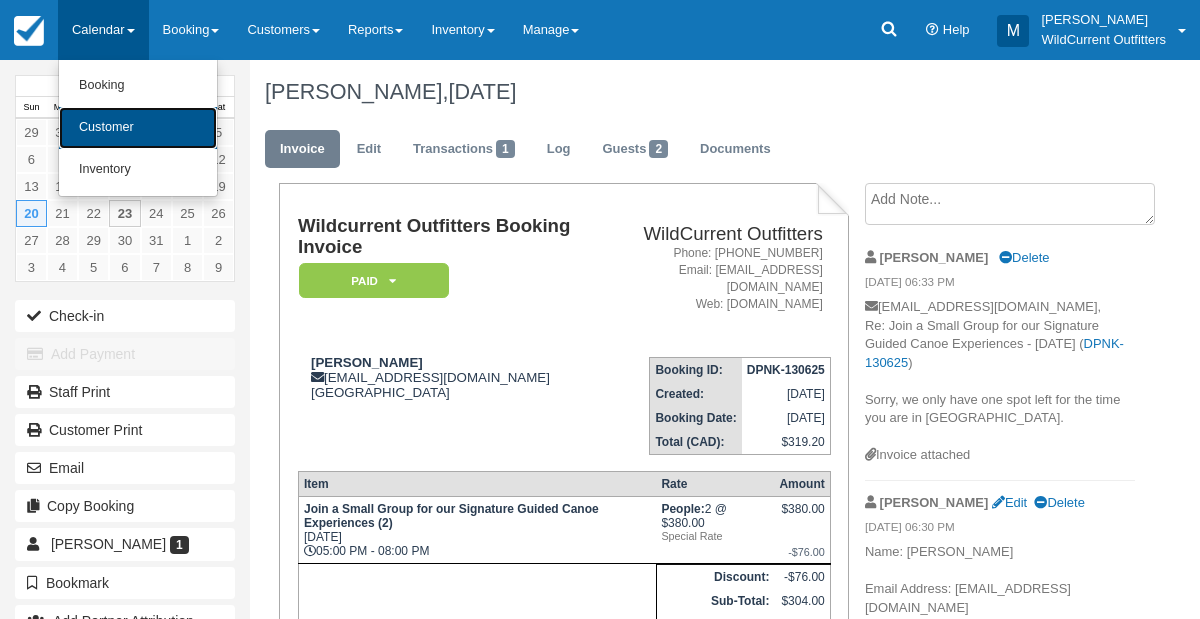 click on "Customer" at bounding box center [138, 128] 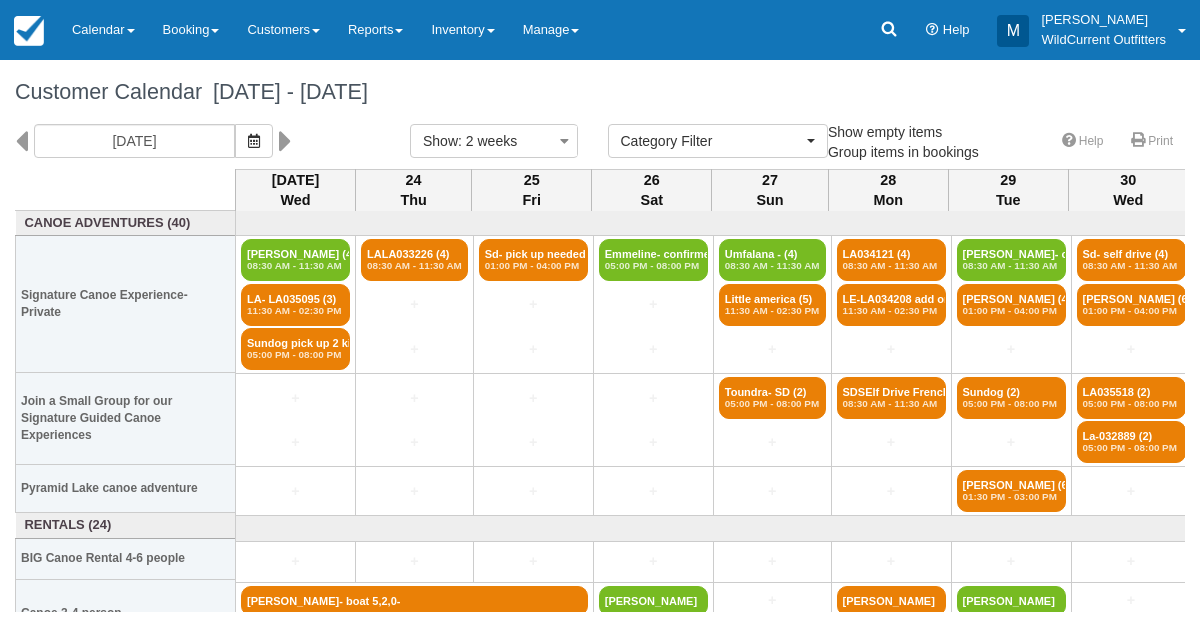 select 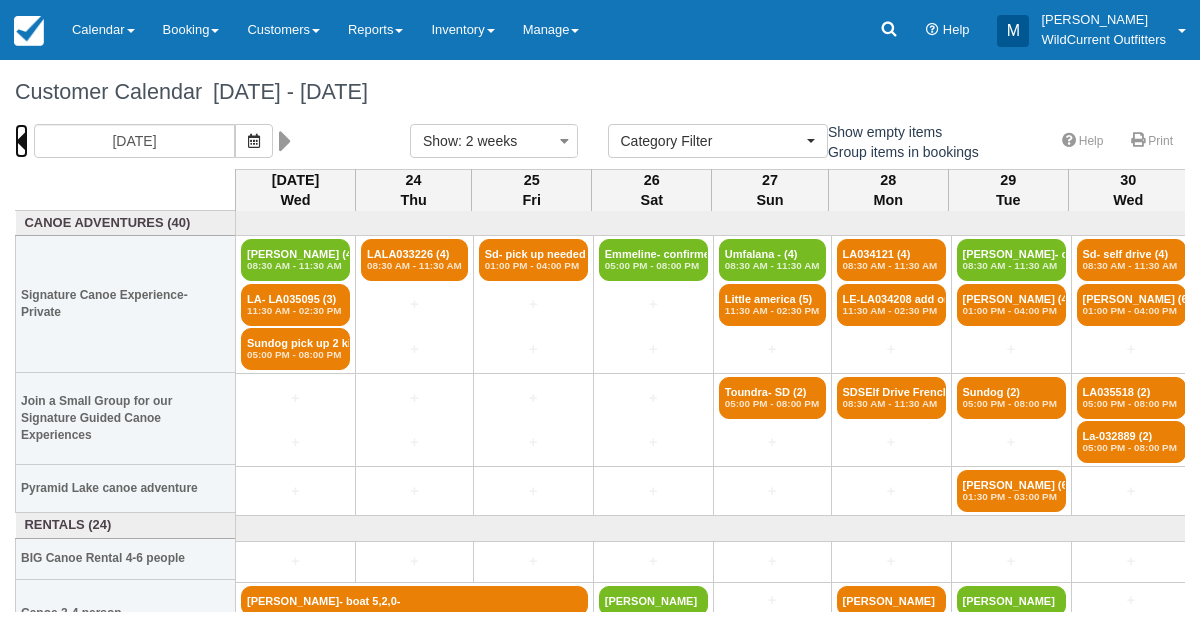 click at bounding box center [21, 141] 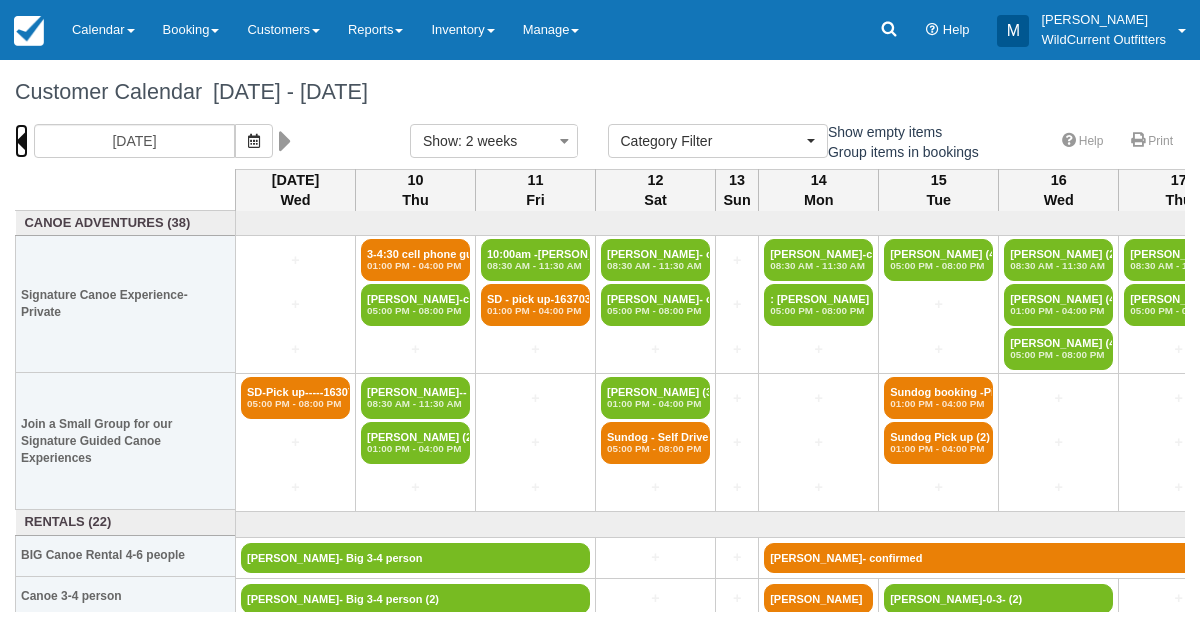 click at bounding box center (21, 141) 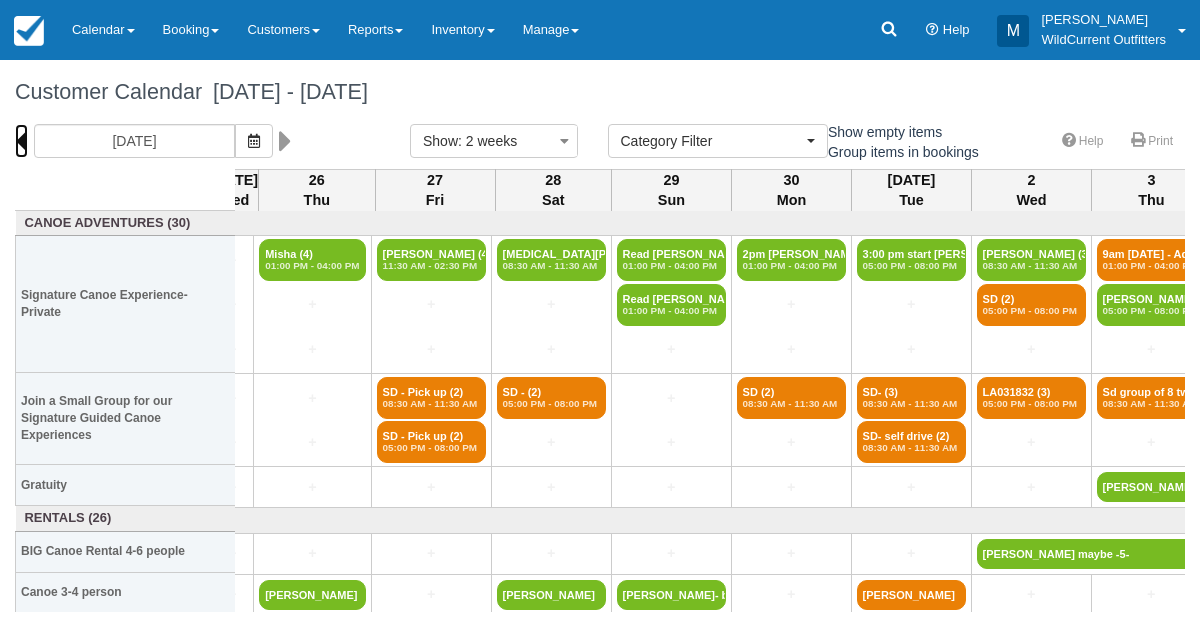 scroll, scrollTop: 0, scrollLeft: 0, axis: both 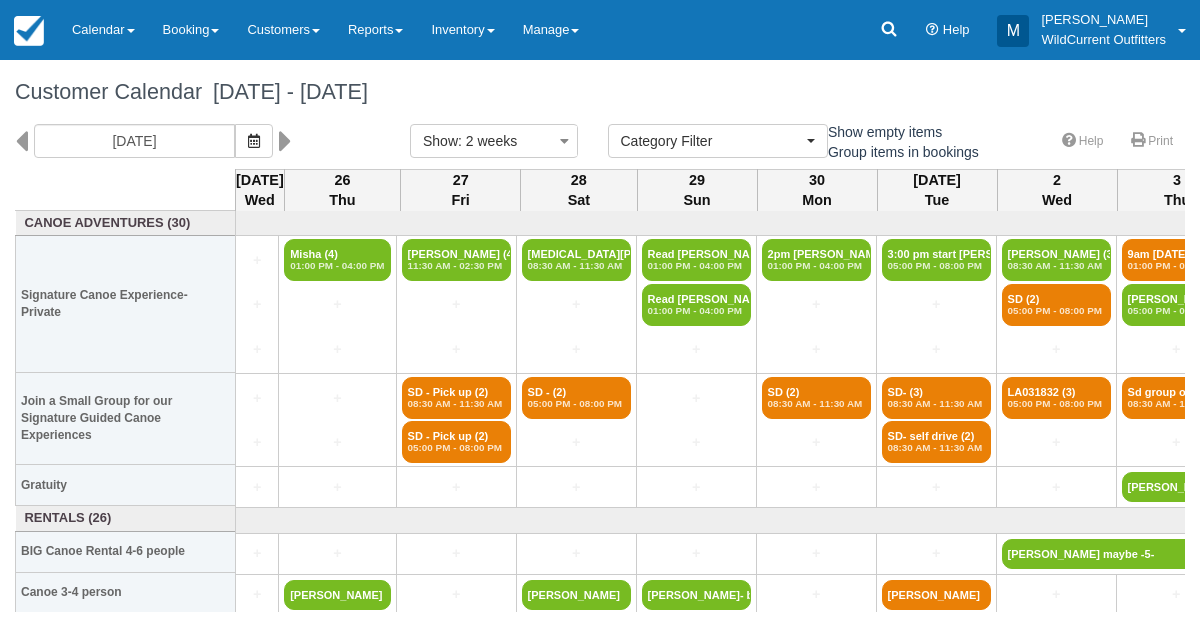 click on "06/25/25" at bounding box center [197, 141] 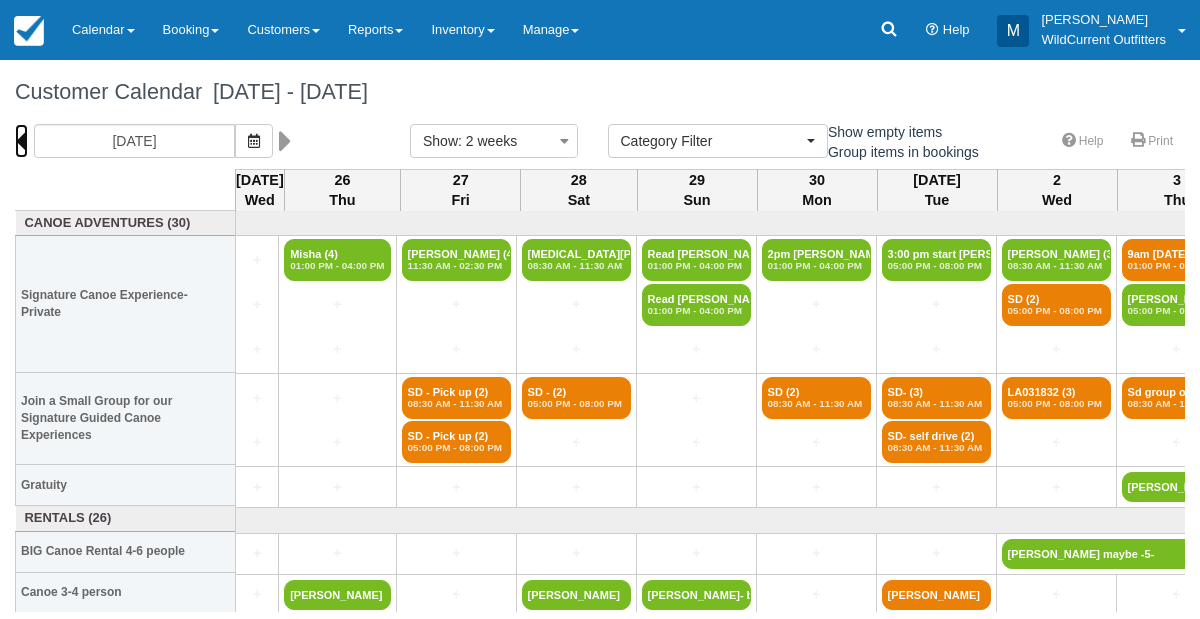 click at bounding box center (21, 141) 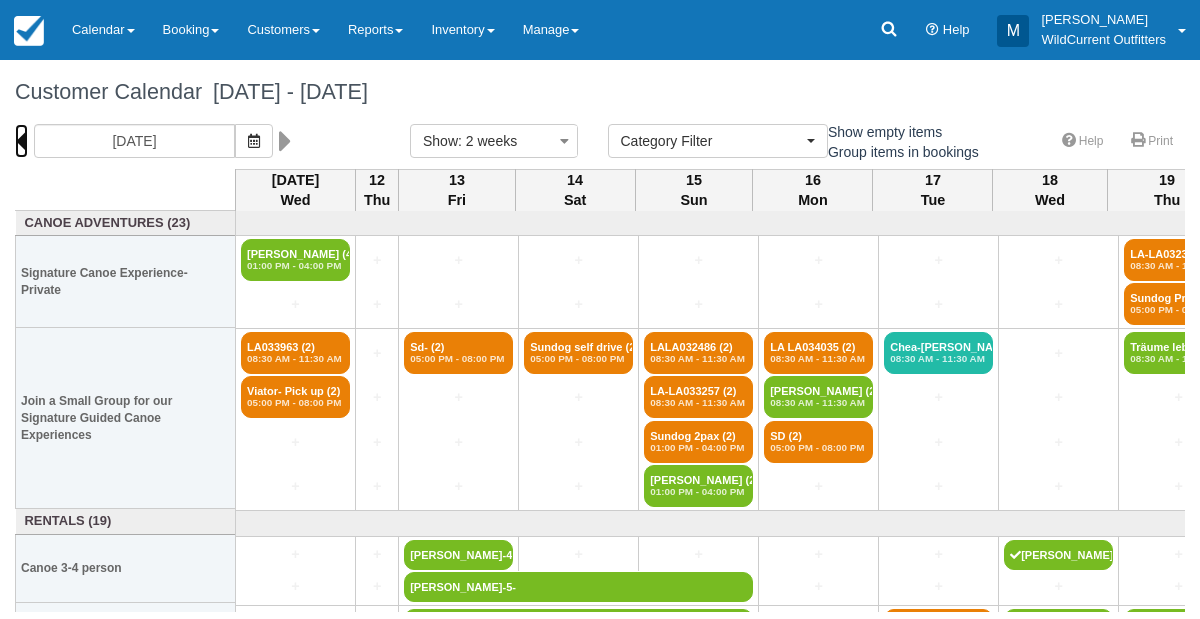 click at bounding box center [21, 141] 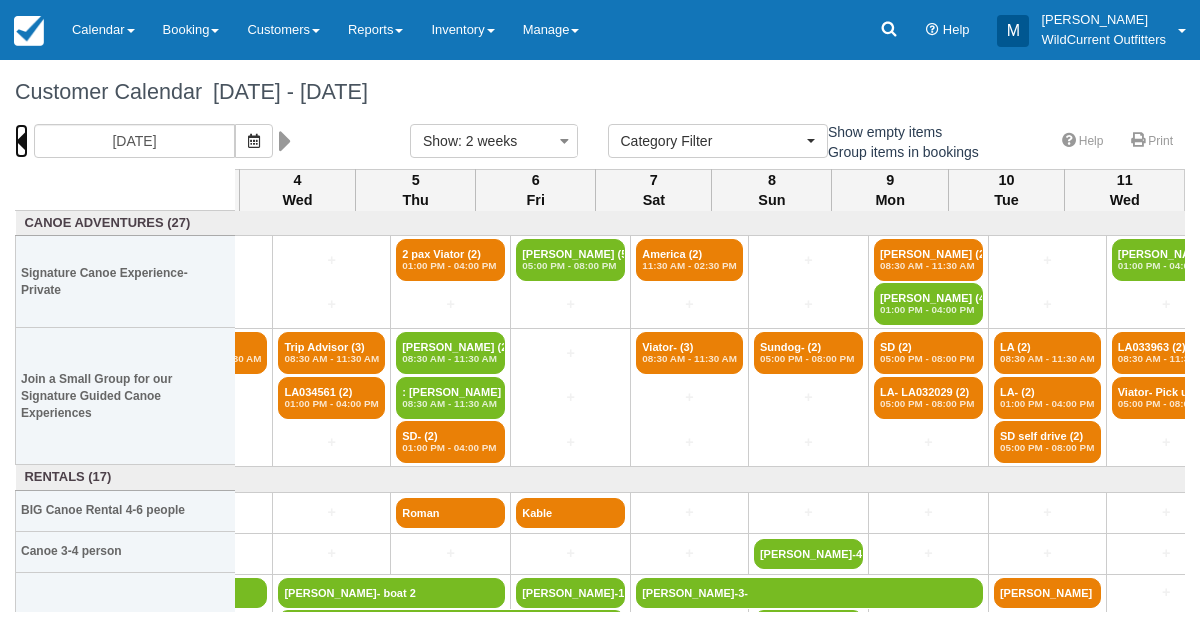 scroll, scrollTop: 0, scrollLeft: 715, axis: horizontal 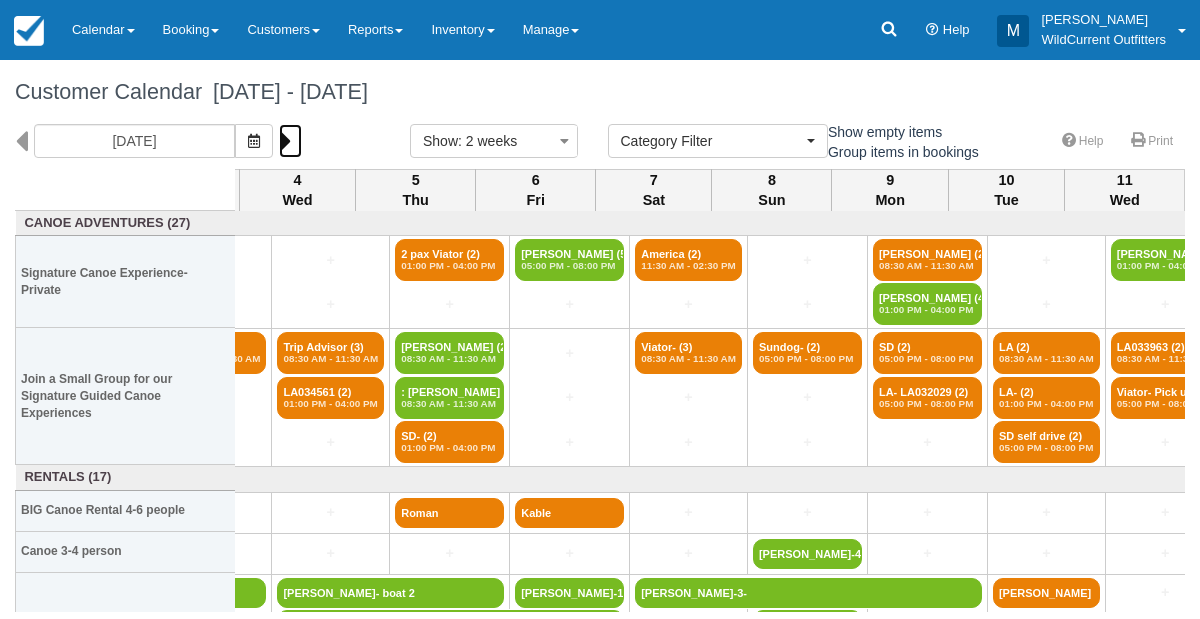 click at bounding box center (285, 141) 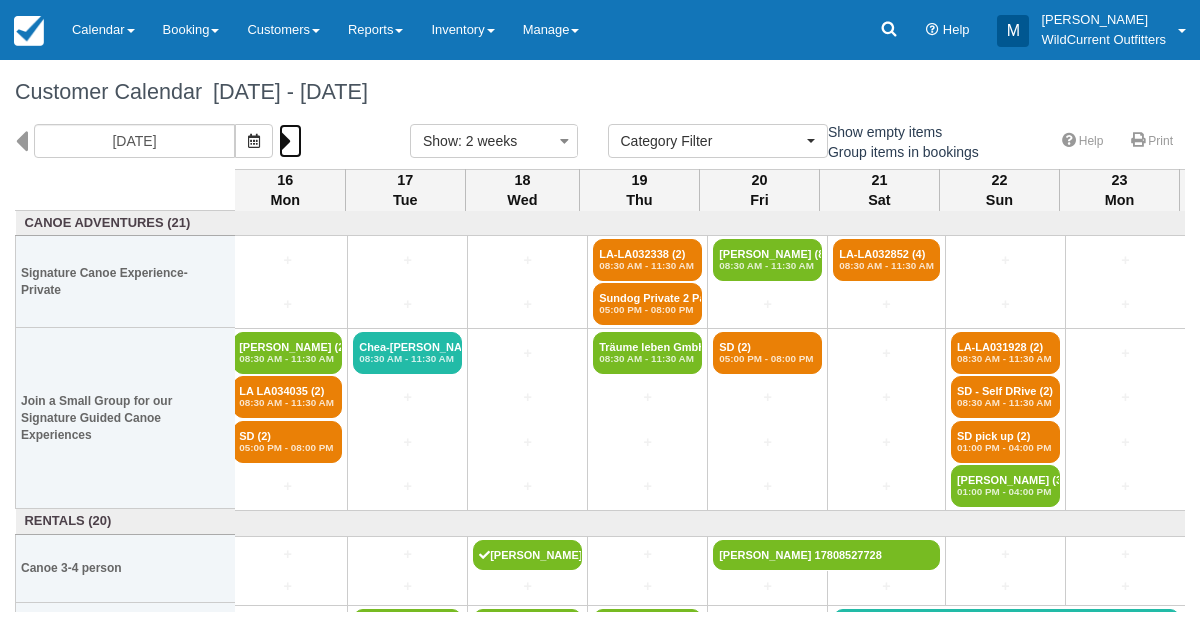 scroll, scrollTop: 0, scrollLeft: 413, axis: horizontal 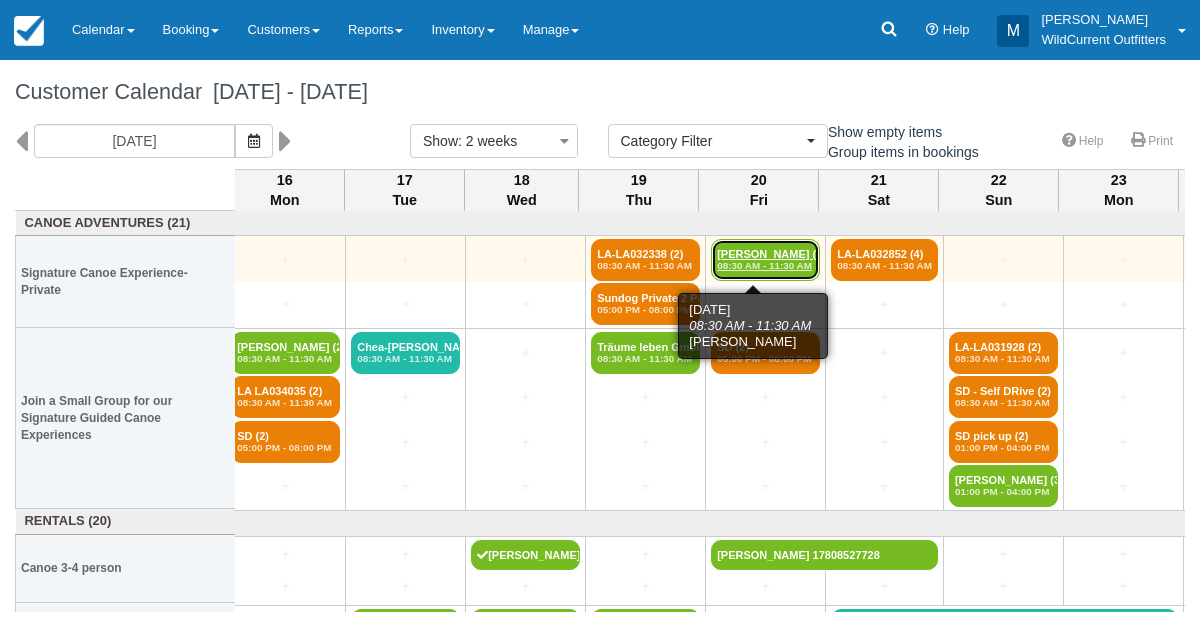 click on "08:30 AM - 11:30 AM" at bounding box center [765, 266] 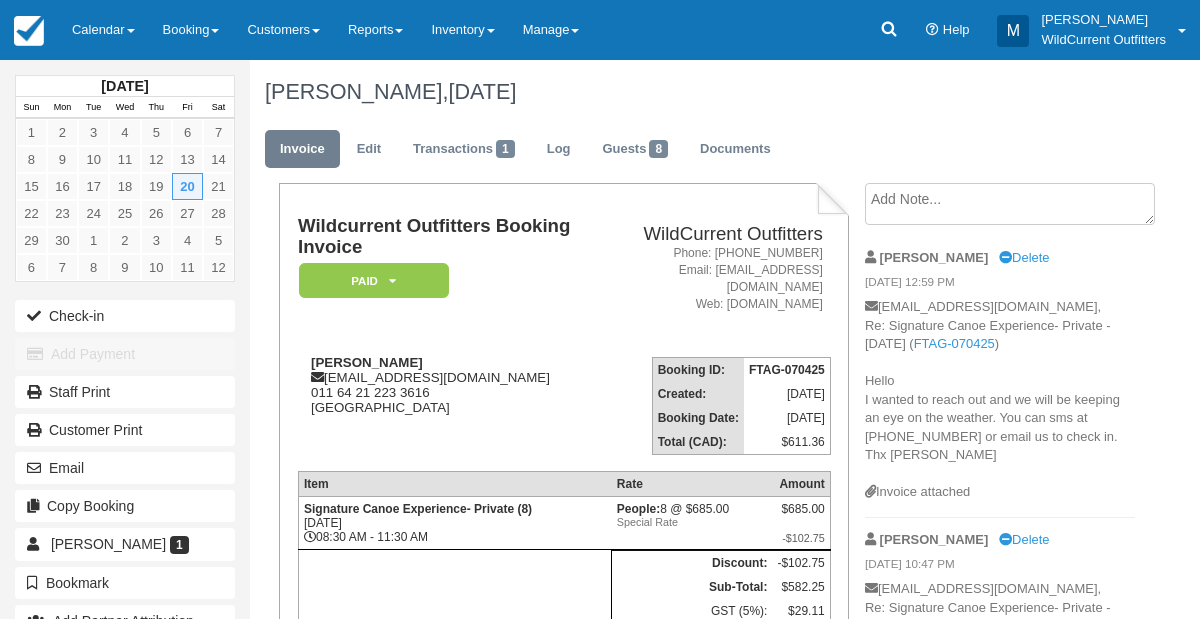 scroll, scrollTop: 0, scrollLeft: 0, axis: both 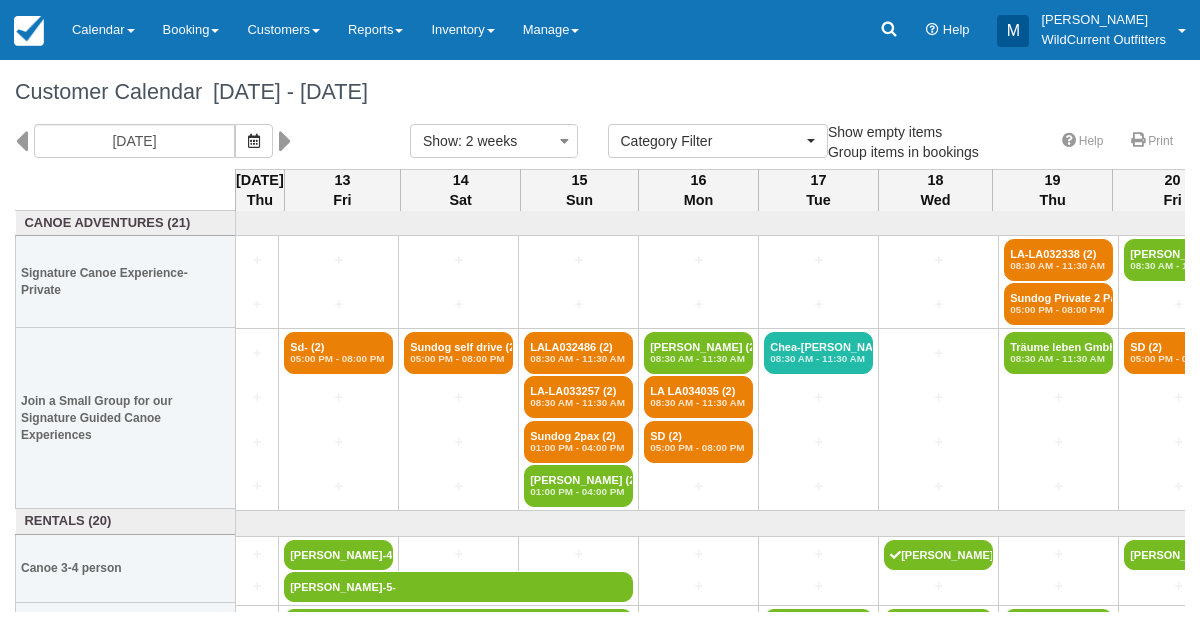 select 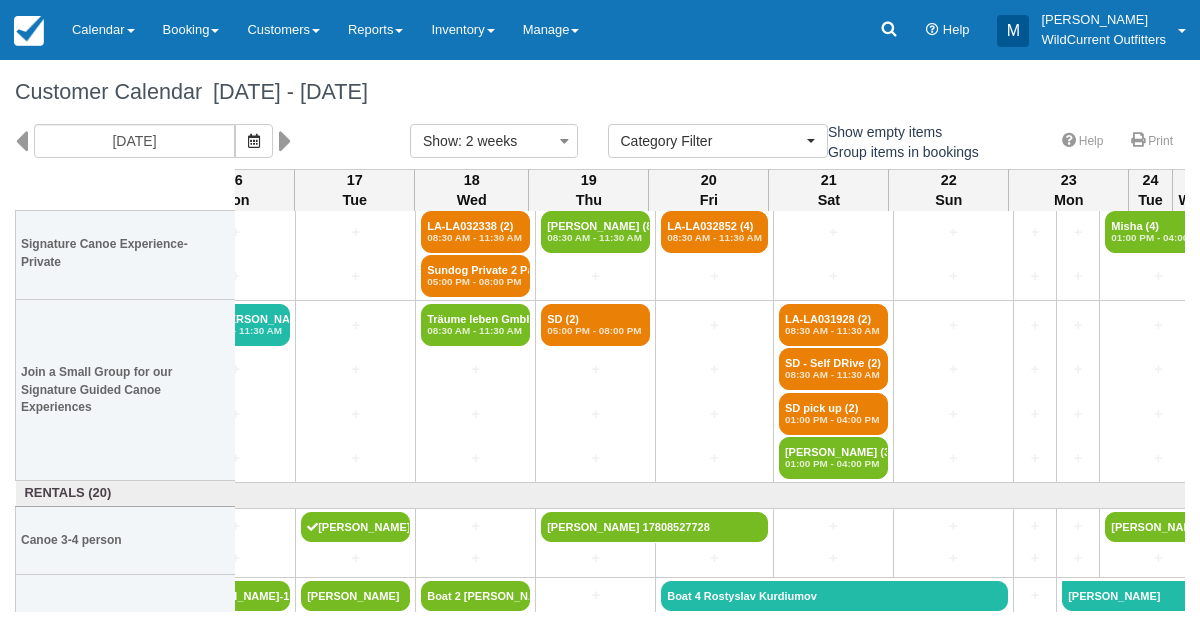 scroll, scrollTop: 28, scrollLeft: 605, axis: both 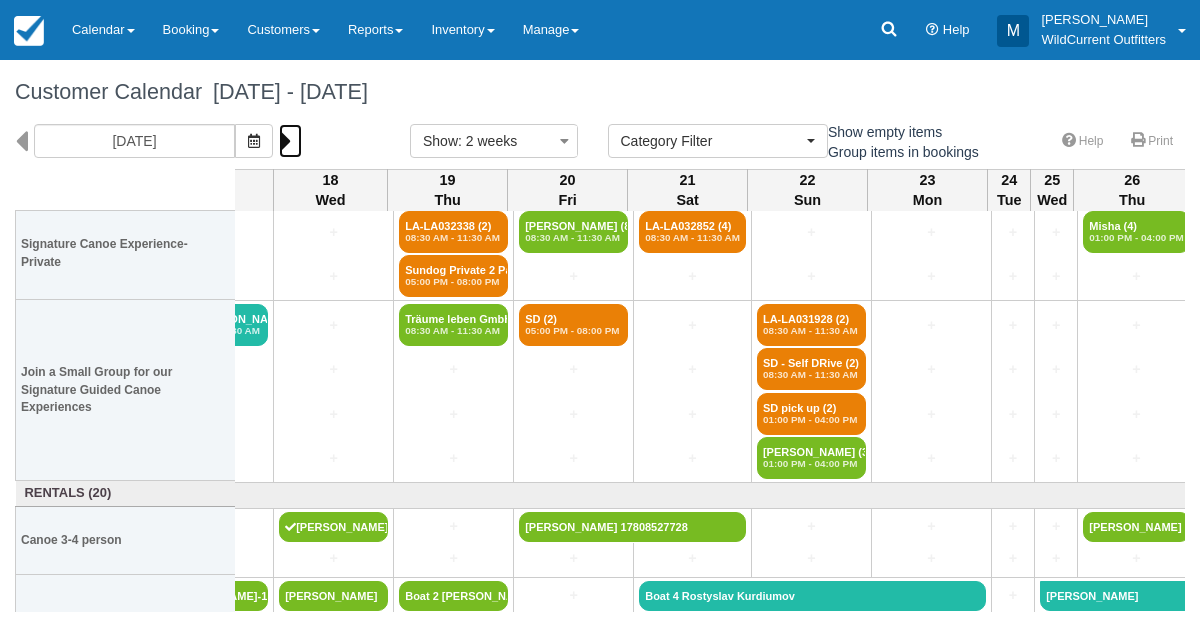 click at bounding box center (285, 141) 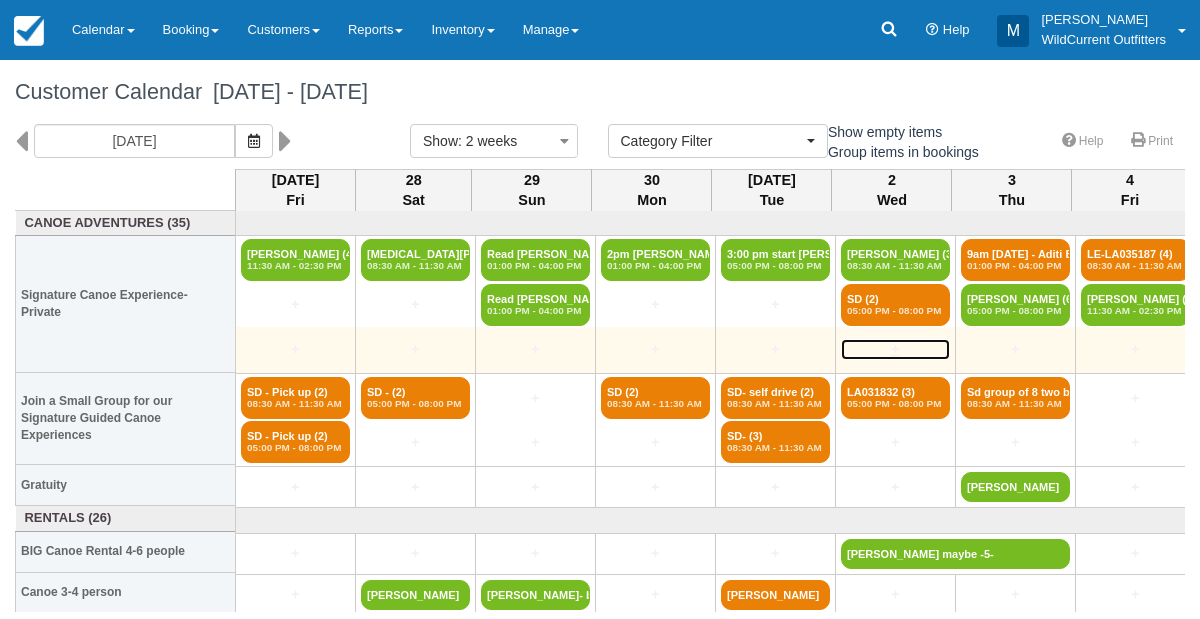 click on "+" at bounding box center [895, 349] 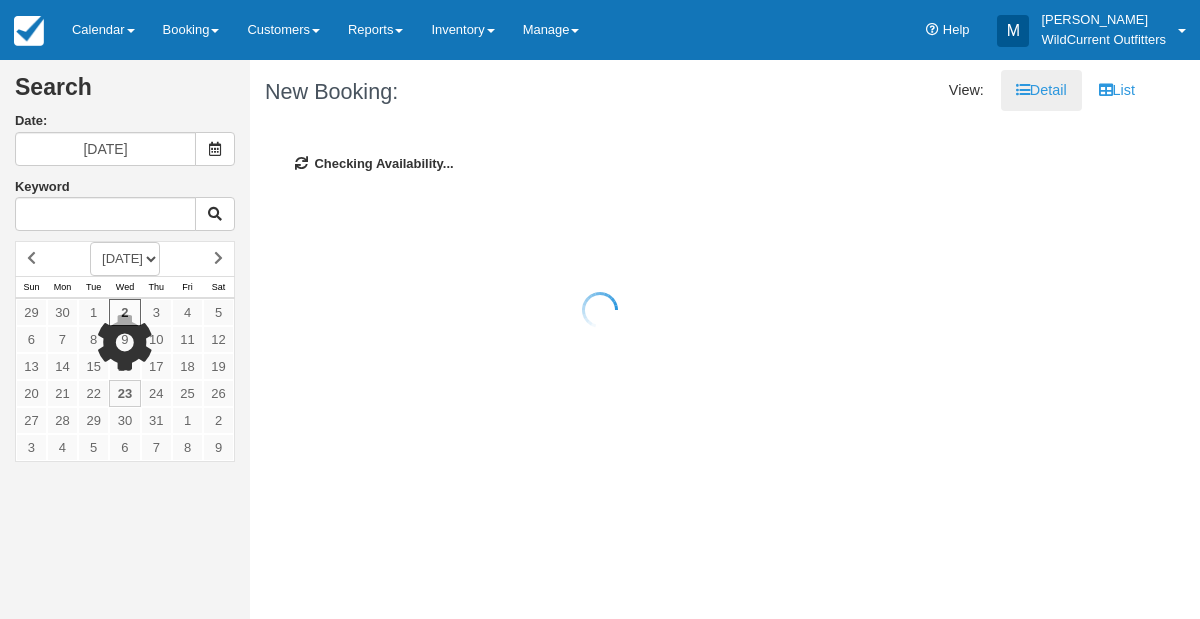scroll, scrollTop: 0, scrollLeft: 0, axis: both 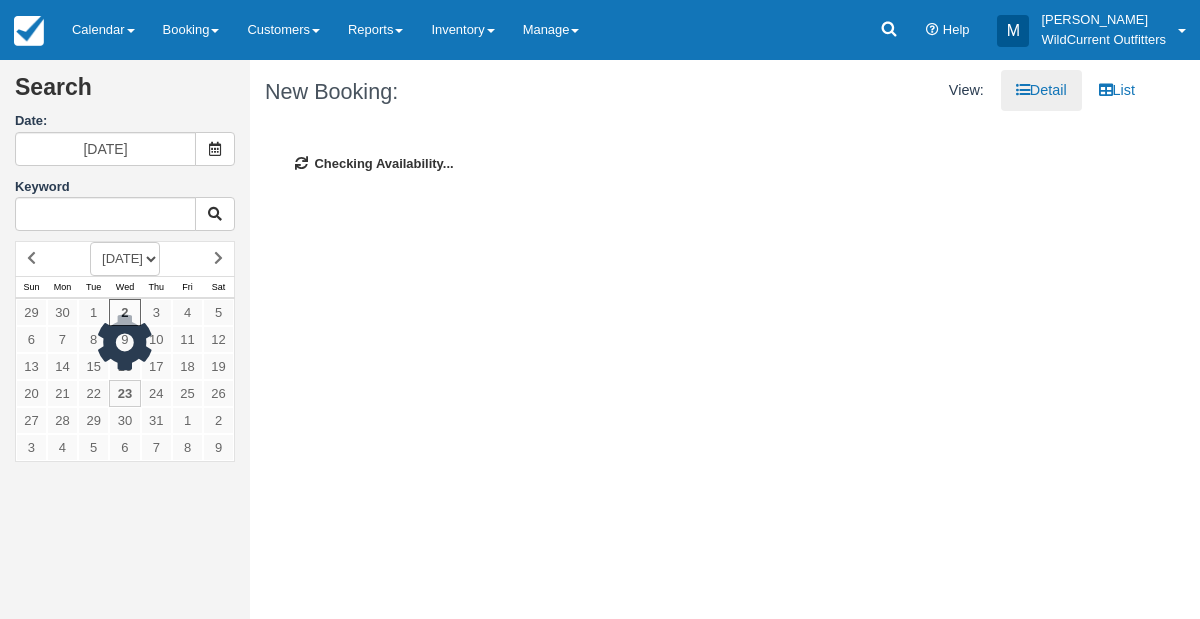 type on "07/23/25" 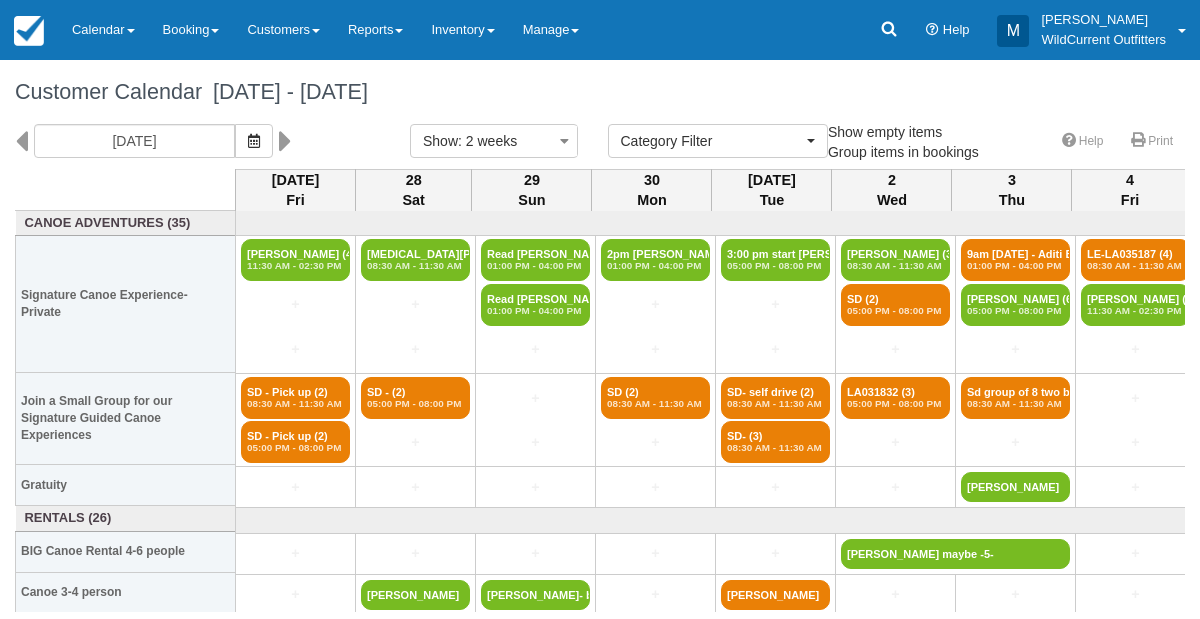 select 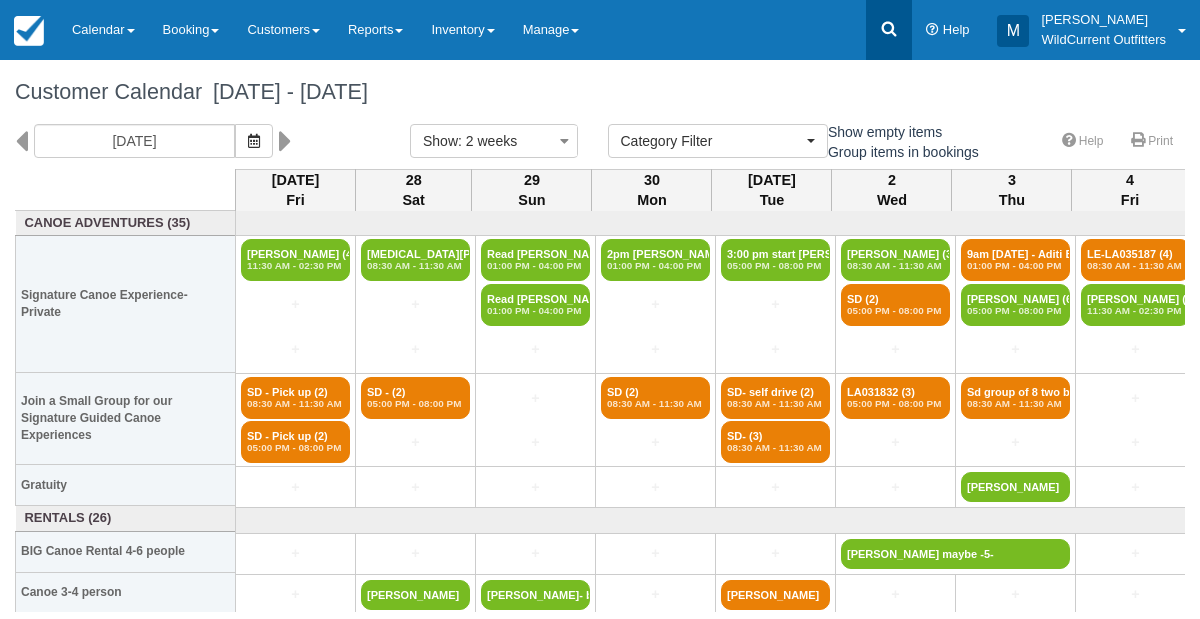 click 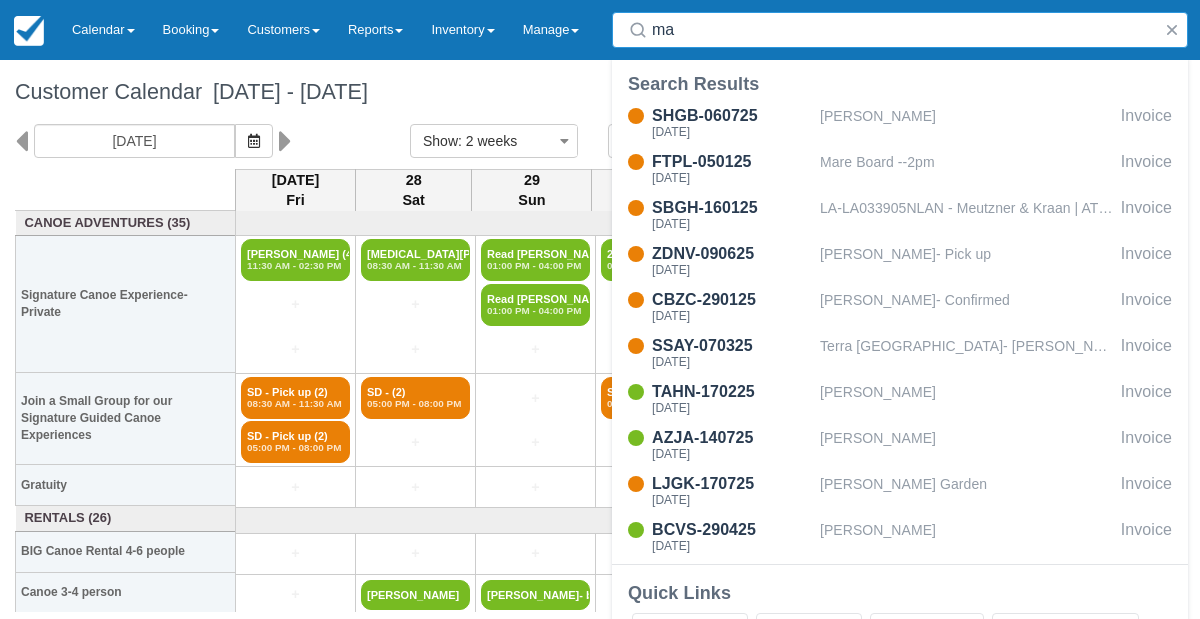 type on "mat" 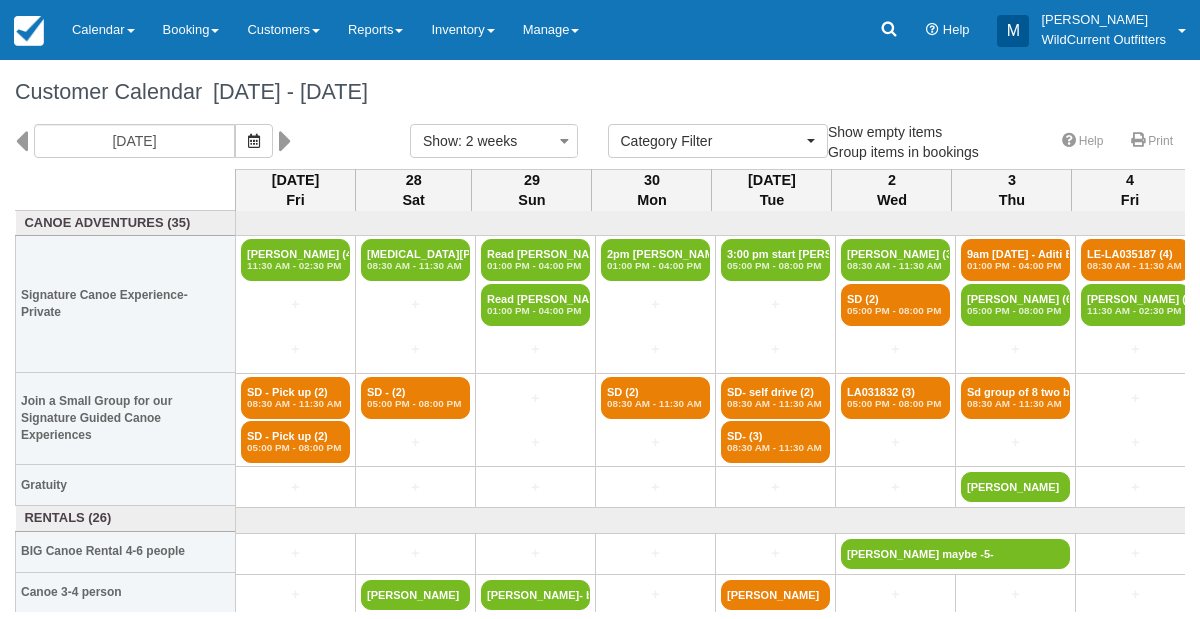 select 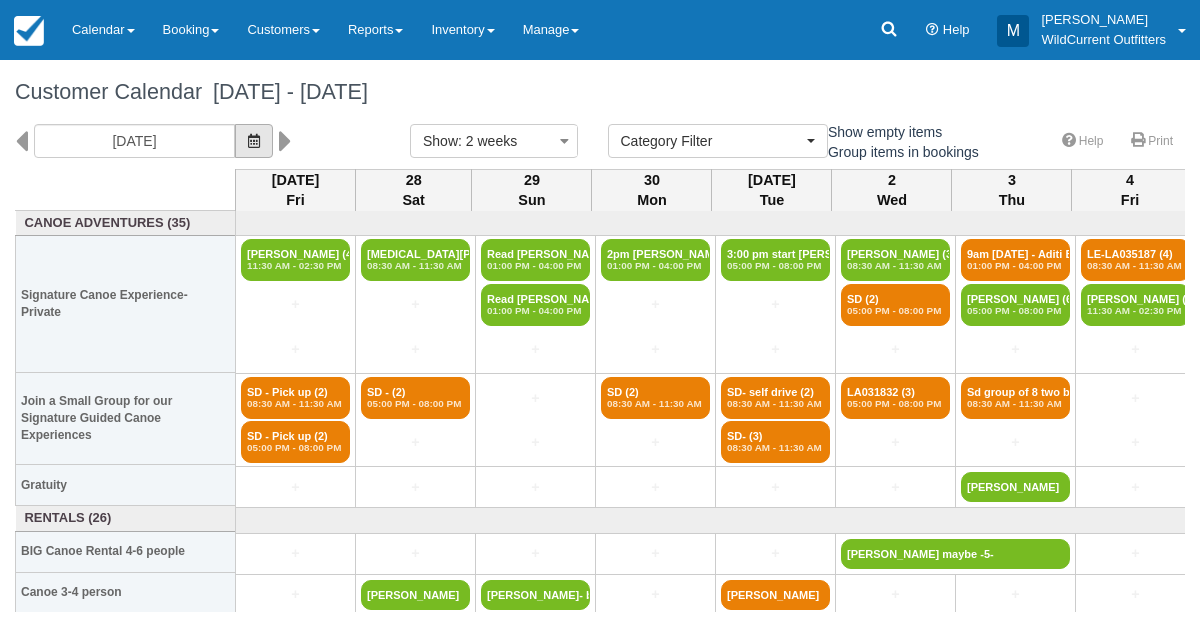 click at bounding box center [254, 141] 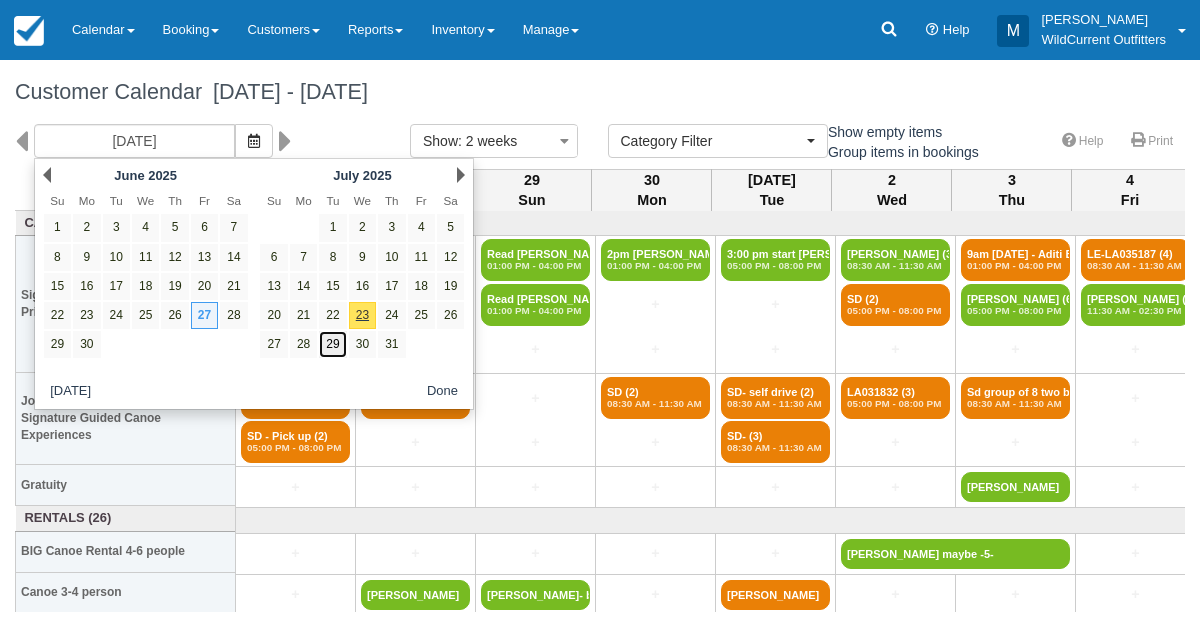 click on "29" at bounding box center (332, 344) 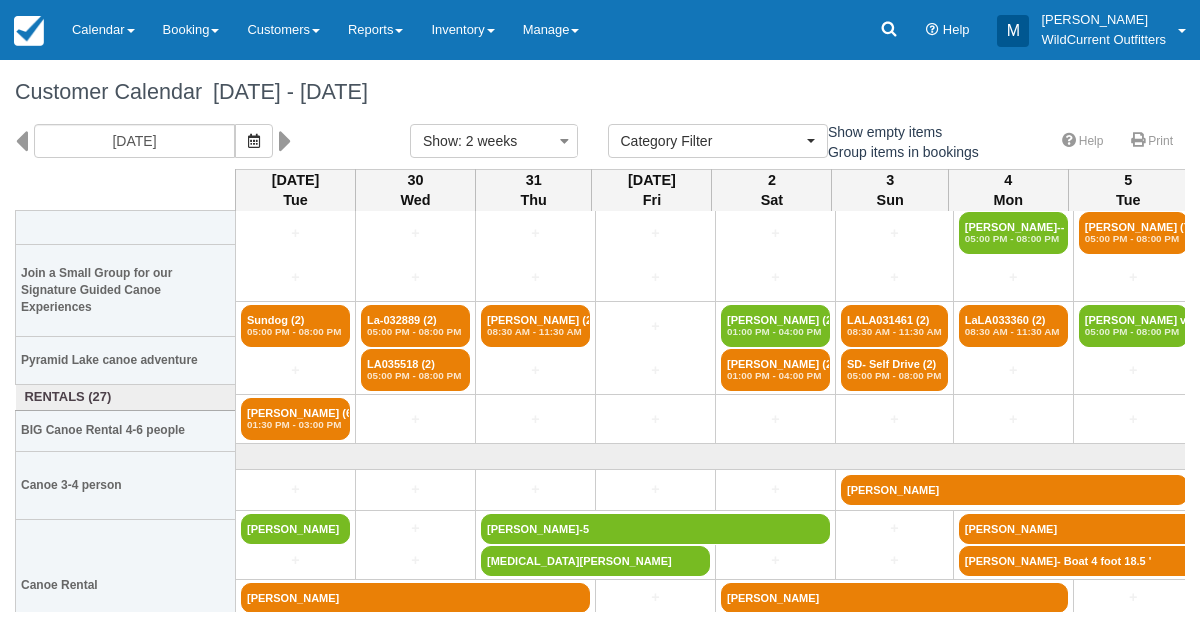 scroll, scrollTop: 212, scrollLeft: 0, axis: vertical 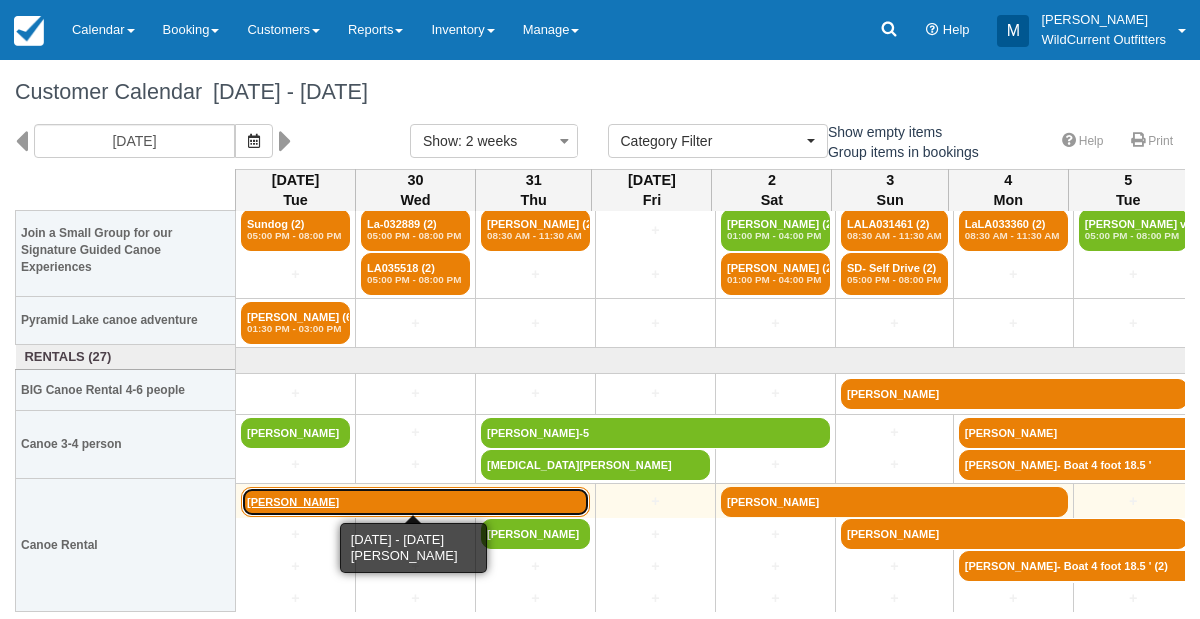 click on "[PERSON_NAME]" at bounding box center (415, 502) 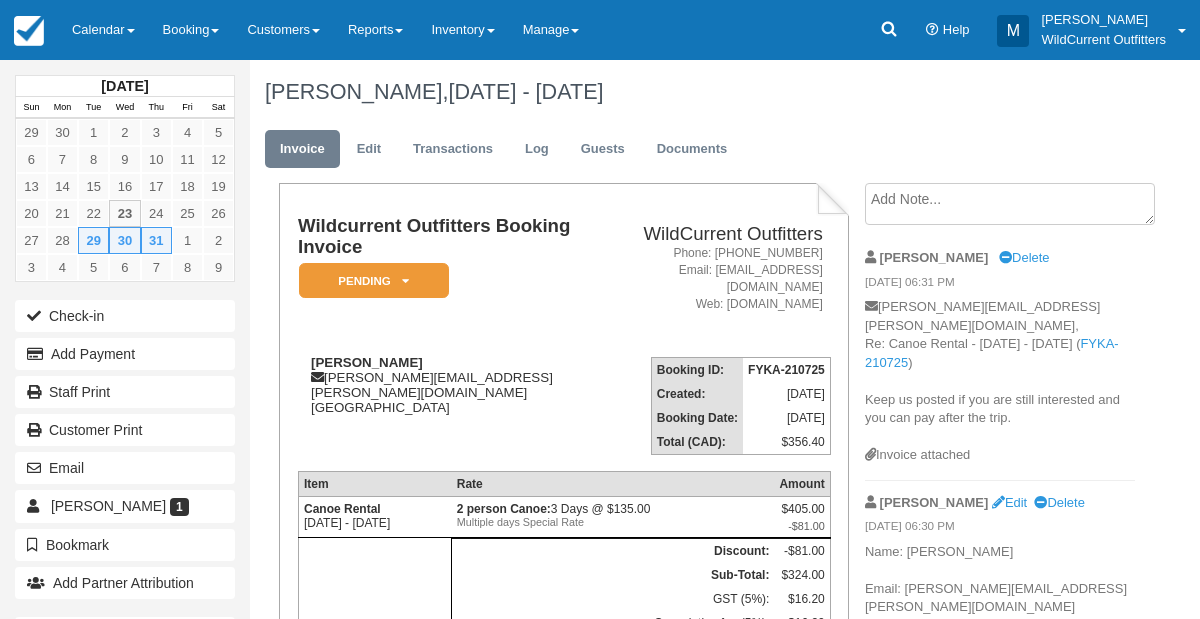 scroll, scrollTop: 0, scrollLeft: 0, axis: both 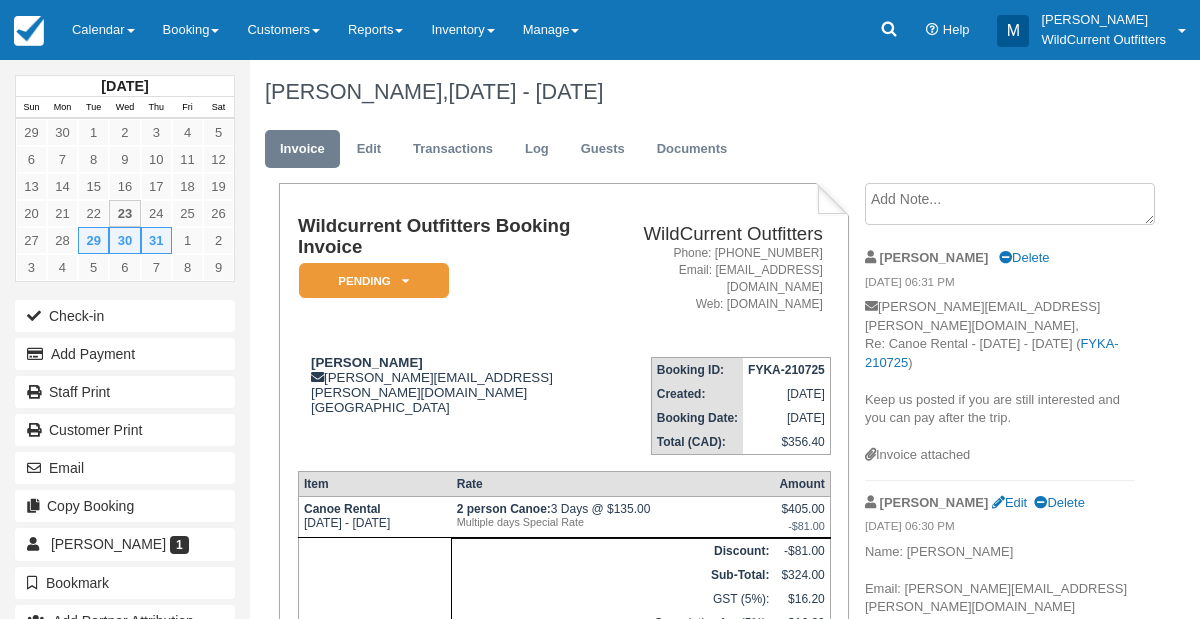 click at bounding box center (1010, 204) 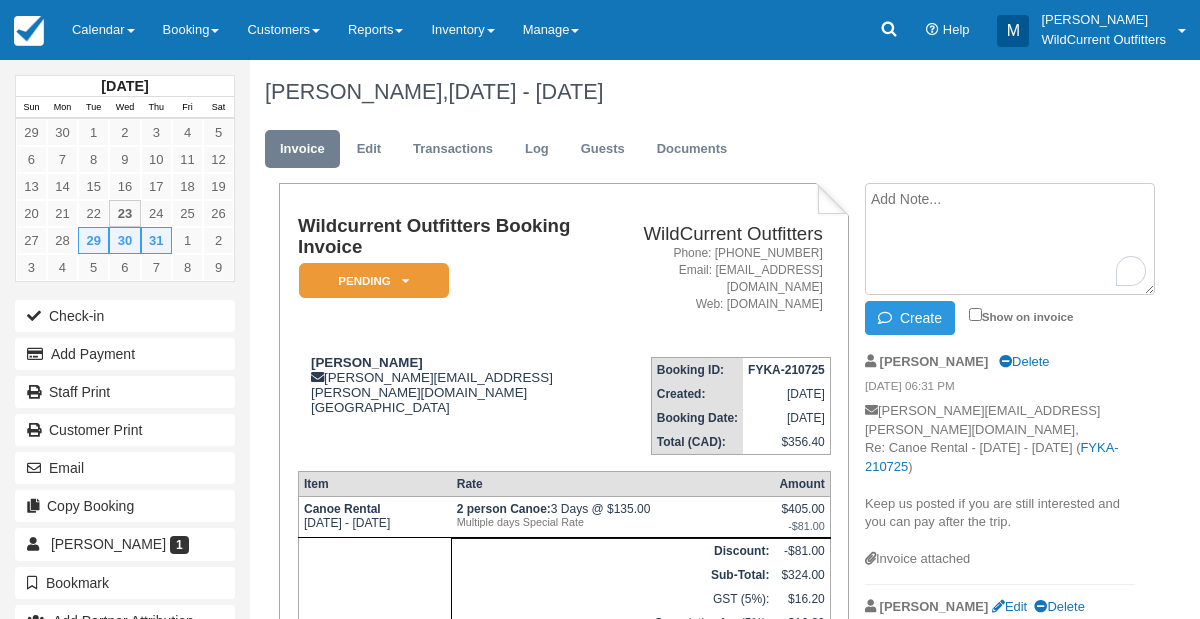 paste on "Thank you.  Weather is looking good, so we hope all is a go!
What is the earliest that we can stop by to pick up lock code/key, etc.?
Allyson Szafranski
780-984-5145" 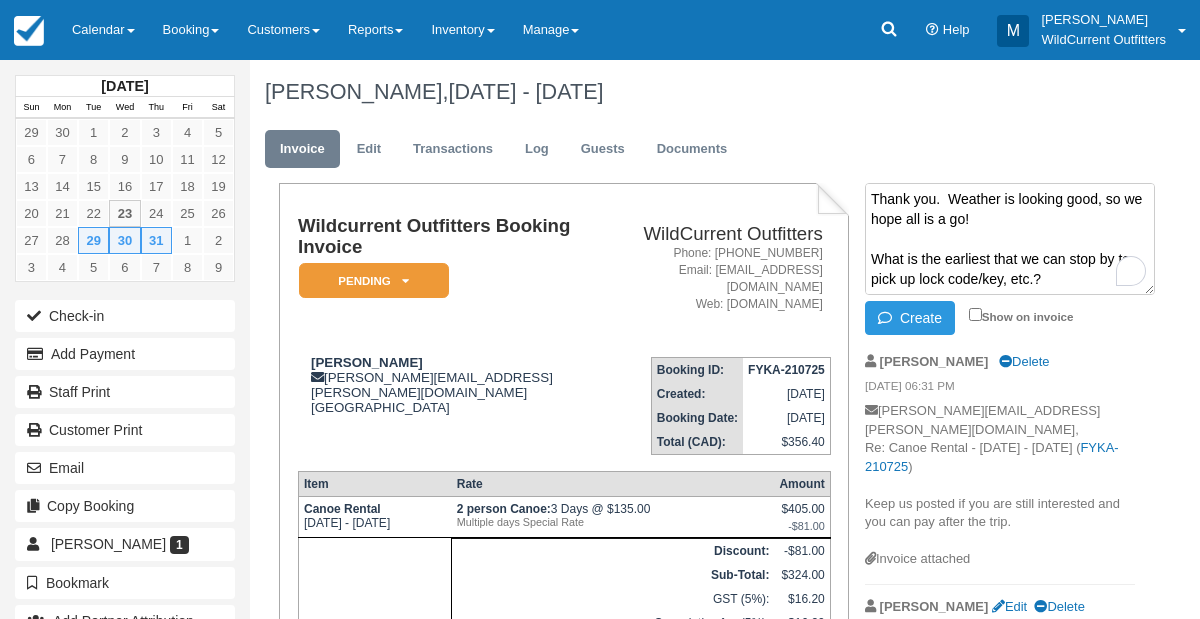 scroll, scrollTop: 52, scrollLeft: 0, axis: vertical 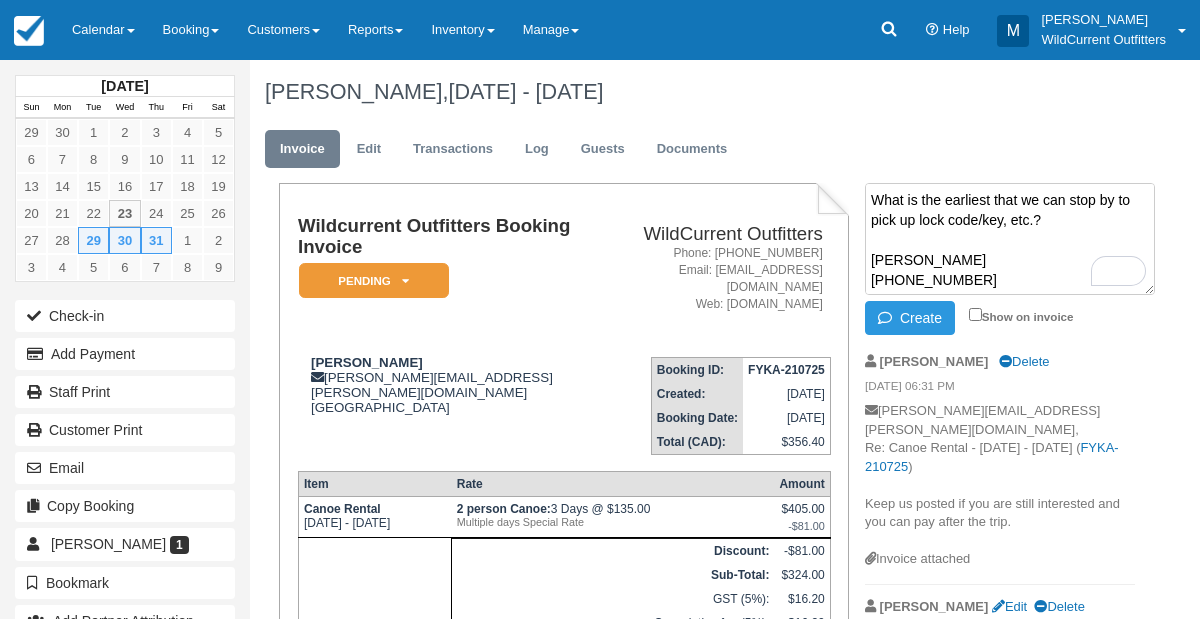 drag, startPoint x: 963, startPoint y: 287, endPoint x: 845, endPoint y: 292, distance: 118.10589 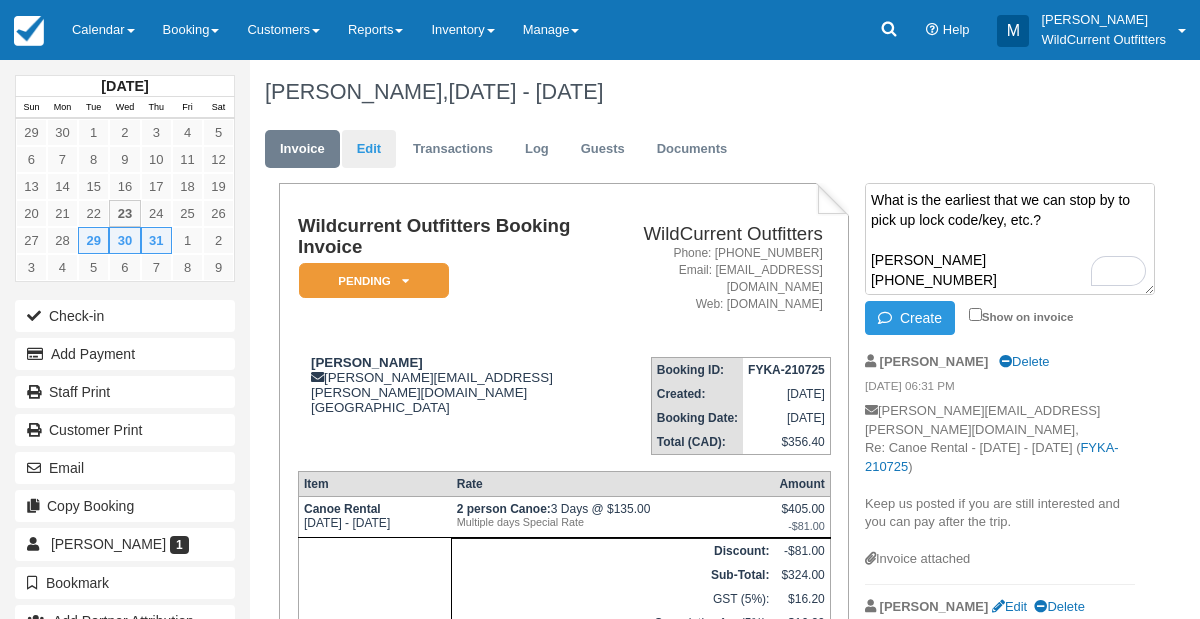 type on "Thank you.  Weather is looking good, so we hope all is a go!
What is the earliest that we can stop by to pick up lock code/key, etc.?
Allyson Szafranski
780-984-5145" 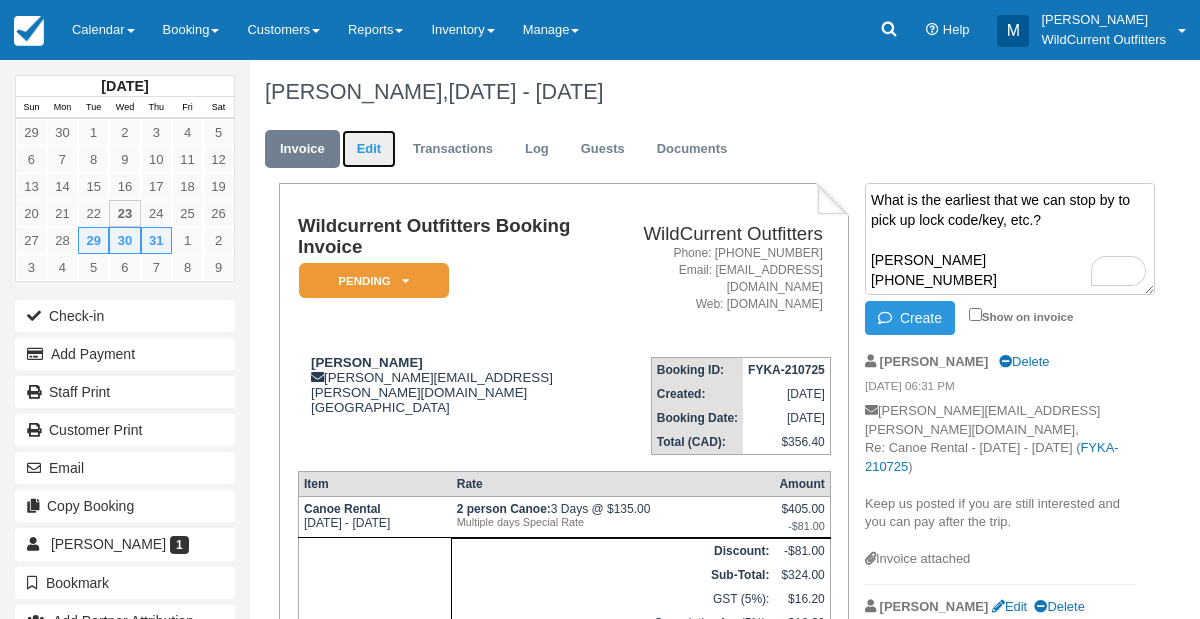 click on "Edit" at bounding box center [369, 149] 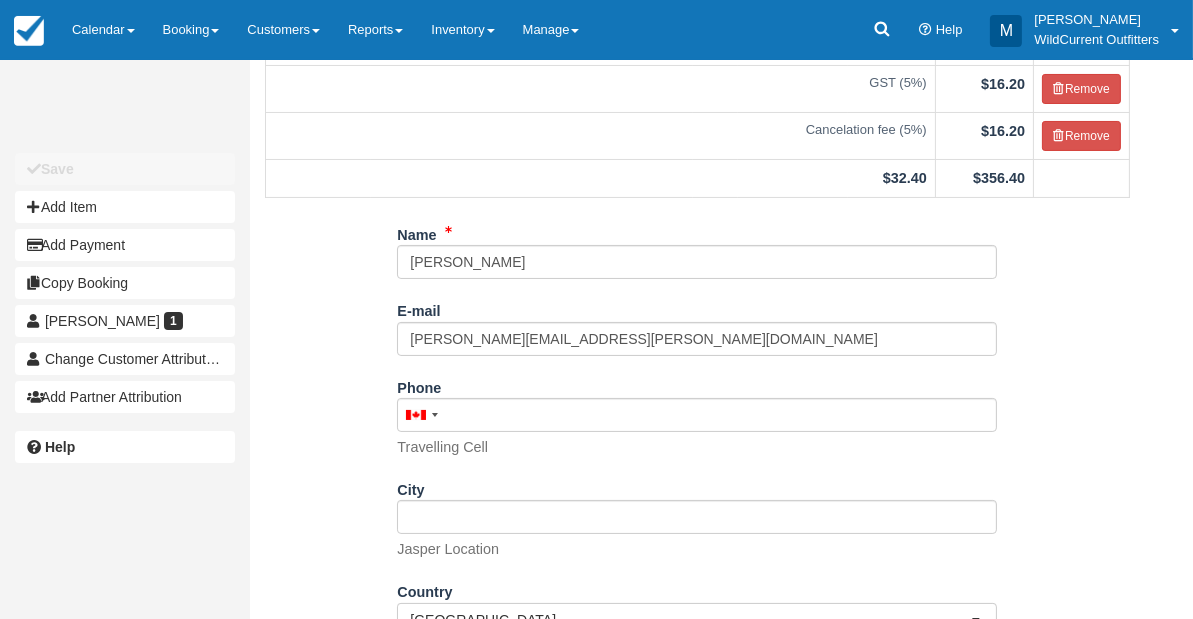 scroll, scrollTop: 315, scrollLeft: 0, axis: vertical 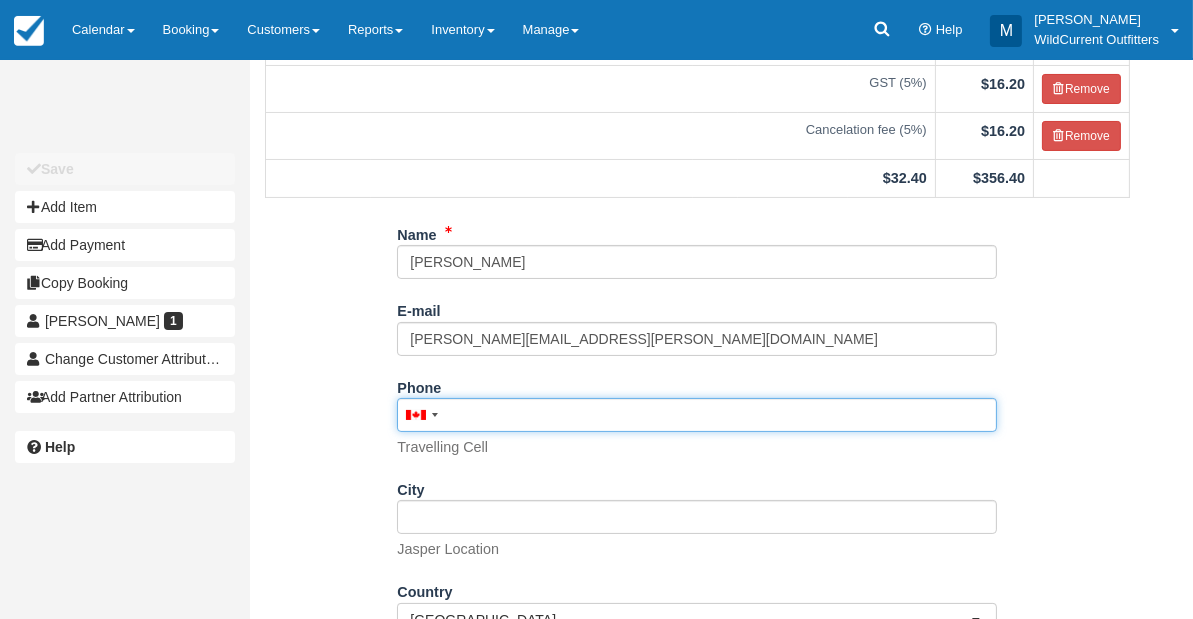 click on "Phone" at bounding box center (697, 415) 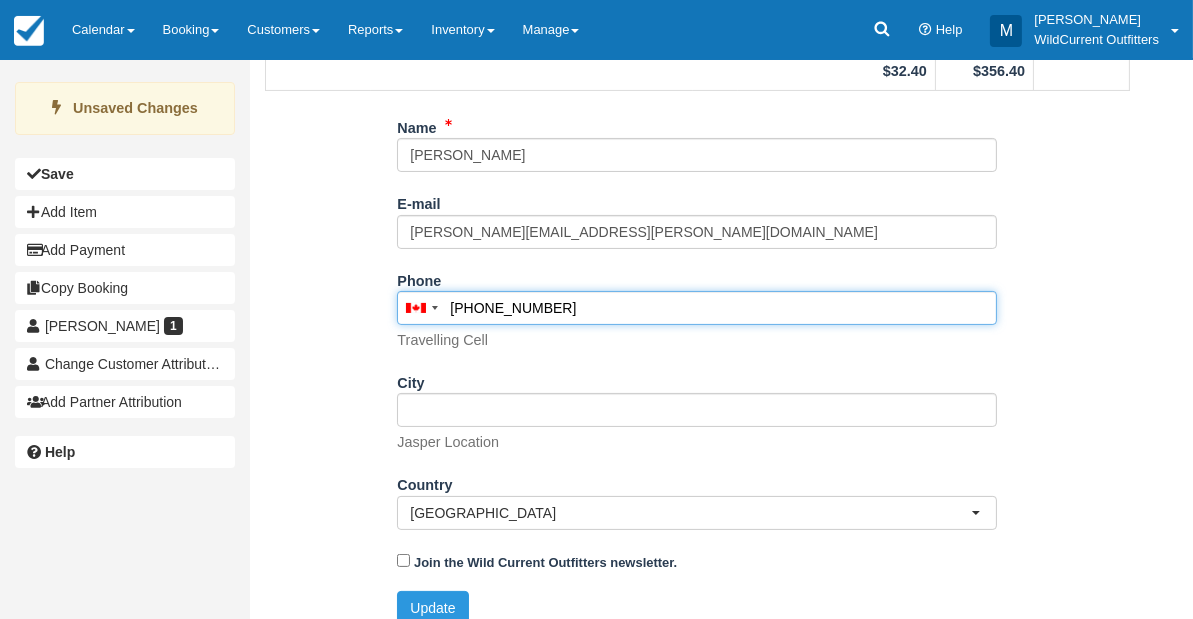 scroll, scrollTop: 438, scrollLeft: 0, axis: vertical 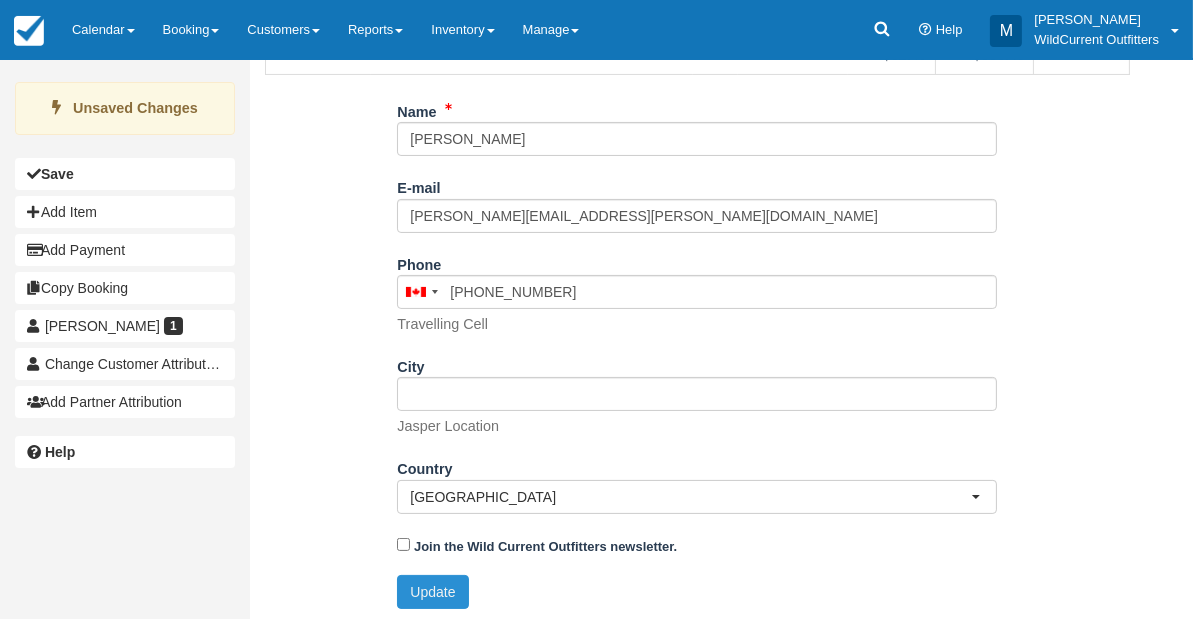 click on "Update" at bounding box center [432, 592] 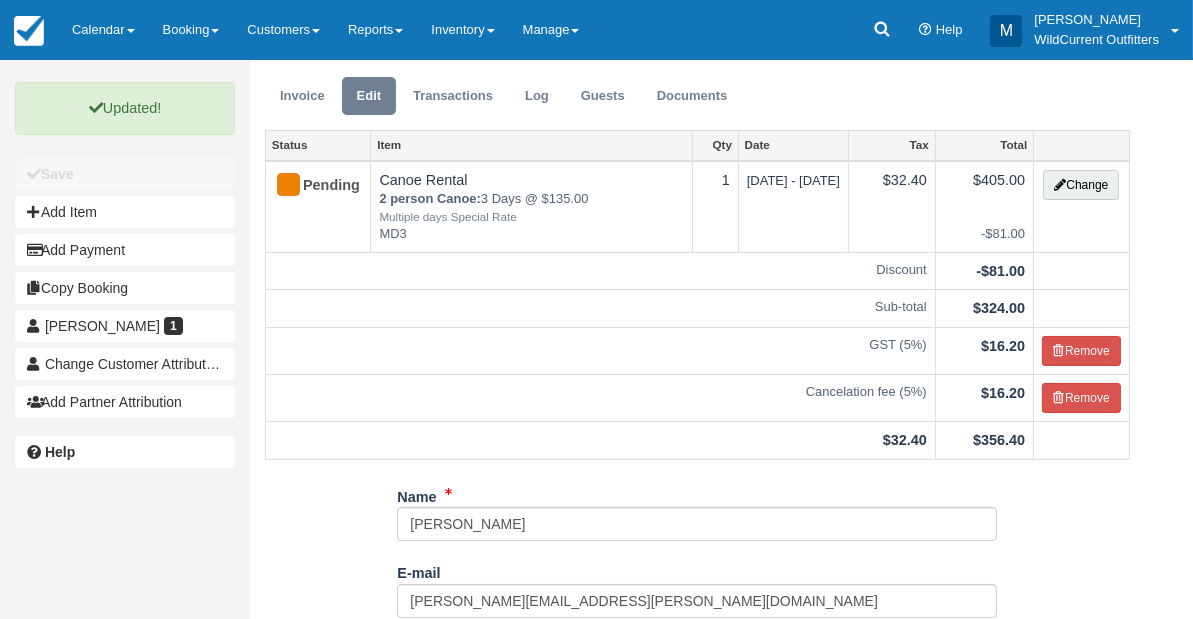 scroll, scrollTop: 0, scrollLeft: 0, axis: both 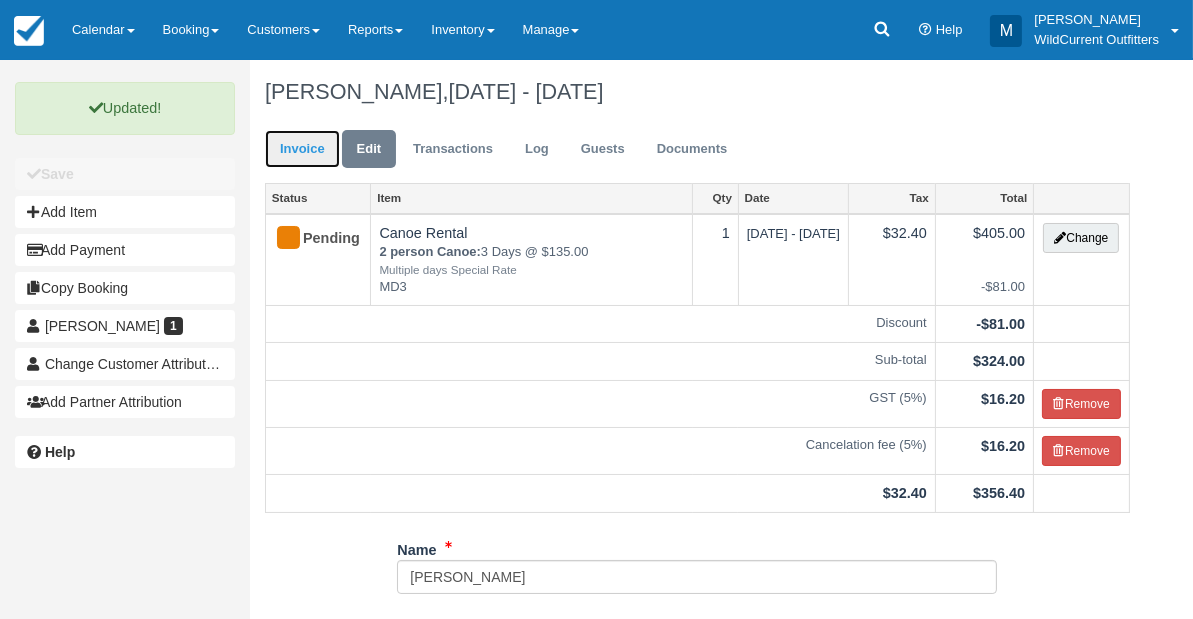 click on "Invoice" at bounding box center [302, 149] 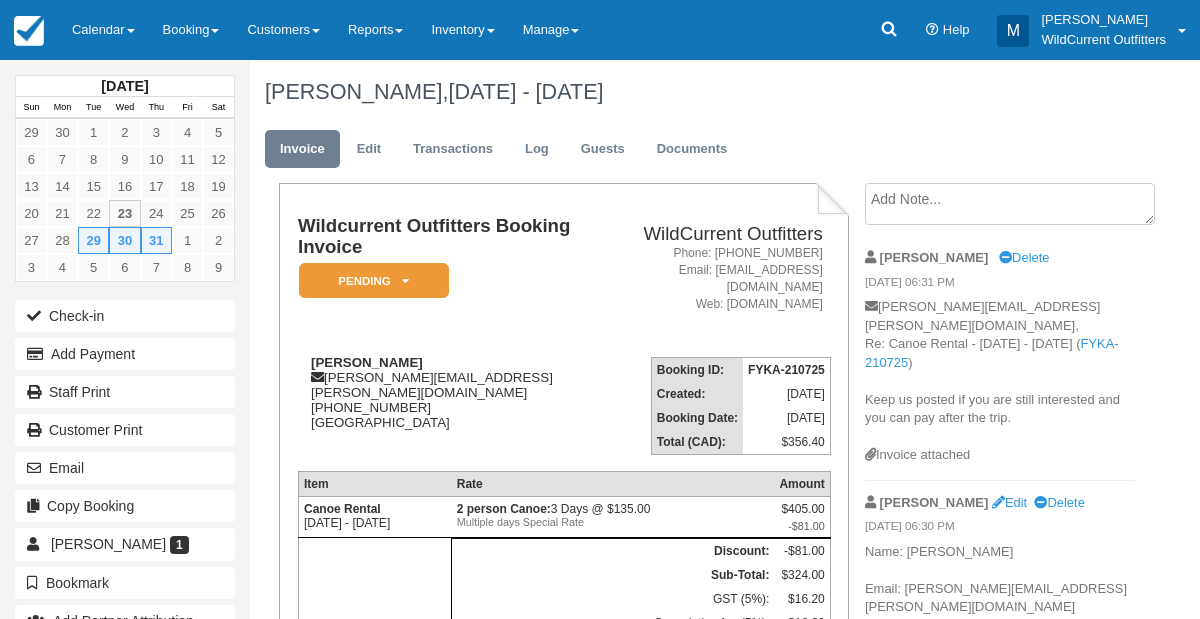 scroll, scrollTop: 0, scrollLeft: 0, axis: both 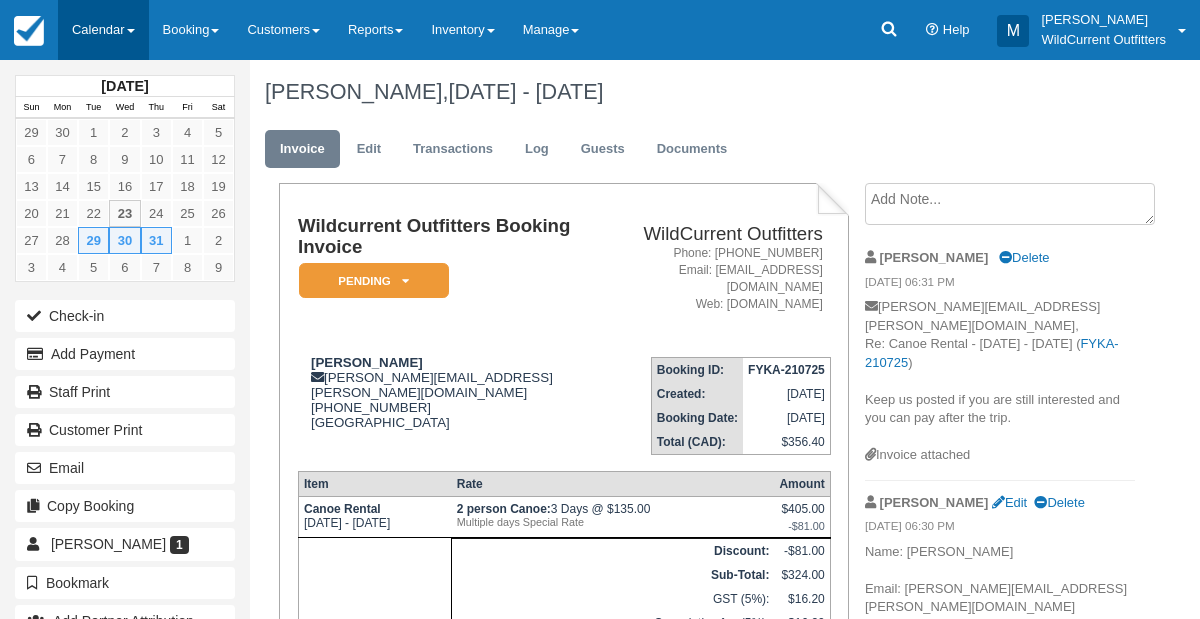 click on "Calendar" at bounding box center (103, 30) 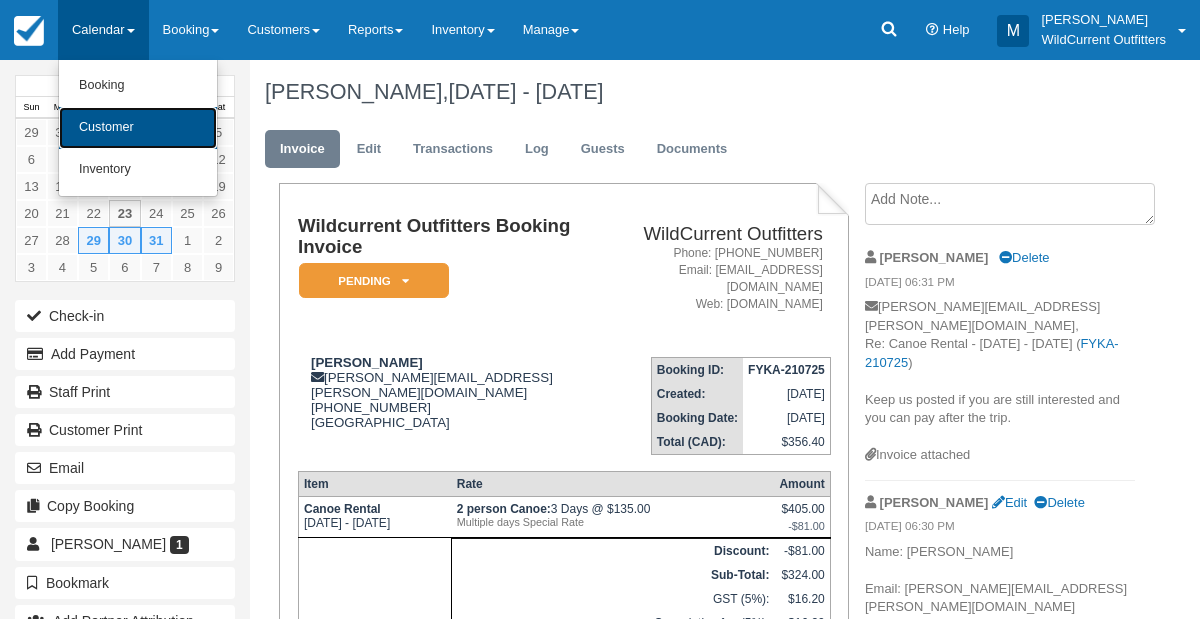 click on "Customer" at bounding box center (138, 128) 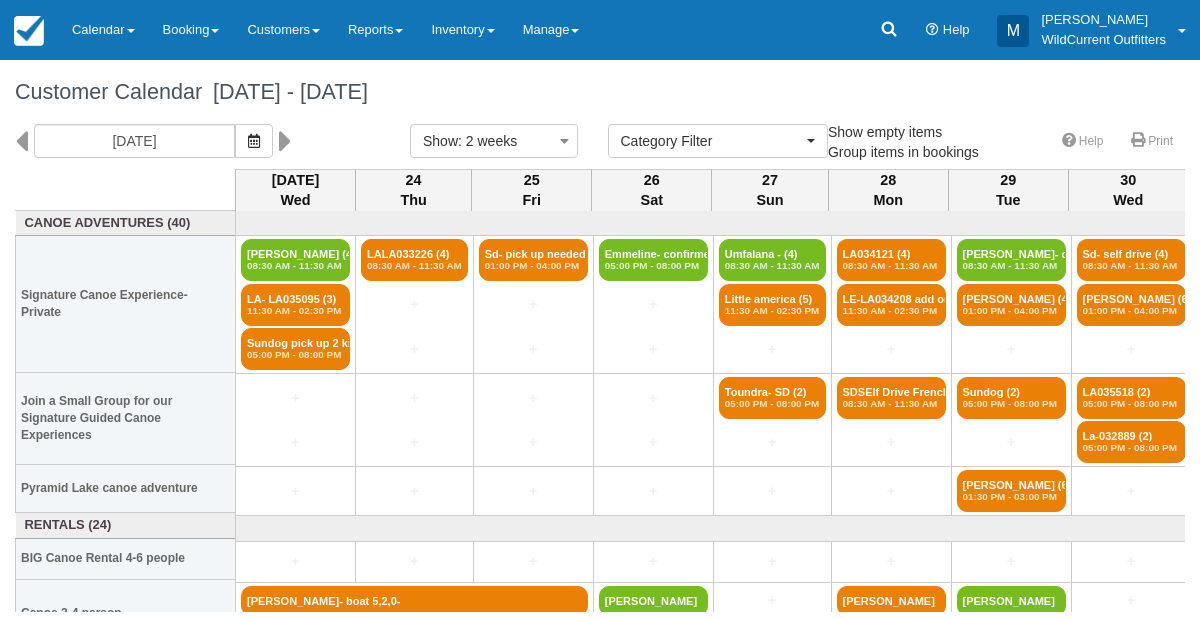 select 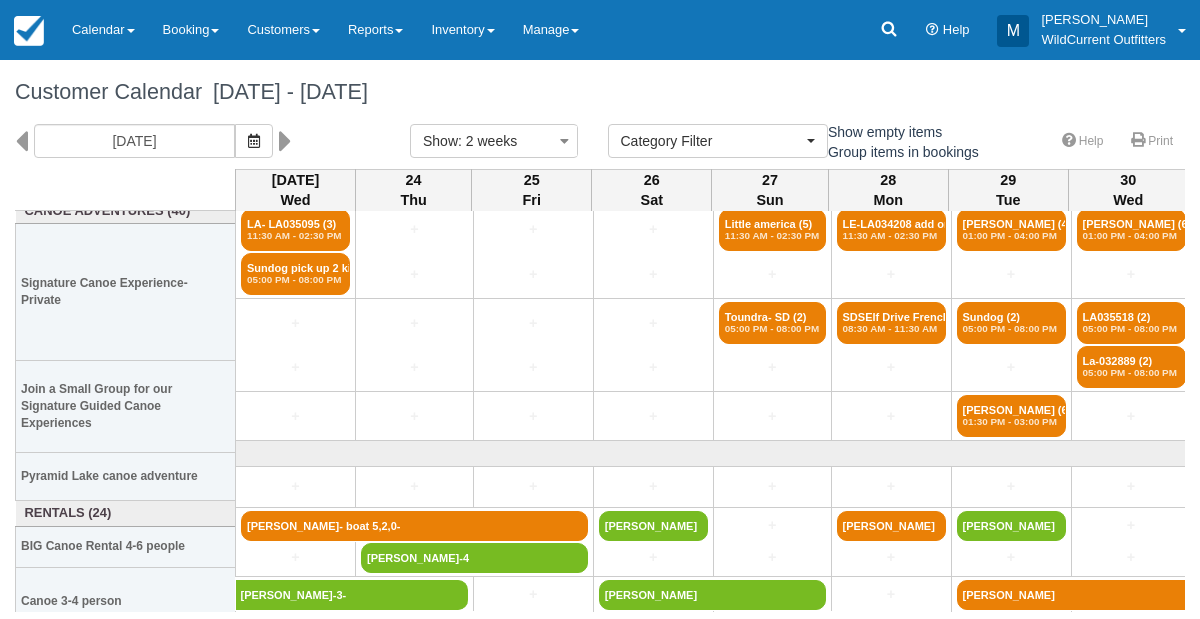 scroll, scrollTop: 136, scrollLeft: 0, axis: vertical 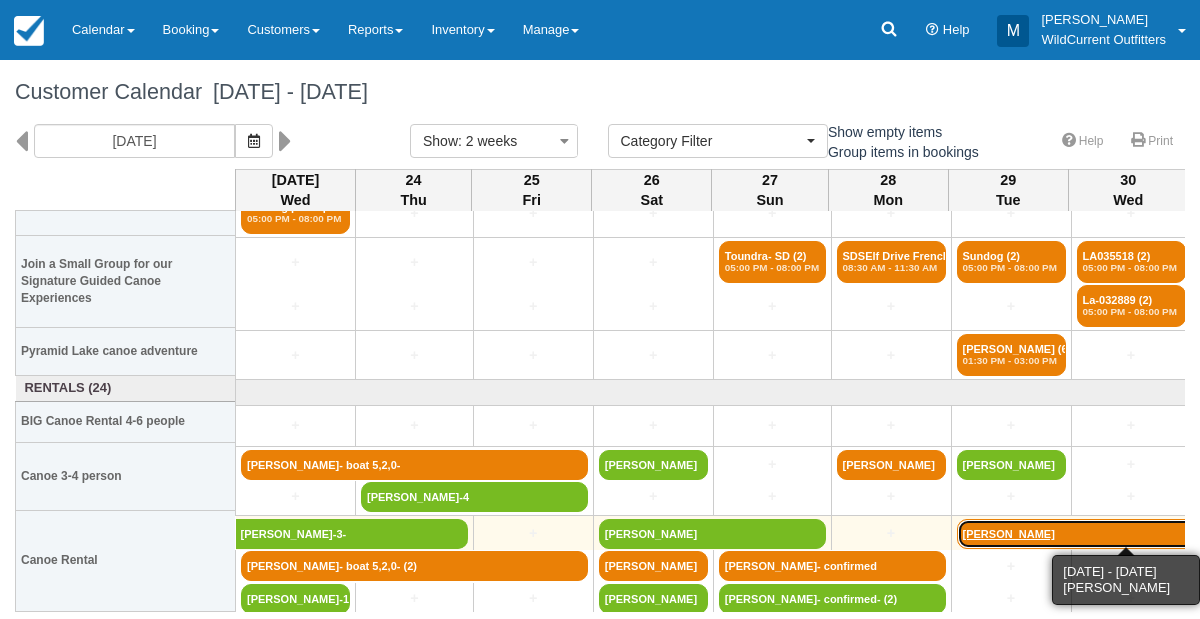 click on "[PERSON_NAME]" at bounding box center [1131, 534] 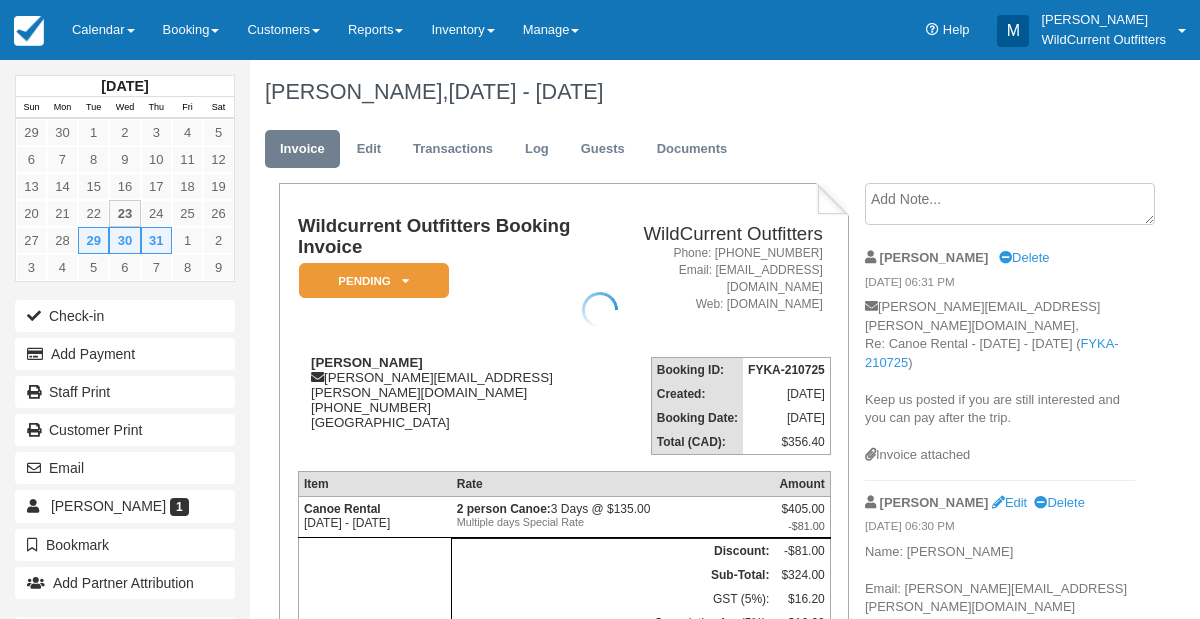 scroll, scrollTop: 0, scrollLeft: 0, axis: both 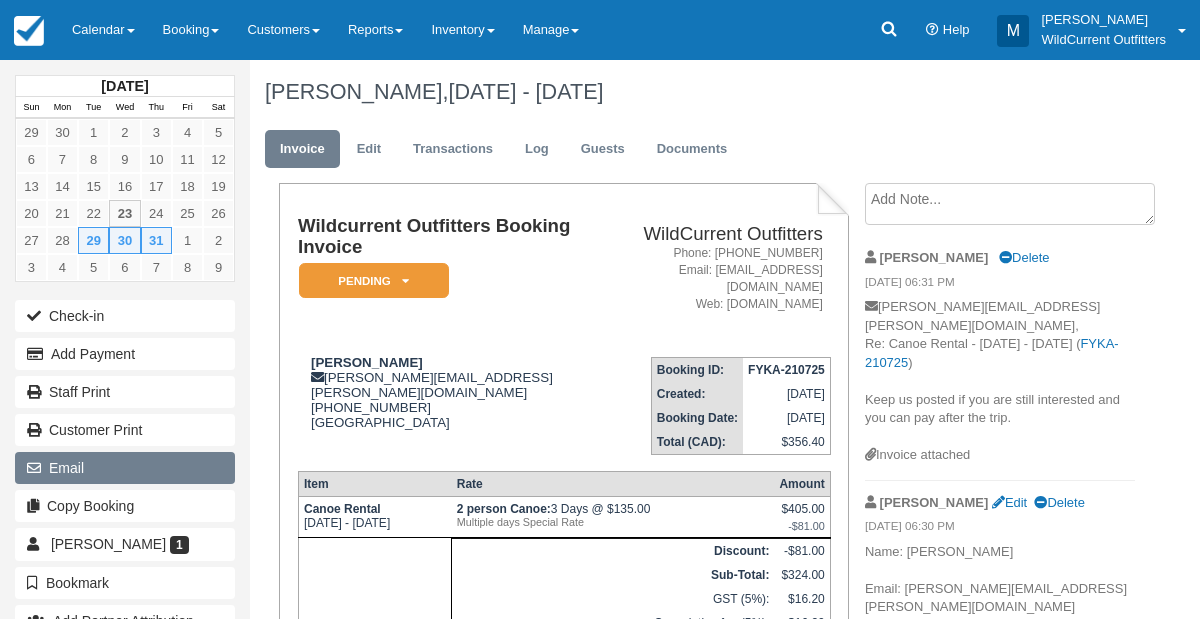 click on "Email" at bounding box center (125, 468) 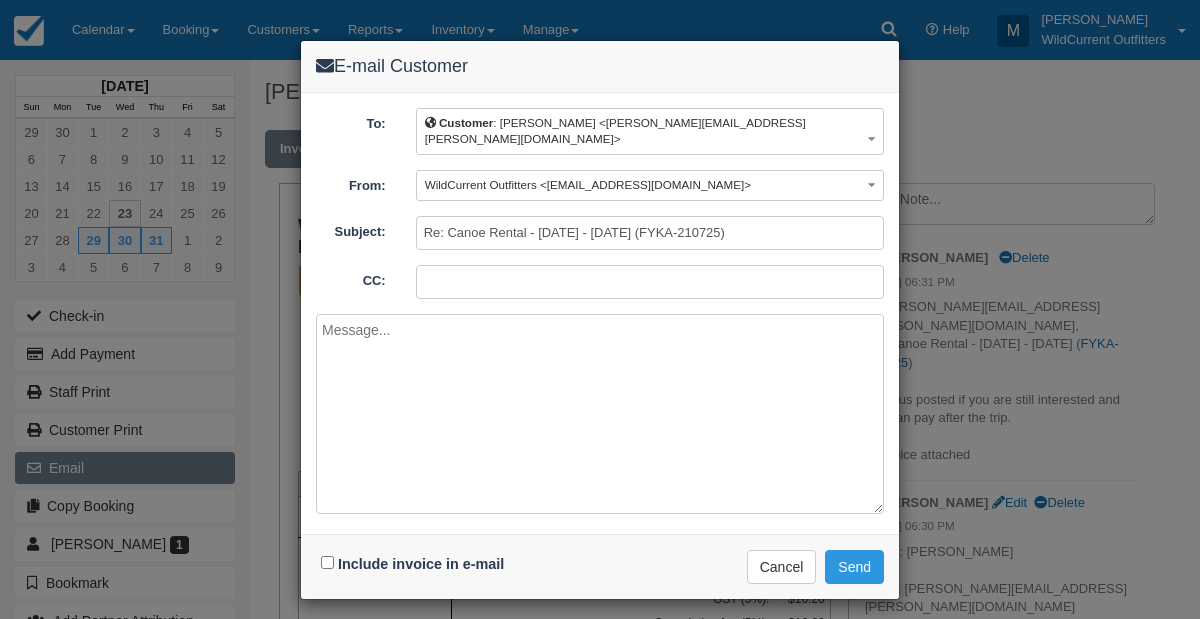 paste on "Hi Allyson,
We typically arrange gear pickup the evening before your trip, usually just after 8:00 PM. However, we can coordinate an earlier time if needed.
Thank you for providing your SMS number; we'll reach out to you there. You can also contact us at 1-780-931-3662.
Wild Current Outfitters" 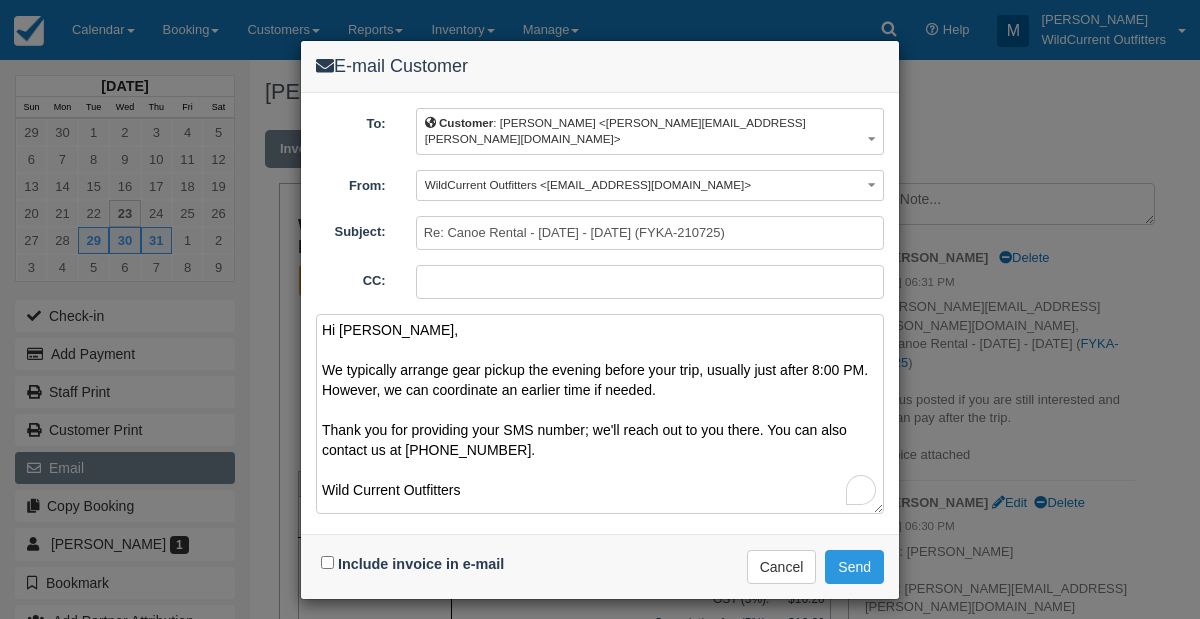 scroll, scrollTop: 44, scrollLeft: 0, axis: vertical 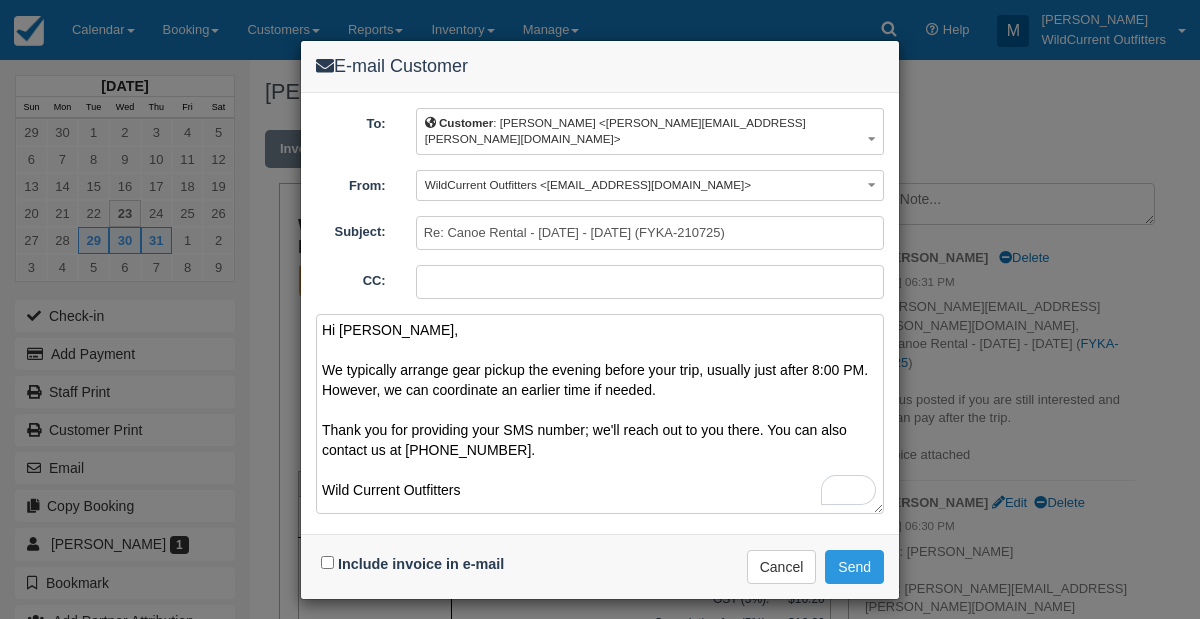 type on "Hi Allyson,
We typically arrange gear pickup the evening before your trip, usually just after 8:00 PM. However, we can coordinate an earlier time if needed.
Thank you for providing your SMS number; we'll reach out to you there. You can also contact us at 1-780-931-3662.
Wild Current Outfitters" 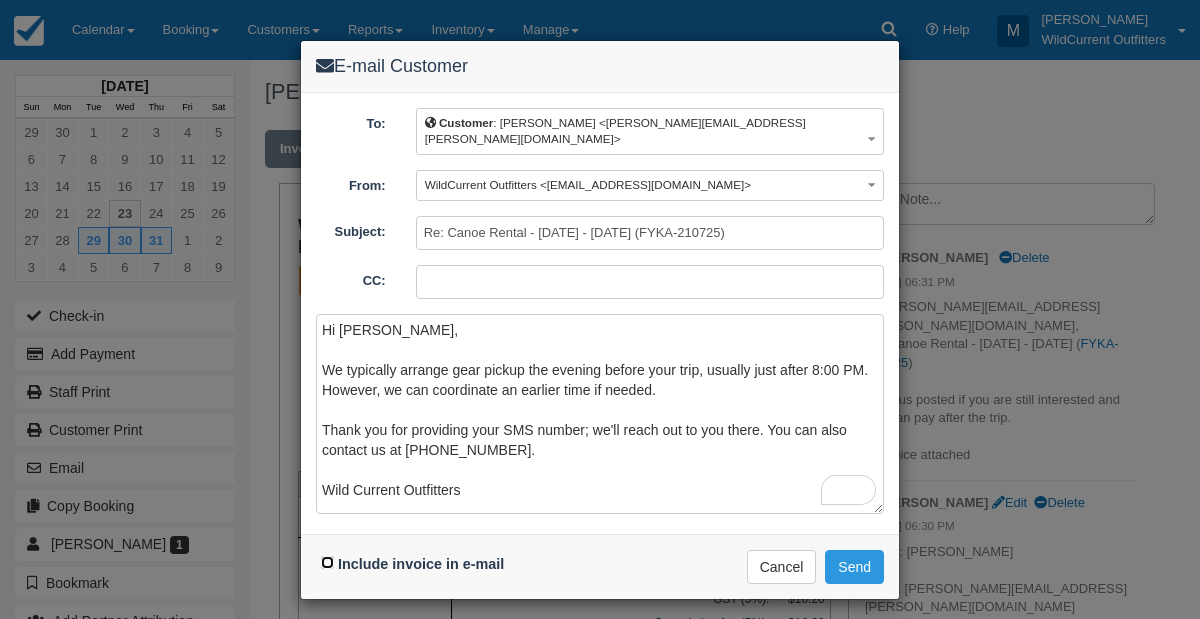 click on "Include invoice in e-mail" at bounding box center [327, 562] 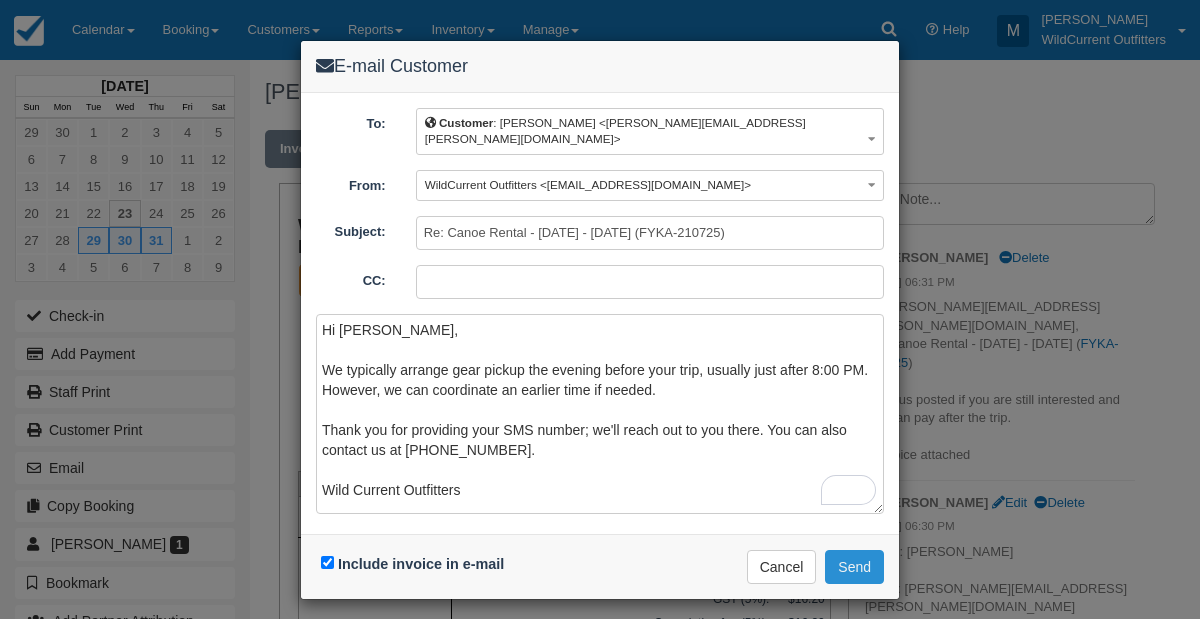 click on "Send" at bounding box center (854, 567) 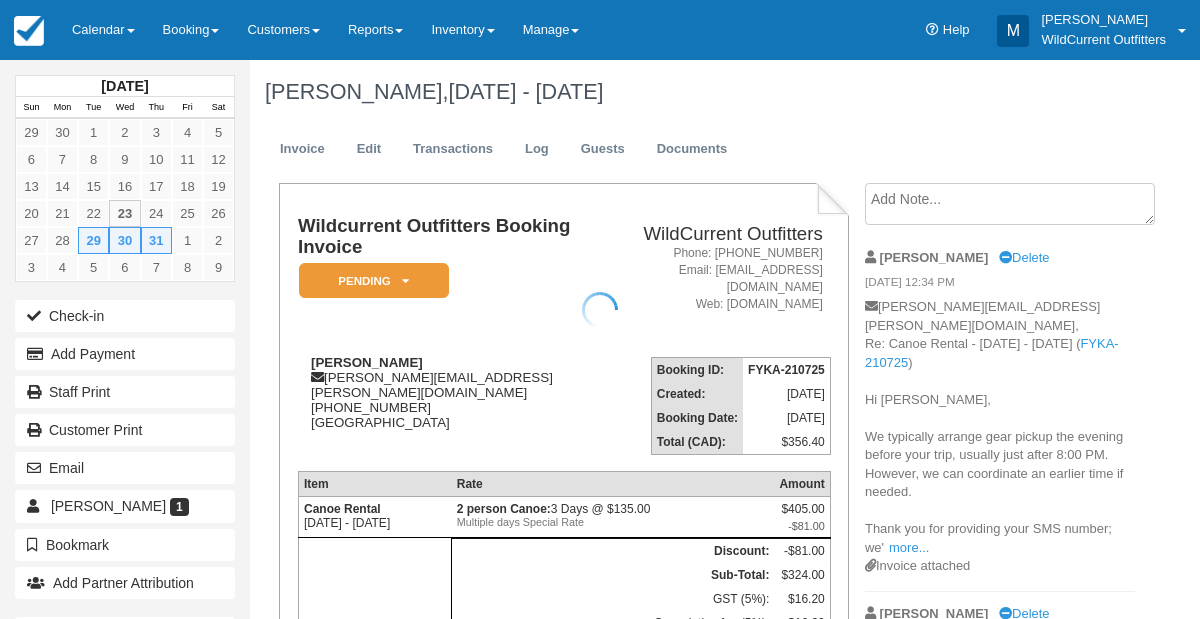 scroll, scrollTop: 0, scrollLeft: 0, axis: both 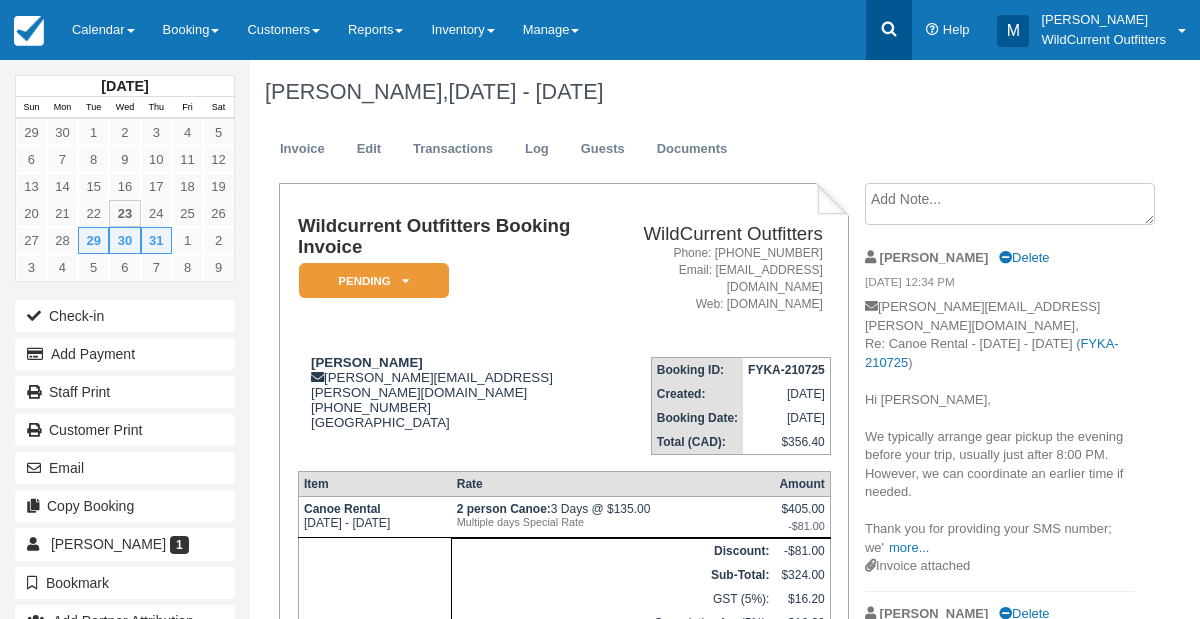 click 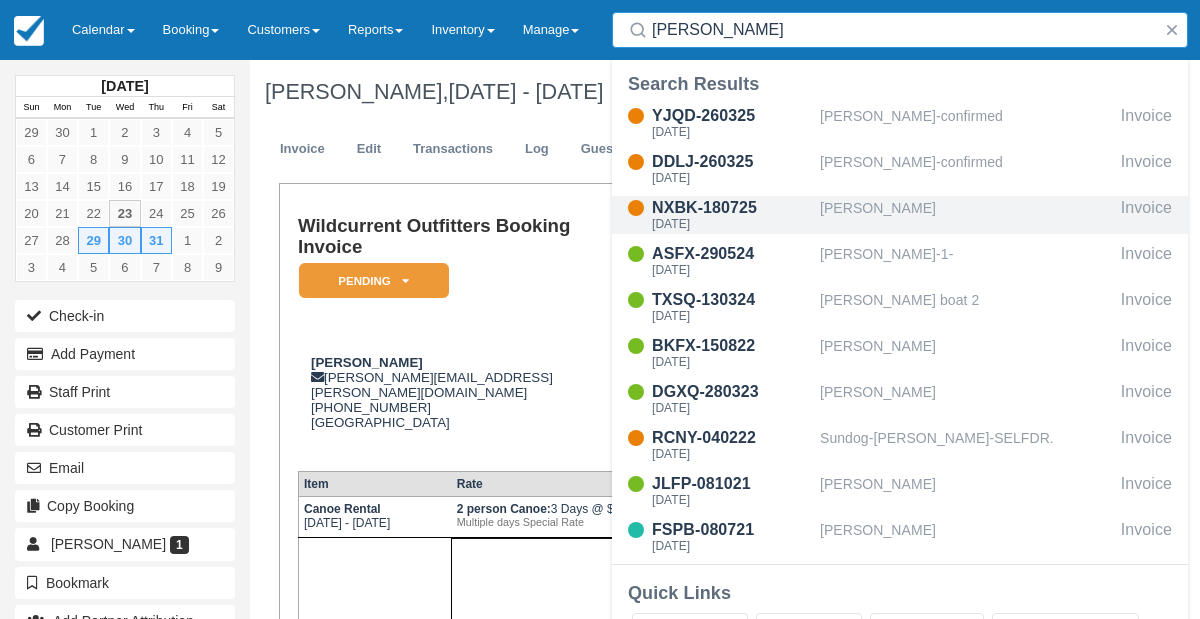 type on "david" 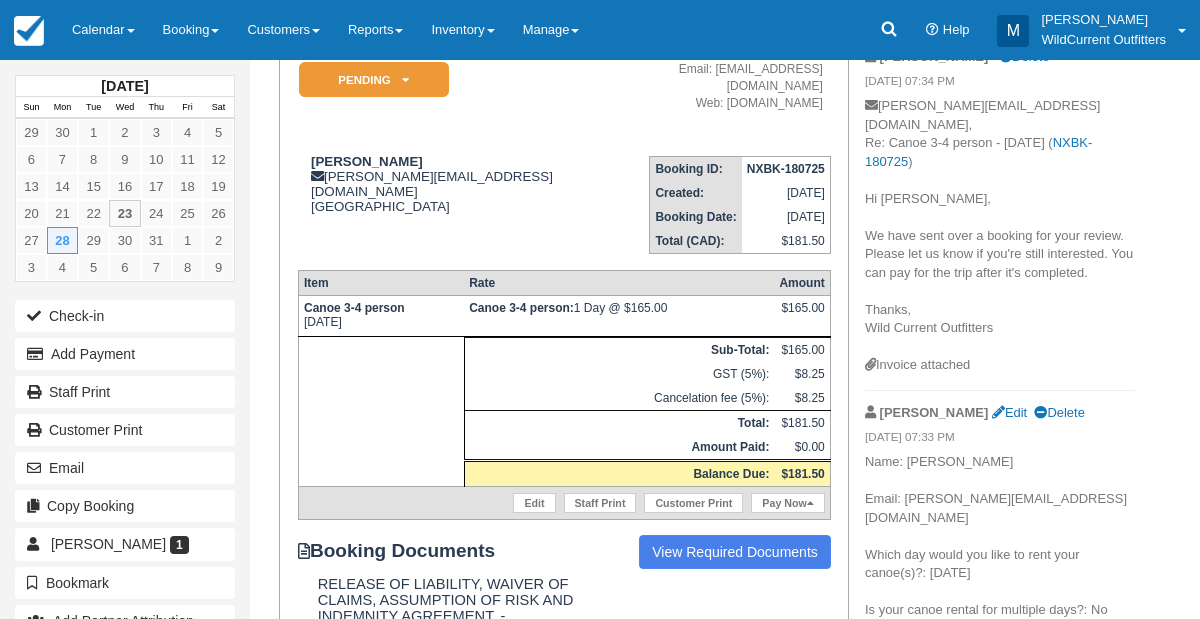 scroll, scrollTop: 194, scrollLeft: 0, axis: vertical 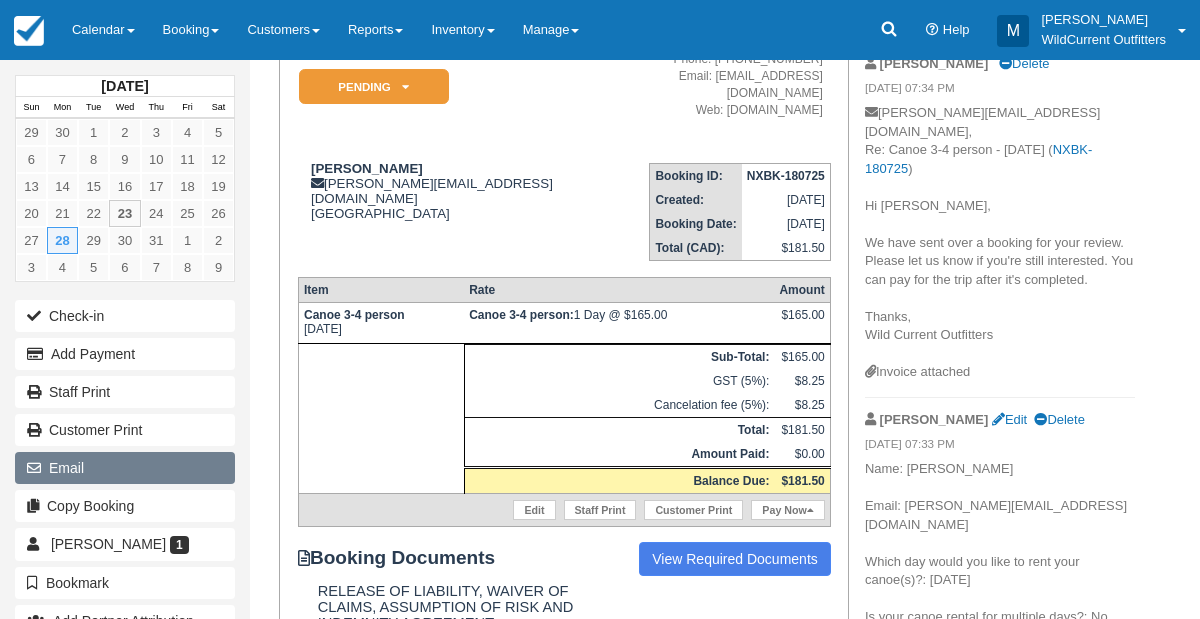 click on "Email" at bounding box center (125, 468) 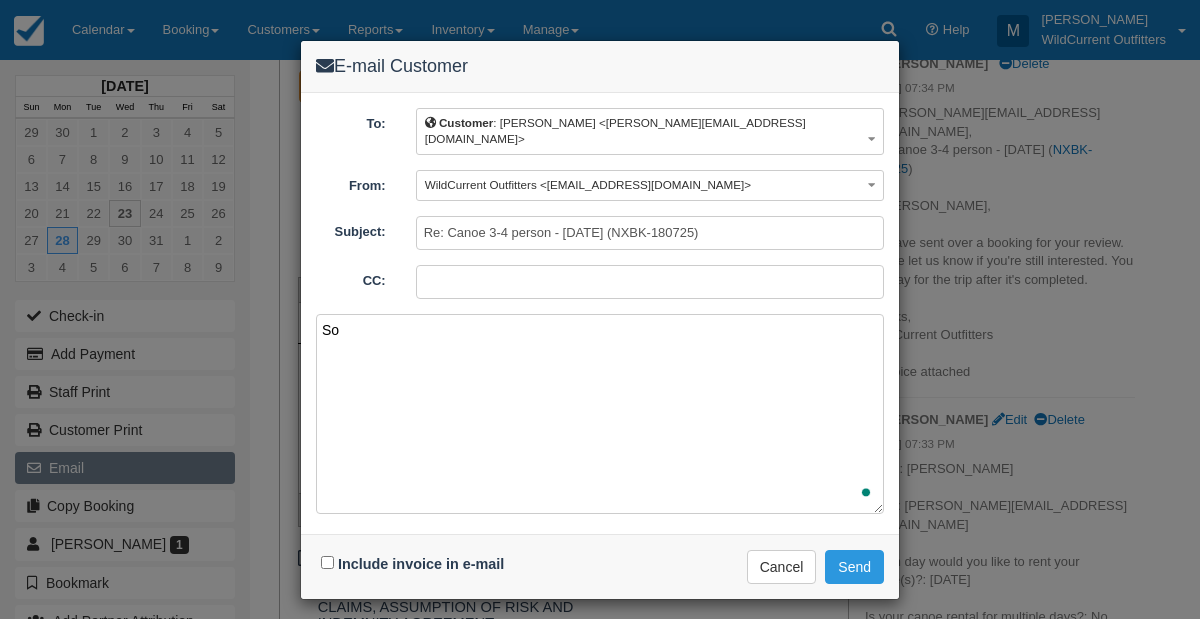 type on "S" 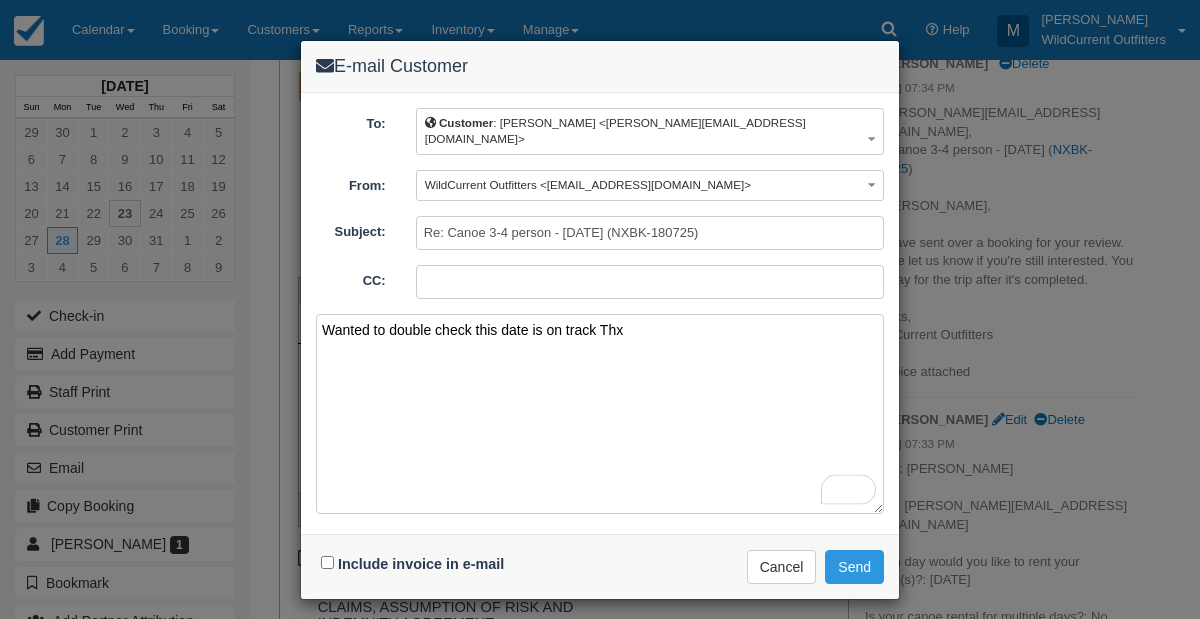 type on "Wanted to double check this date is on track Thx" 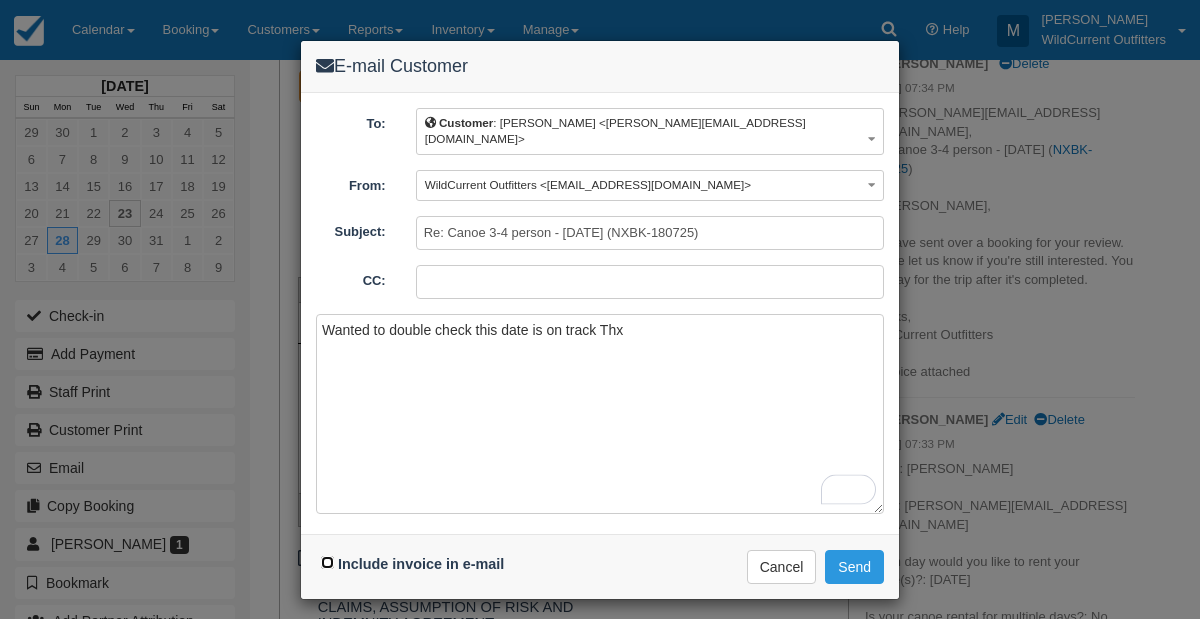 click on "Include invoice in e-mail" at bounding box center [327, 562] 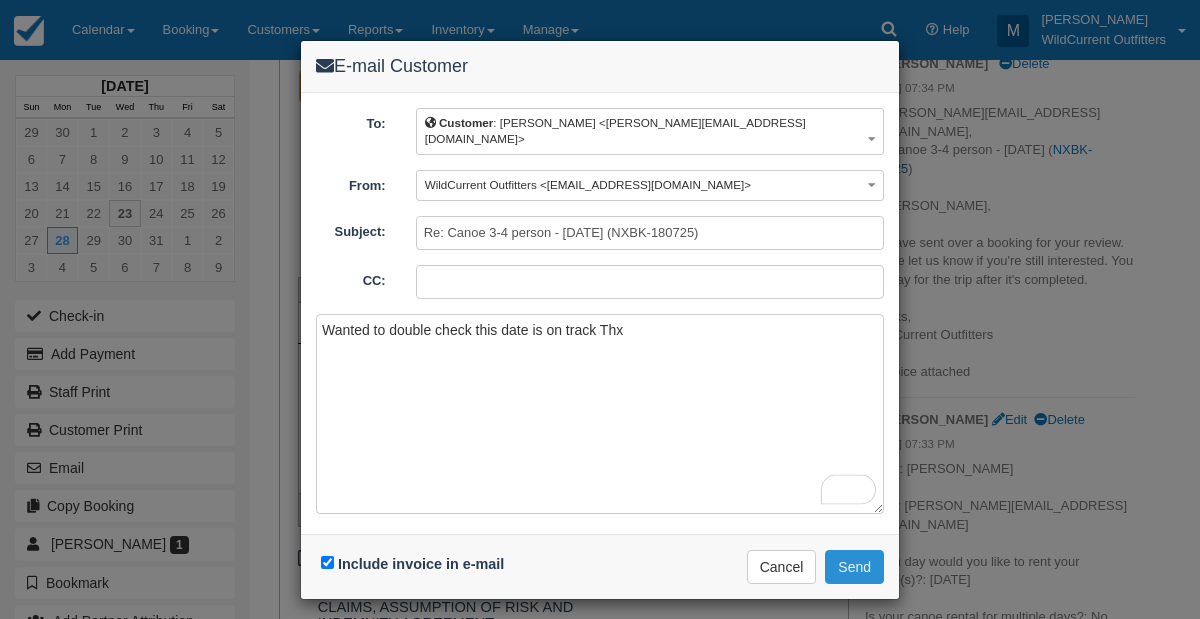click on "Send" at bounding box center (854, 567) 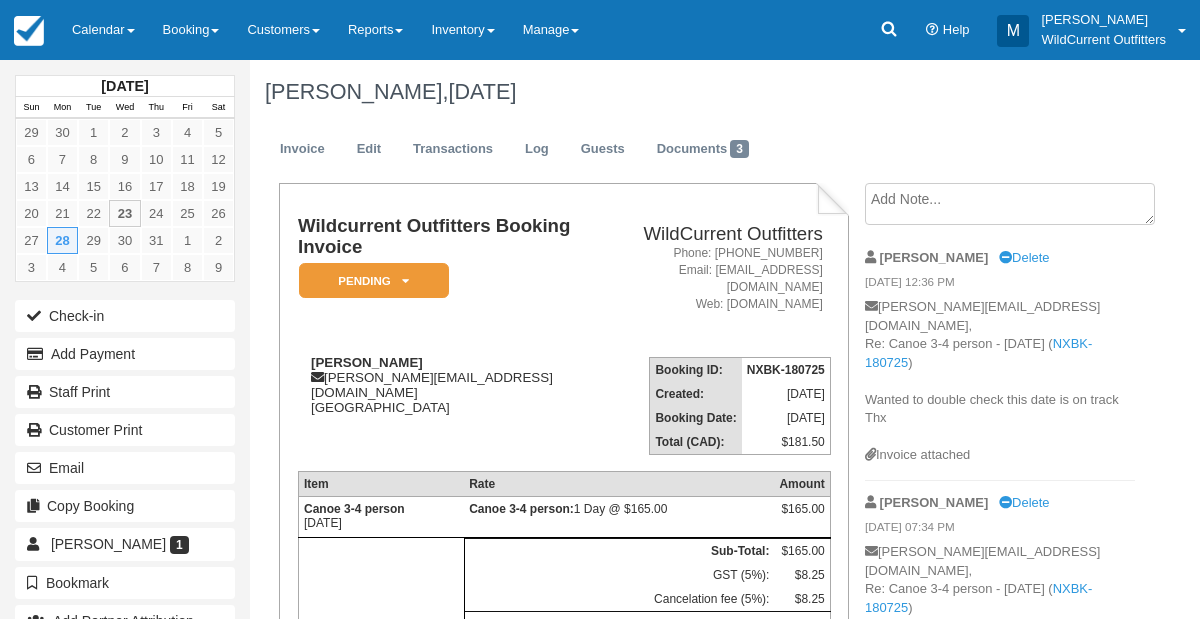 scroll, scrollTop: 0, scrollLeft: 0, axis: both 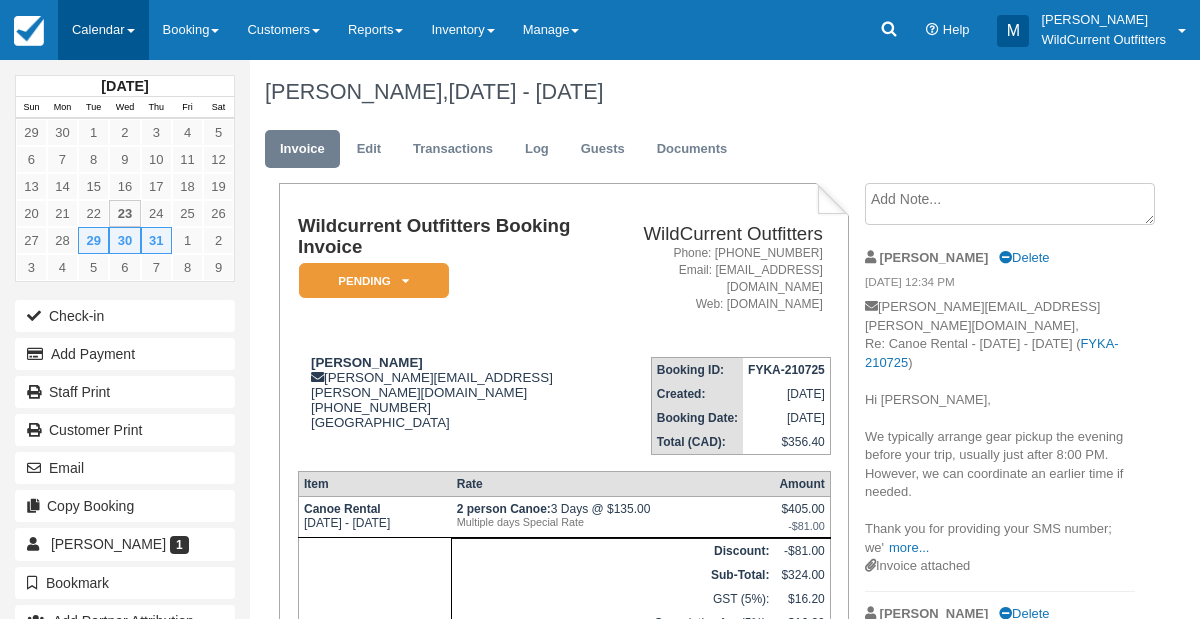 click on "Calendar" at bounding box center (103, 30) 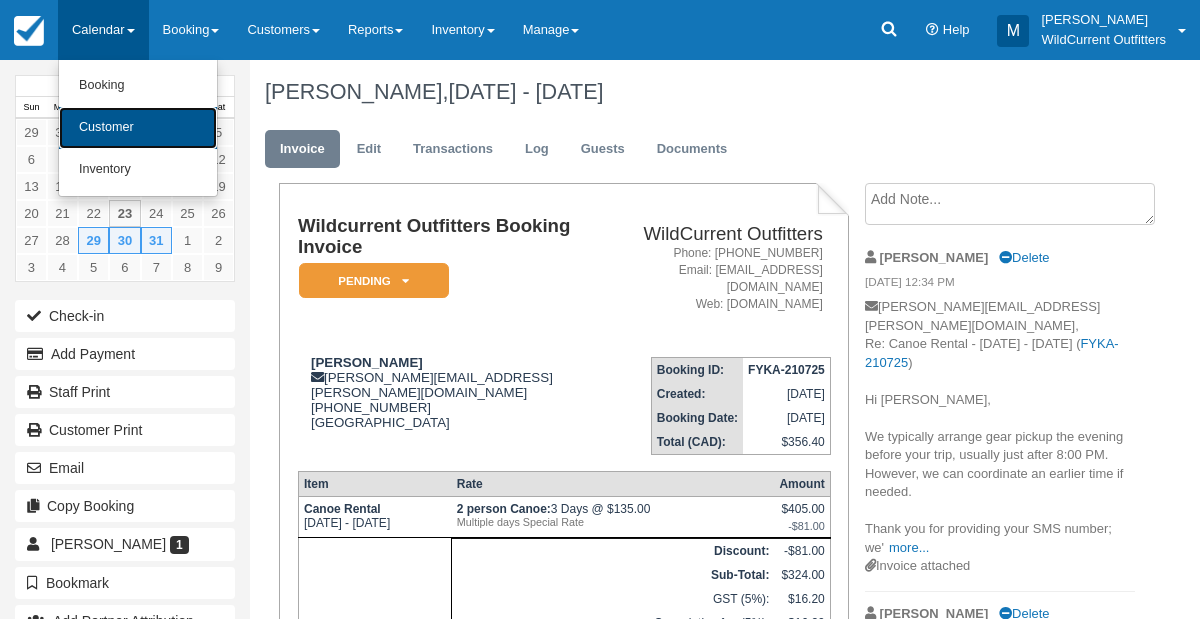 click on "Customer" at bounding box center (138, 128) 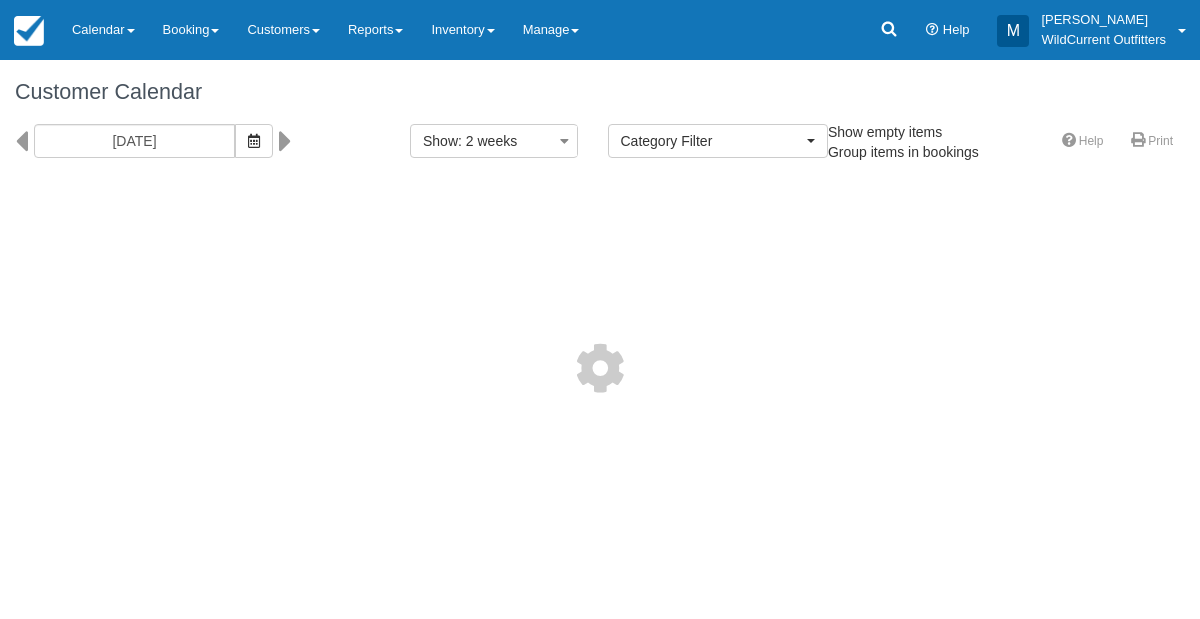 select 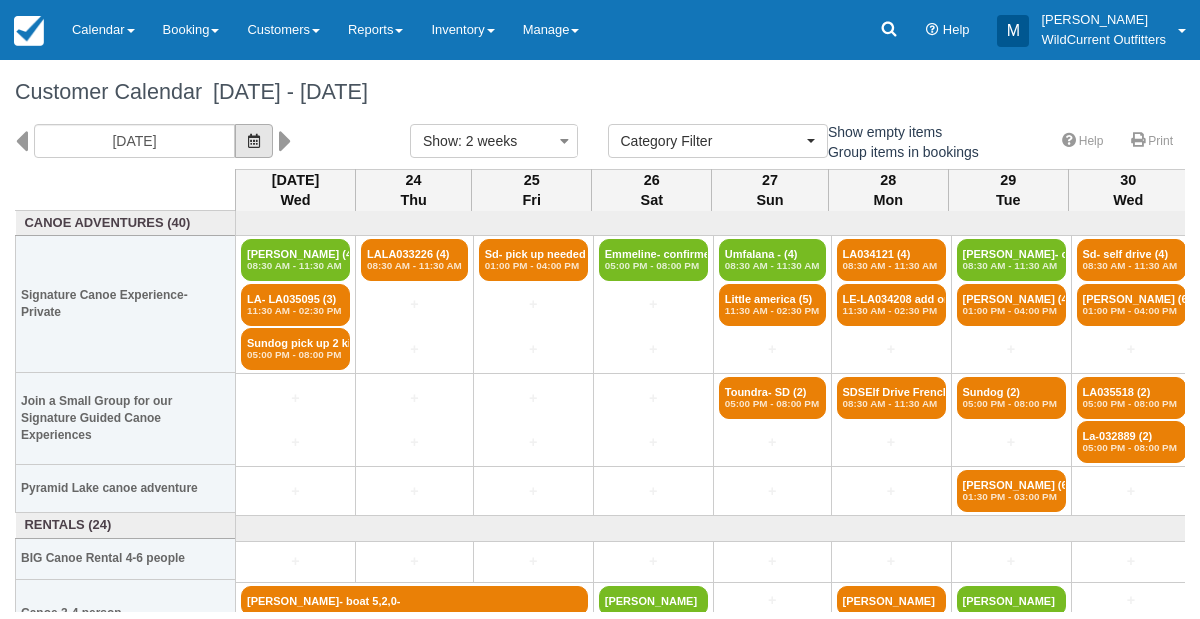 click at bounding box center [254, 141] 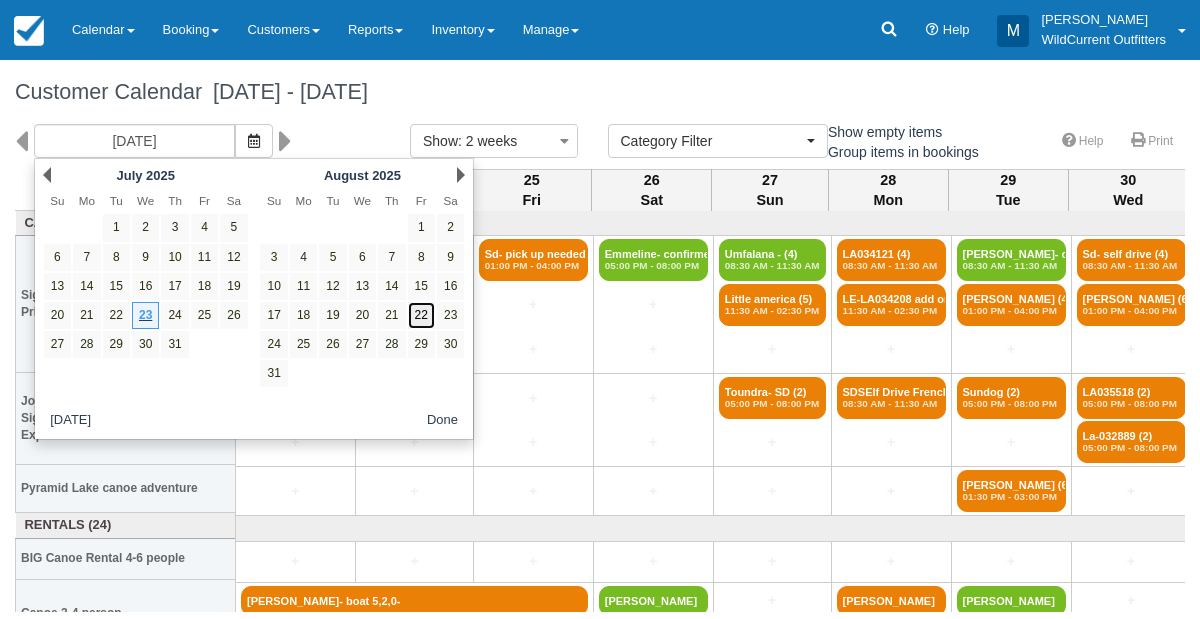 click on "22" at bounding box center (421, 315) 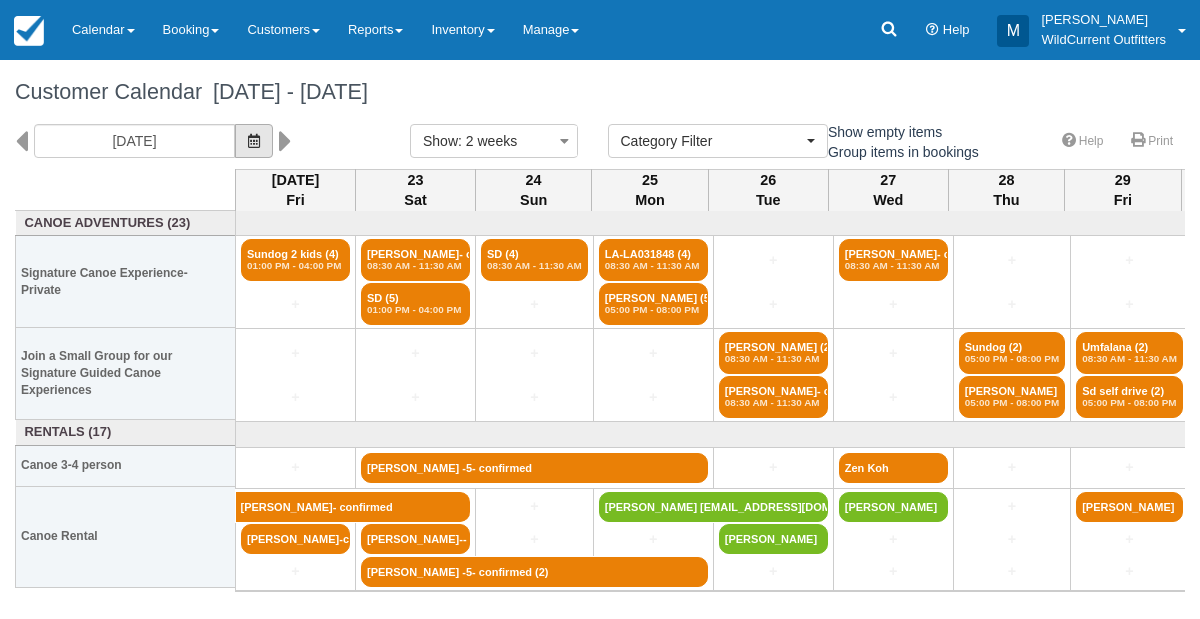 click at bounding box center [254, 141] 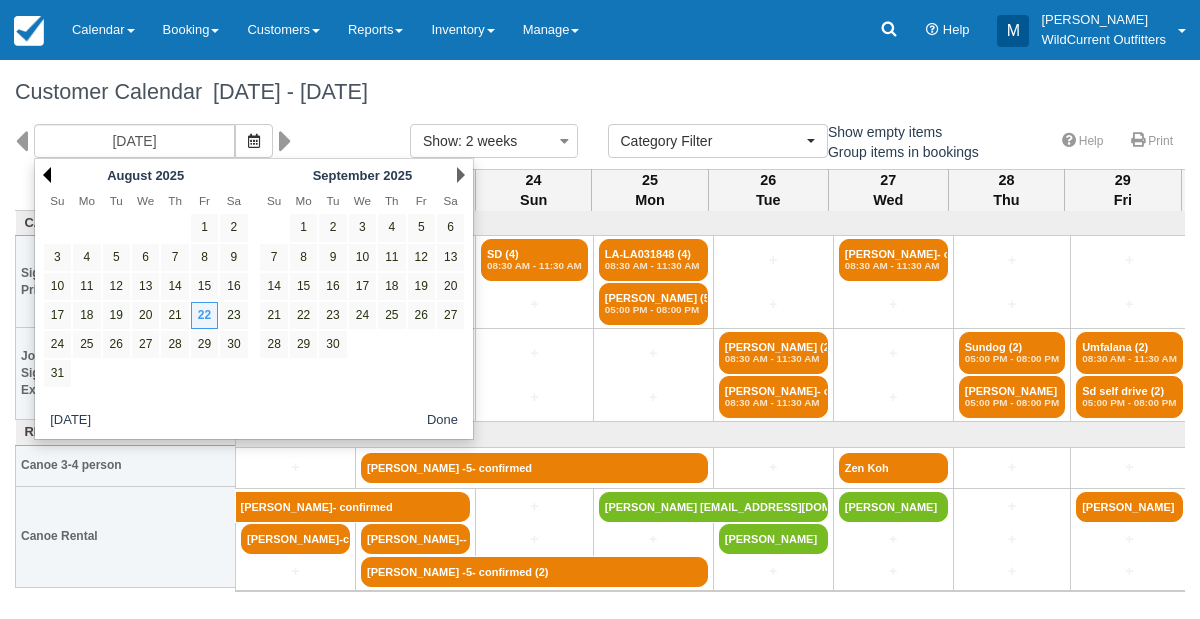 click on "Prev" at bounding box center [47, 175] 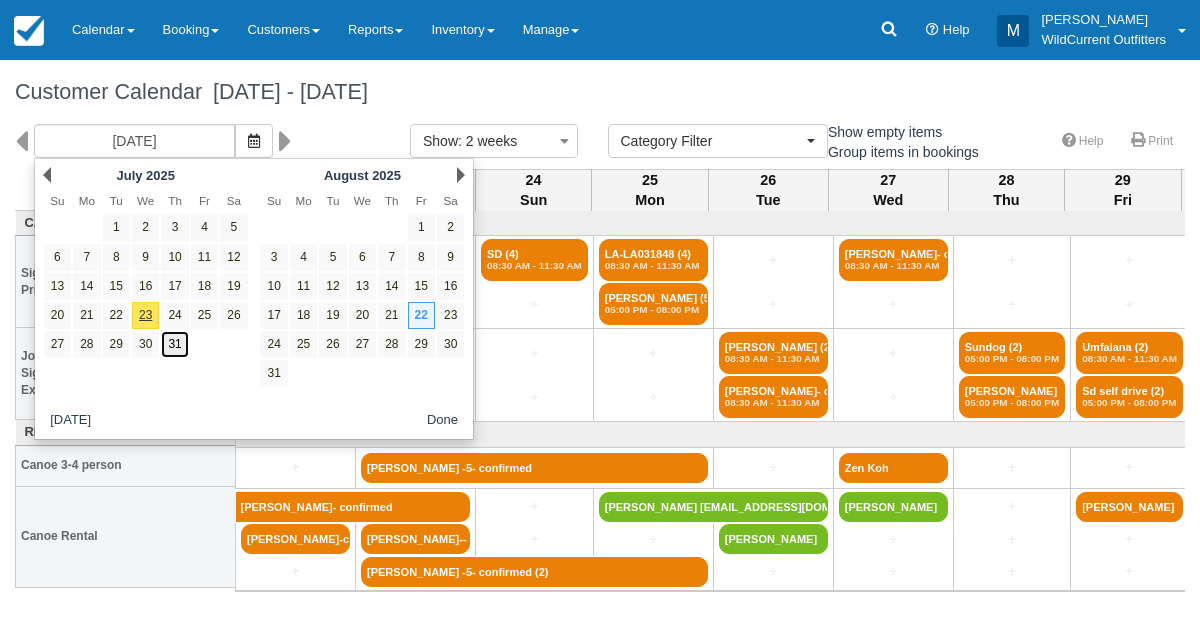 click on "31" at bounding box center [174, 344] 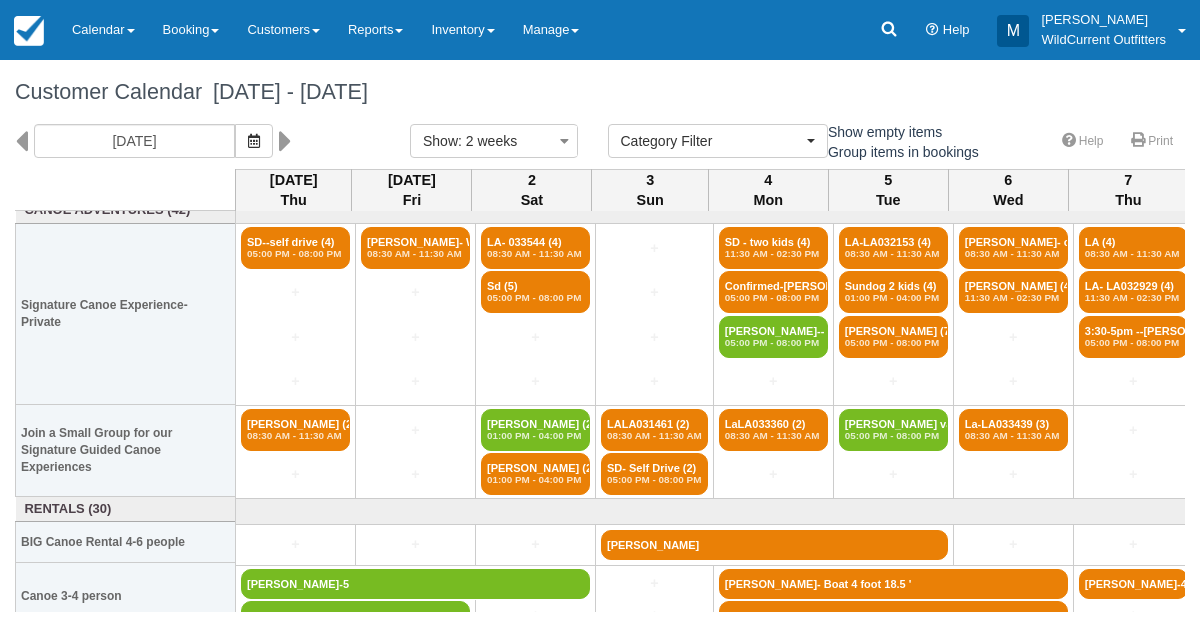 scroll, scrollTop: 6, scrollLeft: 0, axis: vertical 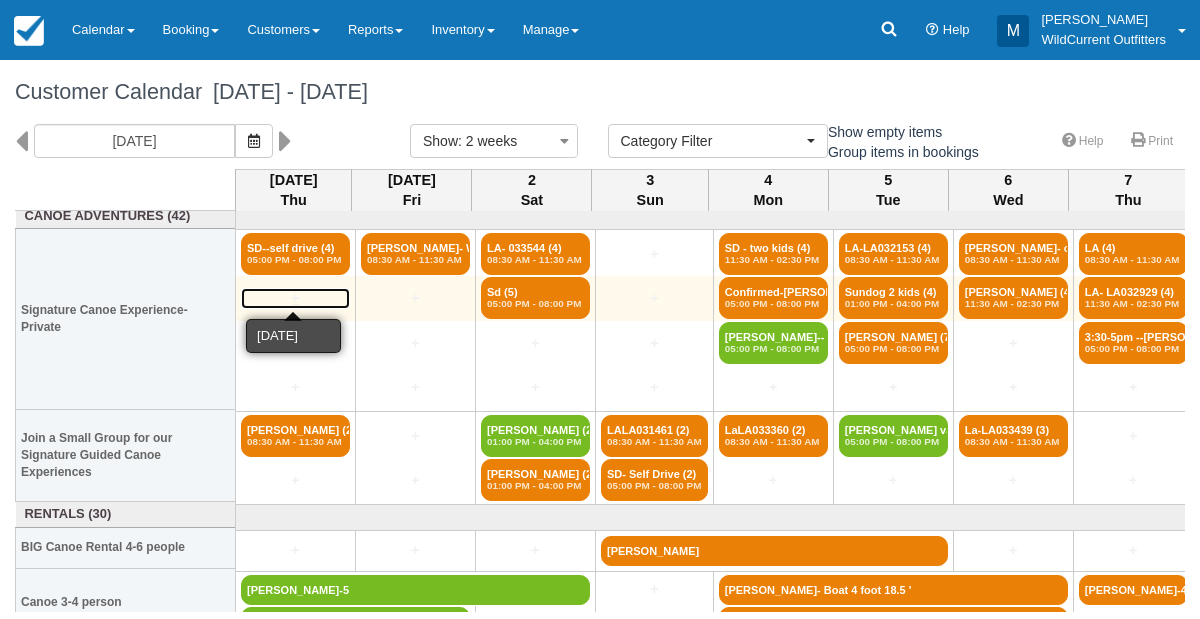 click on "+" at bounding box center (295, 298) 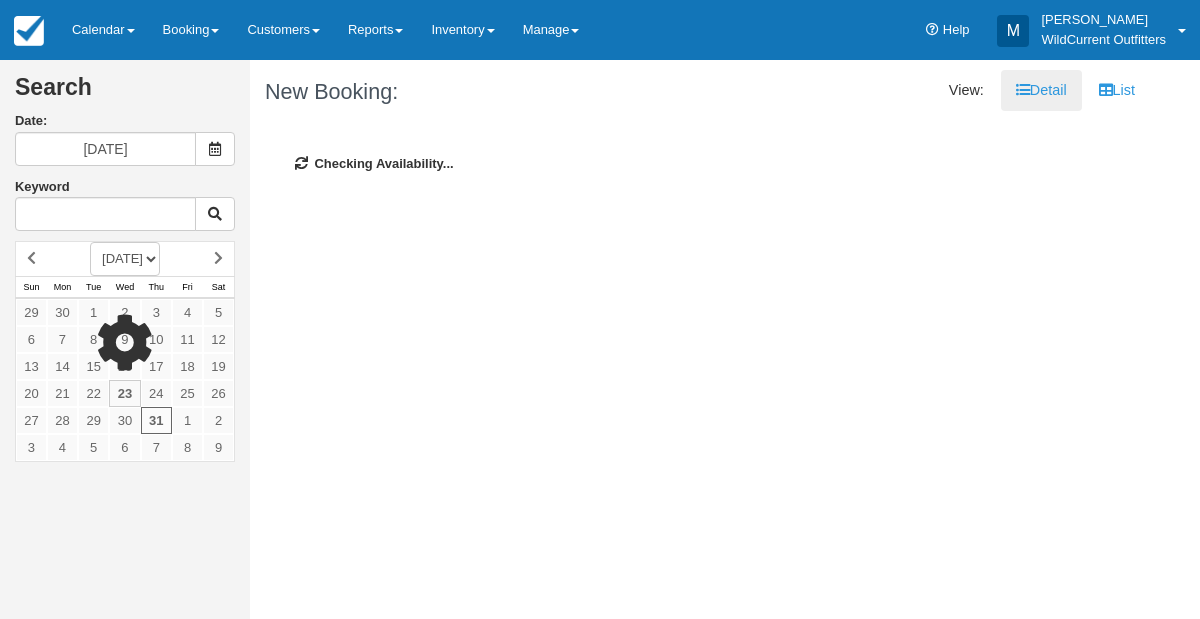 scroll, scrollTop: 0, scrollLeft: 0, axis: both 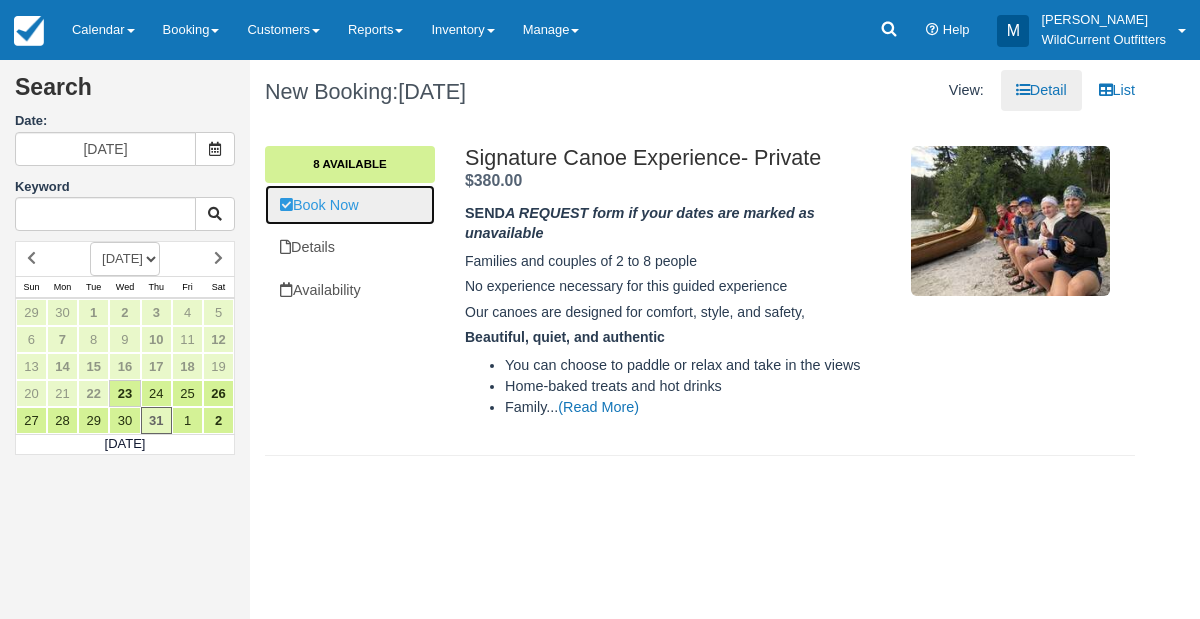 click on "Book Now" at bounding box center [350, 205] 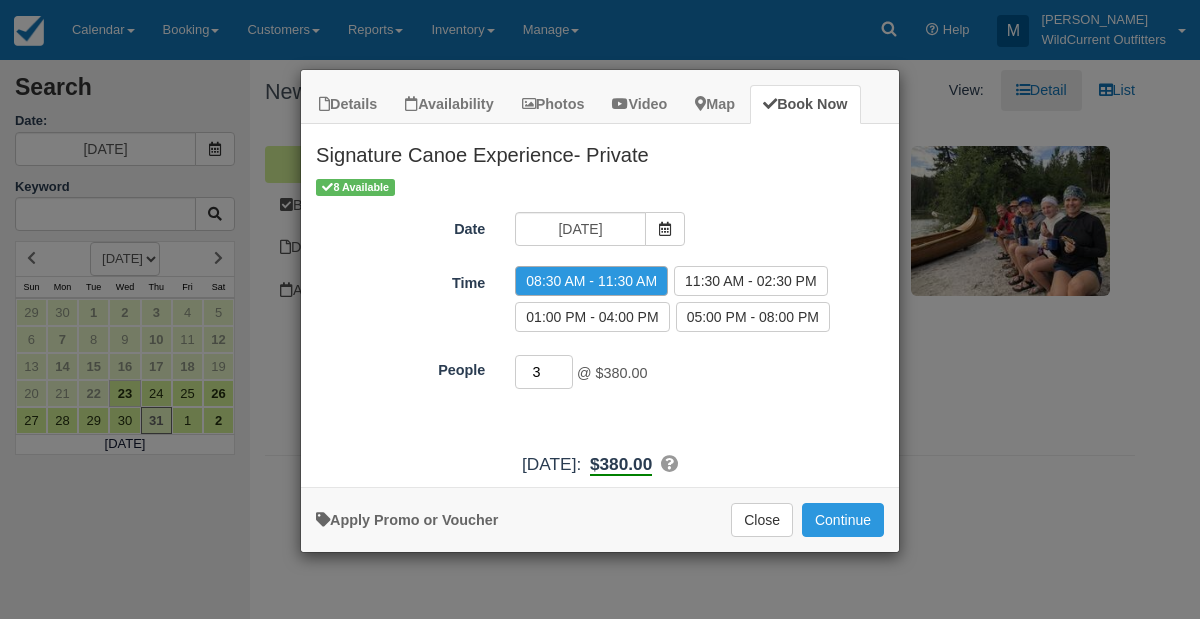 click on "3" at bounding box center [544, 372] 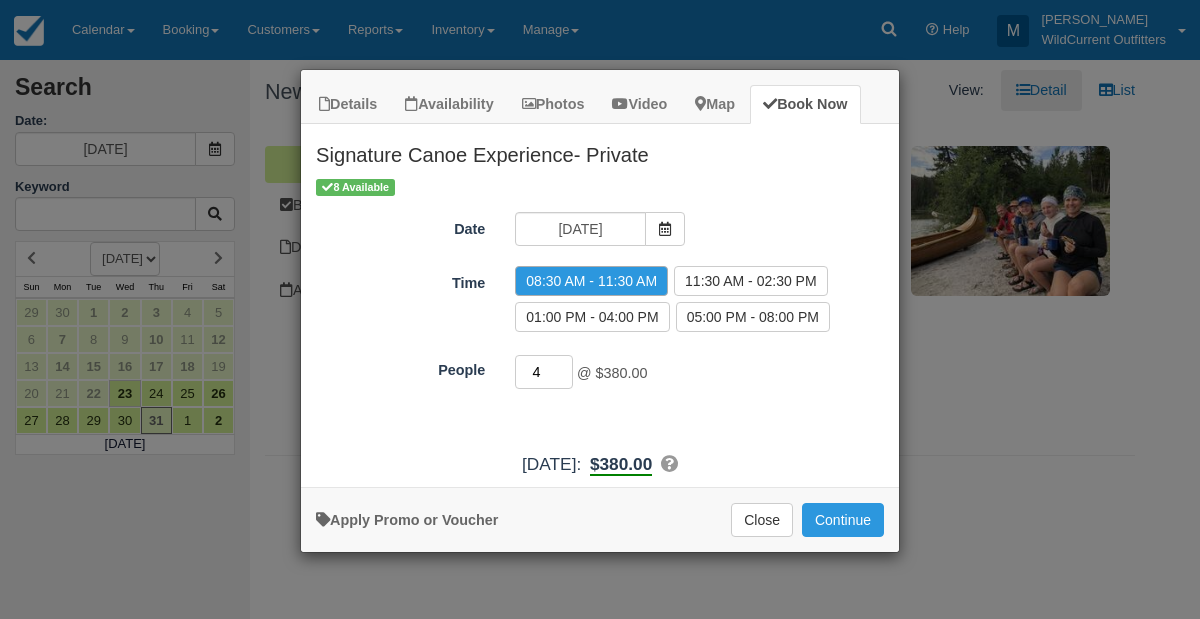 type on "4" 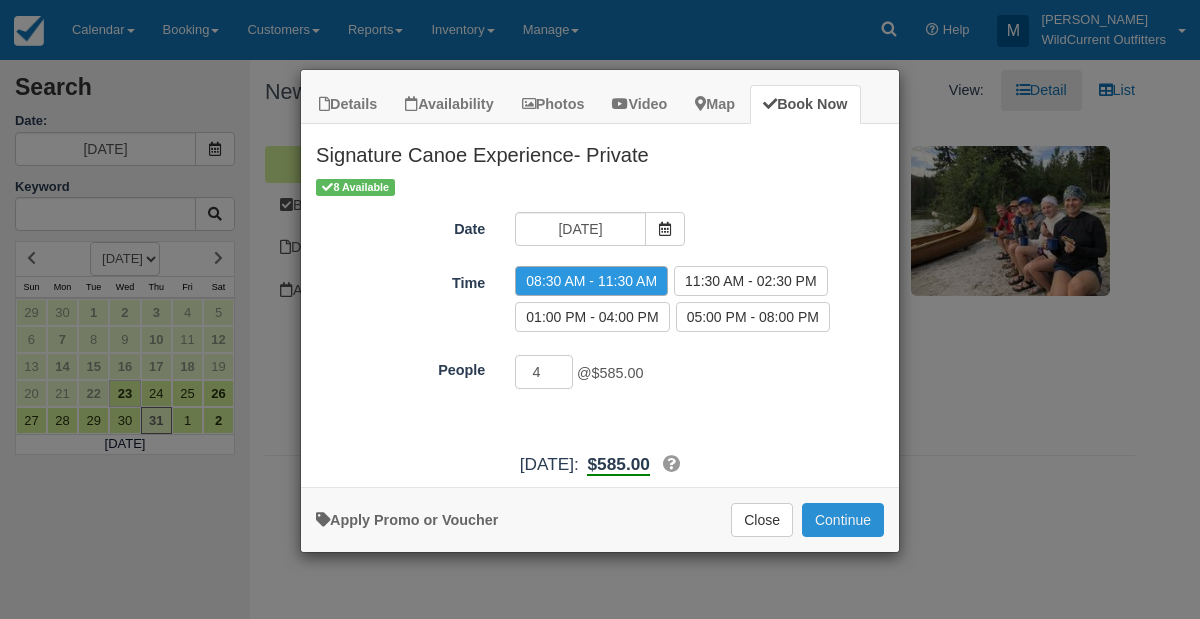 click on "Continue" at bounding box center [843, 520] 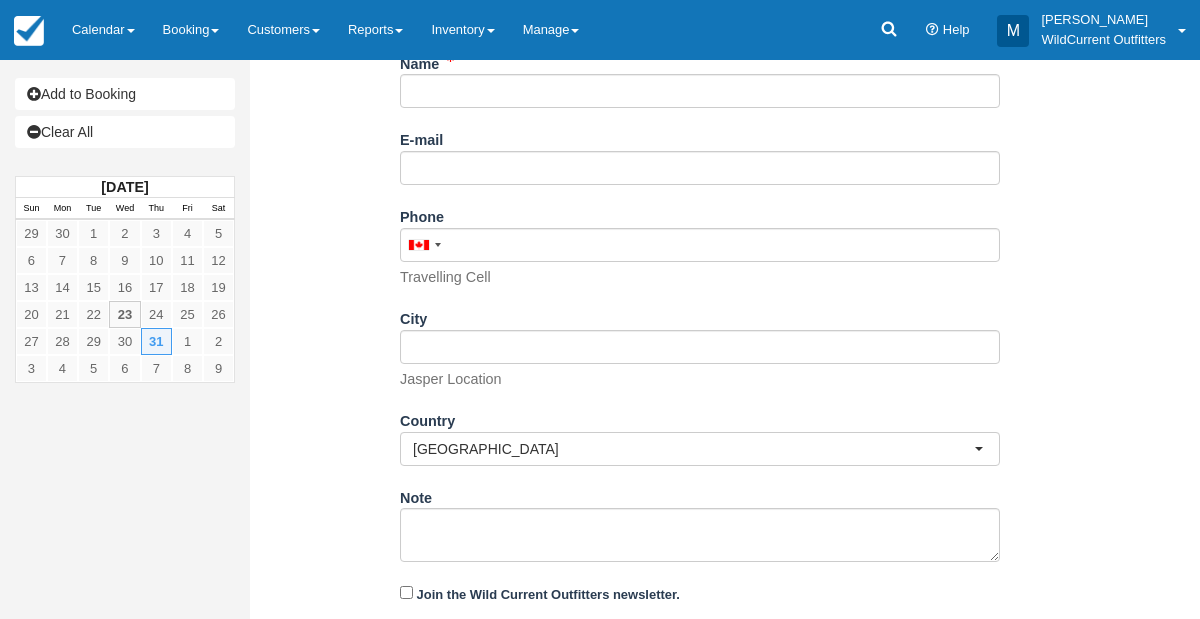 scroll, scrollTop: 428, scrollLeft: 0, axis: vertical 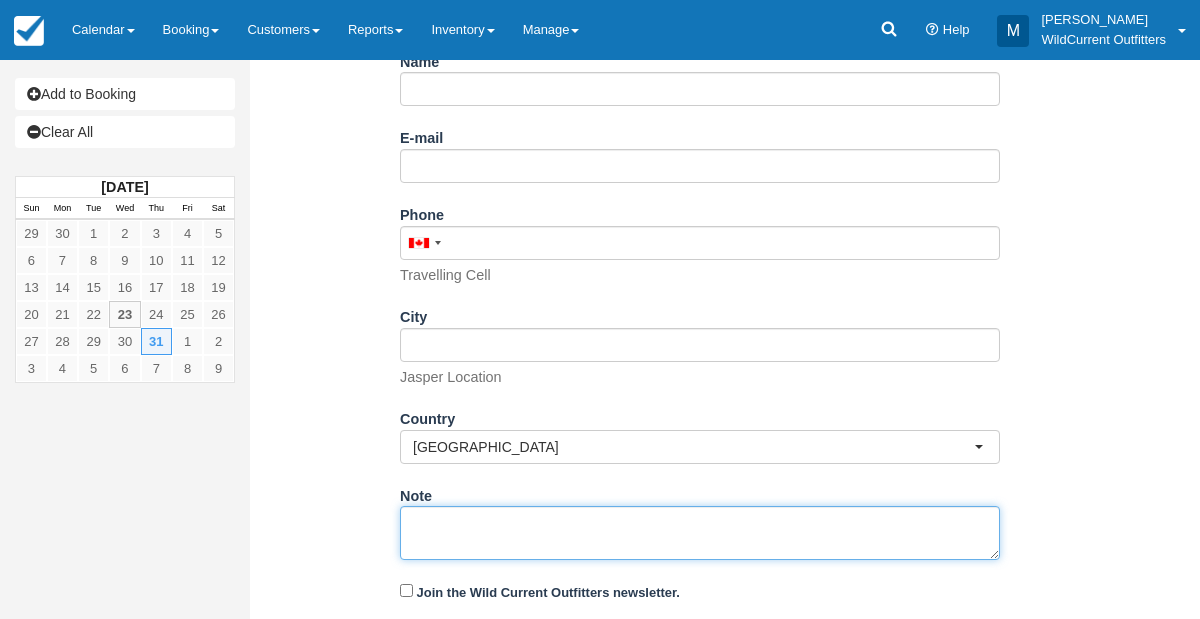 click on "Note" at bounding box center (700, 533) 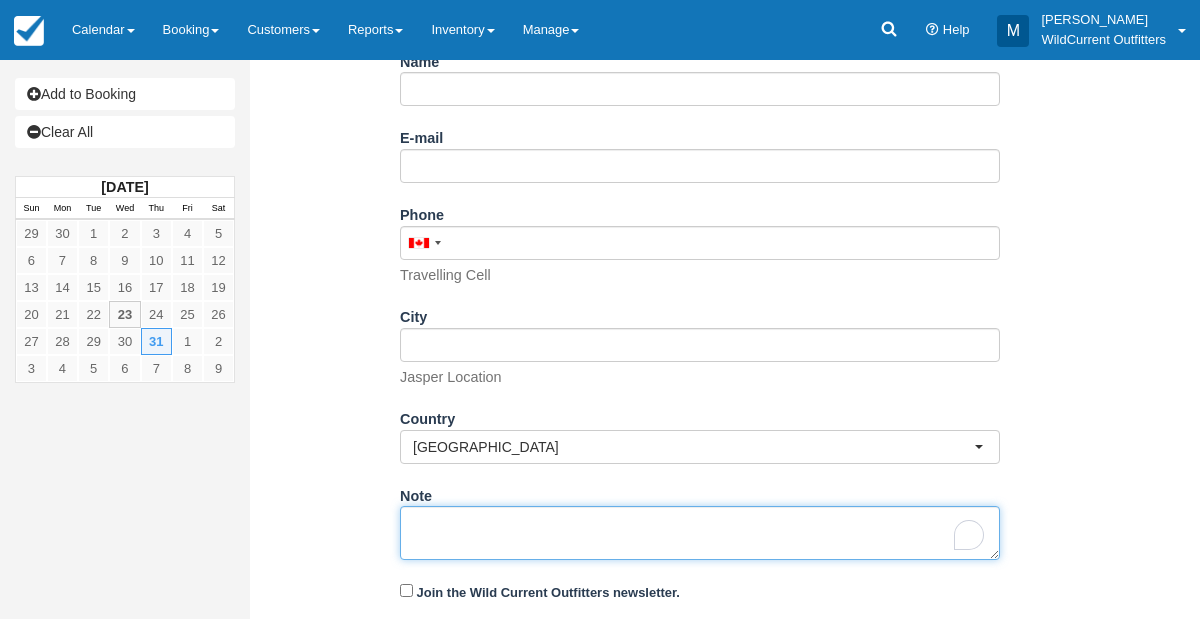 paste on "Name: Bebe Young
Email: jbyoung650@gmail.com
Which day do you arrive in Jasper?: July 30, 2025
Which day do you leave Jasper?: August 01, 2025
Which day would you like to go canoeing?: July 31, 2025
What time would you like to go?: Morning (8:30am)
How many in your group?: 4
Comments or Questions: Hello Wild Current, Inquiring if you have canoe/kayak rental either guided or self use for two adults and two children age 5 years old for Thursday 7/31." 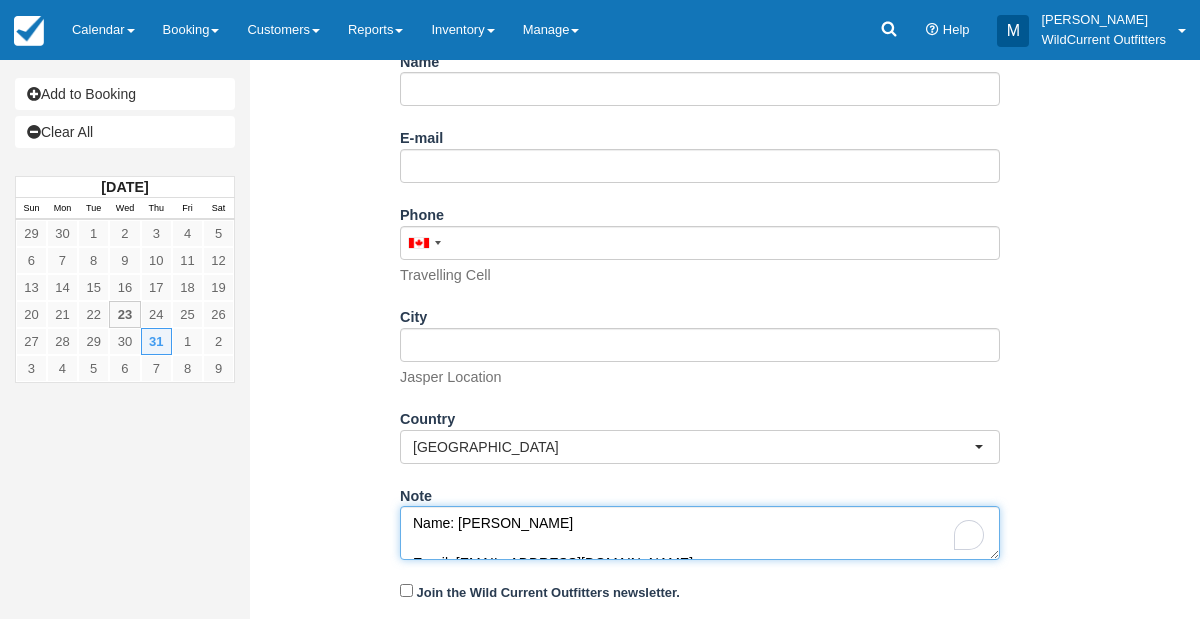 scroll, scrollTop: 271, scrollLeft: 0, axis: vertical 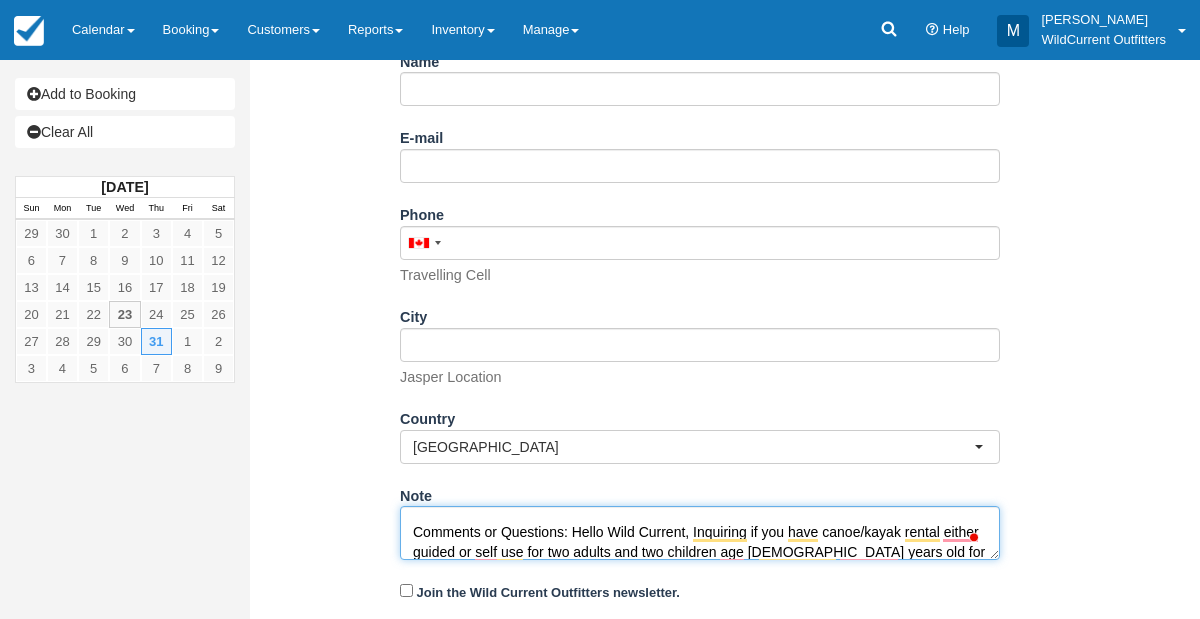 type on "Name: Bebe Young
Email: jbyoung650@gmail.com
Which day do you arrive in Jasper?: July 30, 2025
Which day do you leave Jasper?: August 01, 2025
Which day would you like to go canoeing?: July 31, 2025
What time would you like to go?: Morning (8:30am)
How many in your group?: 4
Comments or Questions: Hello Wild Current, Inquiring if you have canoe/kayak rental either guided or self use for two adults and two children age 5 years old for Thursday 7/31." 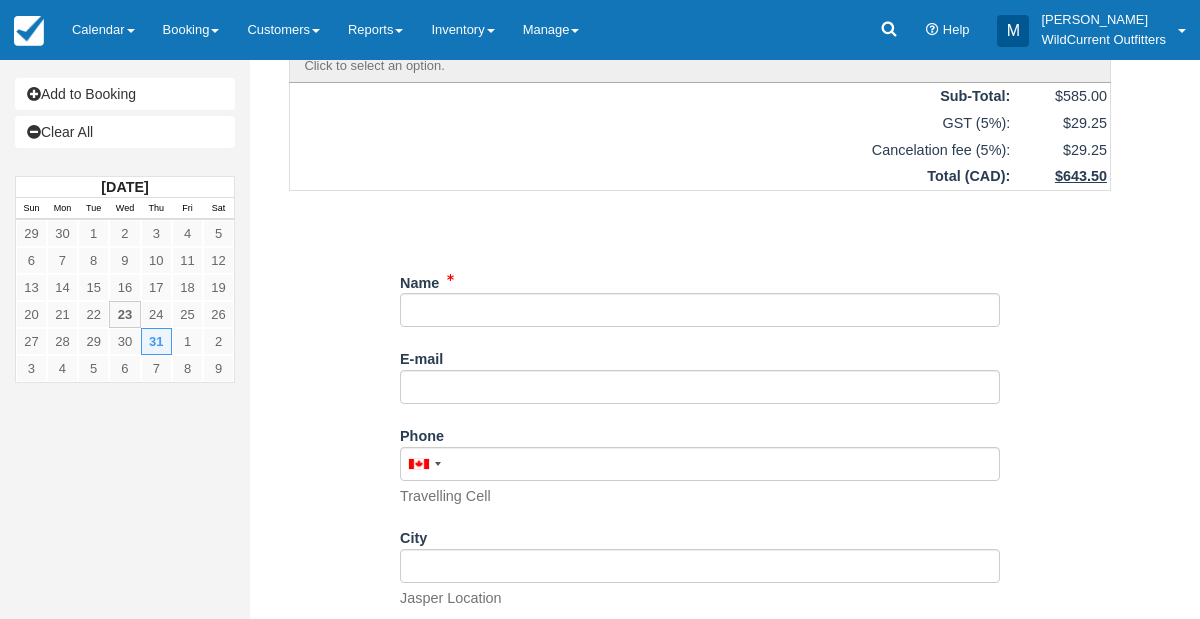 scroll, scrollTop: 200, scrollLeft: 0, axis: vertical 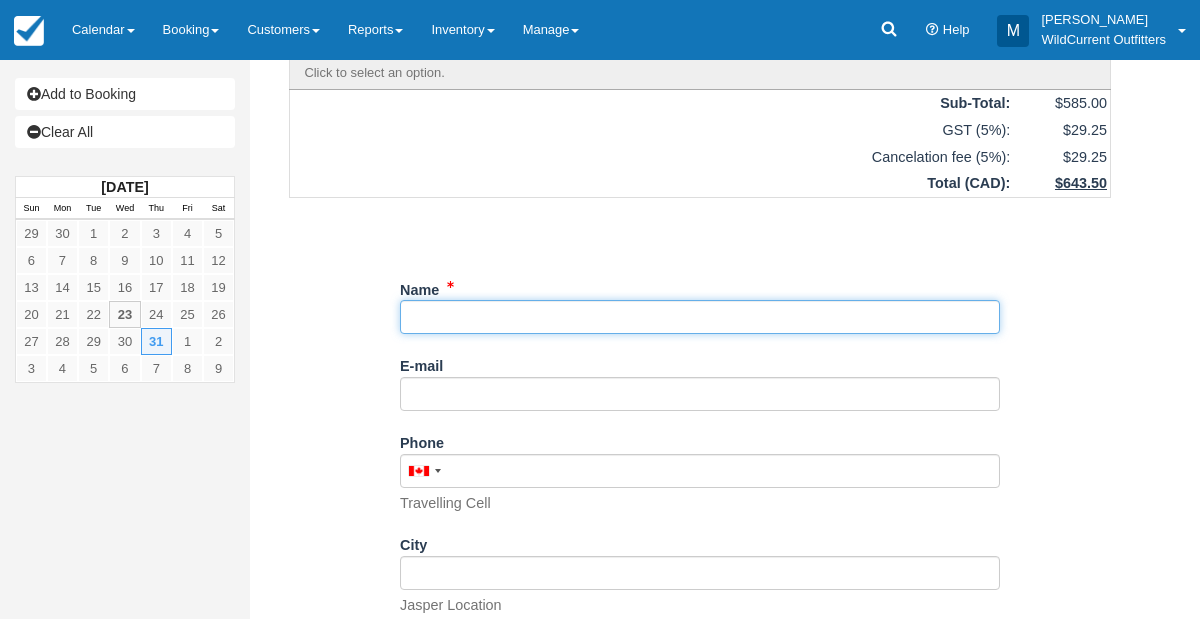 click on "Name" at bounding box center (700, 317) 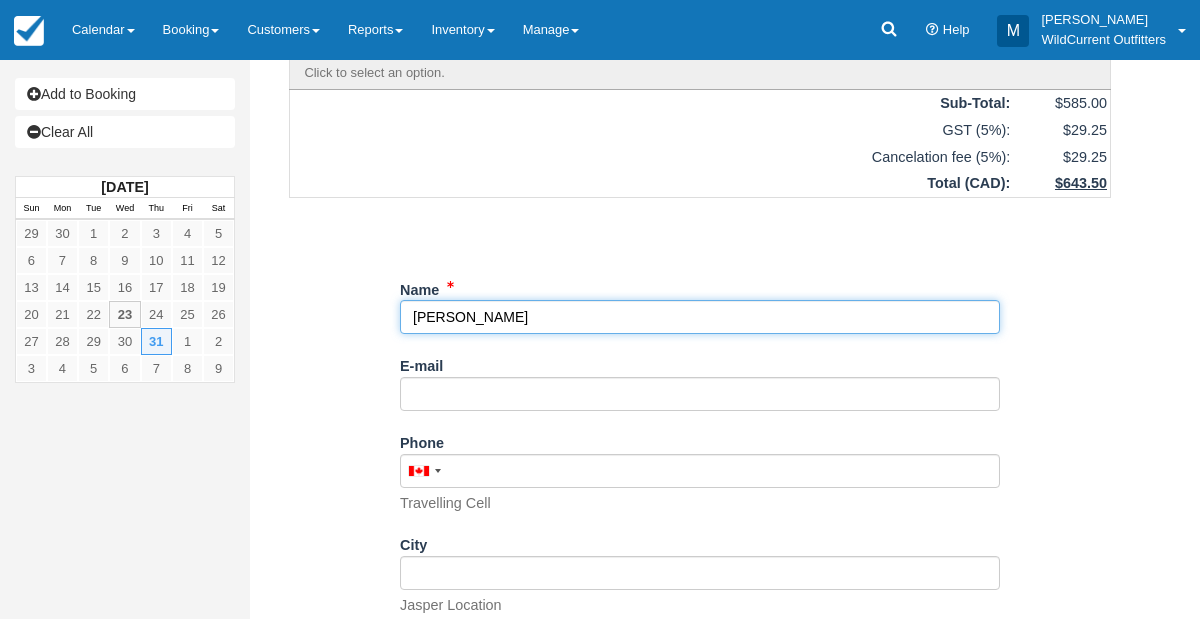 type on "Bebe Young" 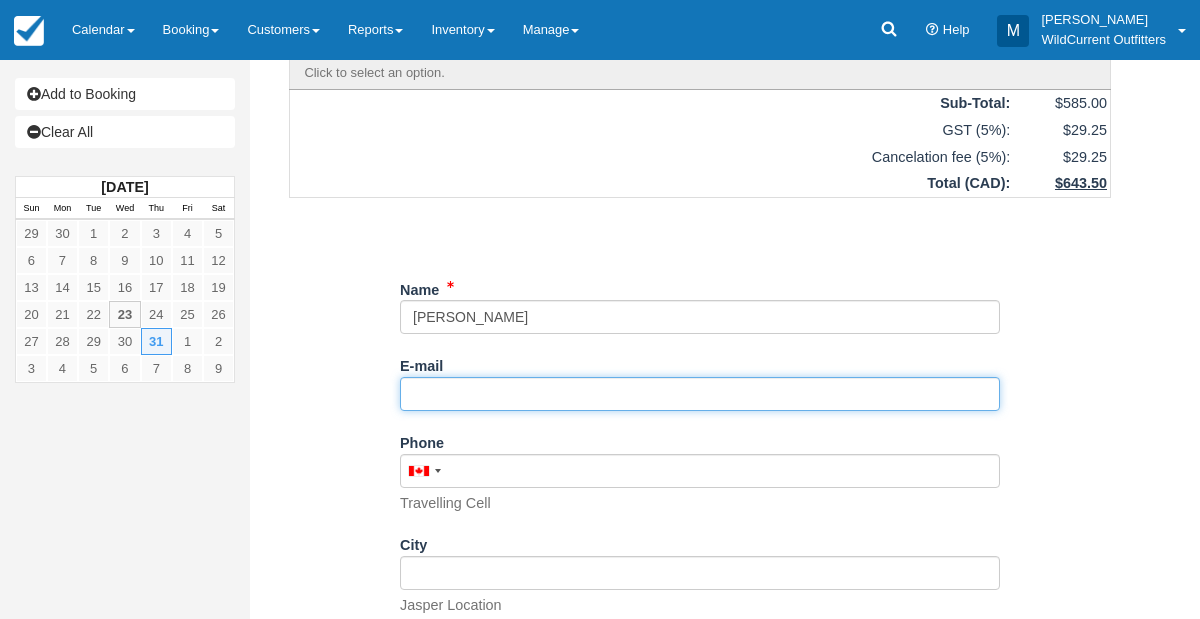 click on "E-mail" at bounding box center [700, 394] 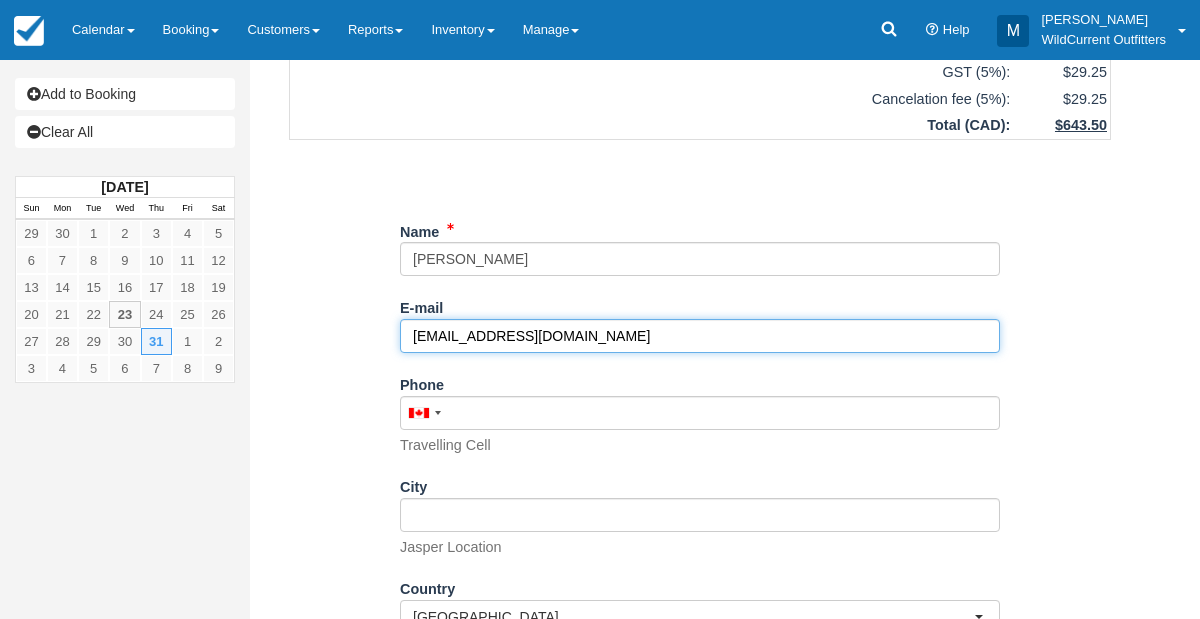 scroll, scrollTop: 0, scrollLeft: 0, axis: both 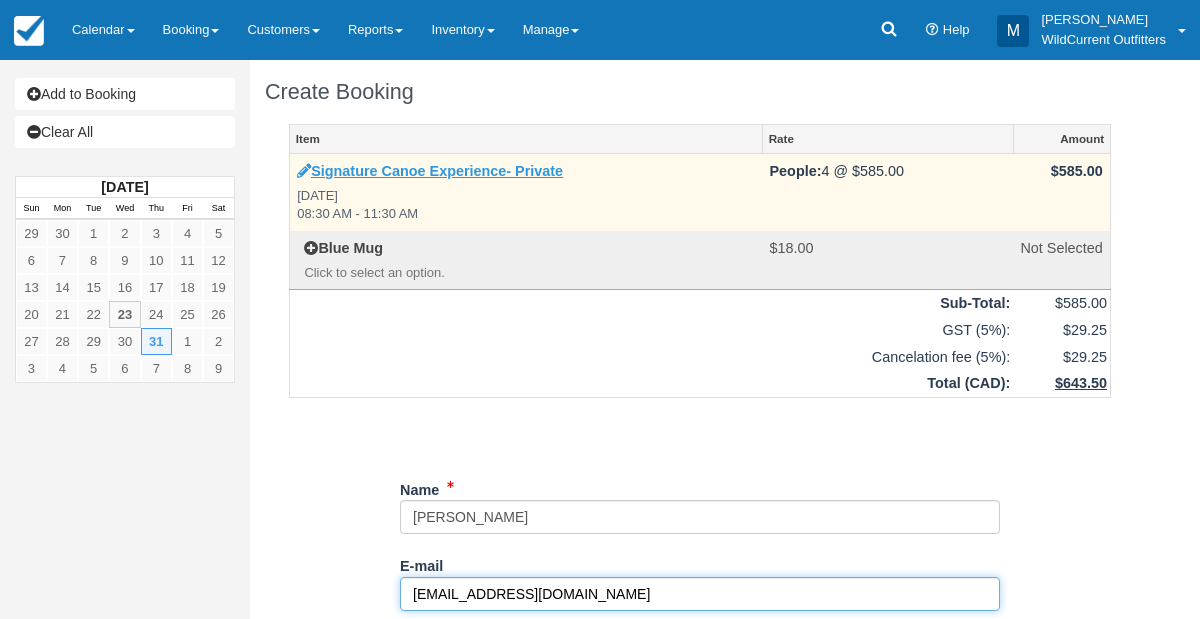 type on "jbyoung650@gmail.com" 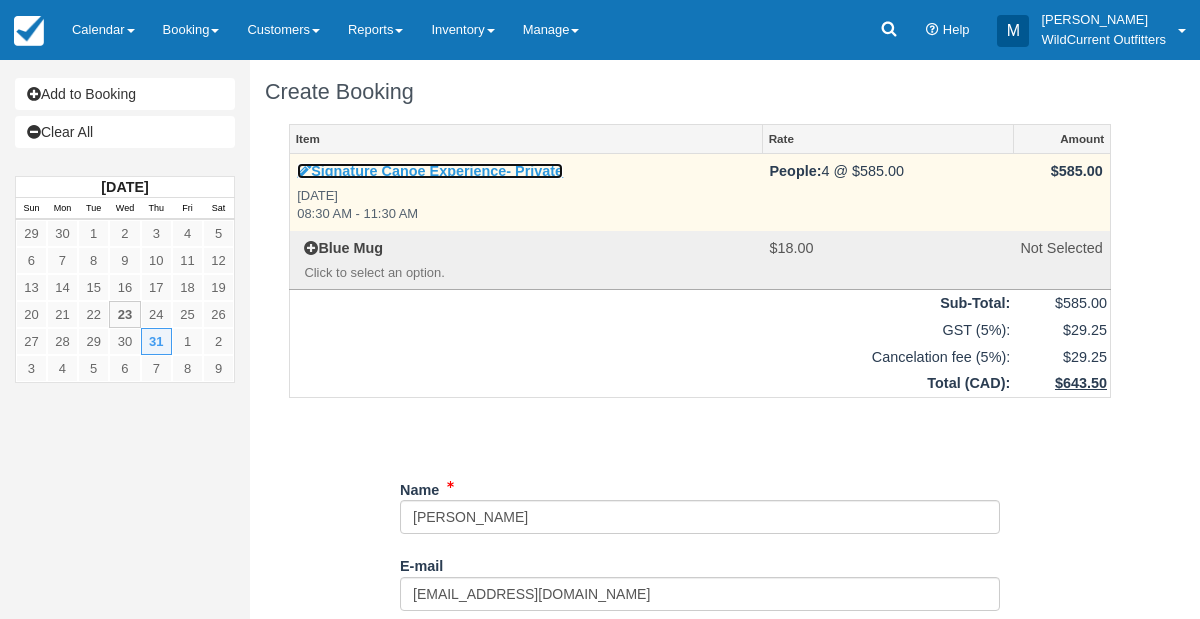 click at bounding box center (304, 171) 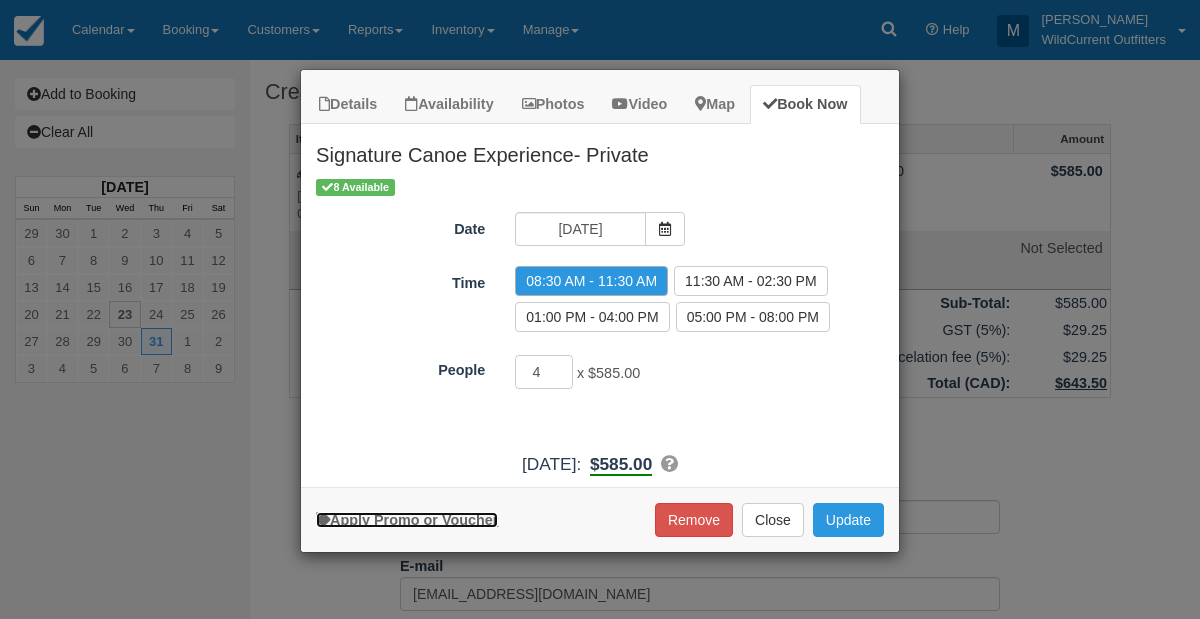click on "Apply Promo or Voucher" at bounding box center (407, 520) 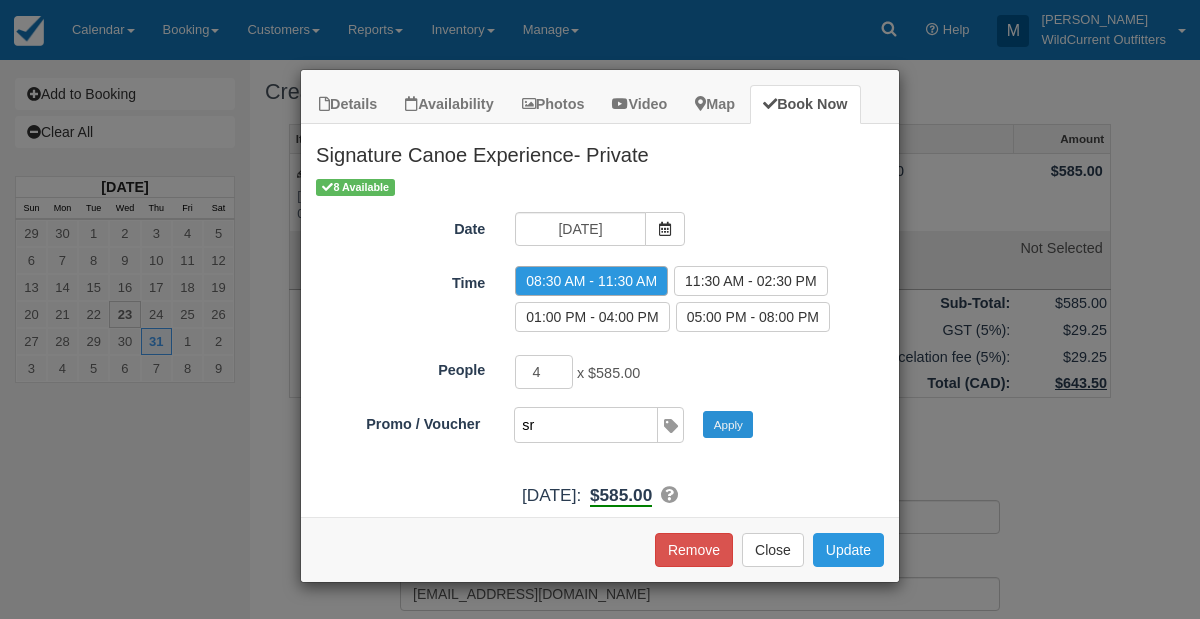 type on "sr" 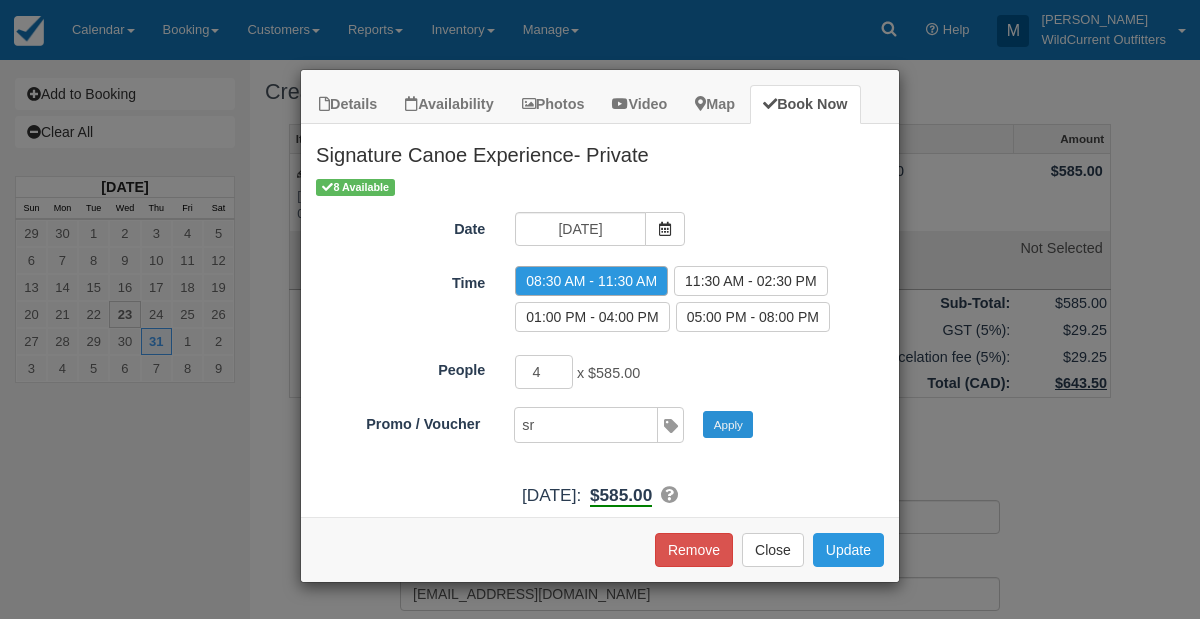 click on "Apply" at bounding box center [728, 424] 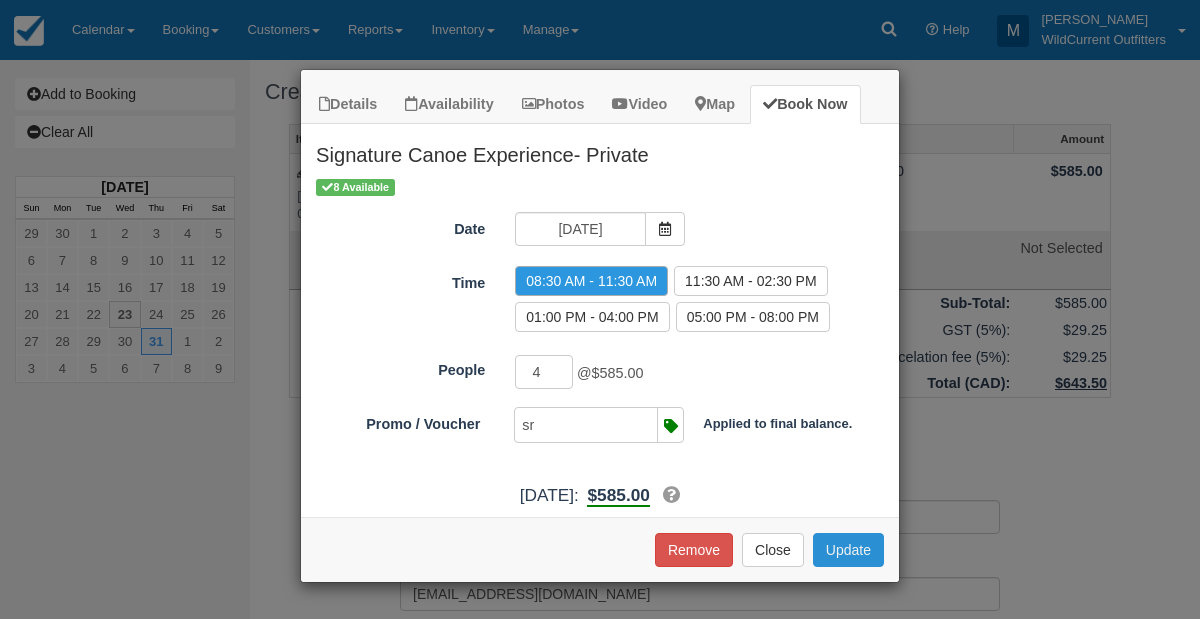 click on "Update" at bounding box center [848, 550] 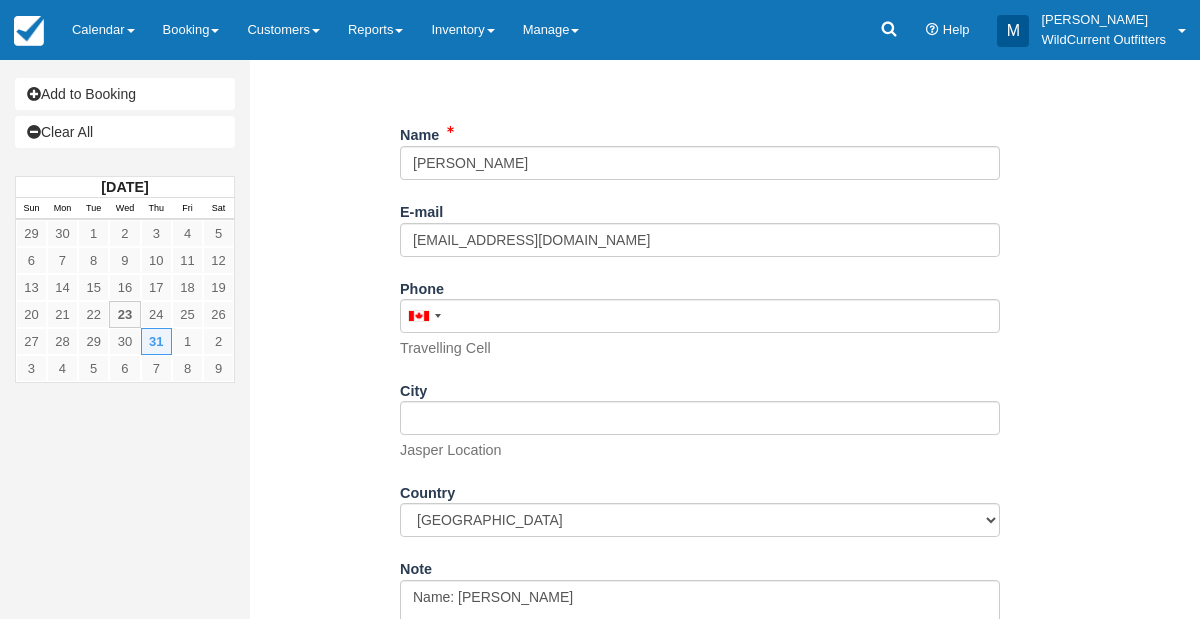 scroll, scrollTop: 504, scrollLeft: 0, axis: vertical 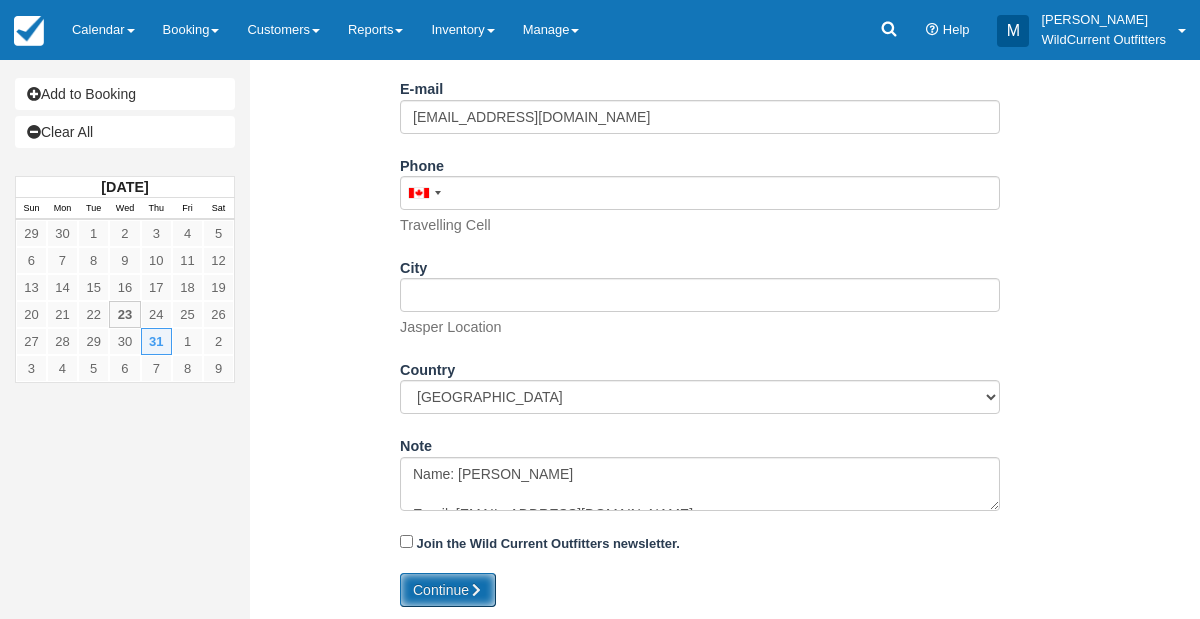 click on "Continue" at bounding box center (448, 590) 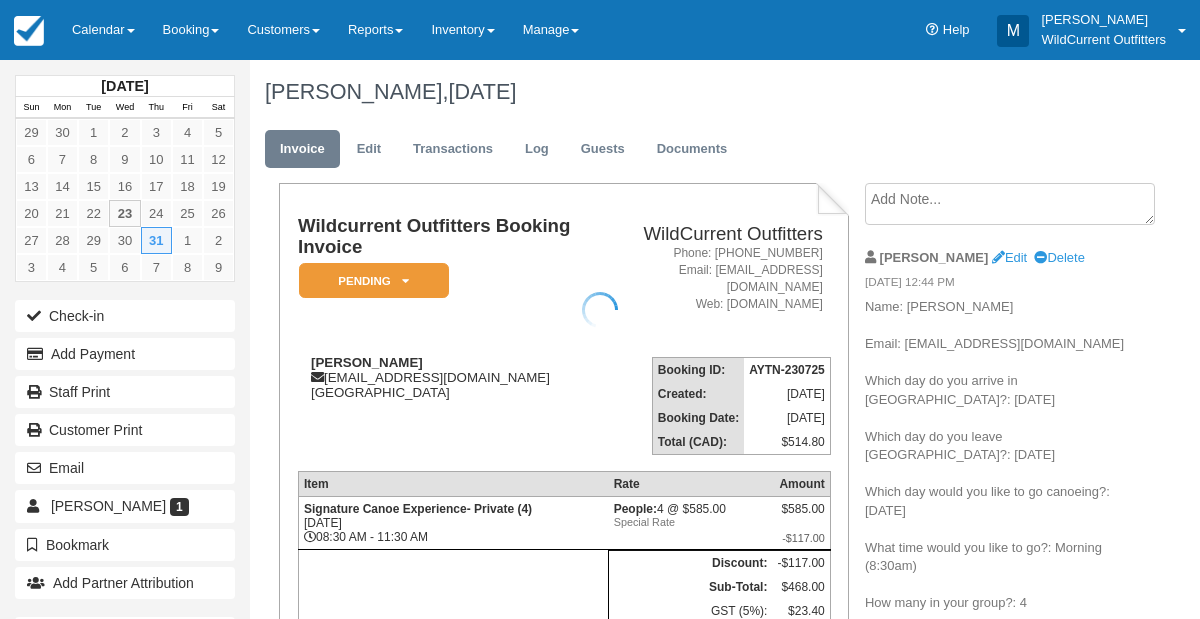 scroll, scrollTop: 0, scrollLeft: 0, axis: both 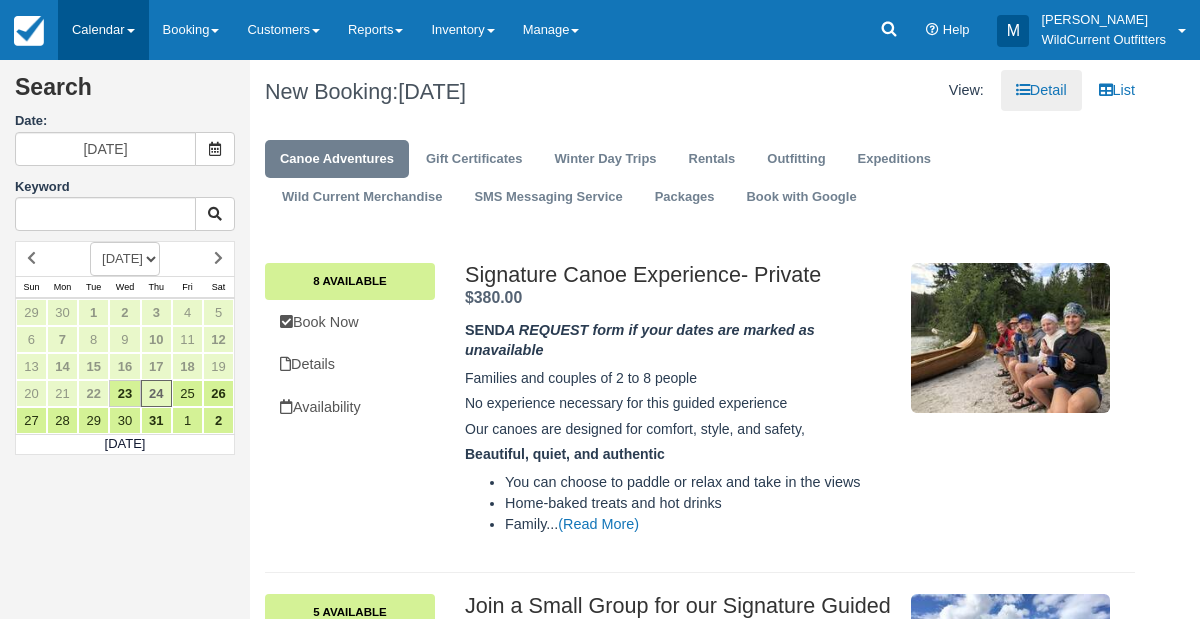 click on "Calendar" at bounding box center [103, 30] 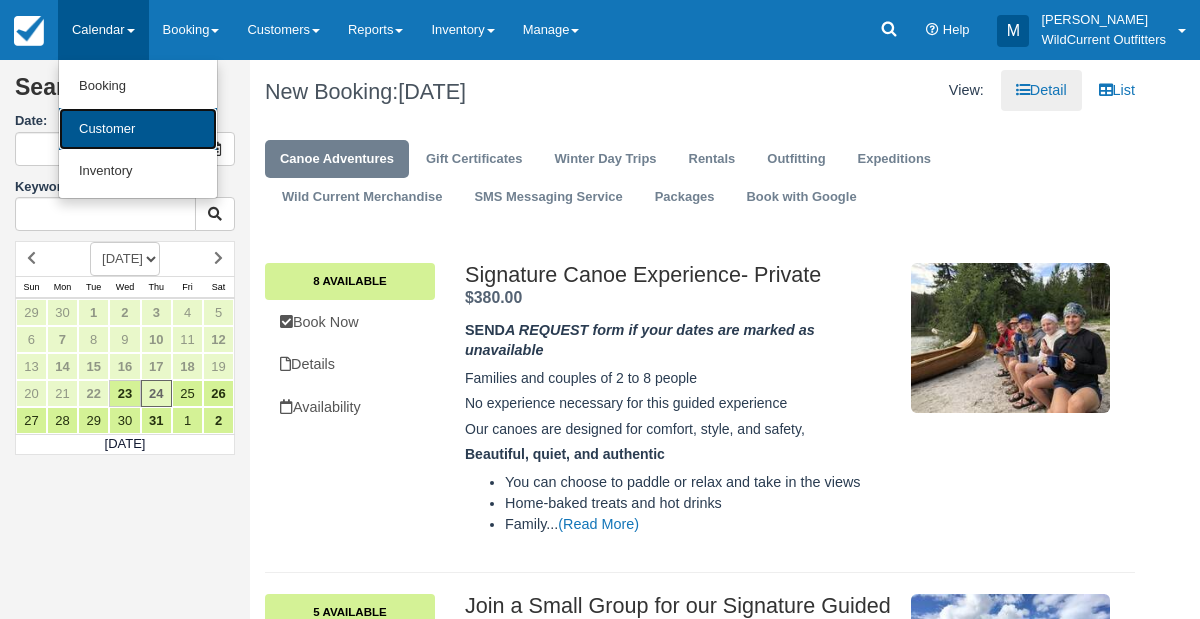 click on "Customer" at bounding box center [138, 129] 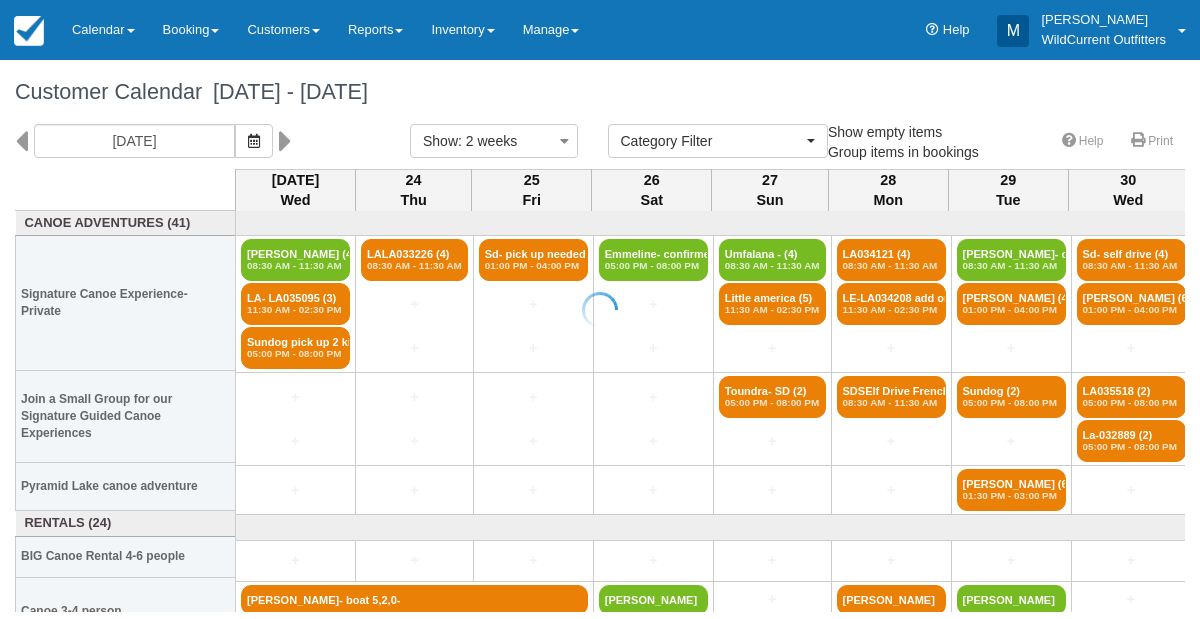 select 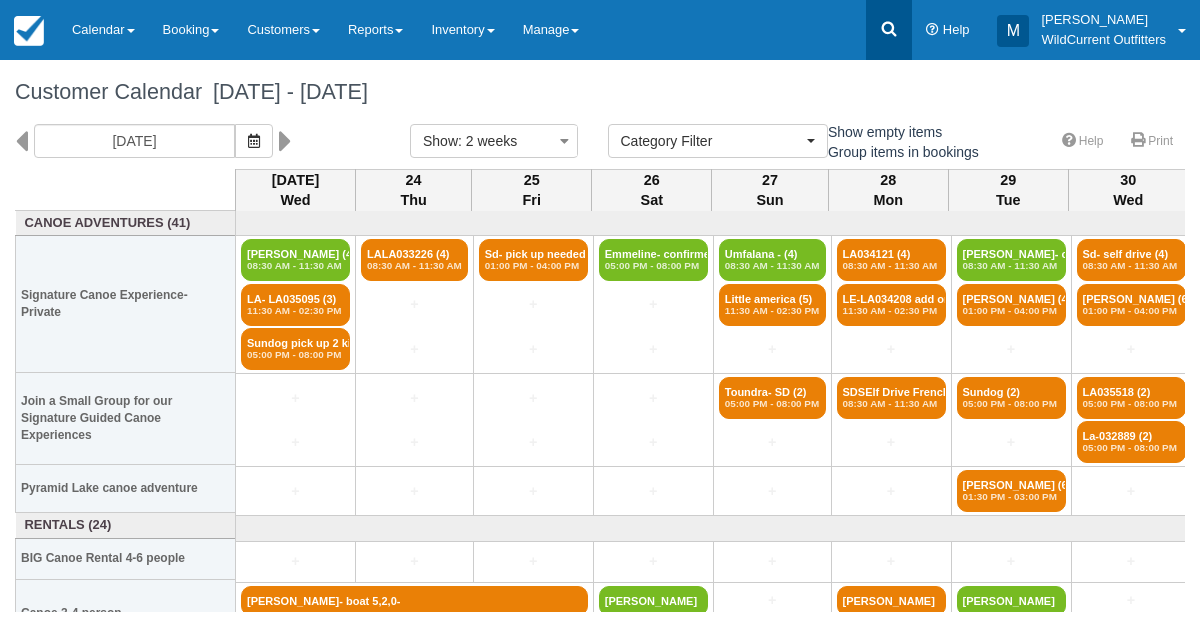 click 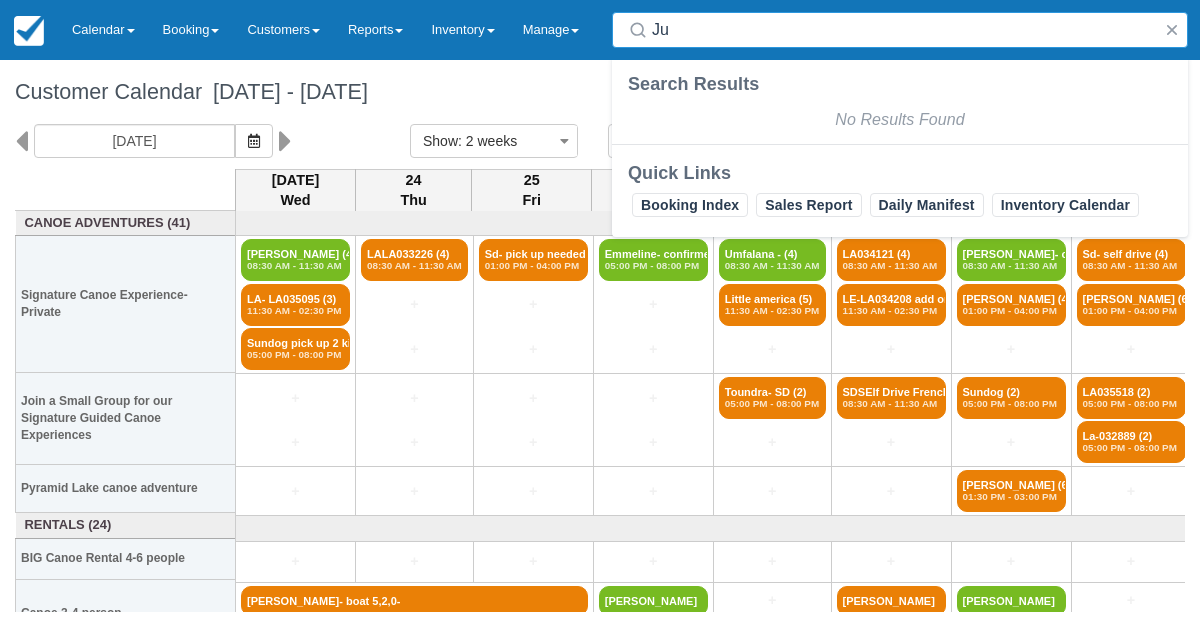 type on "J" 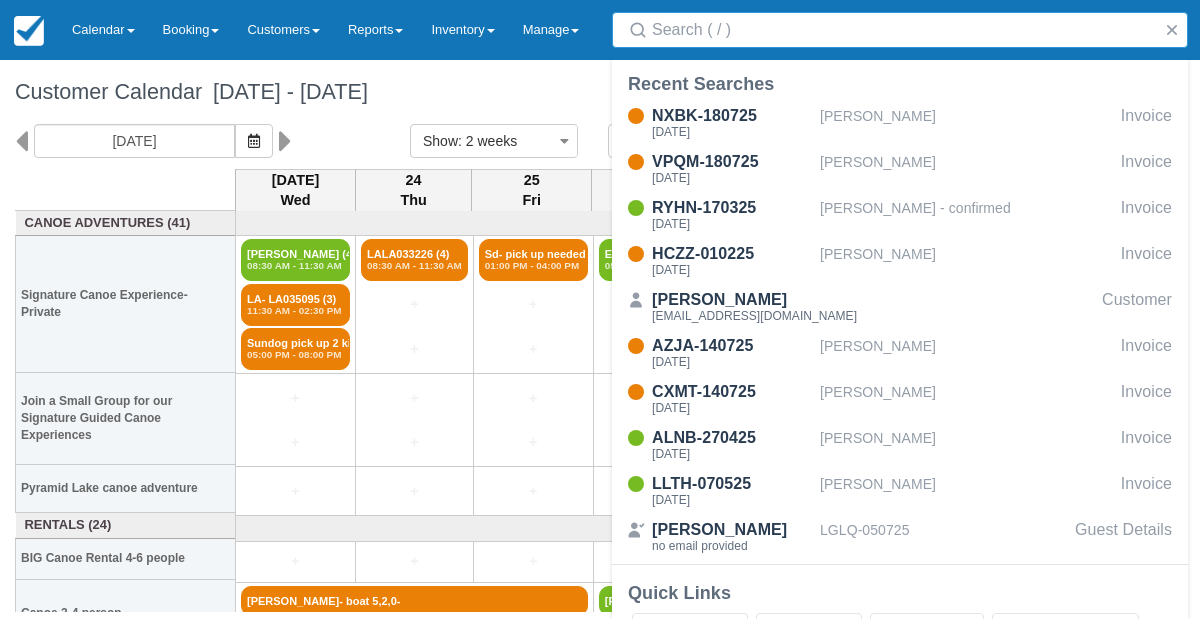 paste on "[PERSON_NAME]" 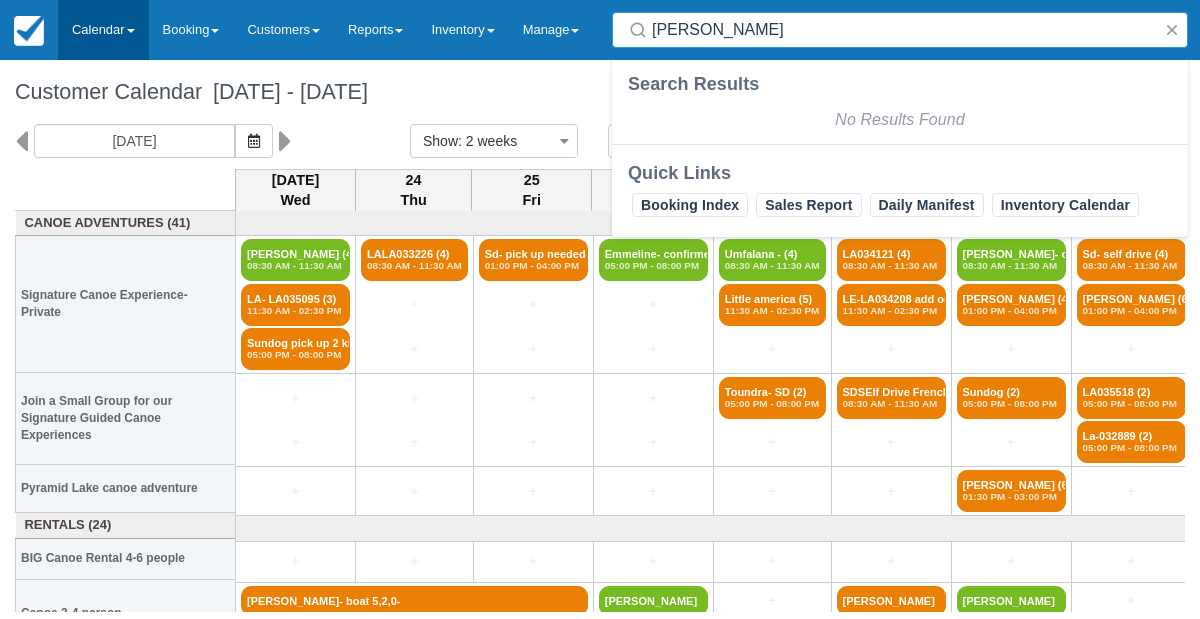 type on "[PERSON_NAME]" 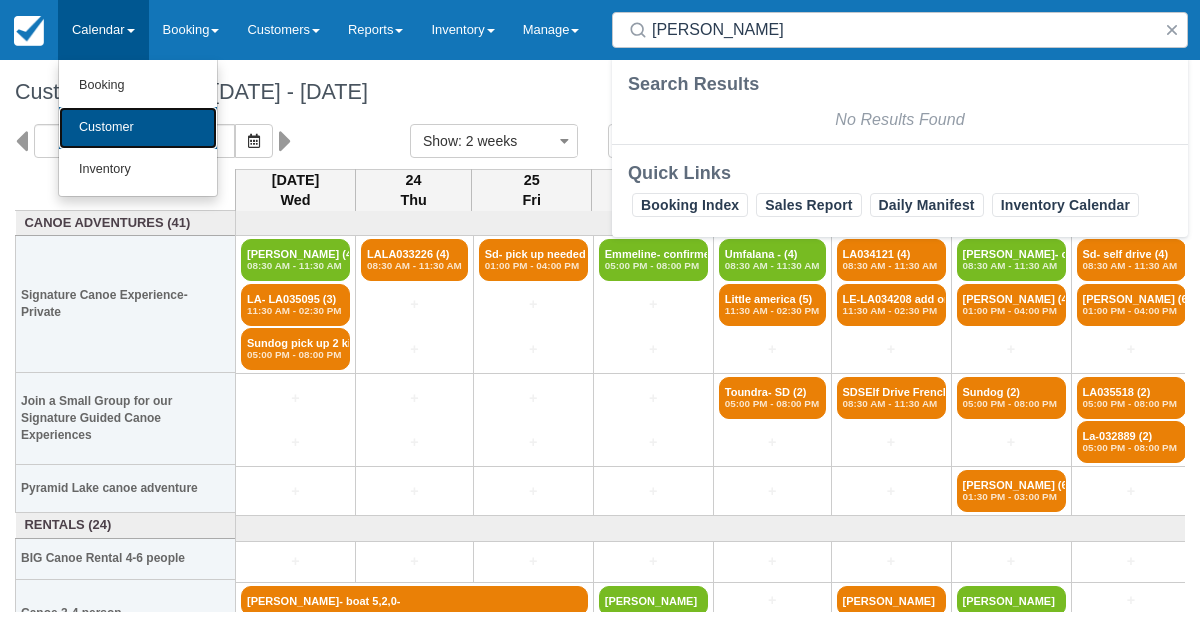 click on "Customer" at bounding box center (138, 128) 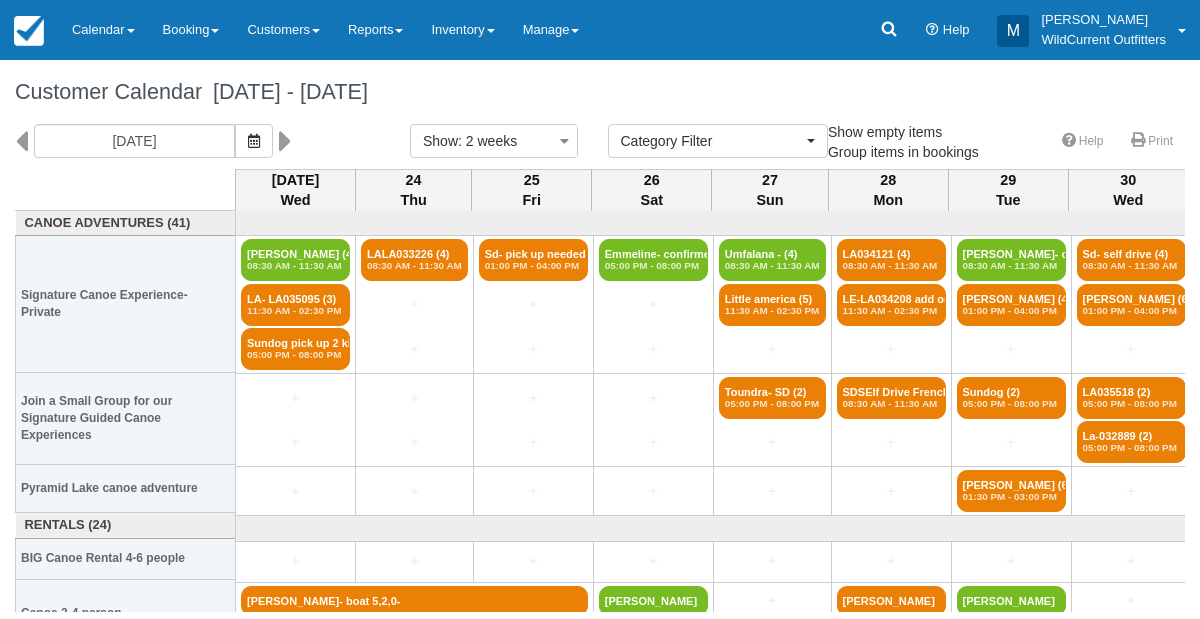 select 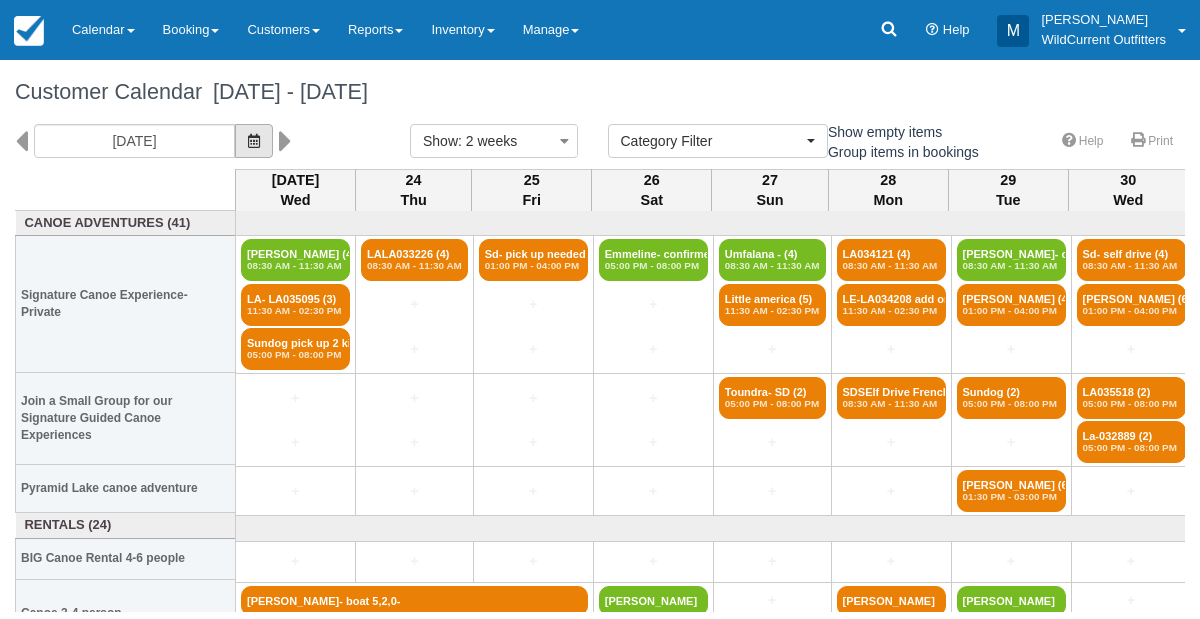 click at bounding box center (254, 141) 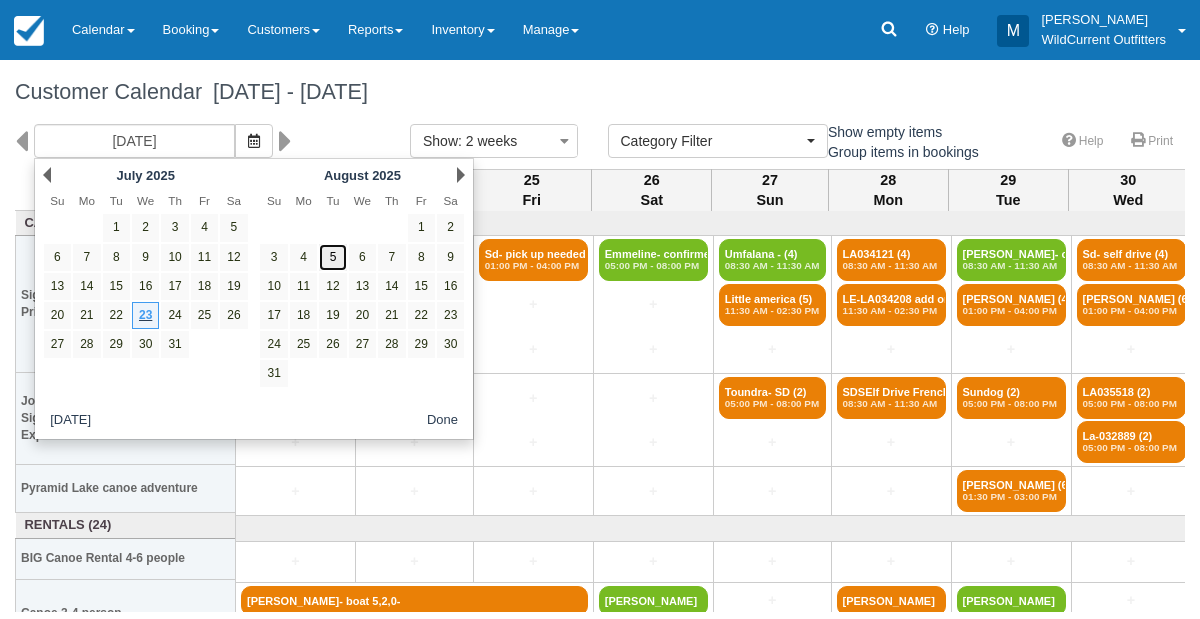 click on "5" at bounding box center (332, 257) 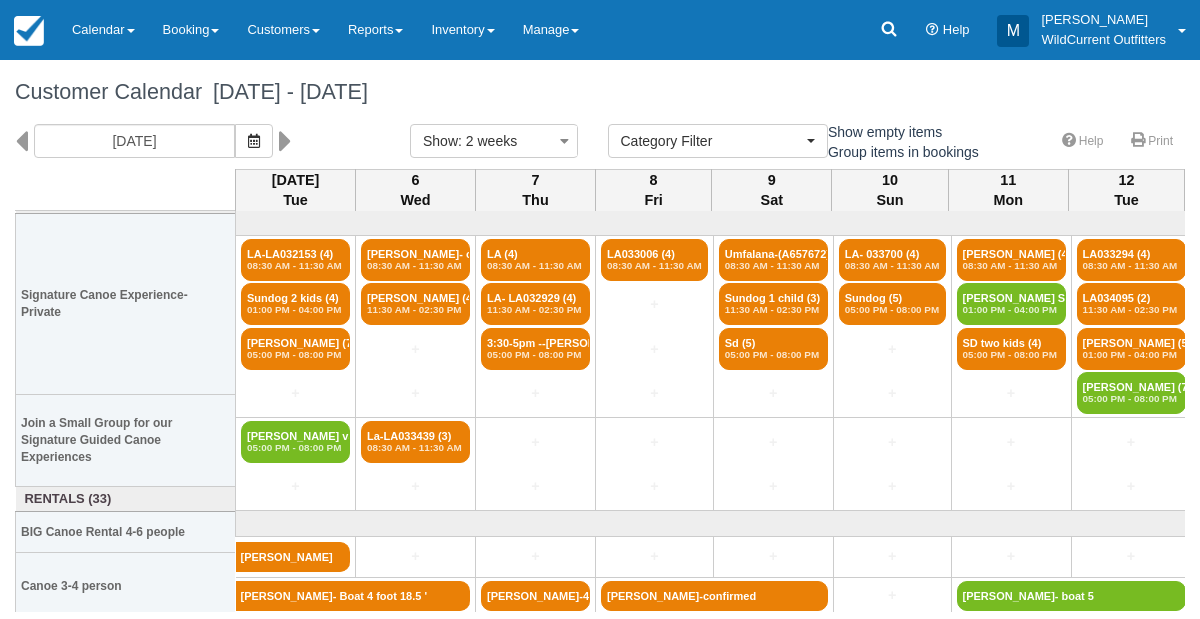 scroll, scrollTop: 165, scrollLeft: 0, axis: vertical 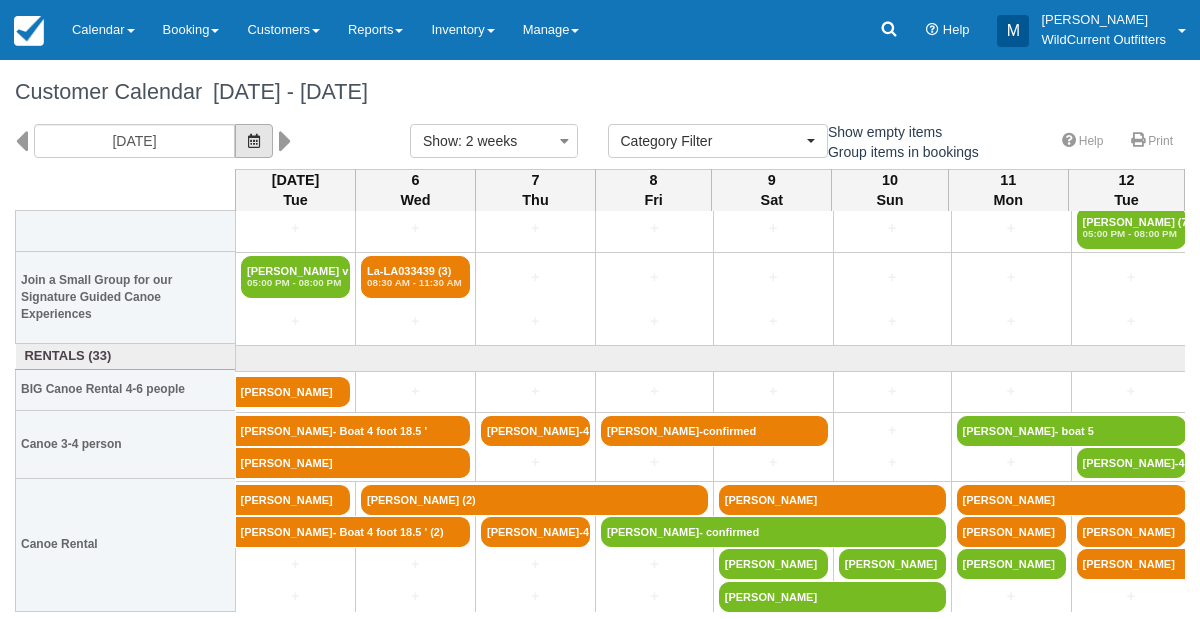 click at bounding box center (254, 141) 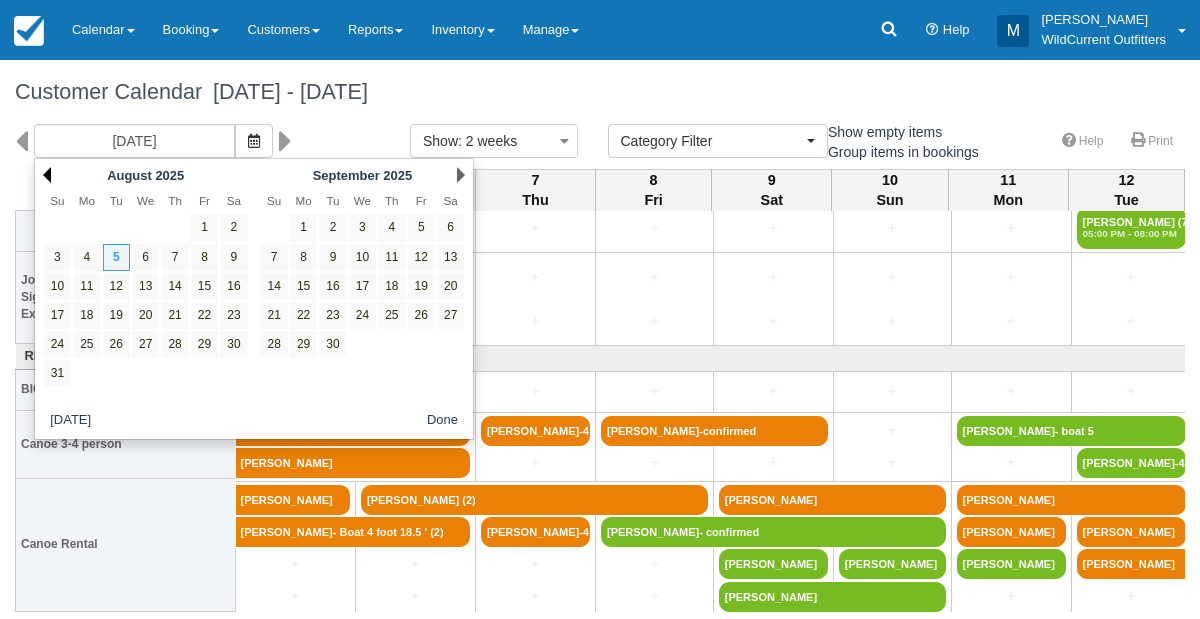 click on "Prev" at bounding box center (47, 175) 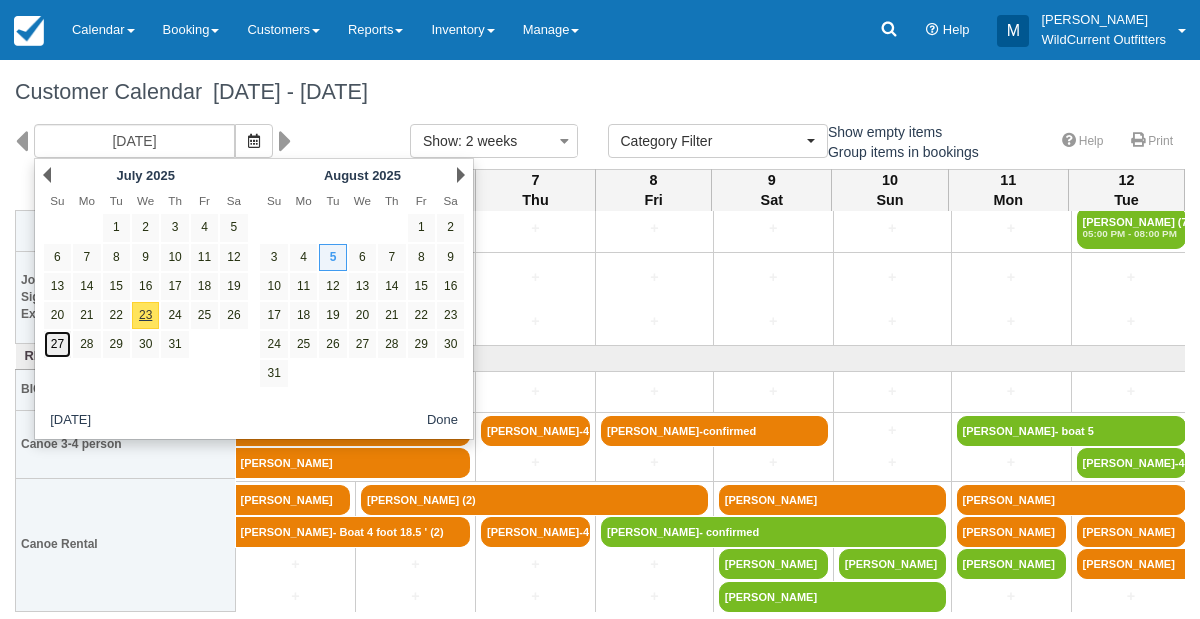 click on "27" at bounding box center [57, 344] 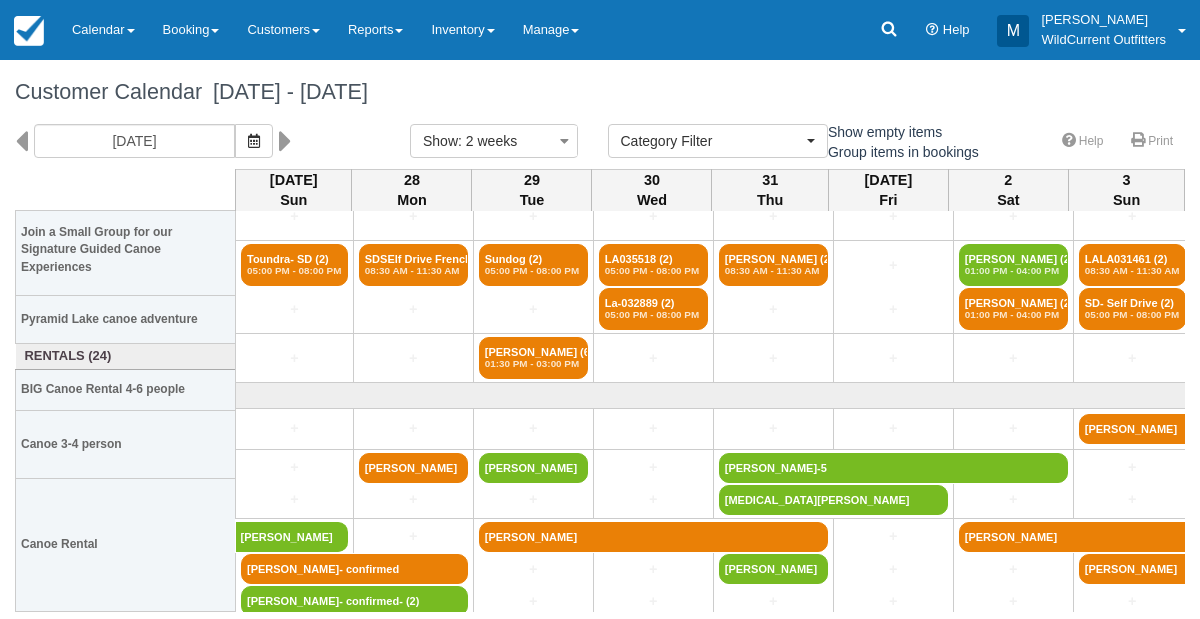 scroll, scrollTop: 168, scrollLeft: 0, axis: vertical 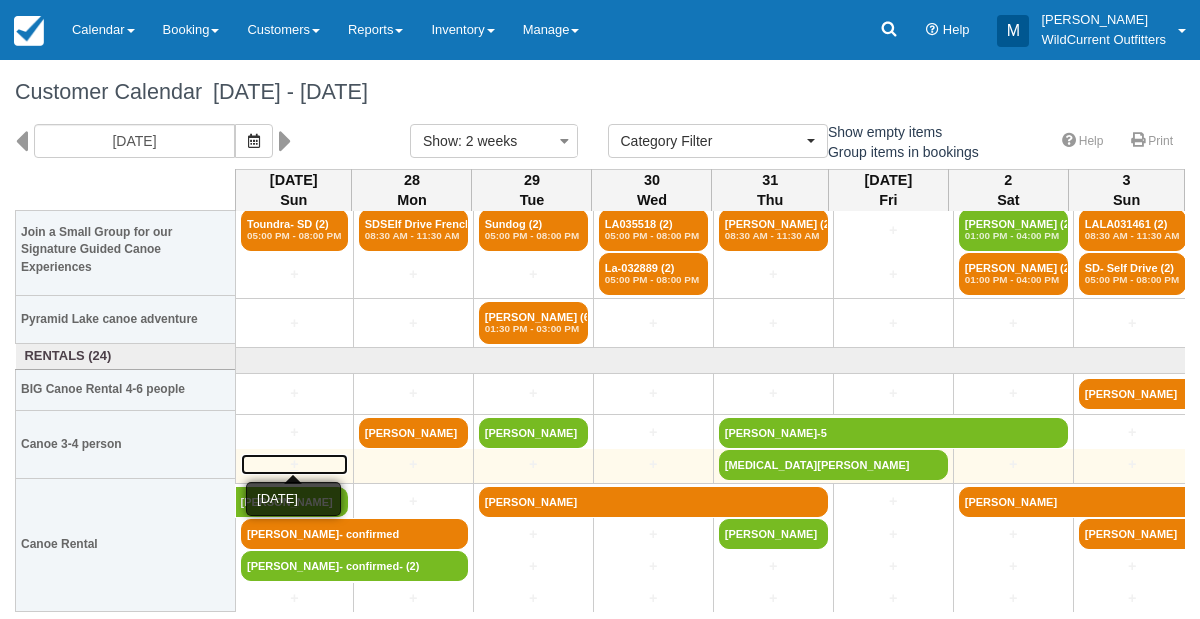 click on "+" at bounding box center (294, 464) 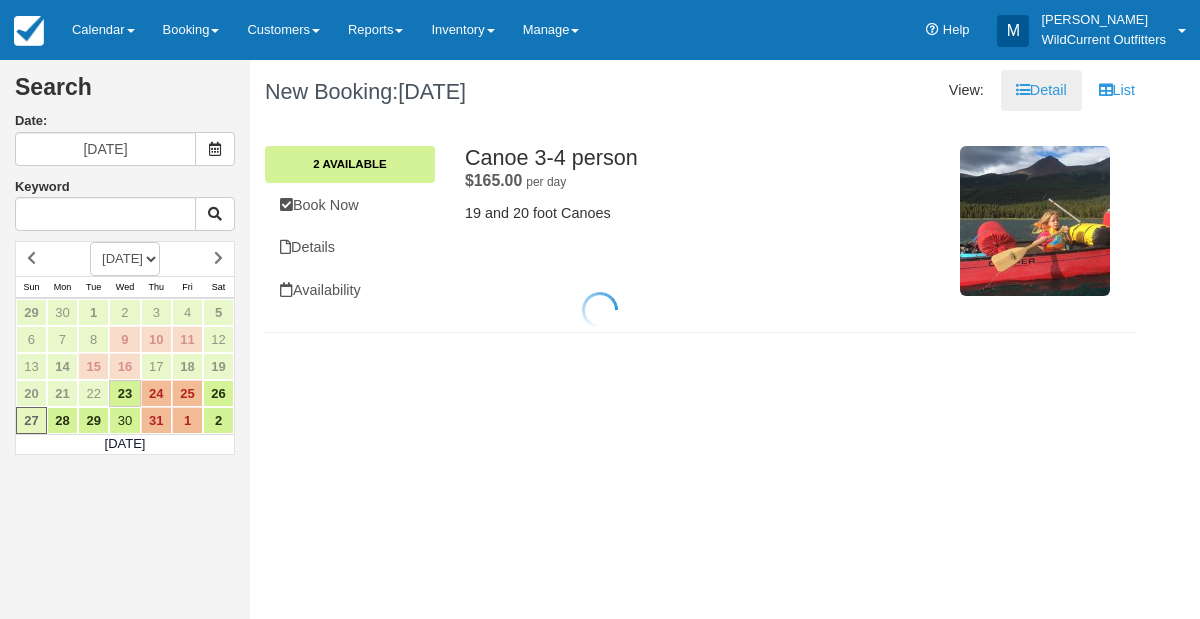 scroll, scrollTop: 0, scrollLeft: 0, axis: both 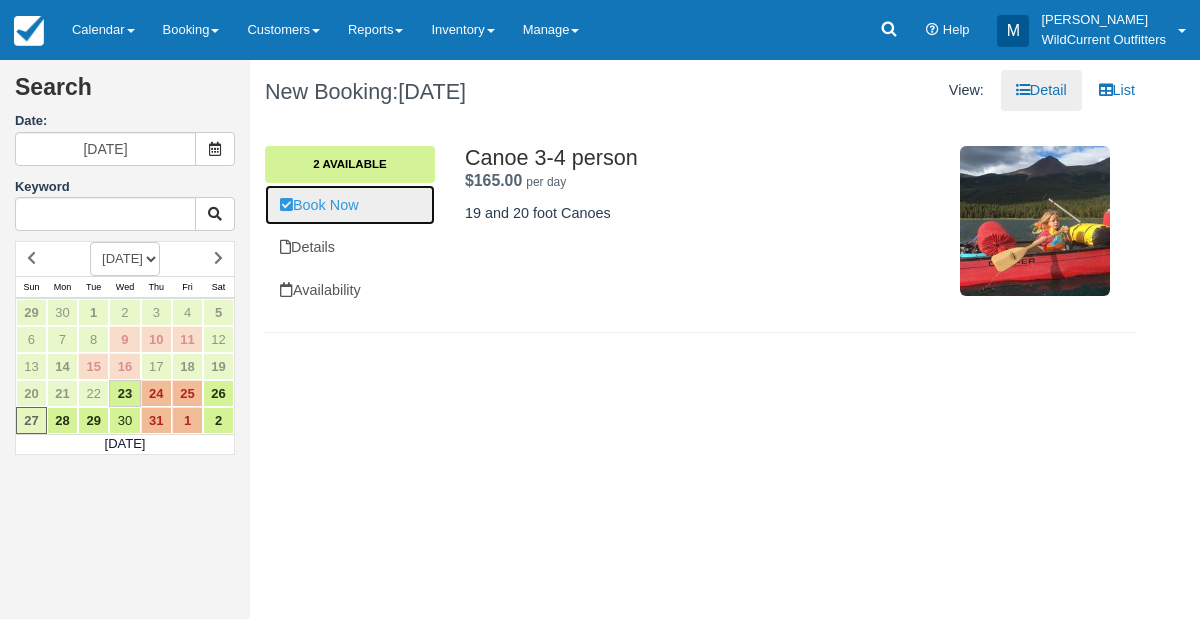 click on "Book Now" at bounding box center (350, 205) 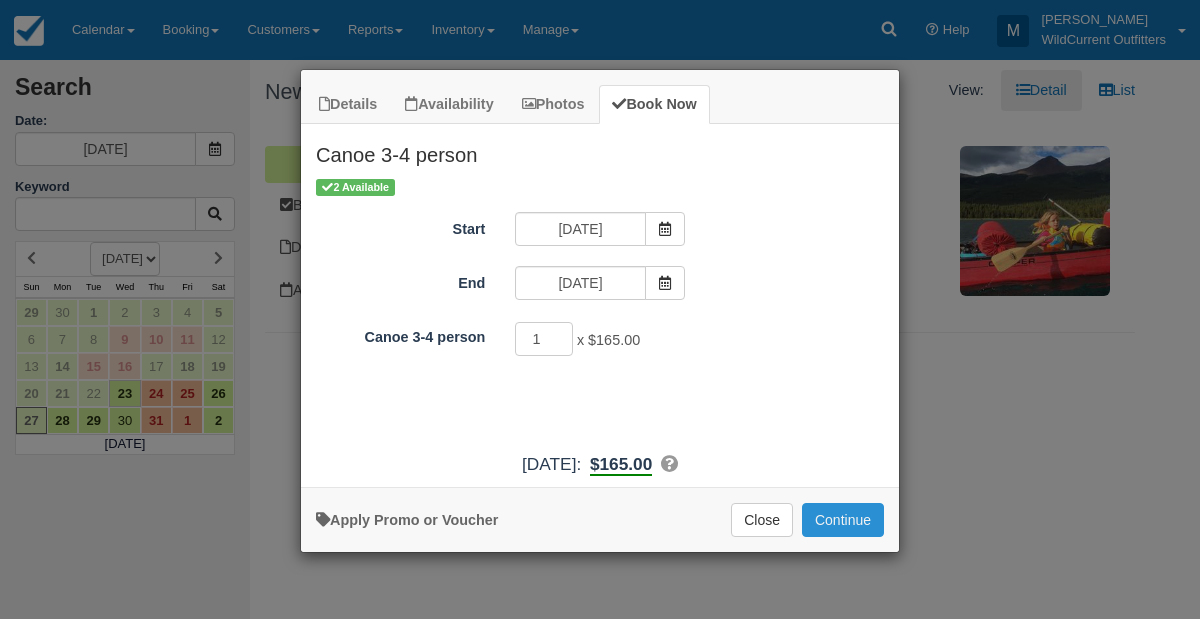 click on "Continue" at bounding box center (843, 520) 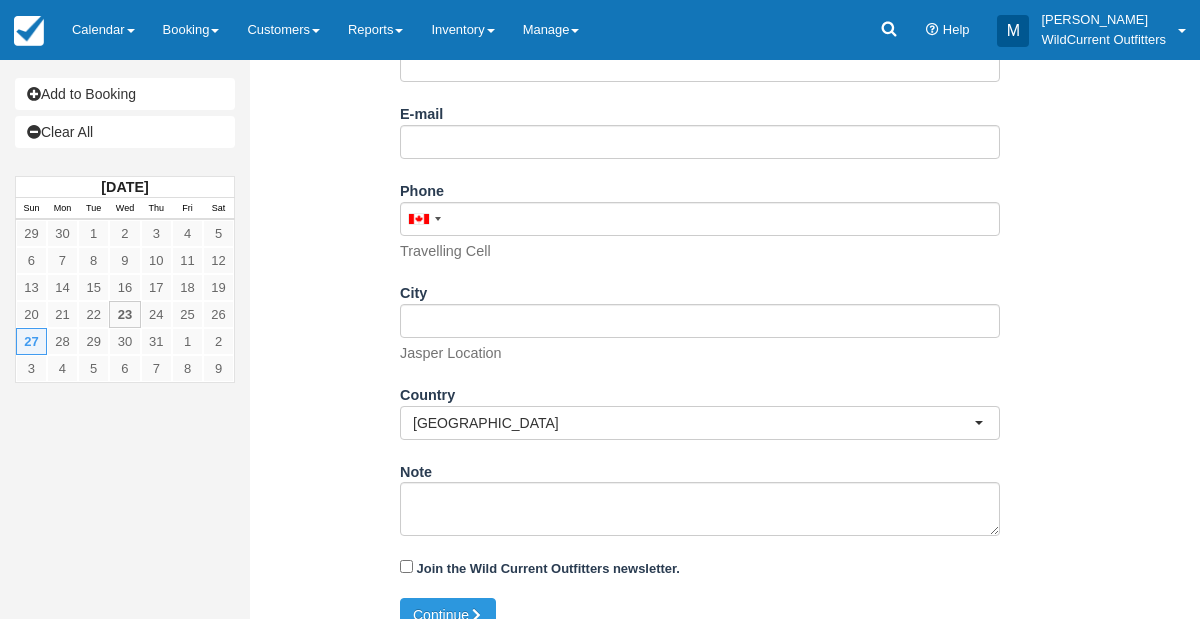 scroll, scrollTop: 400, scrollLeft: 0, axis: vertical 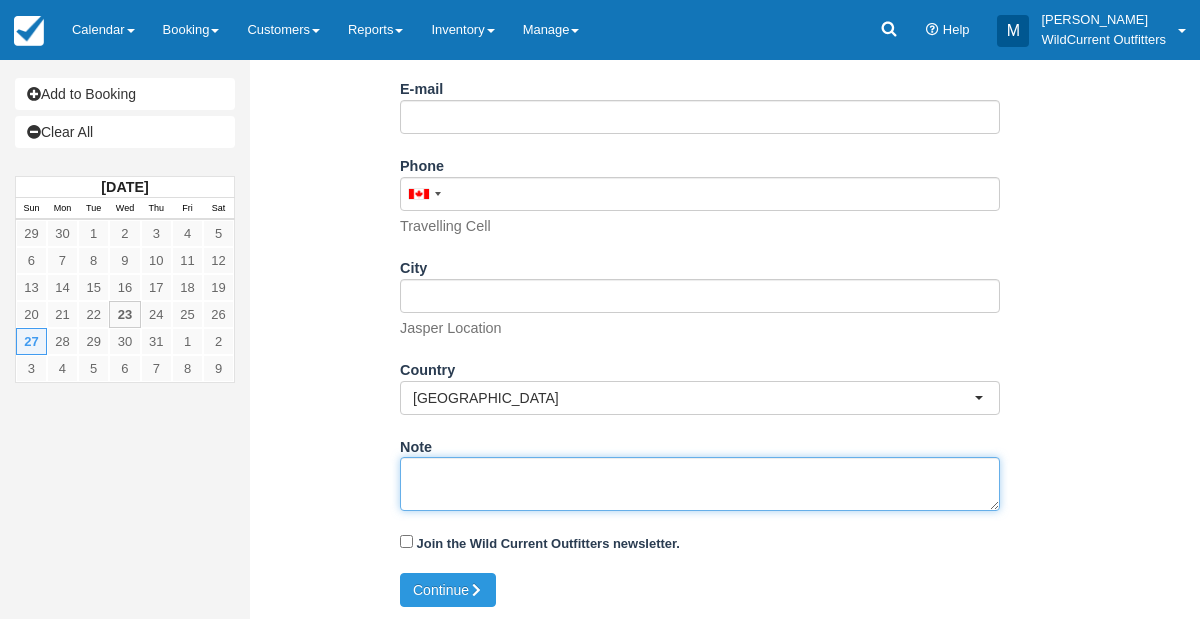 click on "Note" at bounding box center [700, 484] 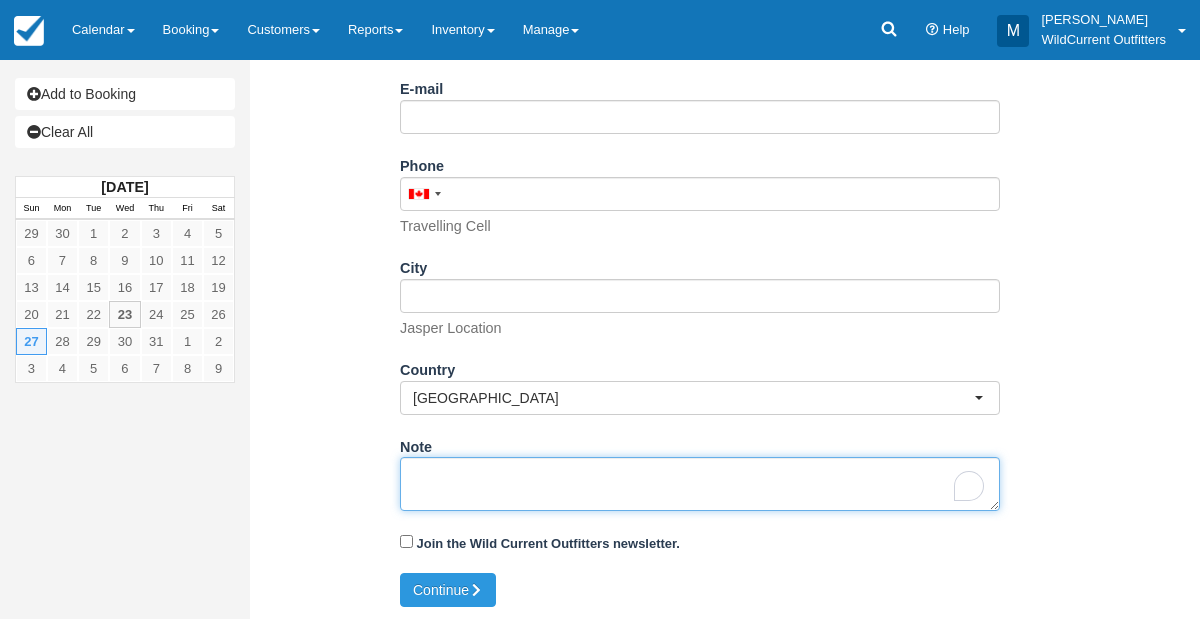 paste on "Name: [PERSON_NAME]
Email: [EMAIL_ADDRESS][DOMAIN_NAME]
Which day would you like to rent your canoe(s)?: [DATE]
Is your canoe rental for multiple days?: No
How many people are in your group?: 3
Comments, Questions, Concerns...: Hello, I sent an inquiry text a couple of days ago. We are interested in a rental (2 hour) for the afternoon of [DATE]. Please advise on rates and availability. My cell number is [PHONE_NUMBER]. Thank you" 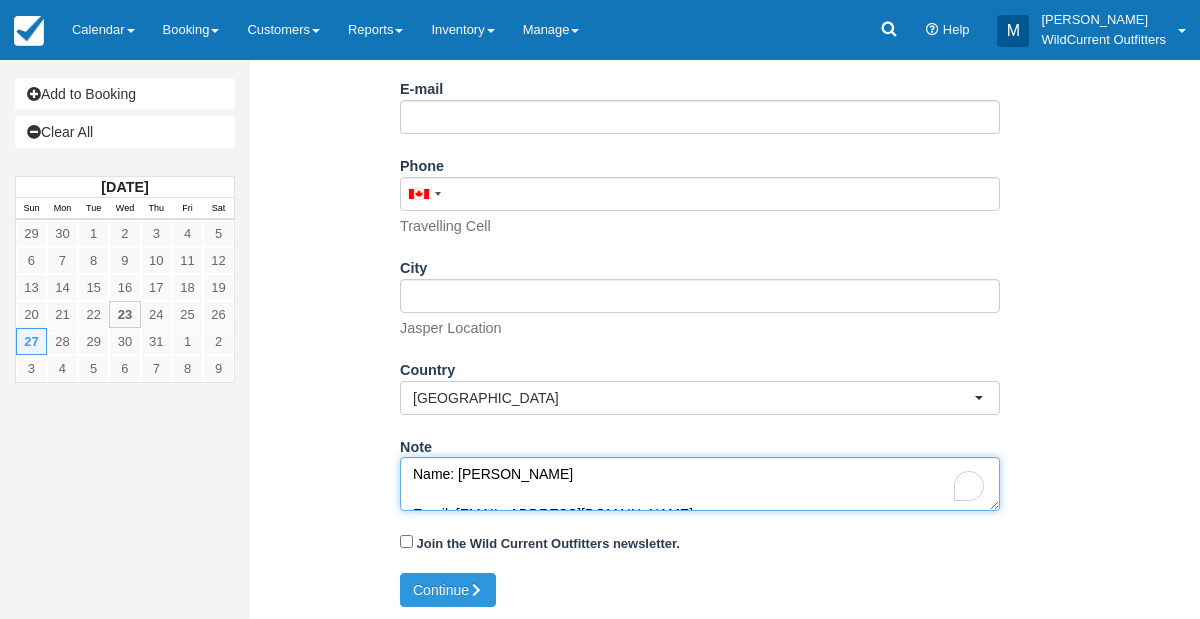 scroll, scrollTop: 211, scrollLeft: 0, axis: vertical 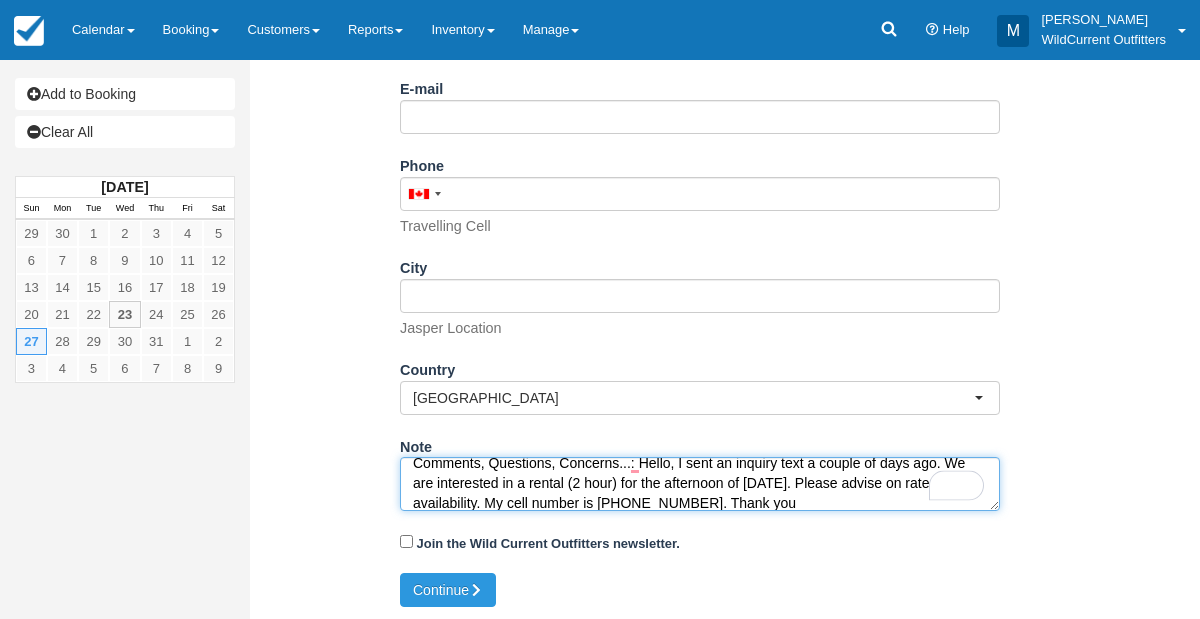 type on "Name: Sophia Lyman
Email: sophialyman@gmail.com
Which day would you like to rent your canoe(s)?: July 27, 2025
Is your canoe rental for multiple days?: No
How many people are in your group?: 3
Comments, Questions, Concerns...: Hello, I sent an inquiry text a couple of days ago. We are interested in a rental (2 hour) for the afternoon of July 27th. Please advise on rates and availability. My cell number is 708-228-1537. Thank you" 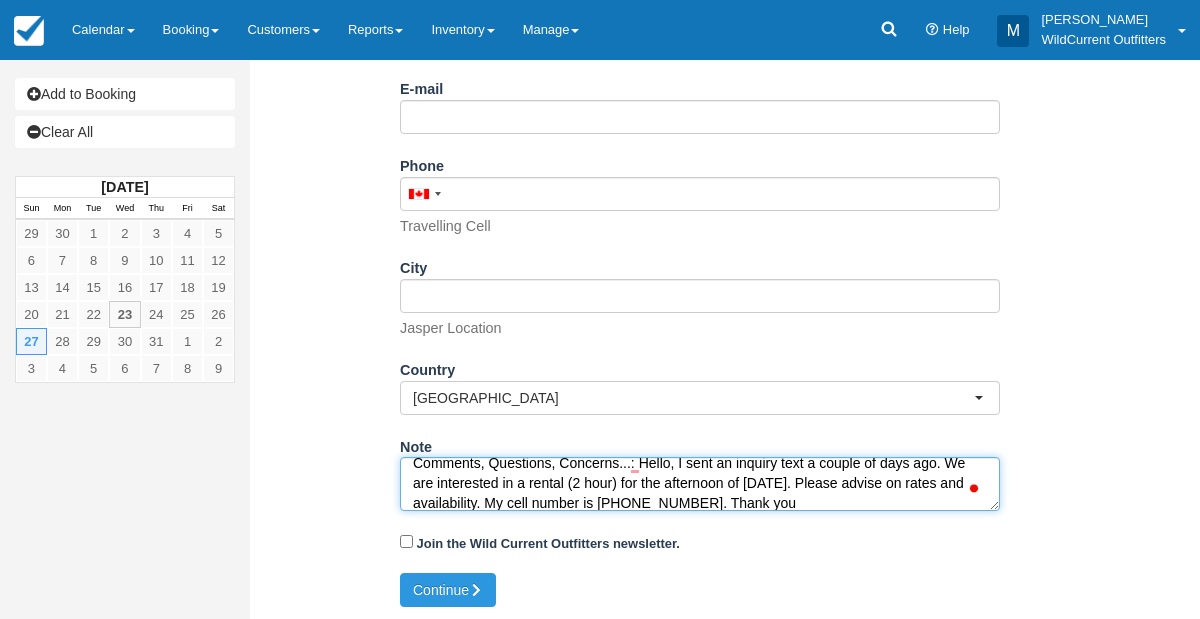 scroll, scrollTop: 211, scrollLeft: 0, axis: vertical 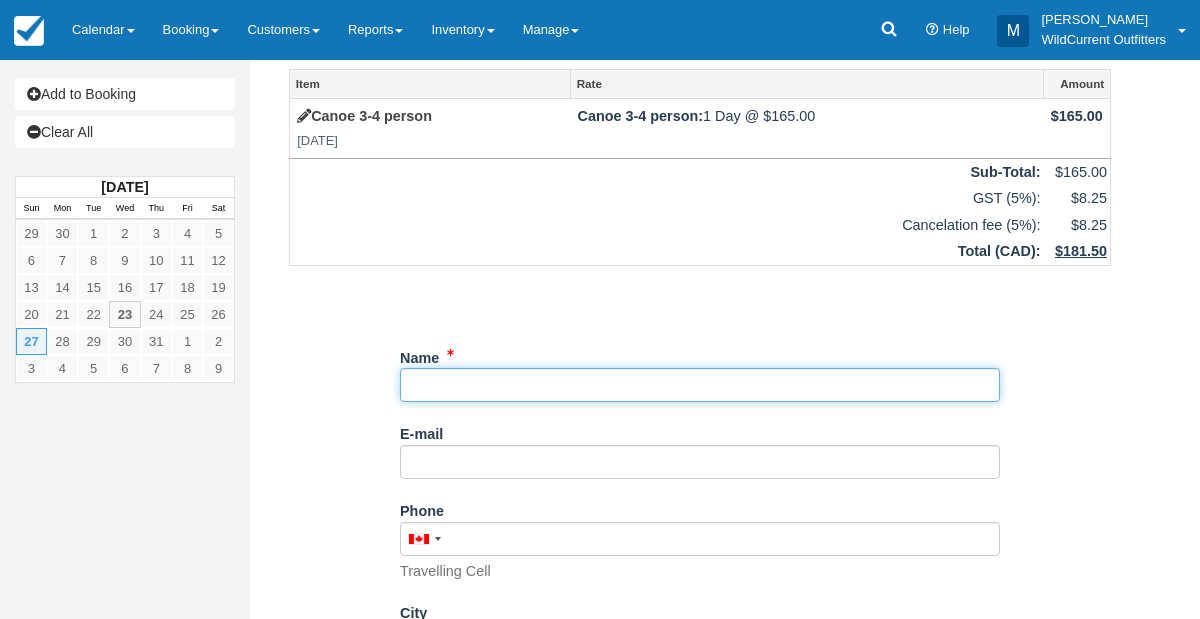 click on "Name" at bounding box center [700, 385] 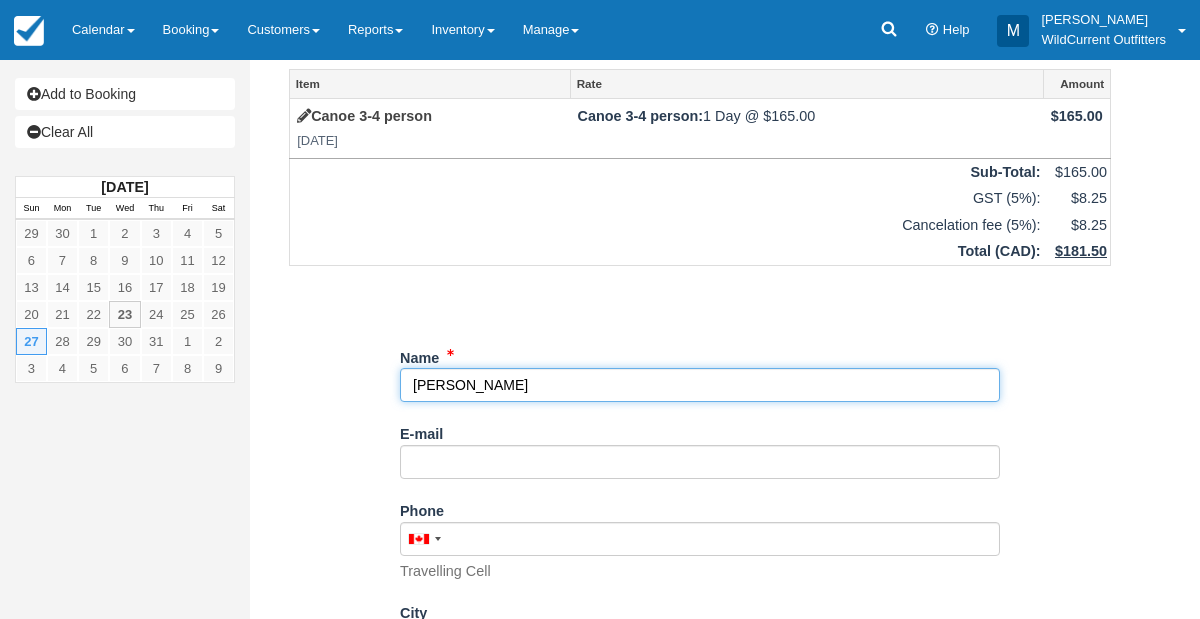 type on "[PERSON_NAME]" 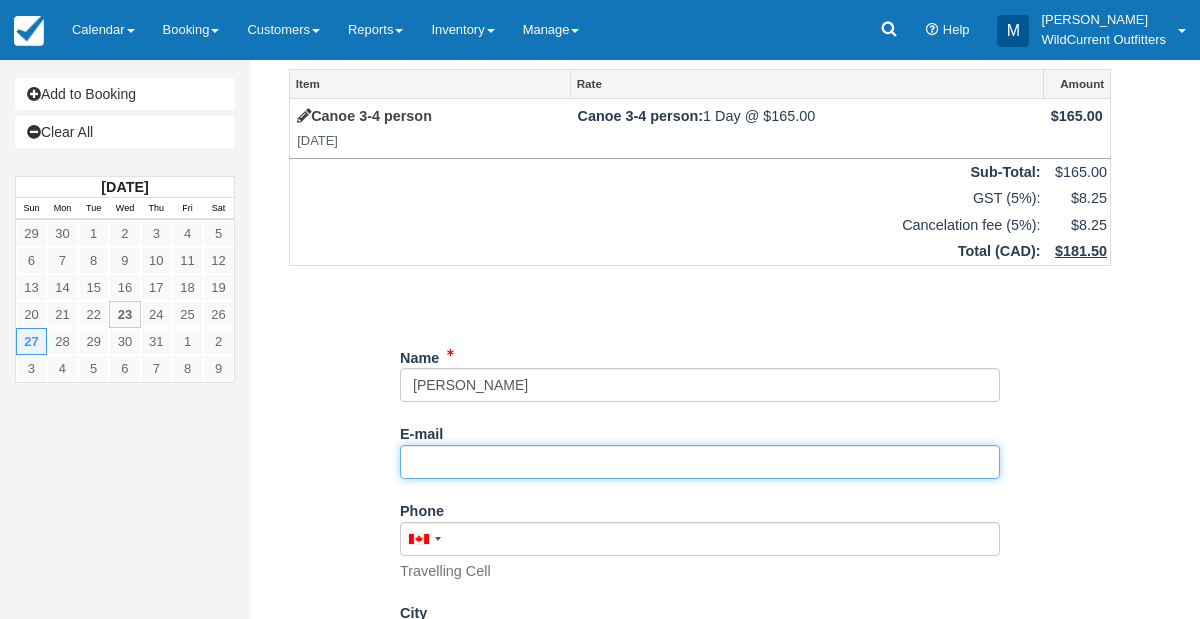 click on "E-mail" at bounding box center [700, 462] 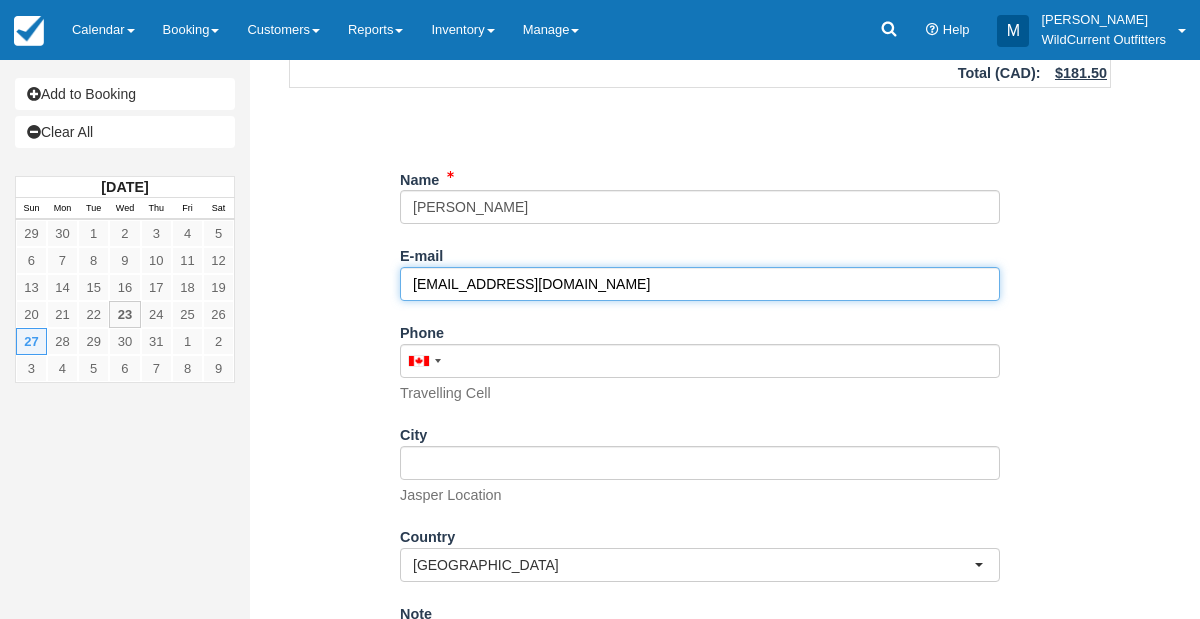 scroll, scrollTop: 400, scrollLeft: 0, axis: vertical 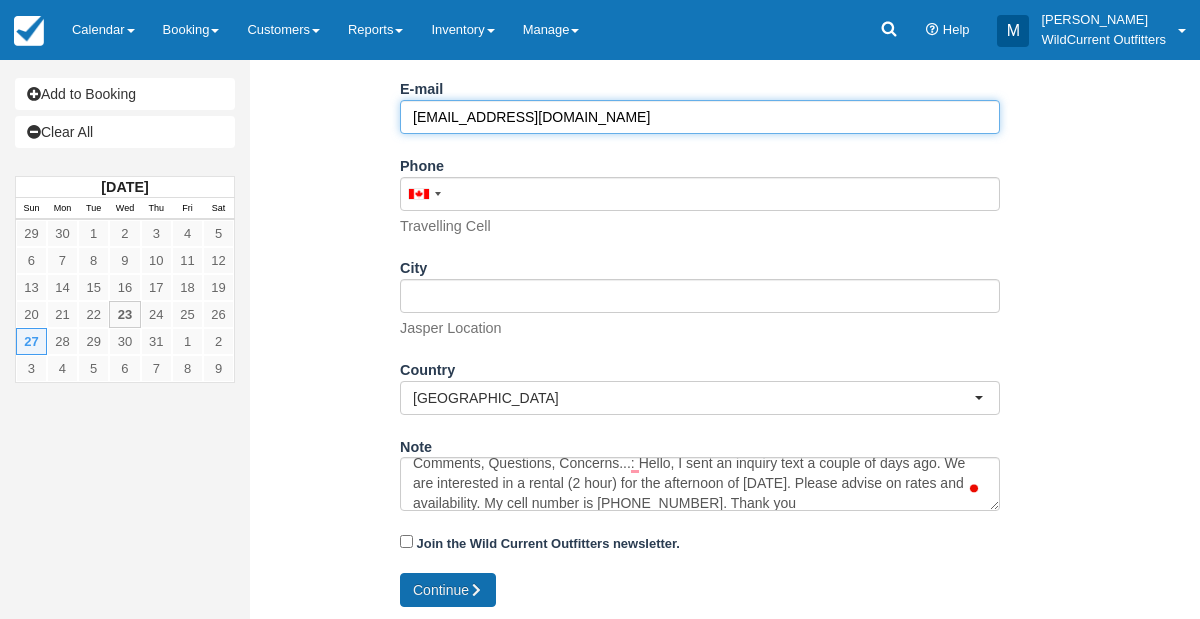 type on "[EMAIL_ADDRESS][DOMAIN_NAME]" 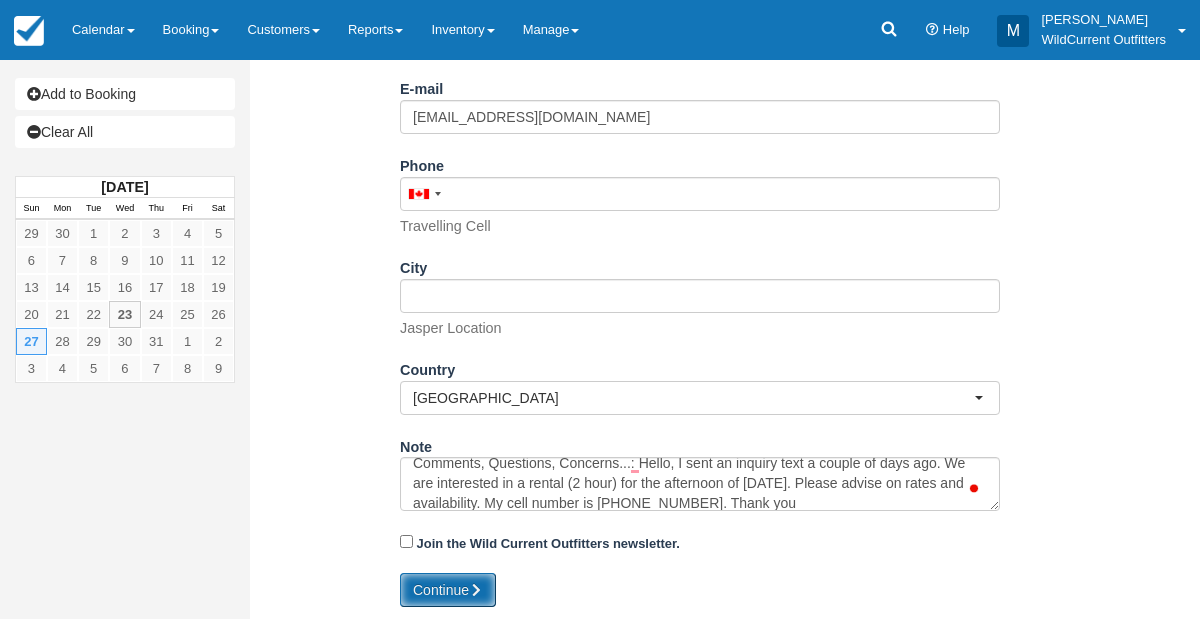 click on "Continue" at bounding box center (448, 590) 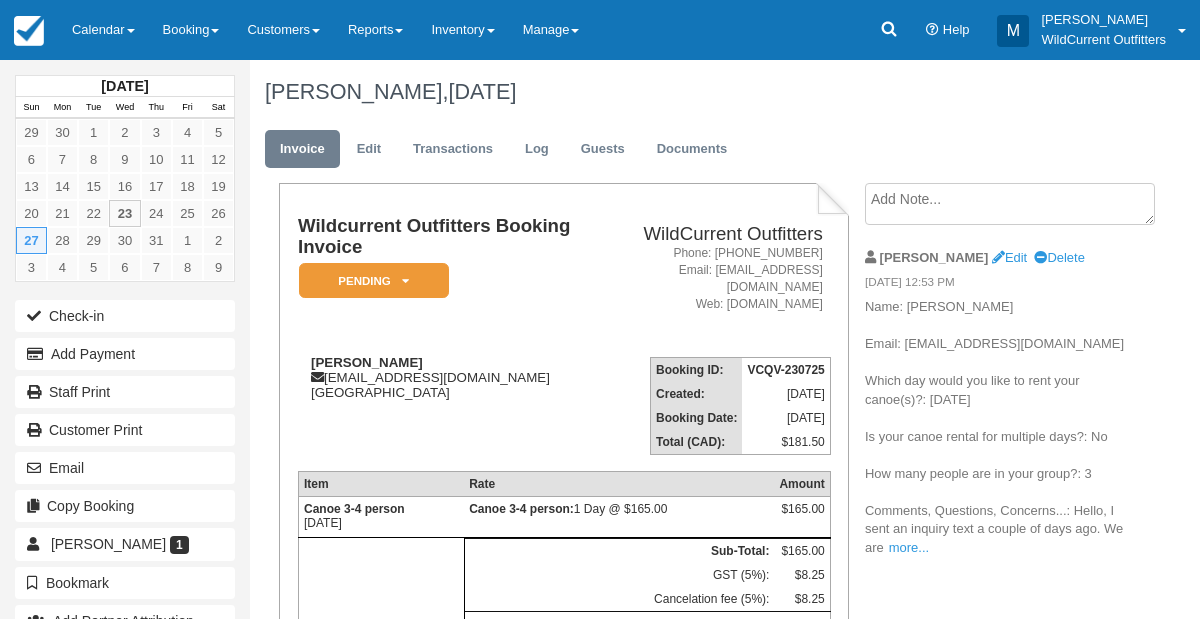 scroll, scrollTop: 0, scrollLeft: 0, axis: both 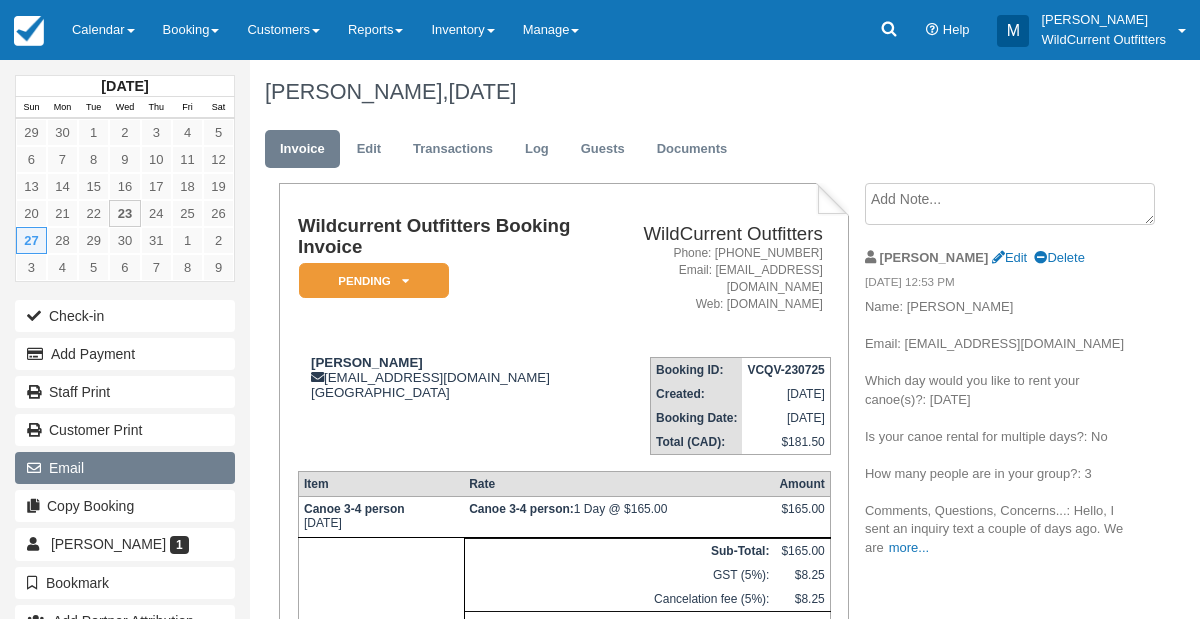 click on "Email" at bounding box center [125, 468] 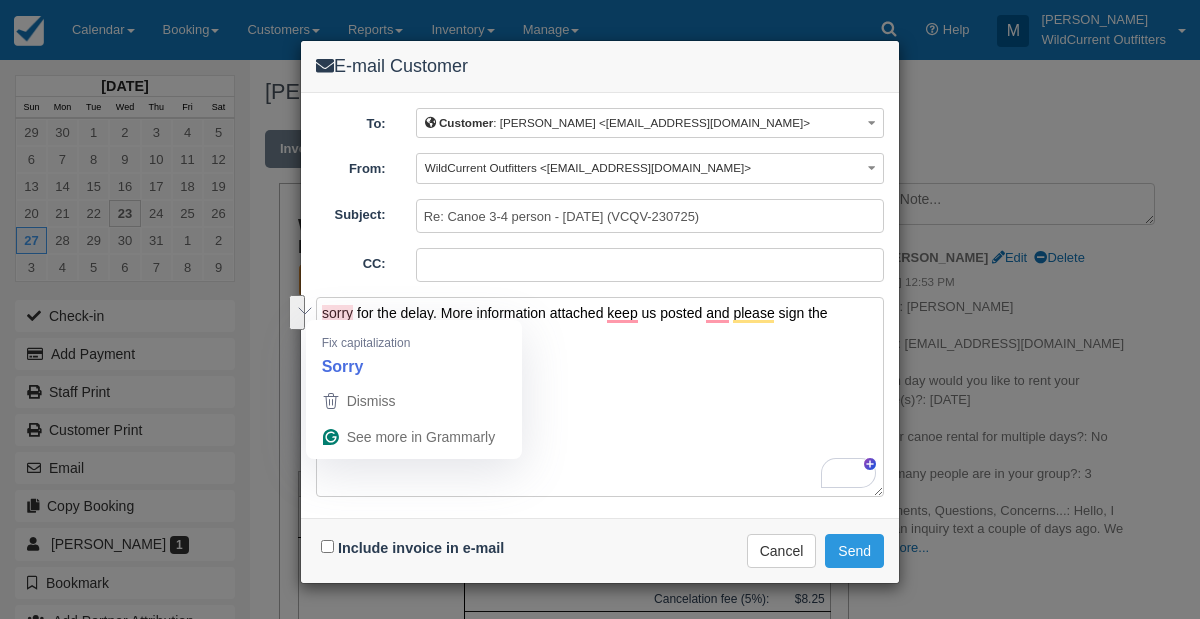drag, startPoint x: 409, startPoint y: 330, endPoint x: 324, endPoint y: 304, distance: 88.88757 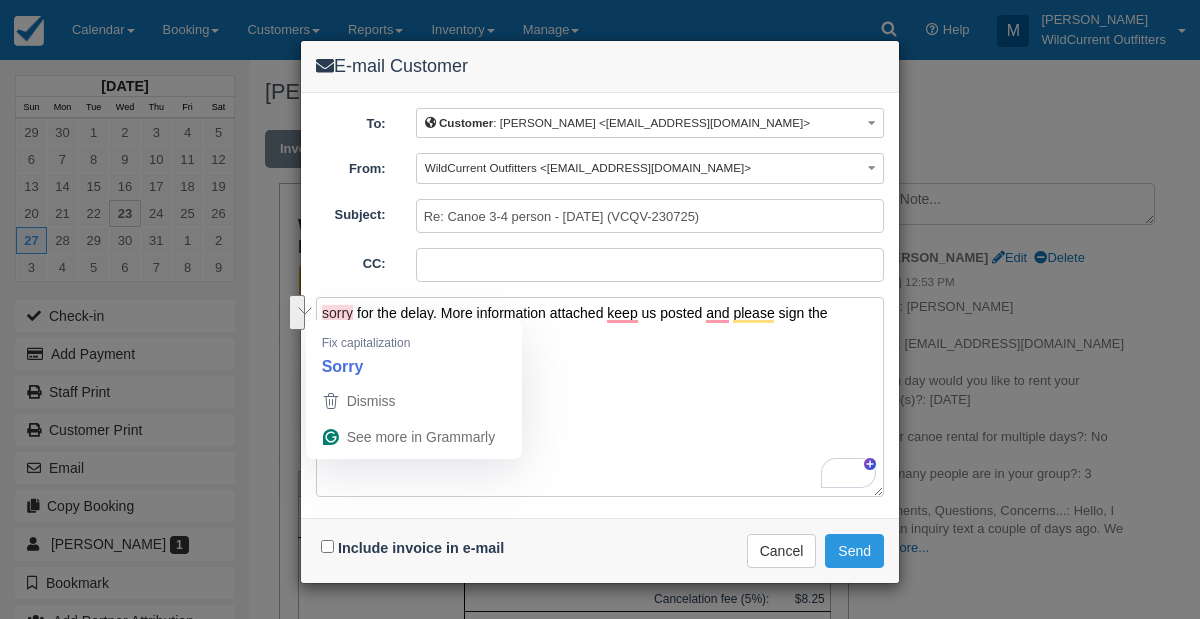 click on "sorry for the delay. More information attached keep us posted and please sign the waivers. Thx" at bounding box center [600, 397] 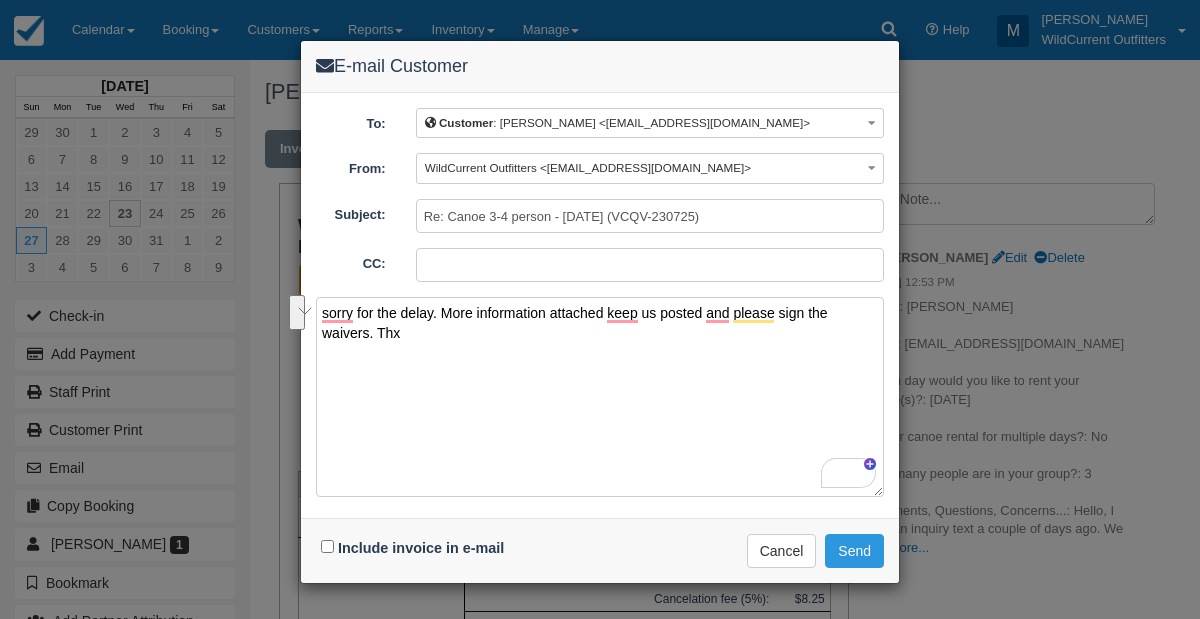 type on "sorry for the delay. More information attached keep us posted and please sign the waivers. Thx" 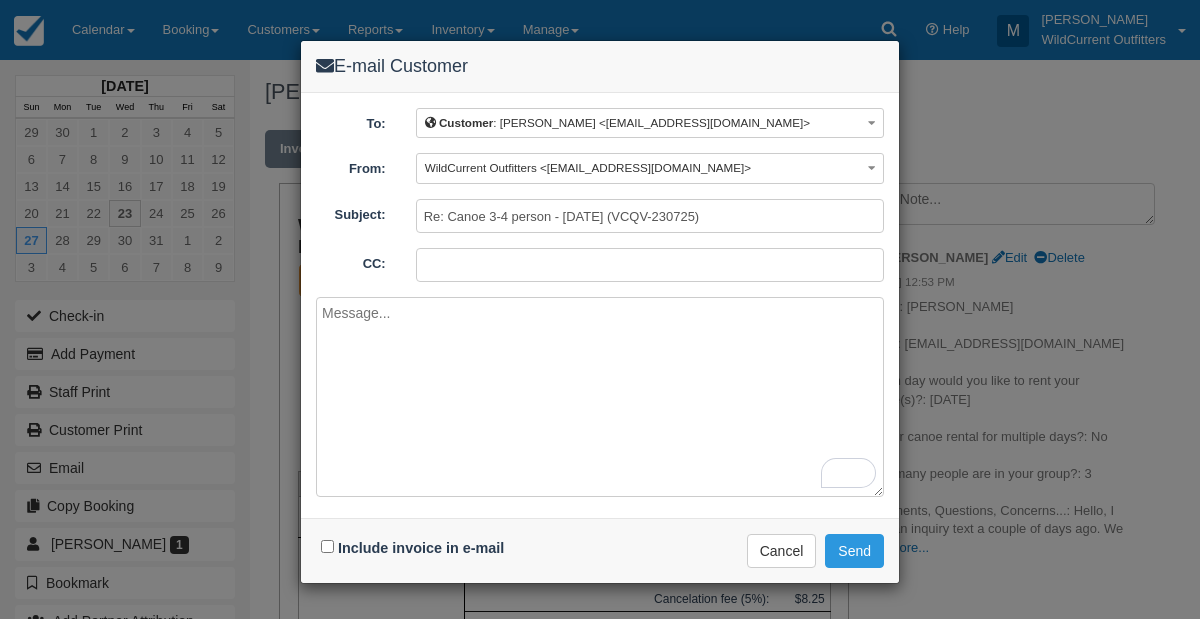 paste on "Hi \[Recipient Name\],
We apologize for the delay in our response. We have attached more information for you.
Please keep us updated and remember to sign the waivers.
Thank you,
Wild Current Outfitters" 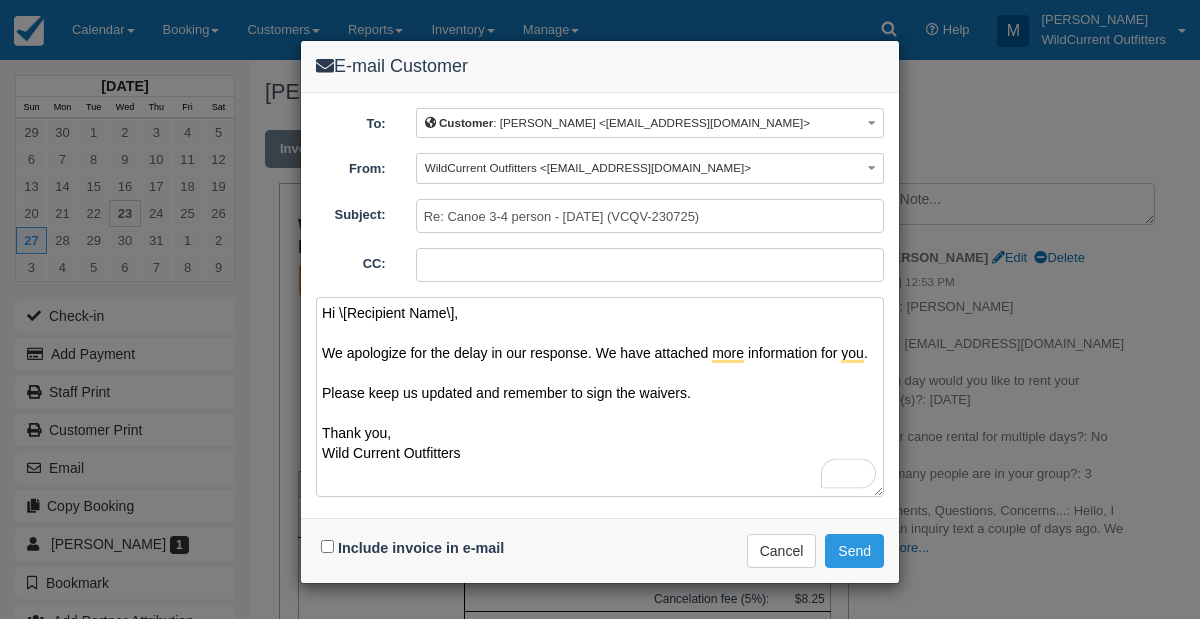 click on "Hi \[Recipient Name\],
We apologize for the delay in our response. We have attached more information for you.
Please keep us updated and remember to sign the waivers.
Thank you,
Wild Current Outfitters" at bounding box center (600, 397) 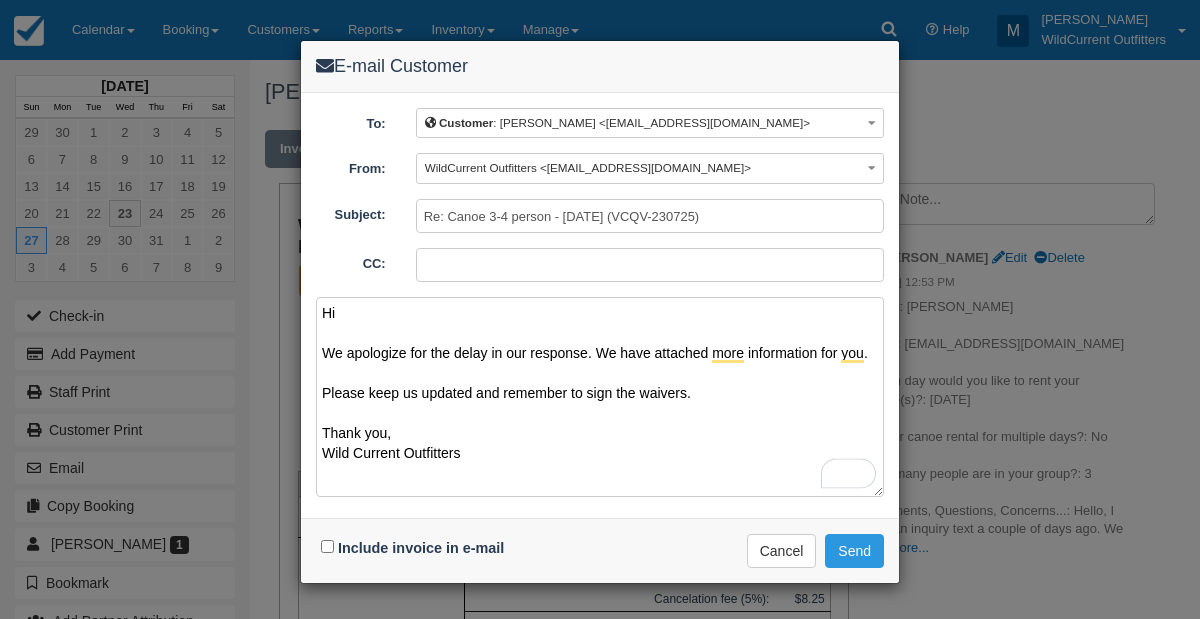 type on "Hi
We apologize for the delay in our response. We have attached more information for you.
Please keep us updated and remember to sign the waivers.
Thank you,
Wild Current Outfitters" 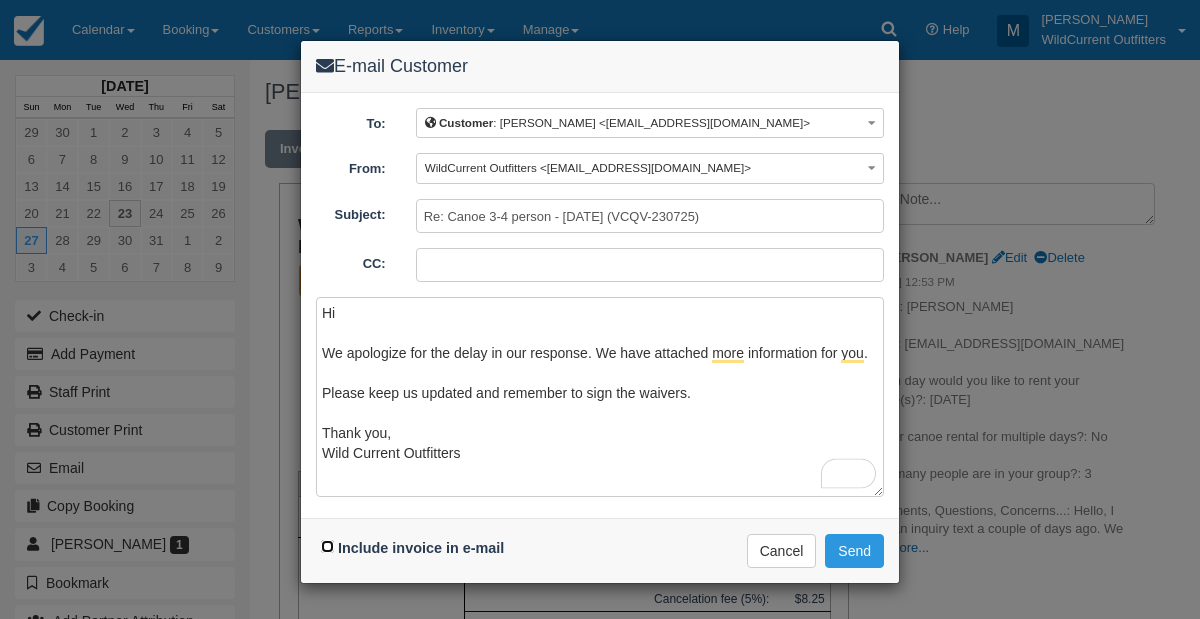 click on "Include invoice in e-mail" at bounding box center (327, 546) 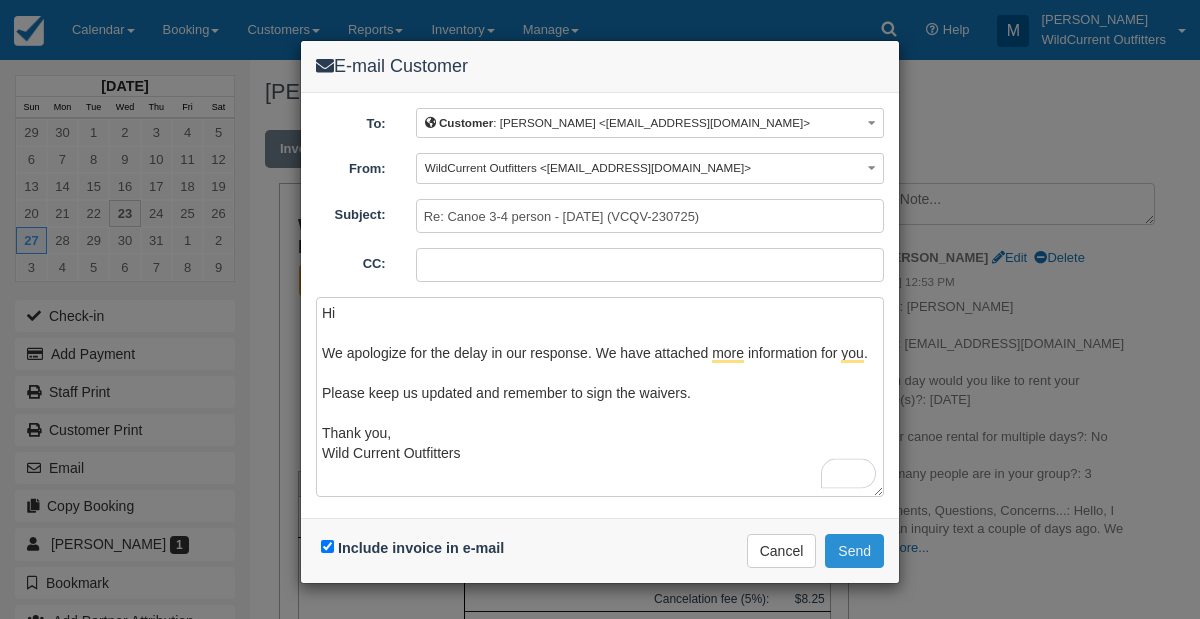 click on "Send" at bounding box center (854, 551) 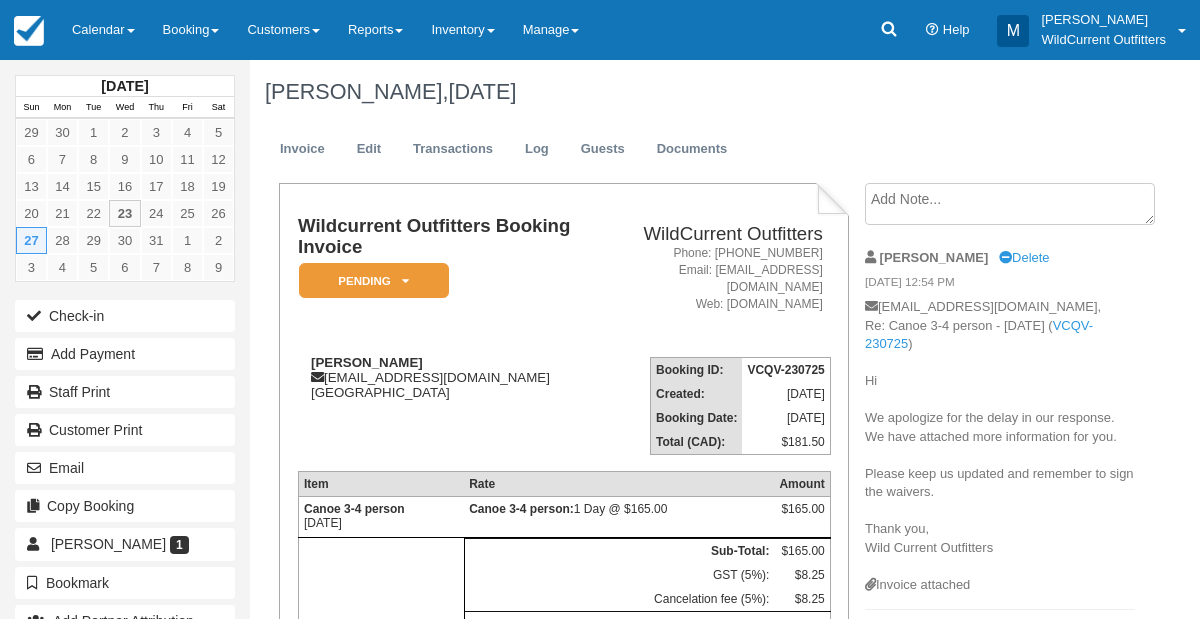 scroll, scrollTop: 0, scrollLeft: 0, axis: both 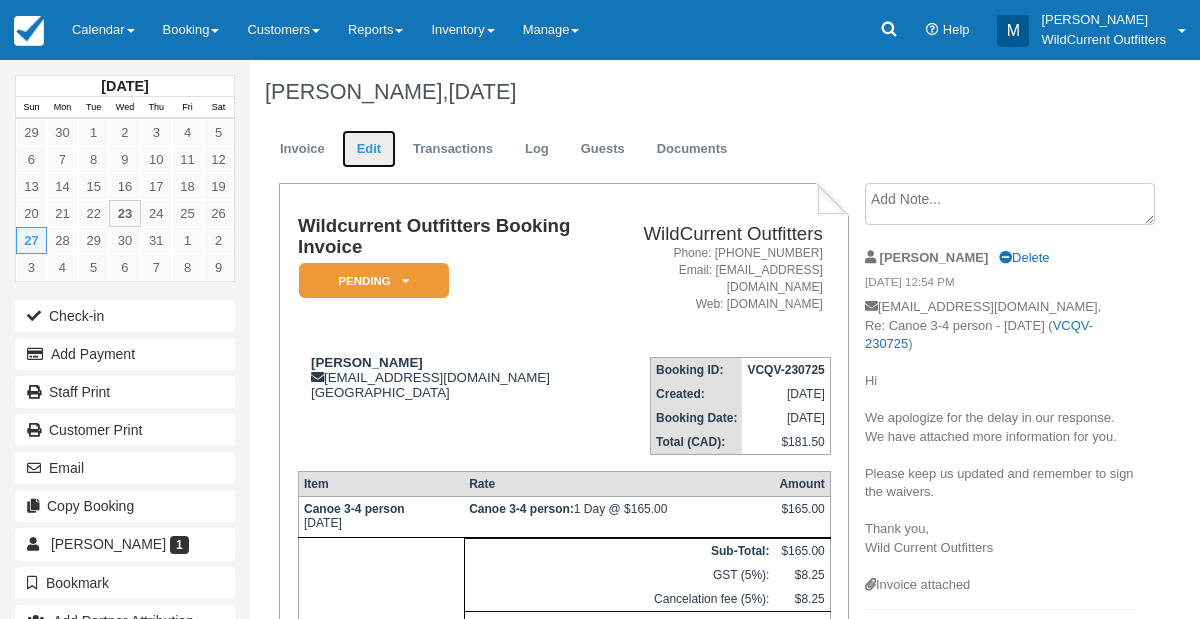 click on "Edit" at bounding box center [369, 149] 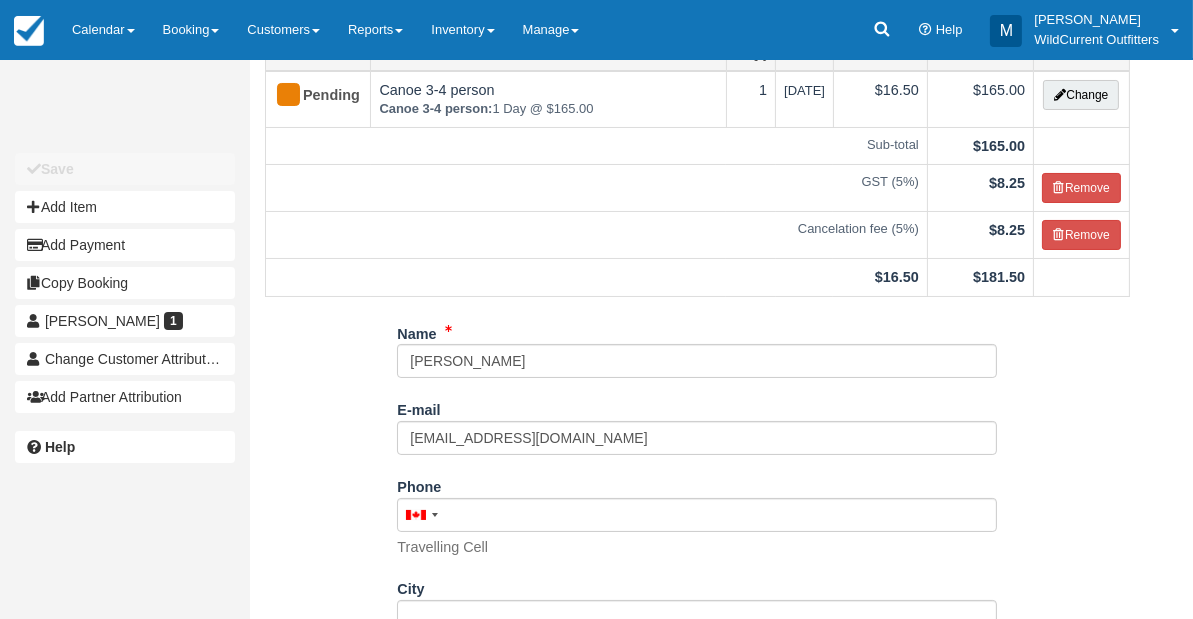 scroll, scrollTop: 146, scrollLeft: 0, axis: vertical 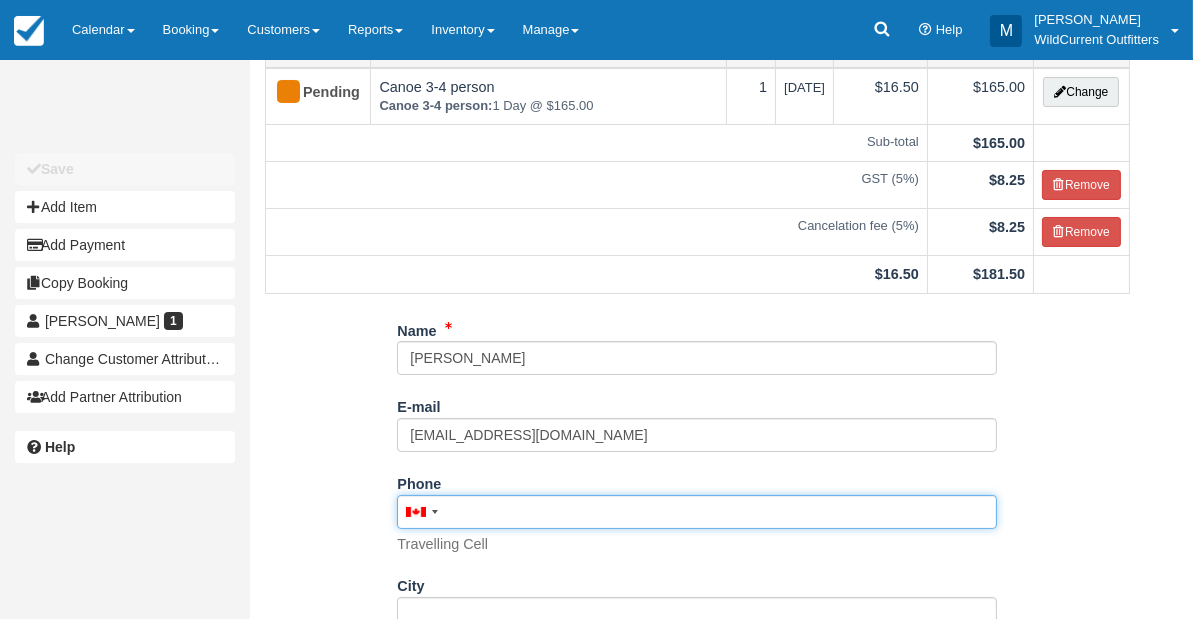 click on "Phone" at bounding box center (697, 512) 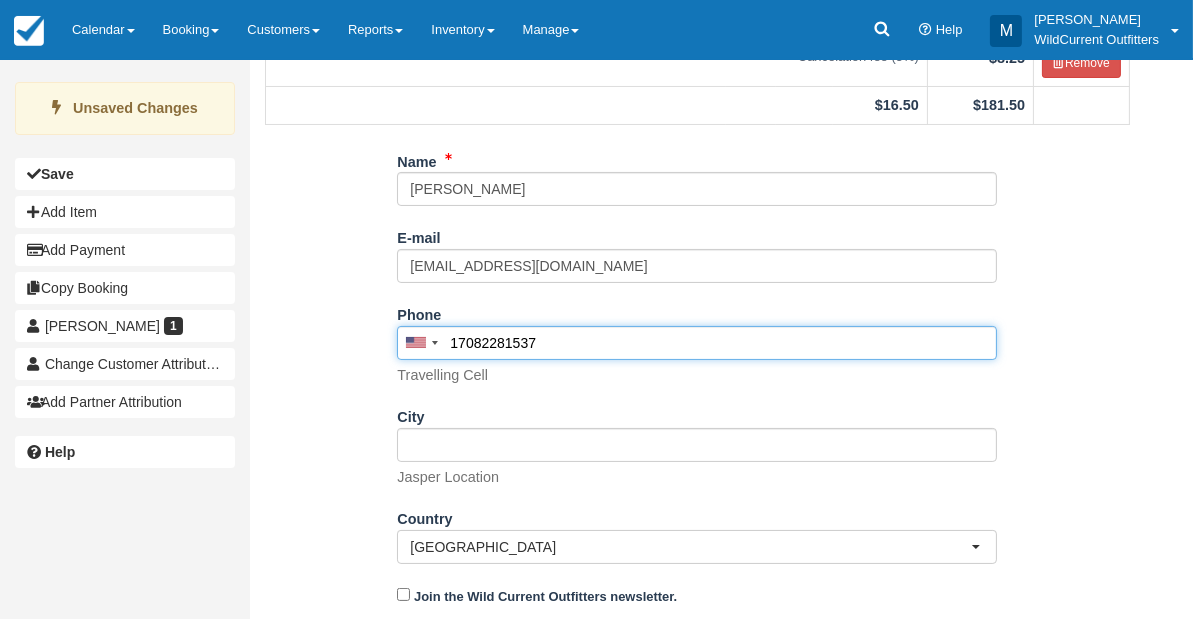 scroll, scrollTop: 366, scrollLeft: 0, axis: vertical 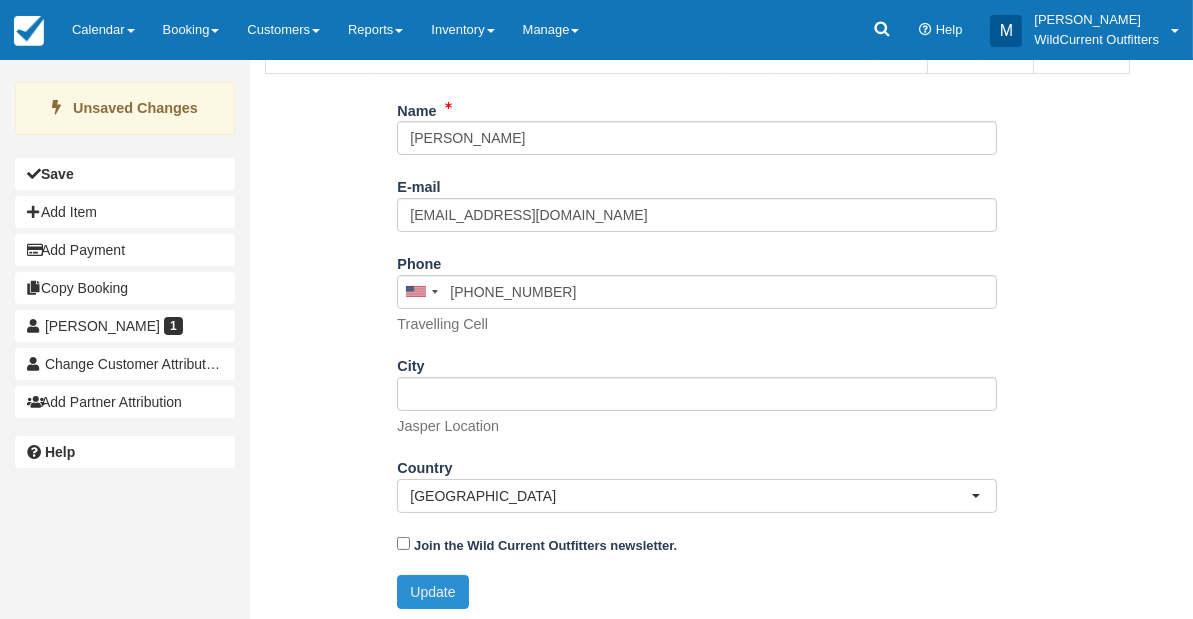 click on "Update" at bounding box center [432, 592] 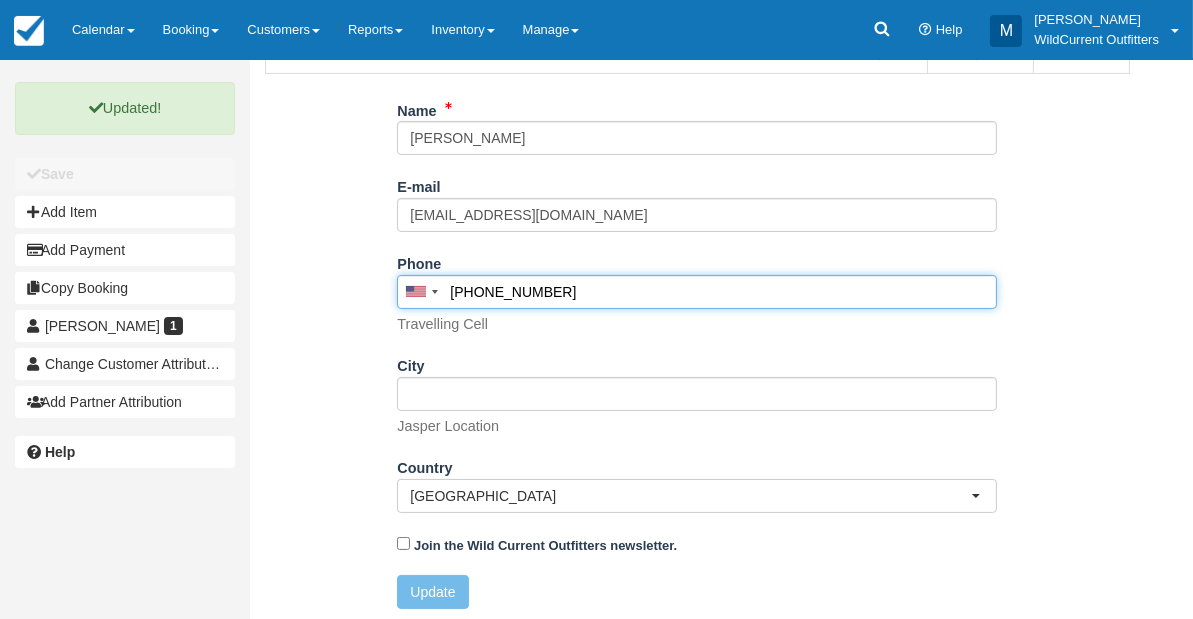 click on "+17082281537" at bounding box center (697, 292) 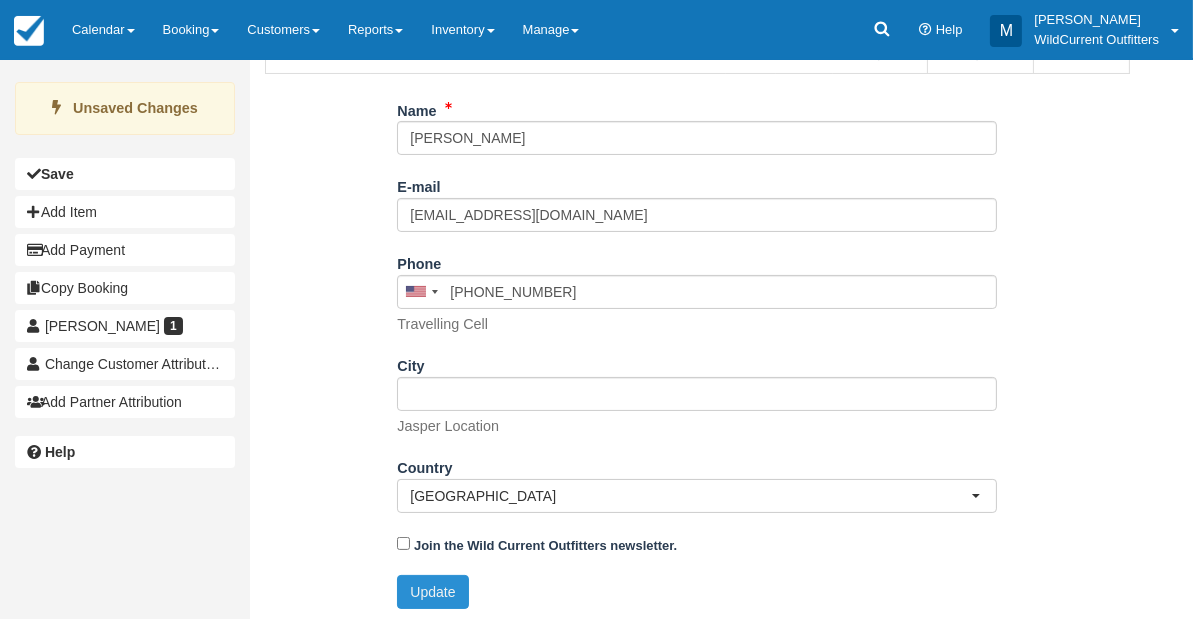 click on "Update" at bounding box center [432, 592] 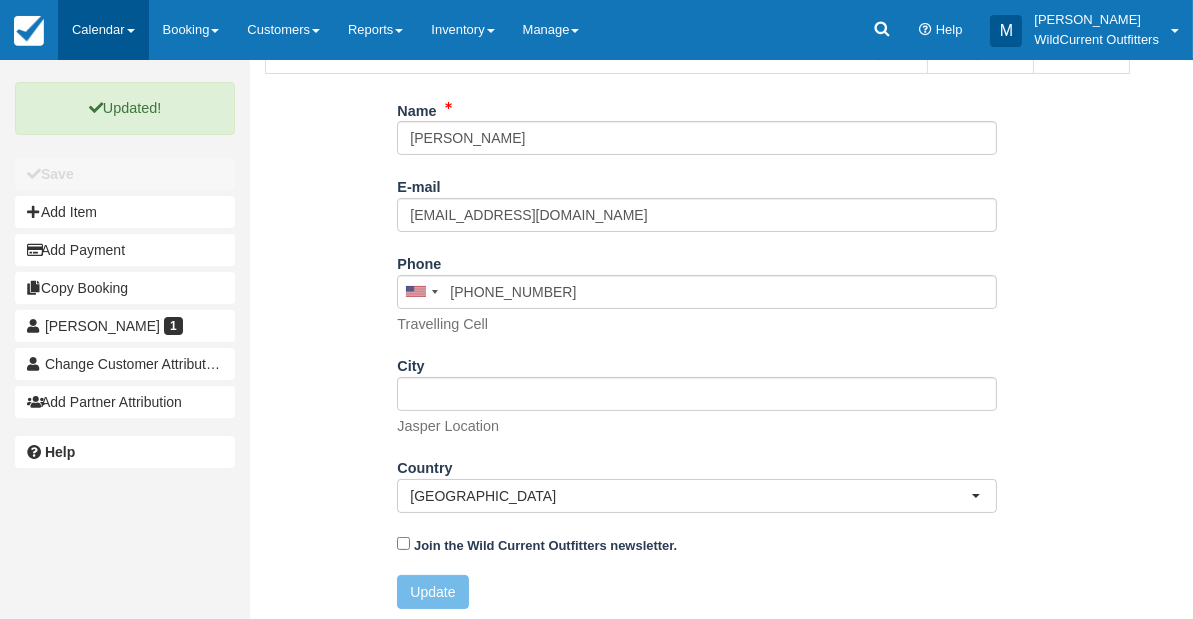 click on "Calendar" at bounding box center (103, 30) 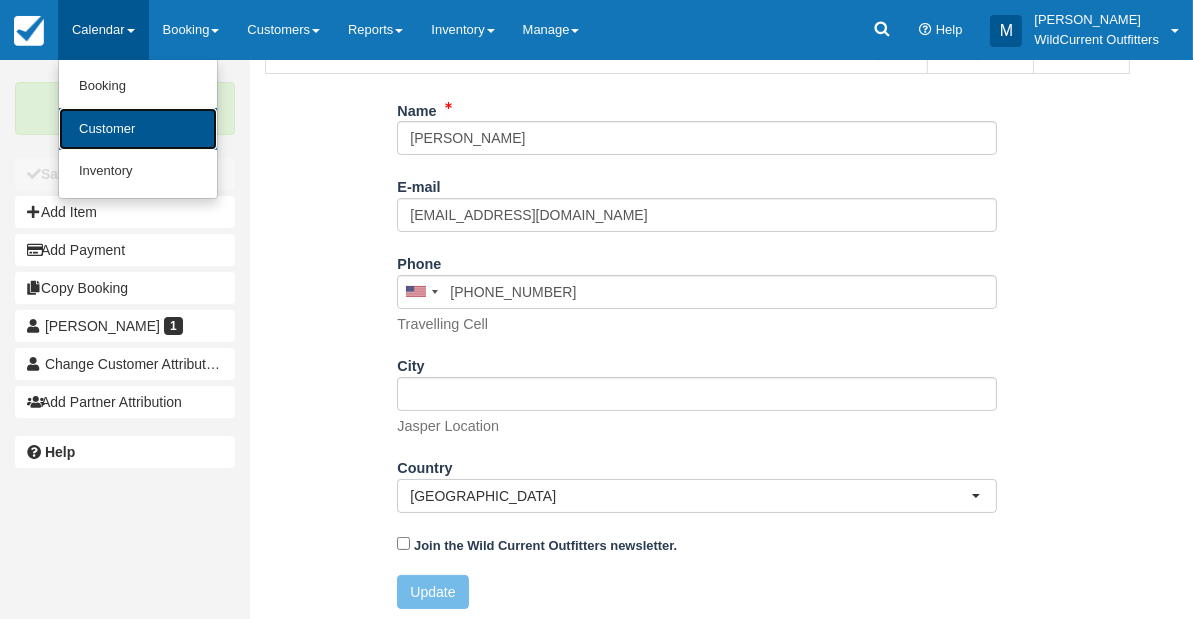 click on "Customer" at bounding box center (138, 129) 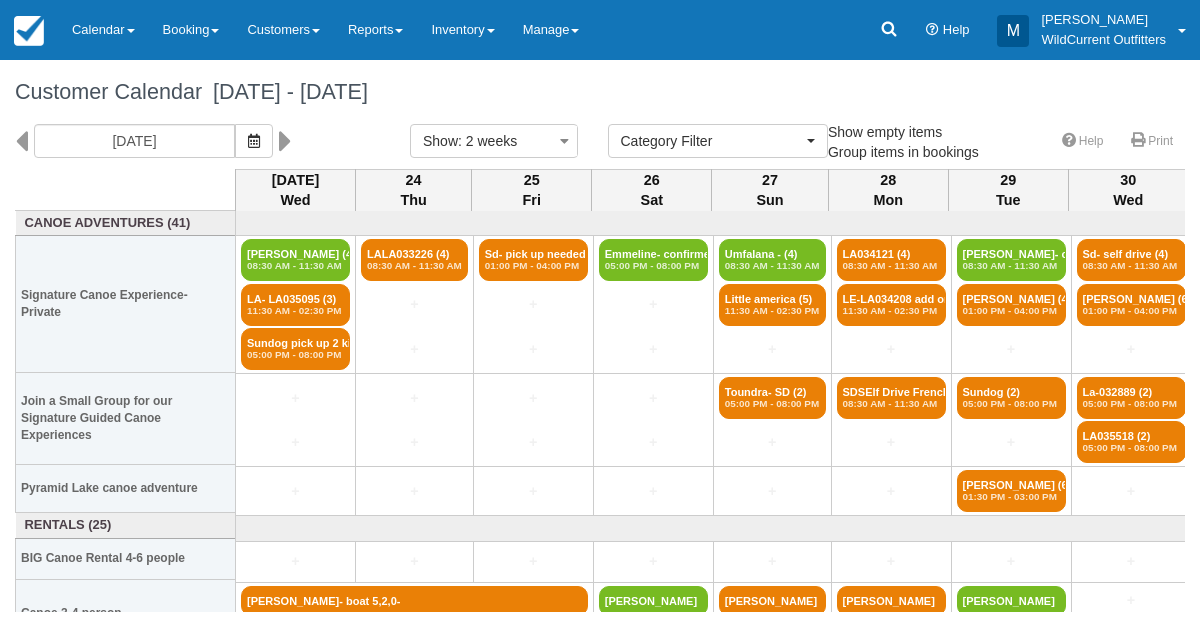 select 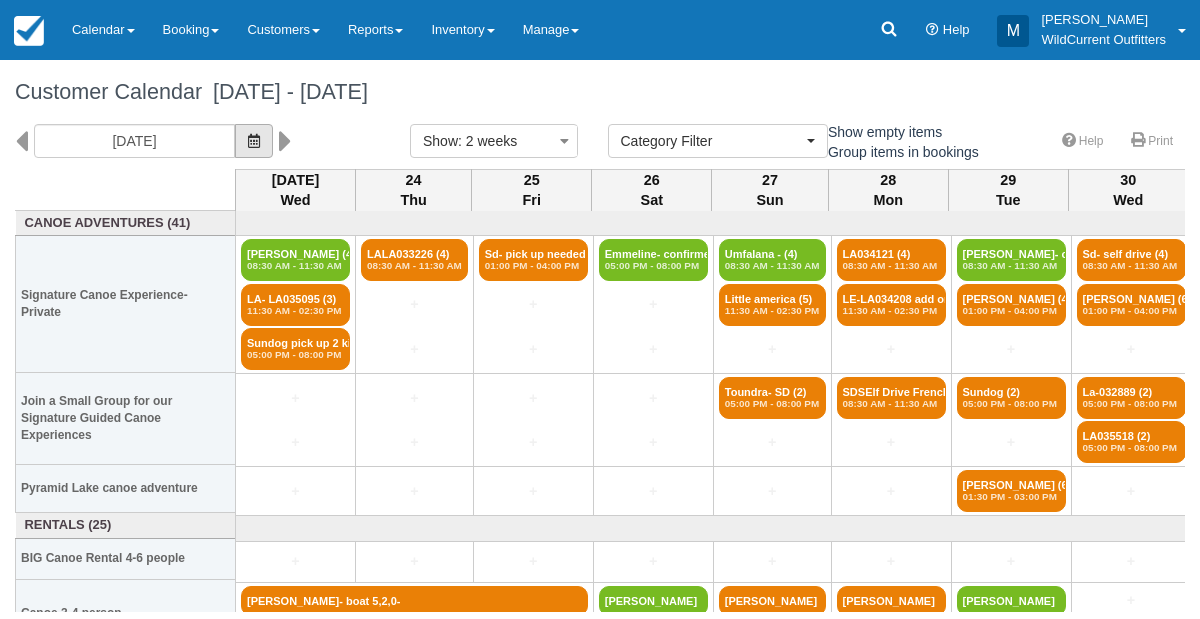 click at bounding box center (254, 141) 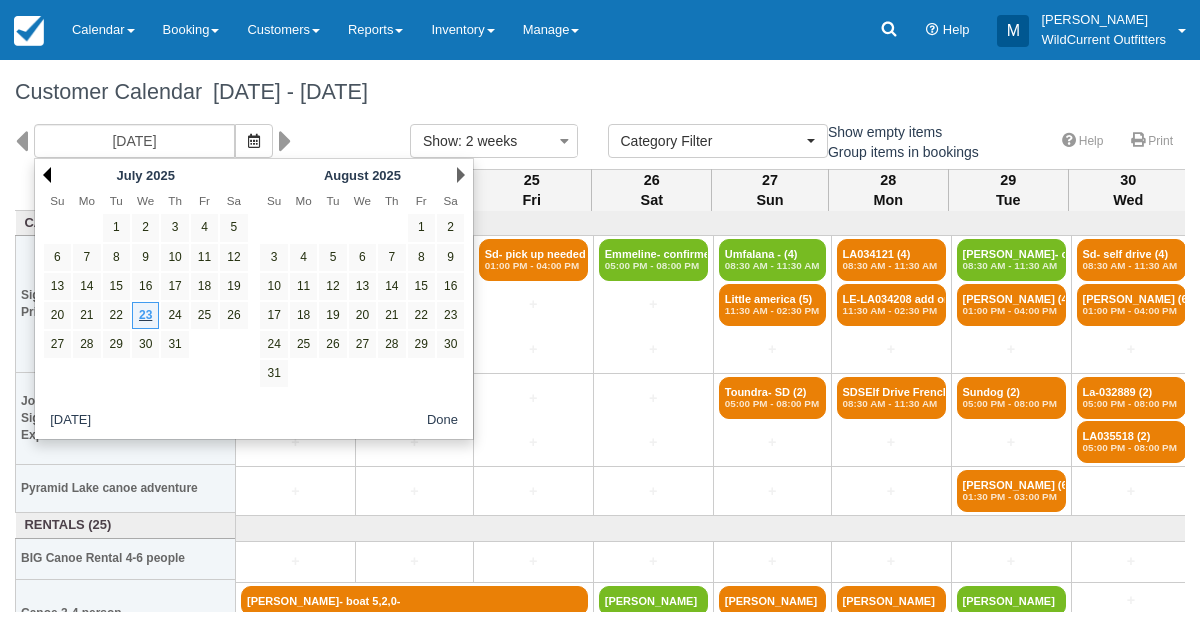 click on "Prev" at bounding box center (47, 175) 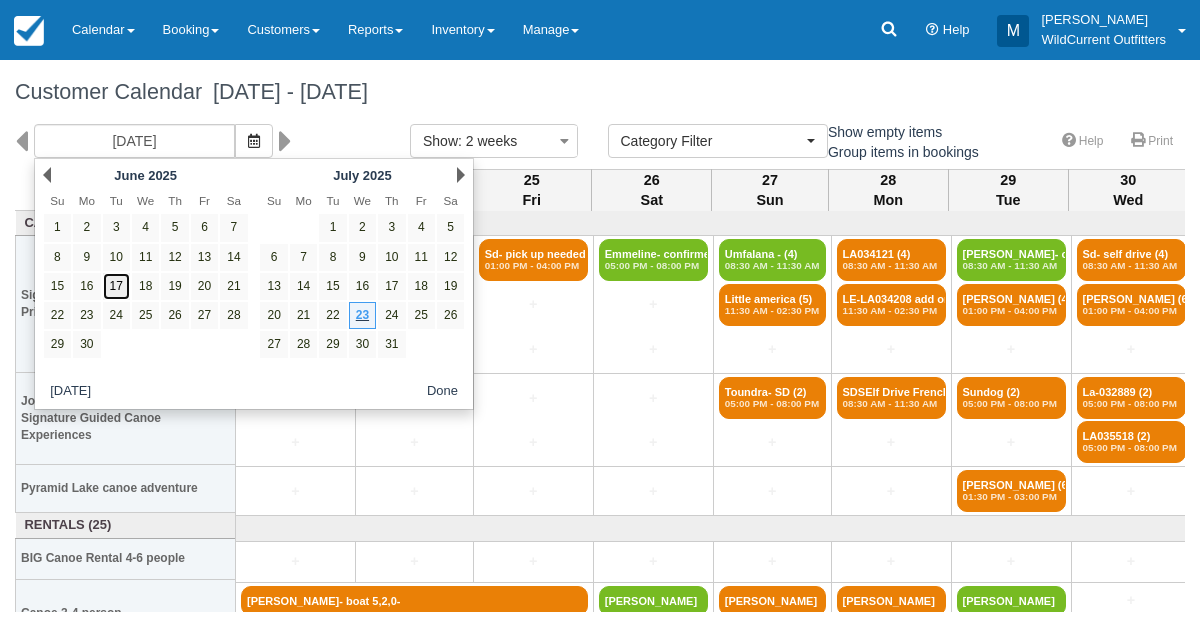 click on "17" at bounding box center [116, 286] 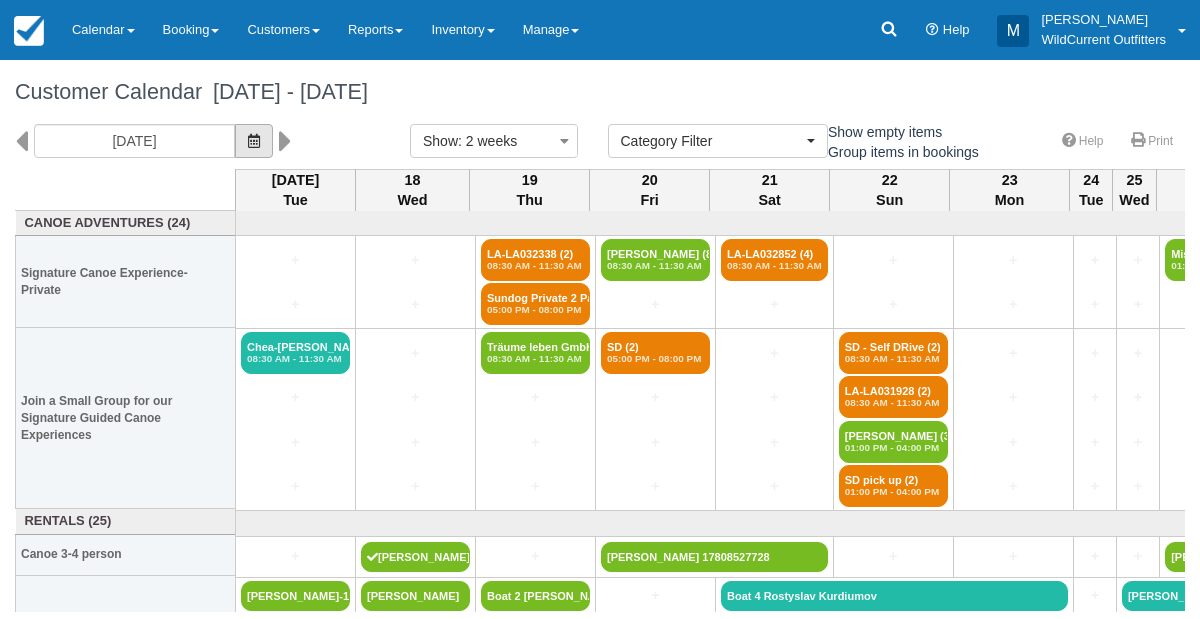 click at bounding box center (254, 141) 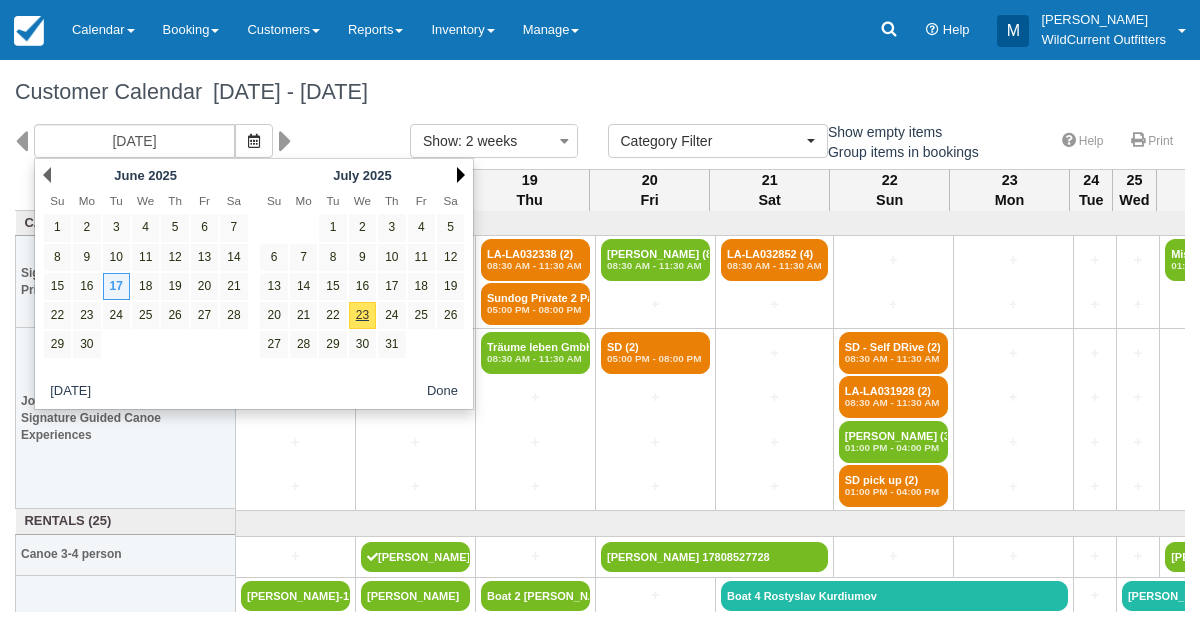 click on "Next" at bounding box center (461, 175) 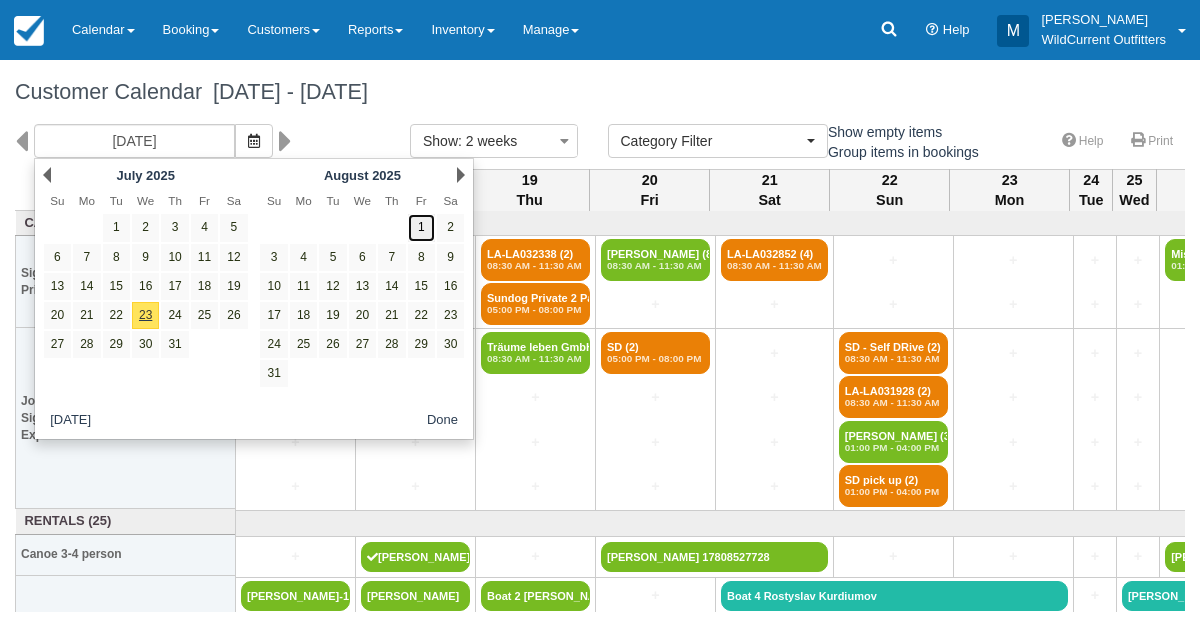 click on "1" at bounding box center [421, 227] 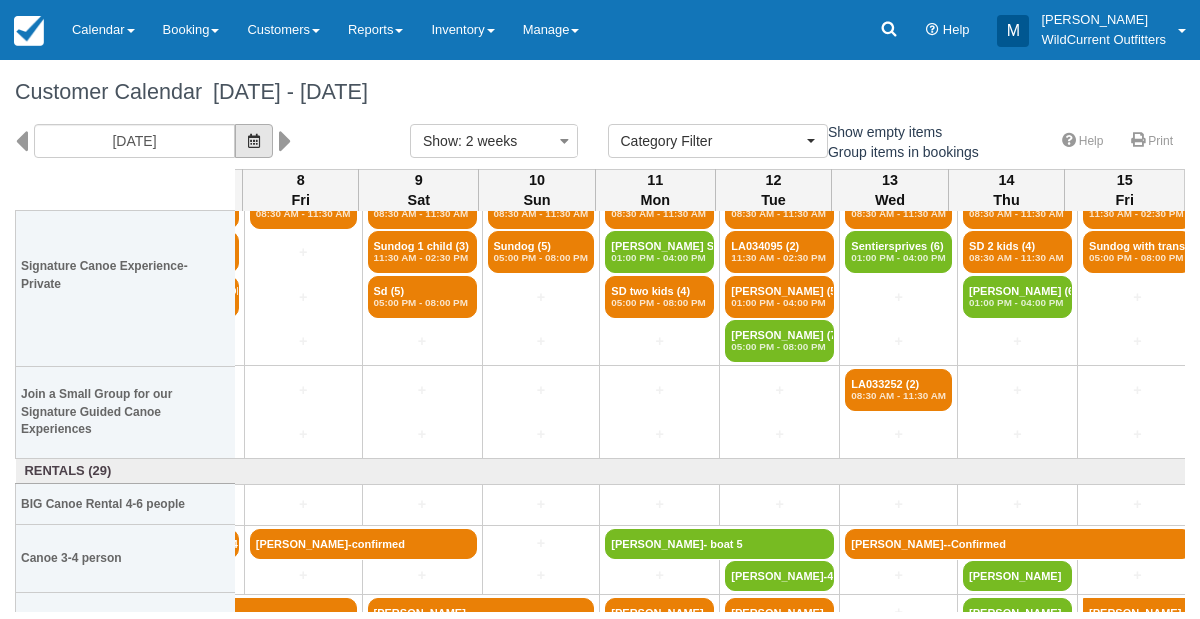 scroll, scrollTop: 53, scrollLeft: 829, axis: both 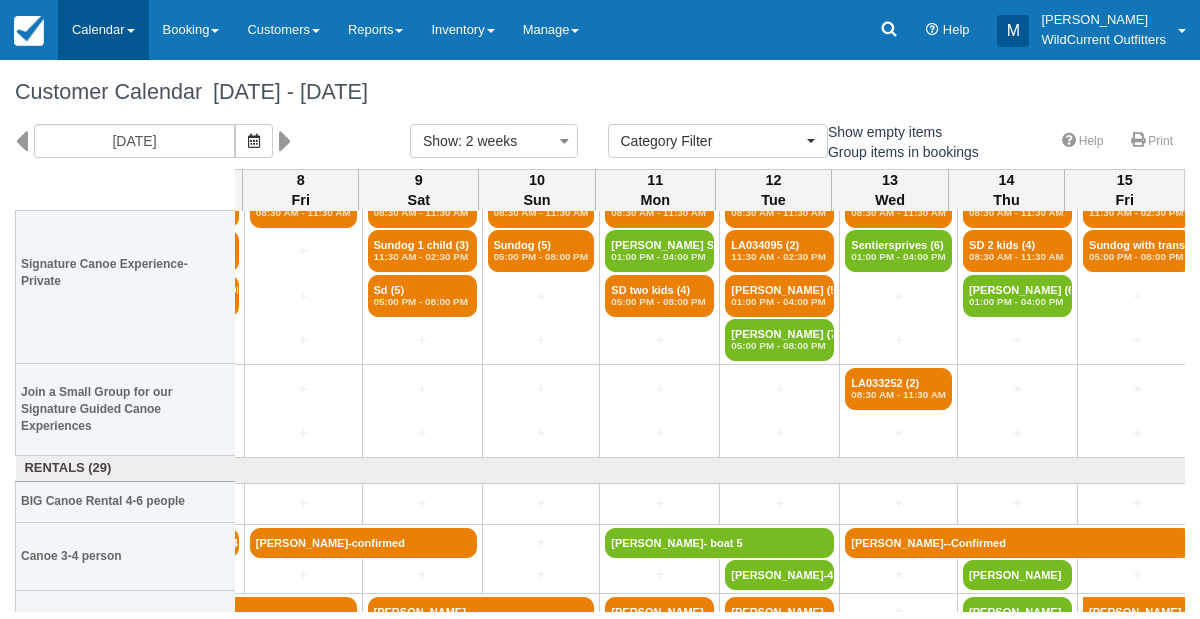 click on "Calendar" at bounding box center (103, 30) 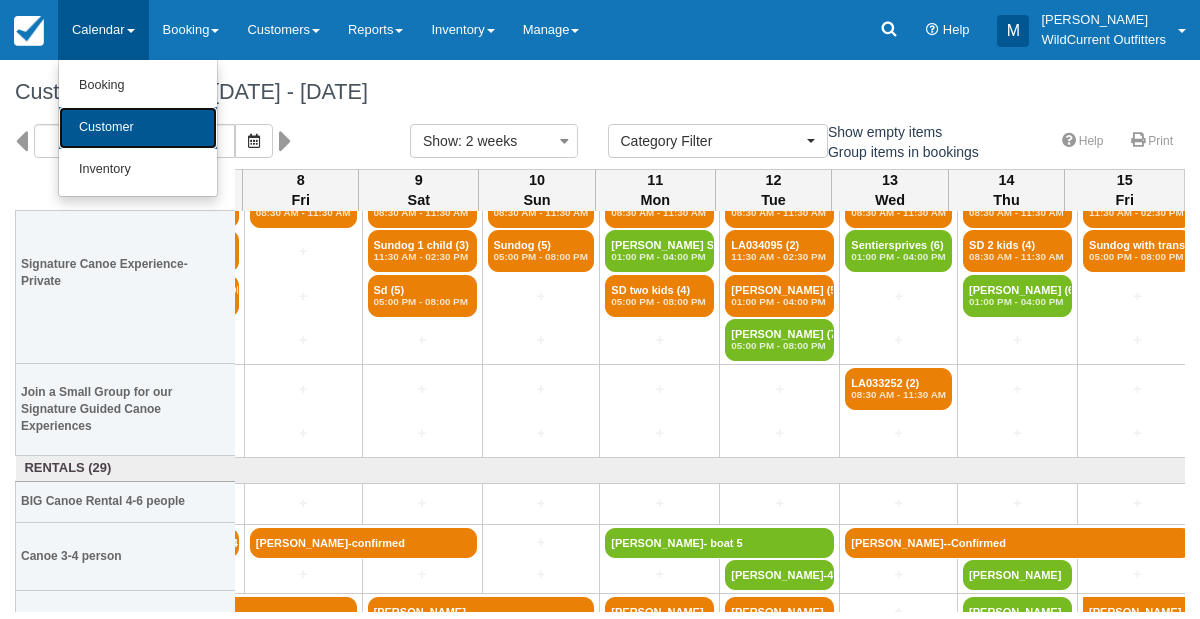 click on "Customer" at bounding box center [138, 128] 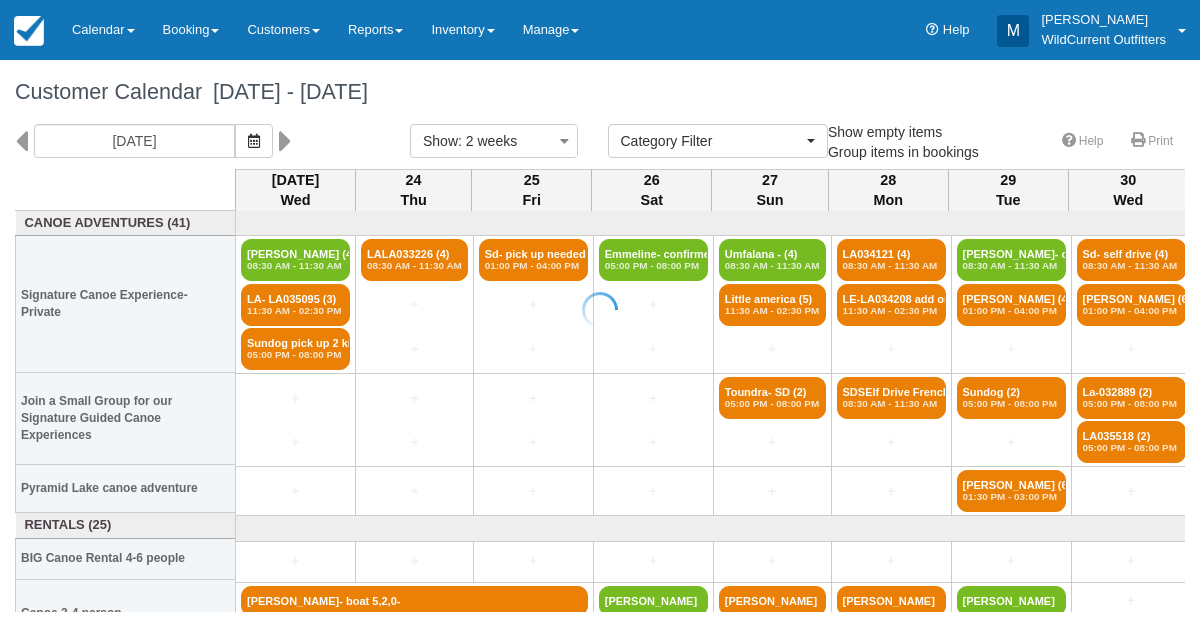 select 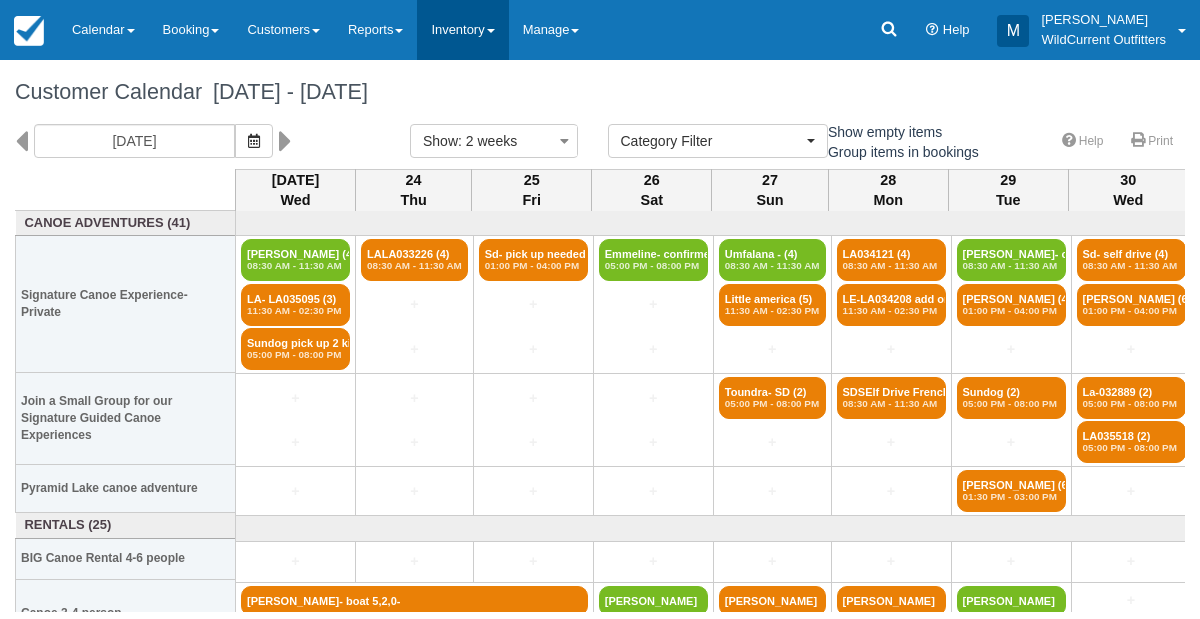 click on "Inventory" at bounding box center (462, 30) 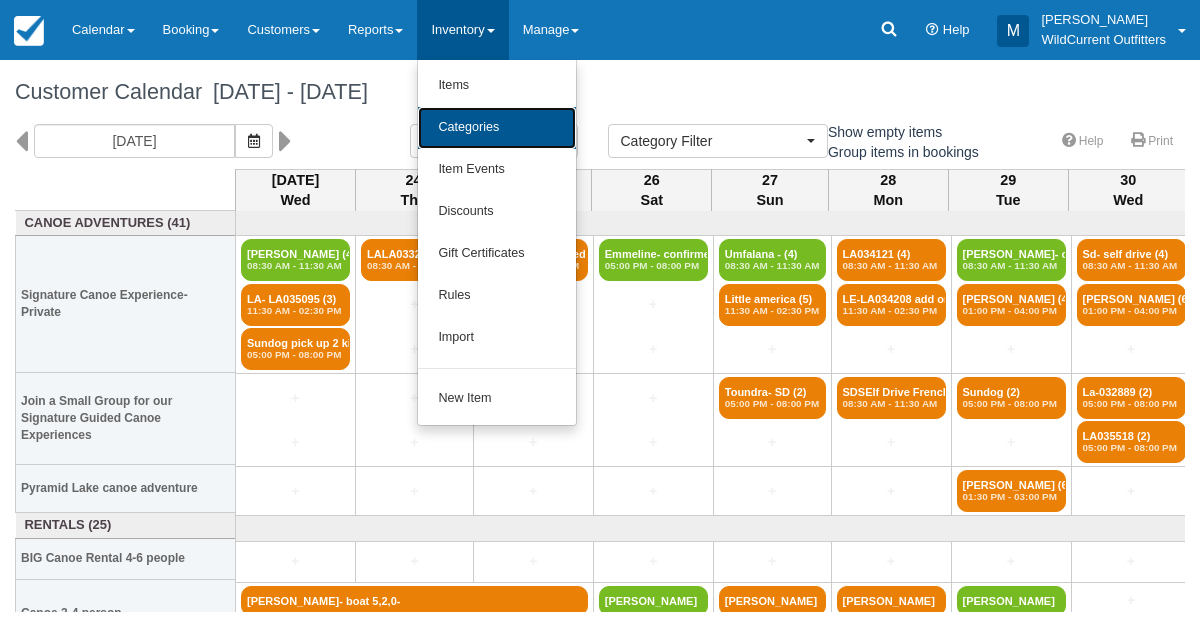 click on "Categories" at bounding box center [497, 128] 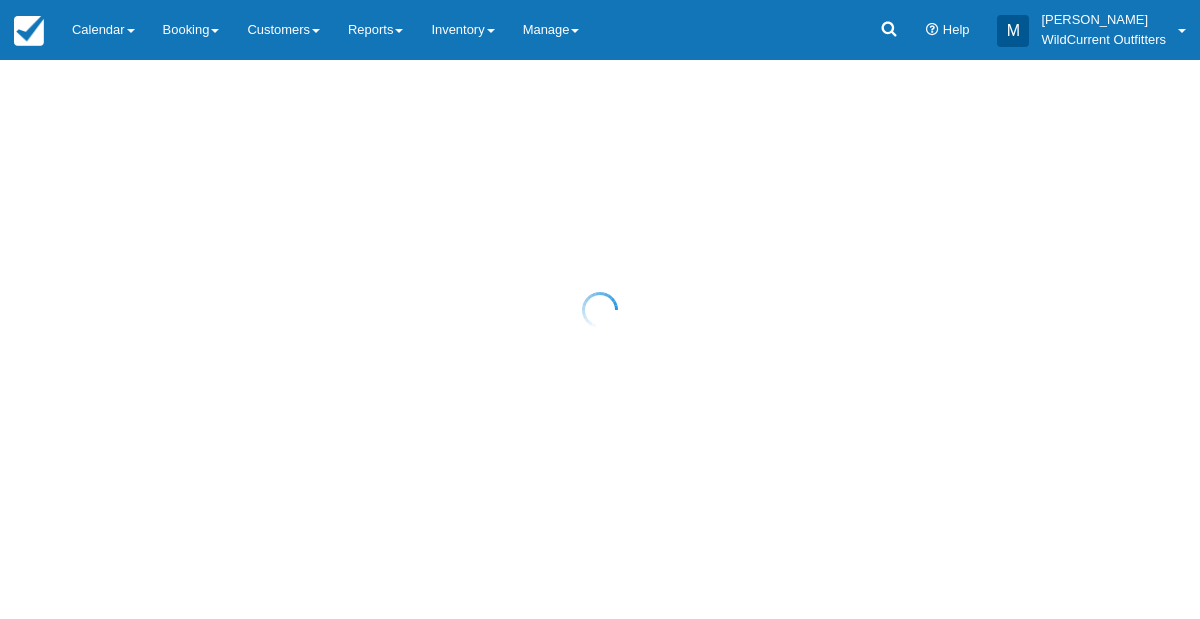 scroll, scrollTop: 0, scrollLeft: 0, axis: both 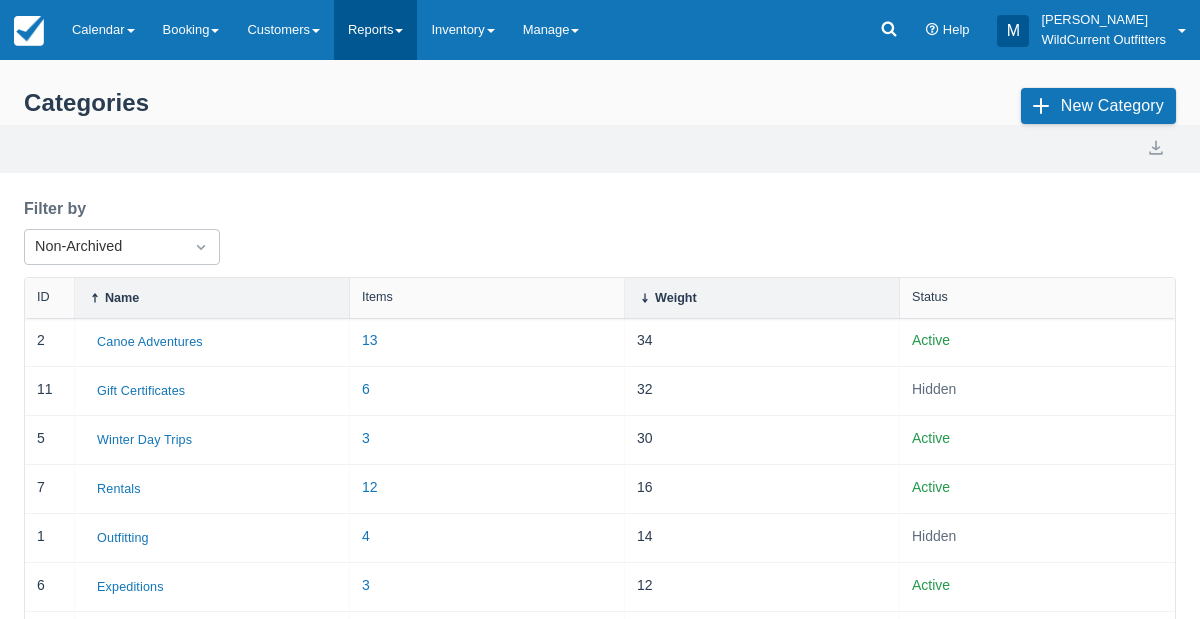 click on "Reports" at bounding box center [375, 30] 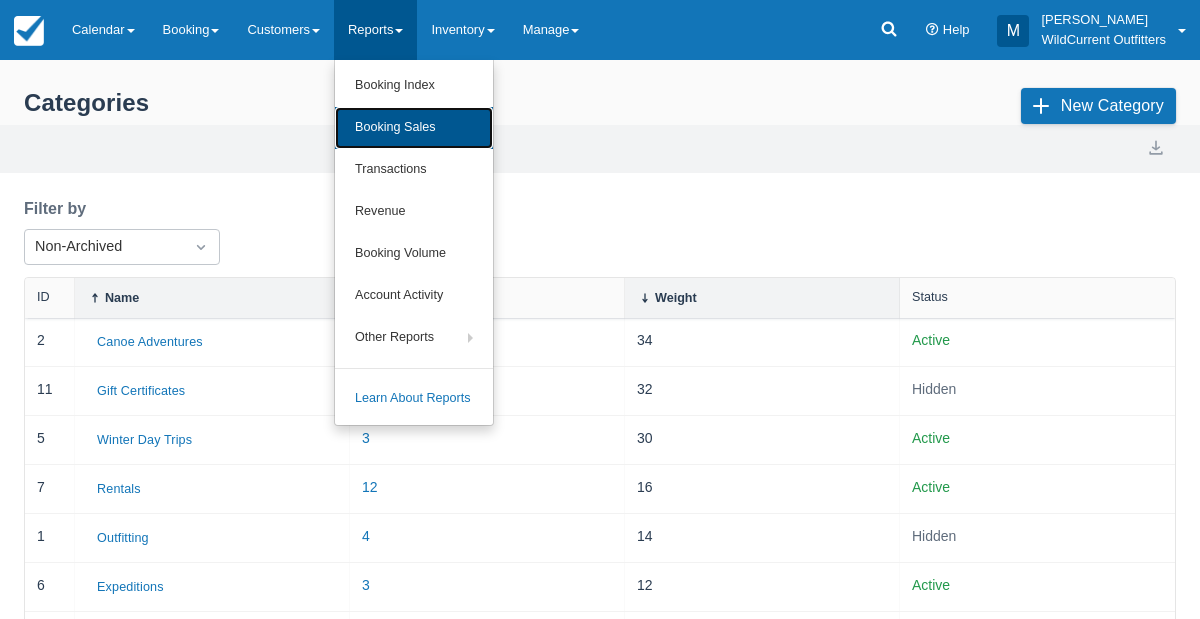click on "Booking Sales" at bounding box center [414, 128] 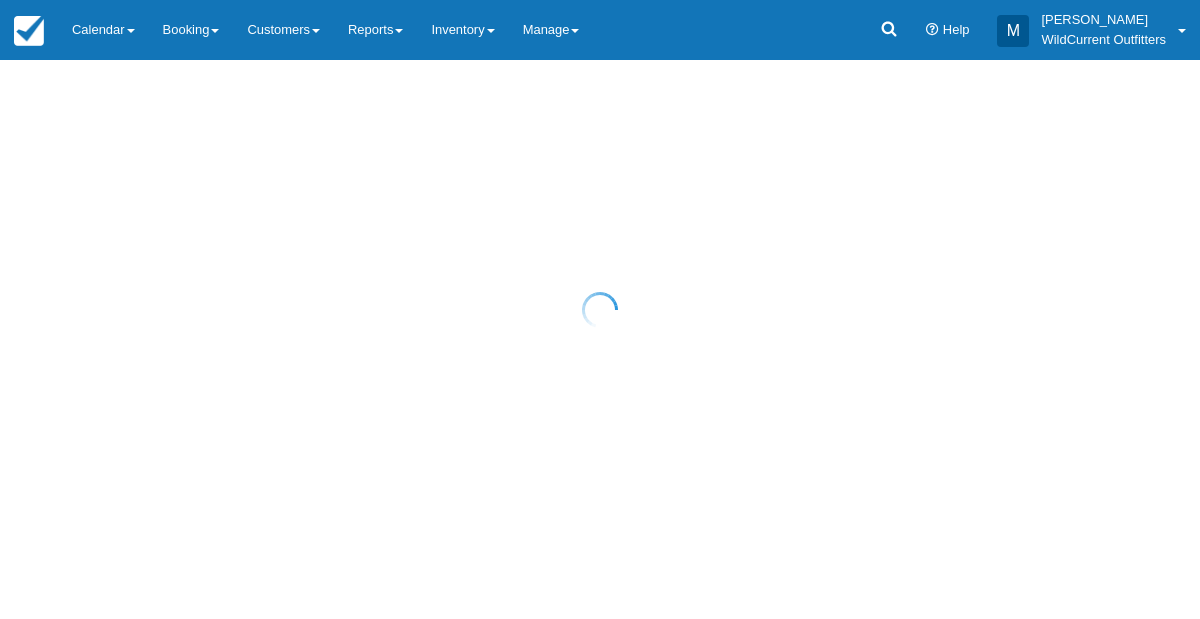 scroll, scrollTop: 0, scrollLeft: 0, axis: both 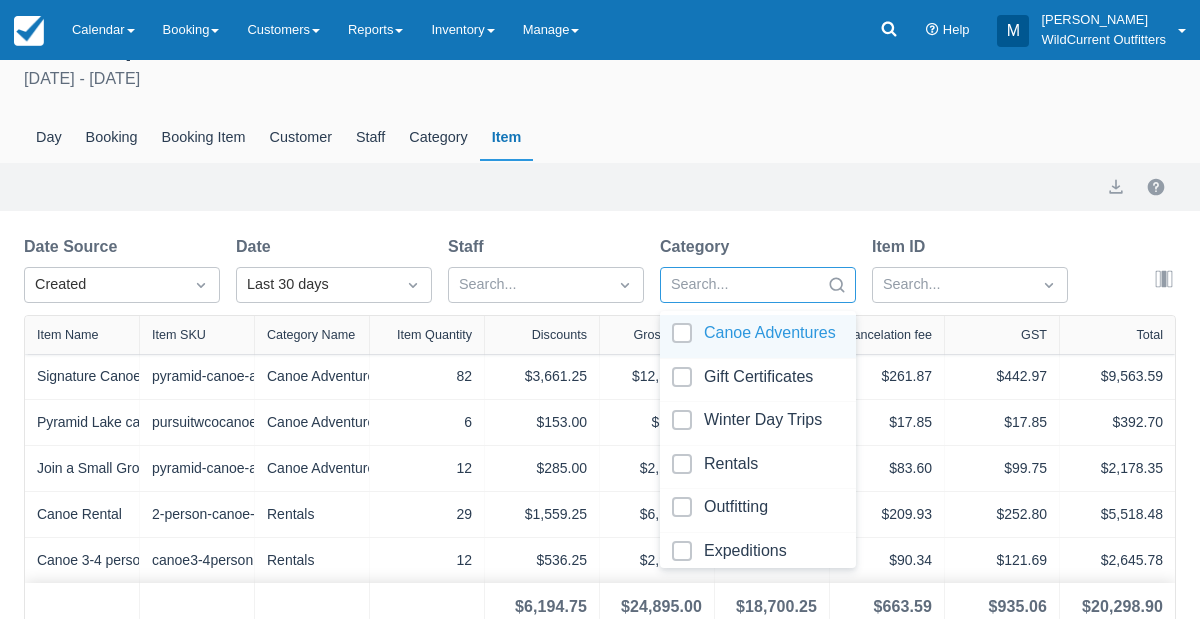 click at bounding box center [758, 336] 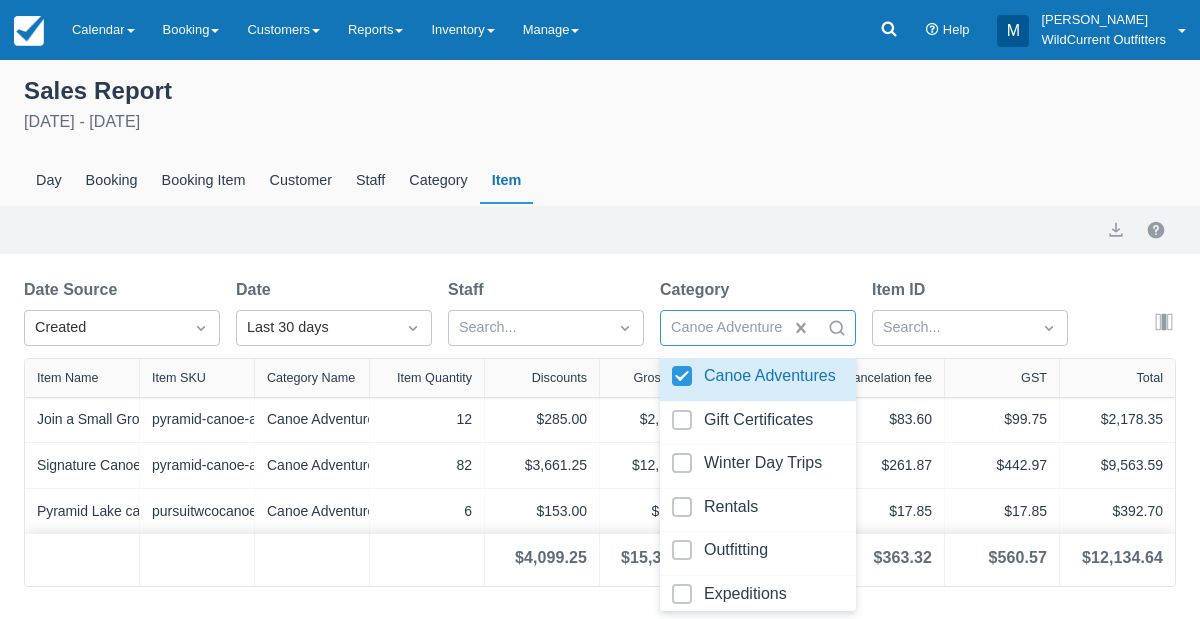 scroll, scrollTop: 0, scrollLeft: 0, axis: both 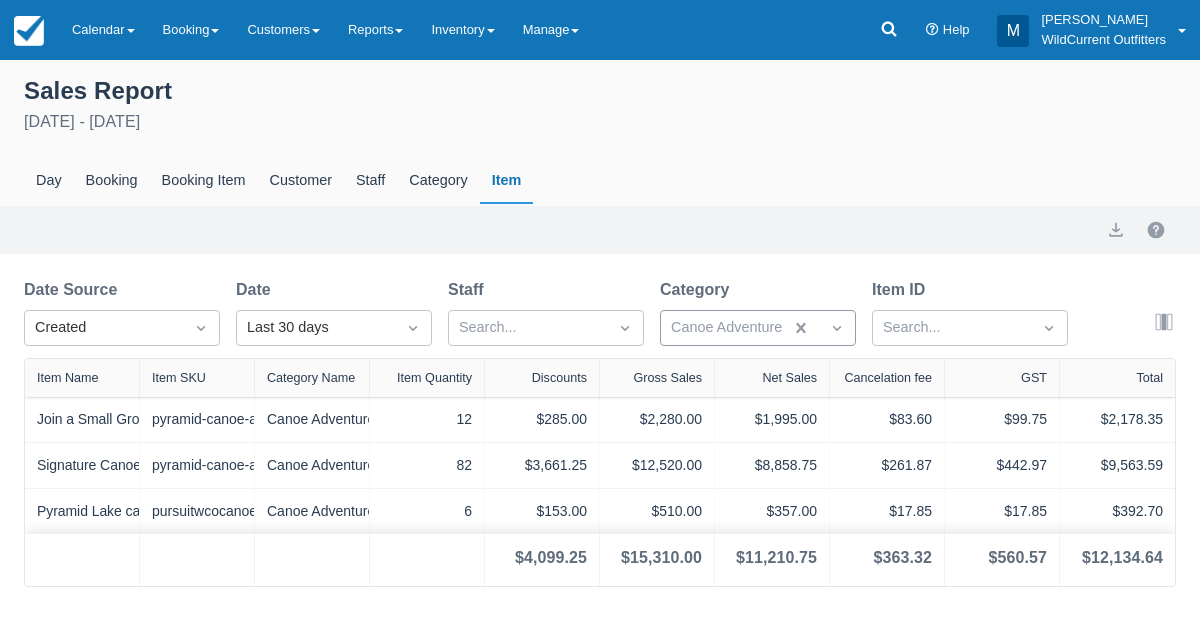 click on "Item ID" at bounding box center (970, 290) 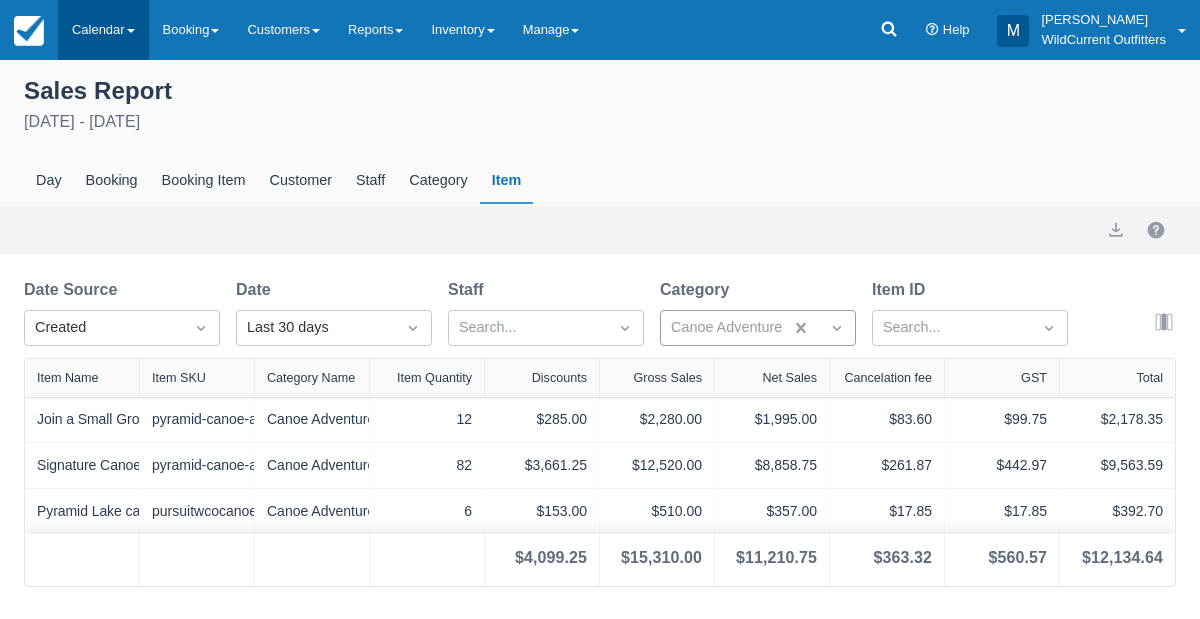 click on "Calendar" at bounding box center [103, 30] 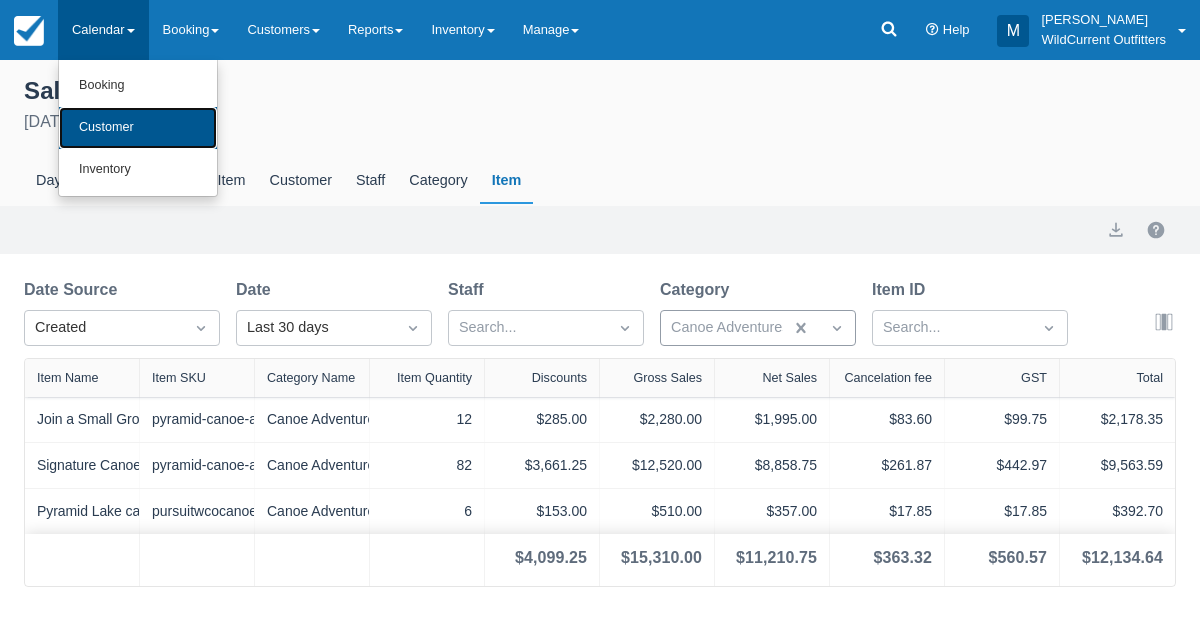 click on "Customer" at bounding box center [138, 128] 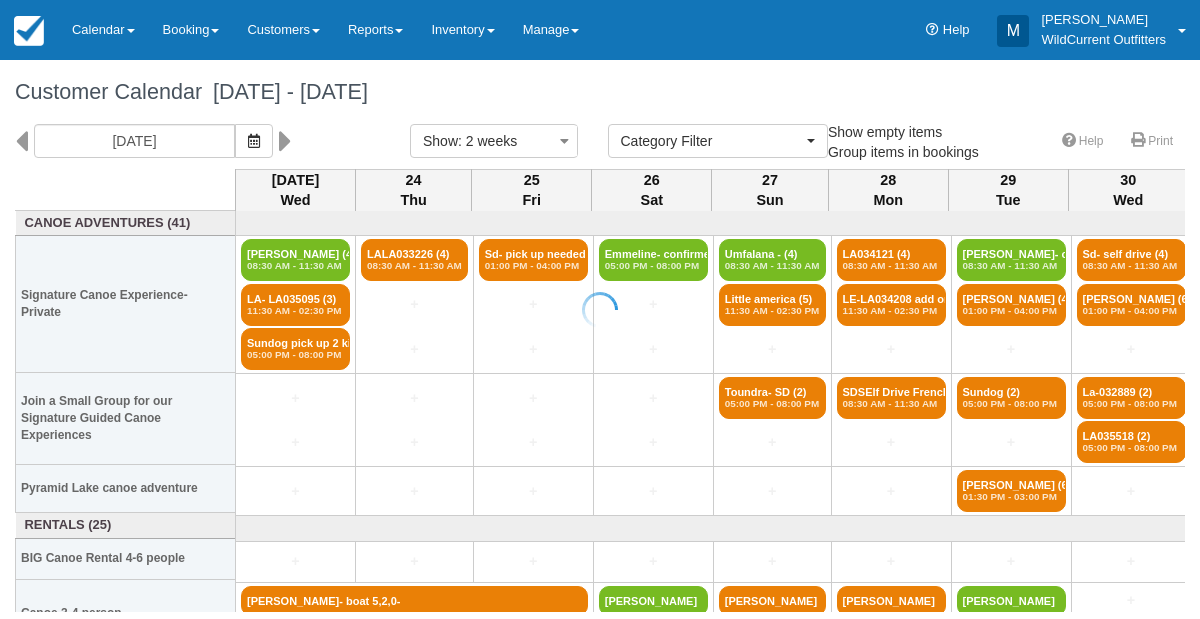 select 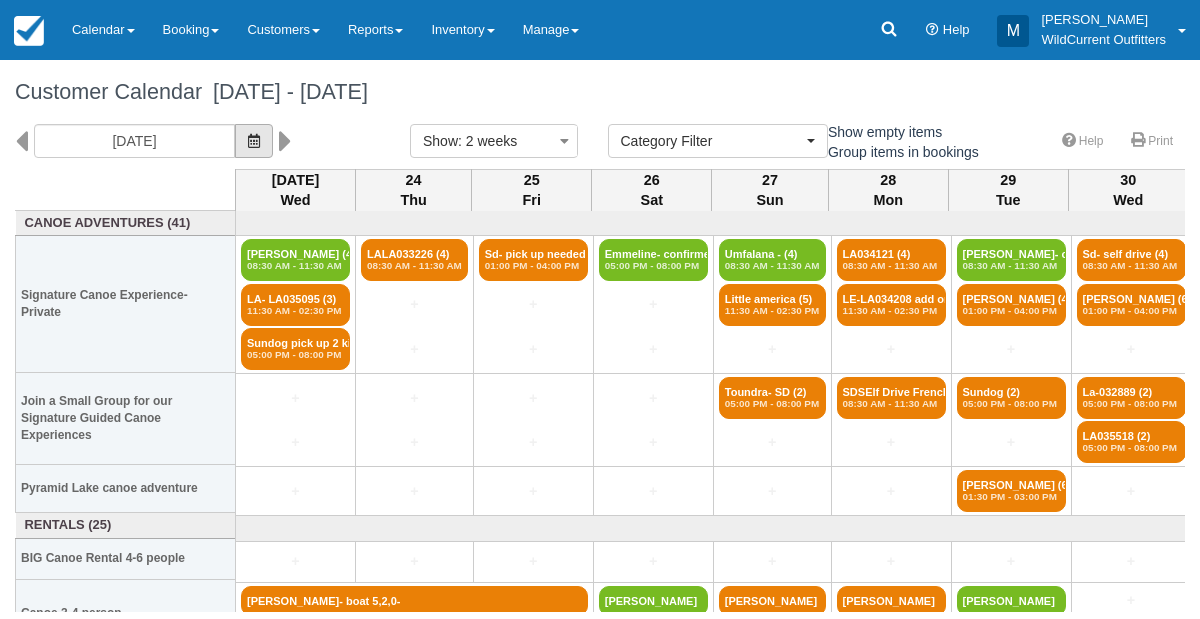 click at bounding box center (254, 141) 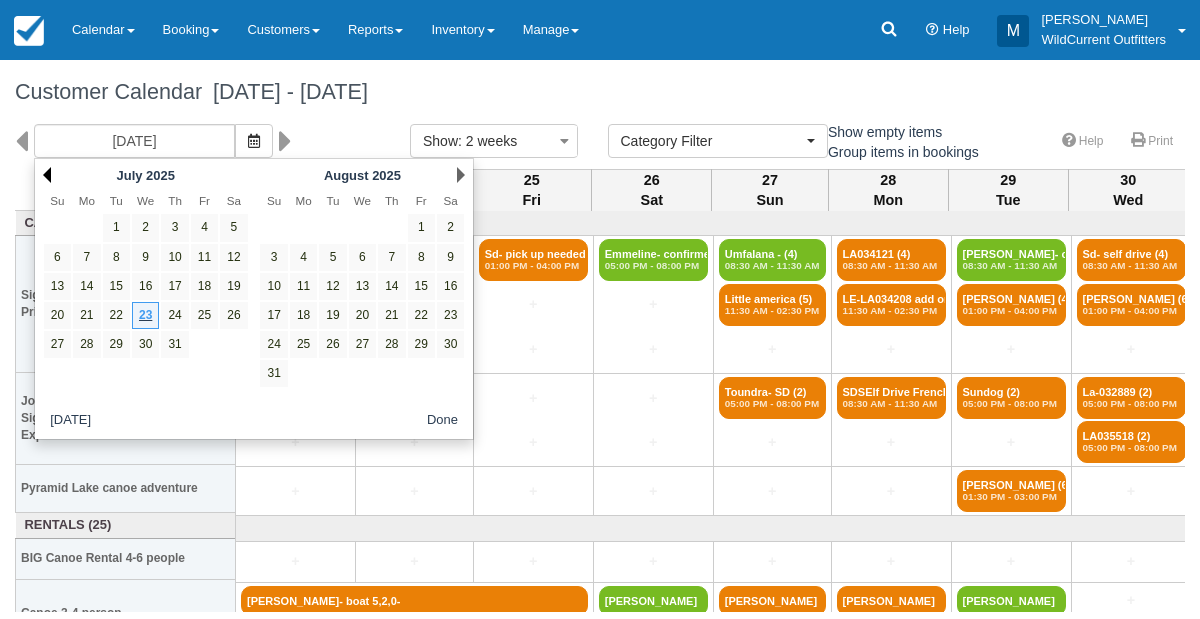 click on "Prev" at bounding box center [47, 175] 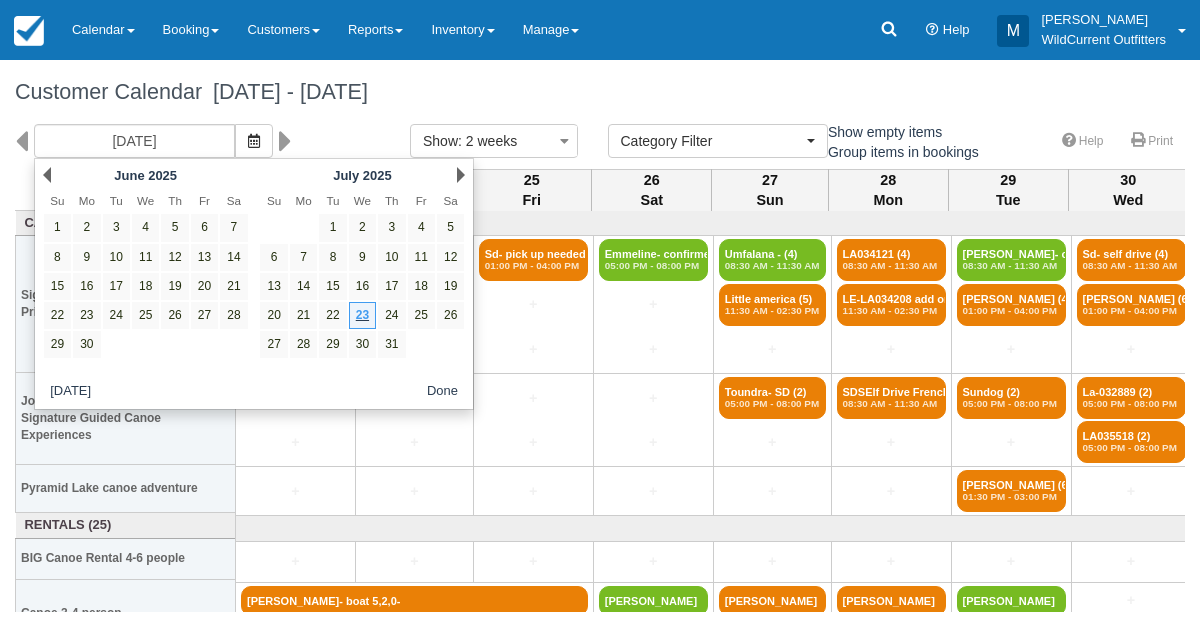 click on "Prev" at bounding box center (47, 175) 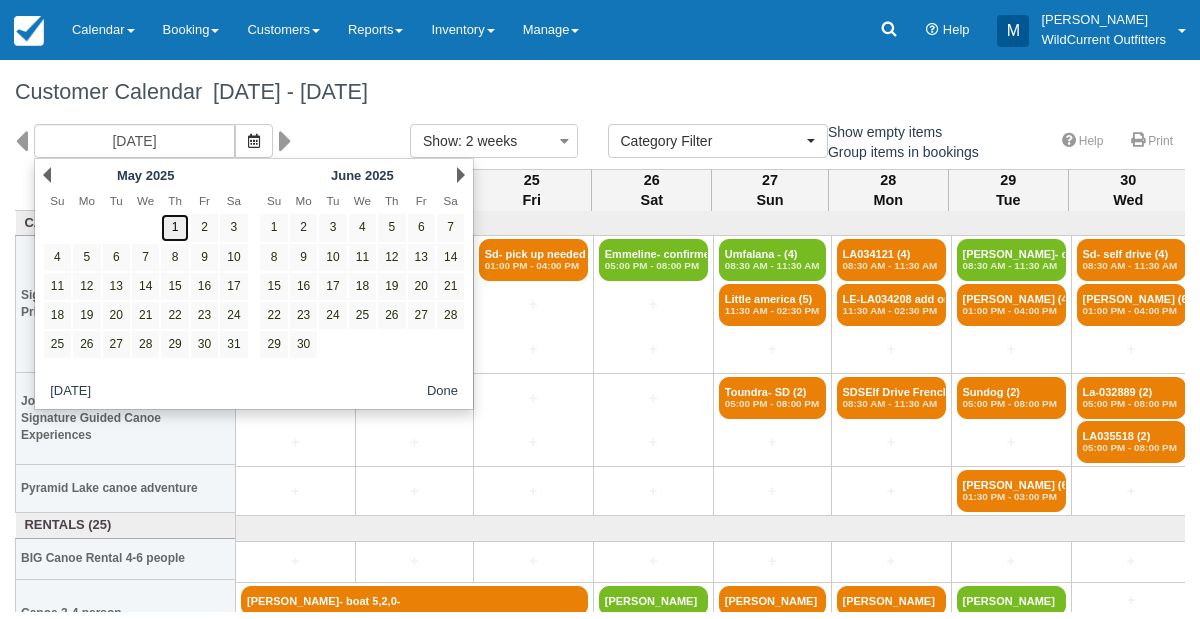 click on "1" at bounding box center (174, 227) 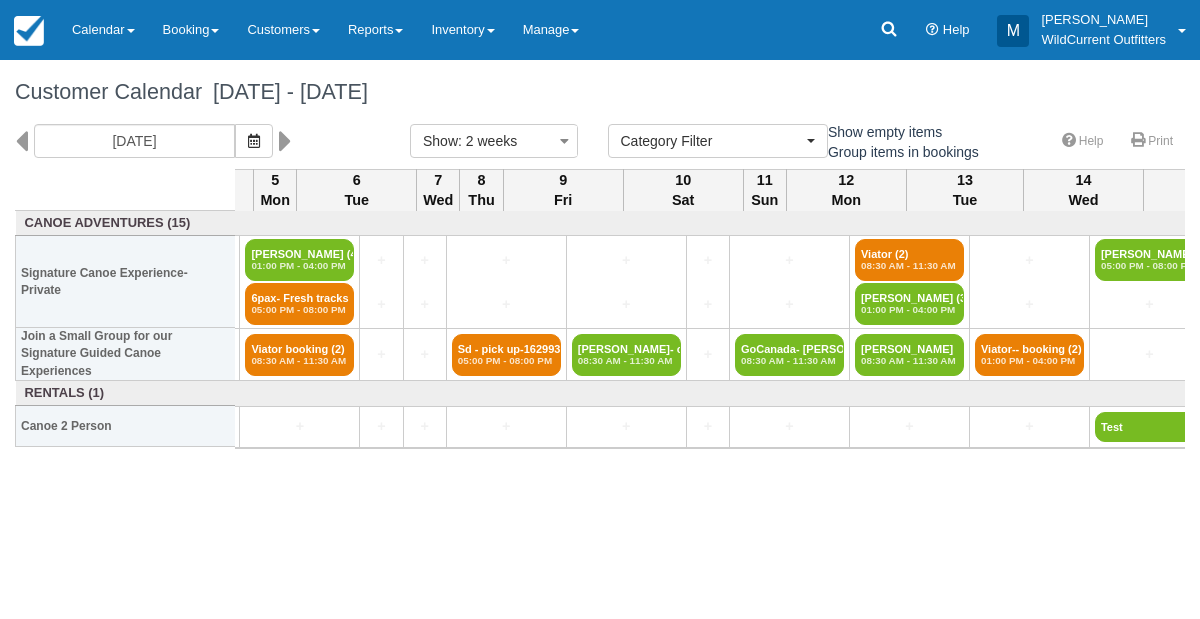 scroll, scrollTop: 0, scrollLeft: 460, axis: horizontal 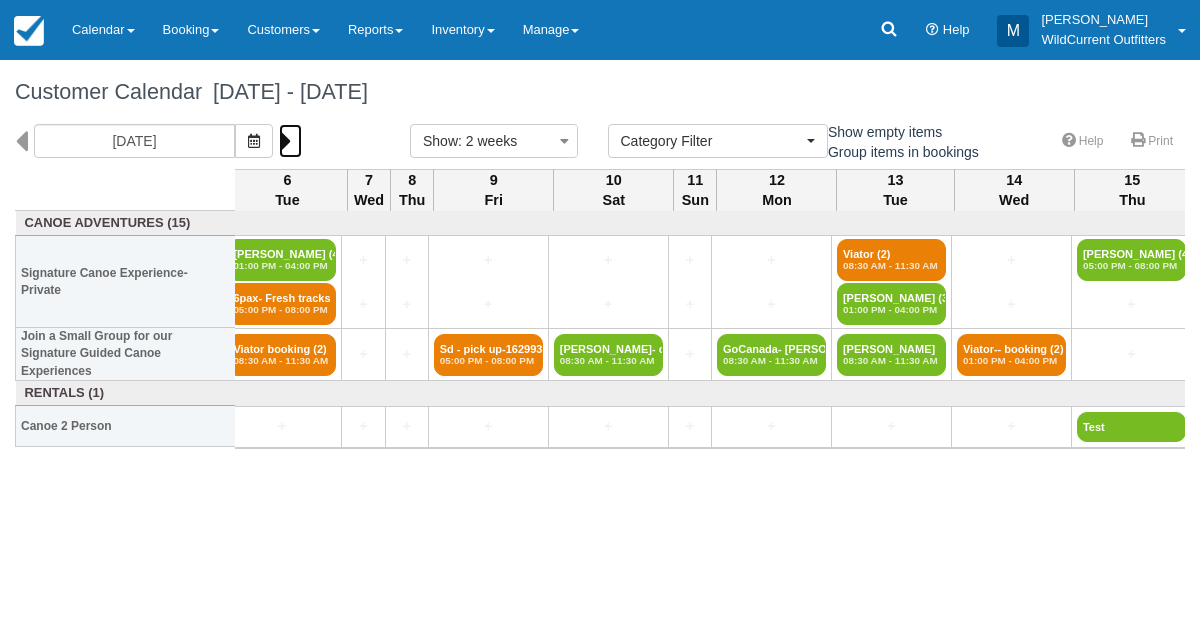 click at bounding box center [285, 141] 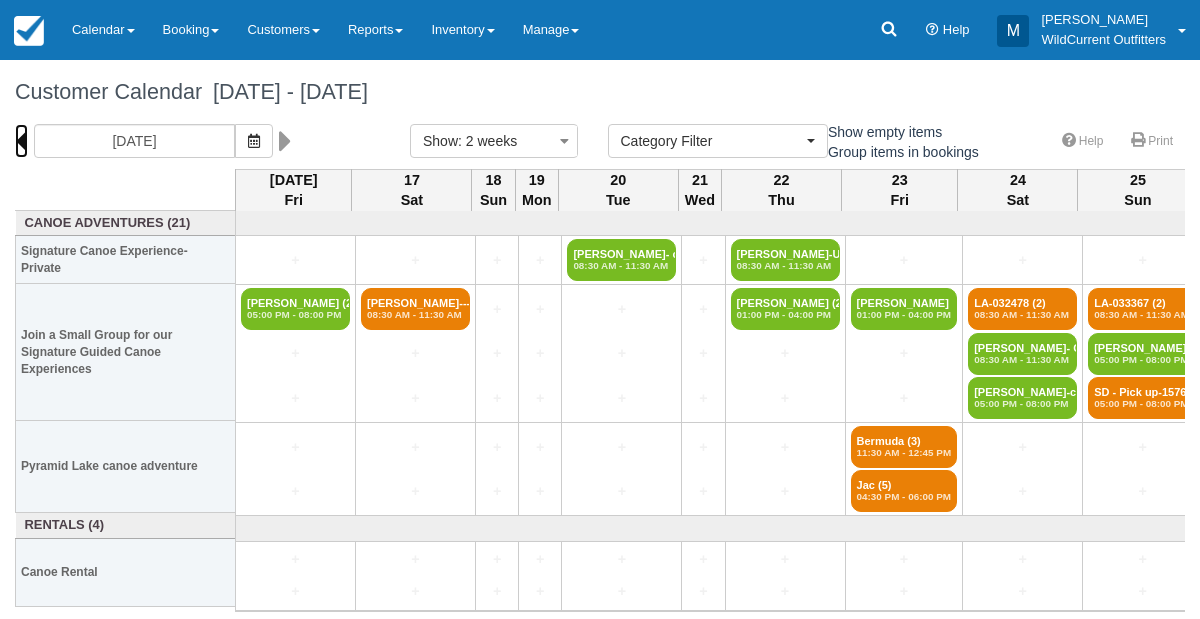 click at bounding box center [21, 141] 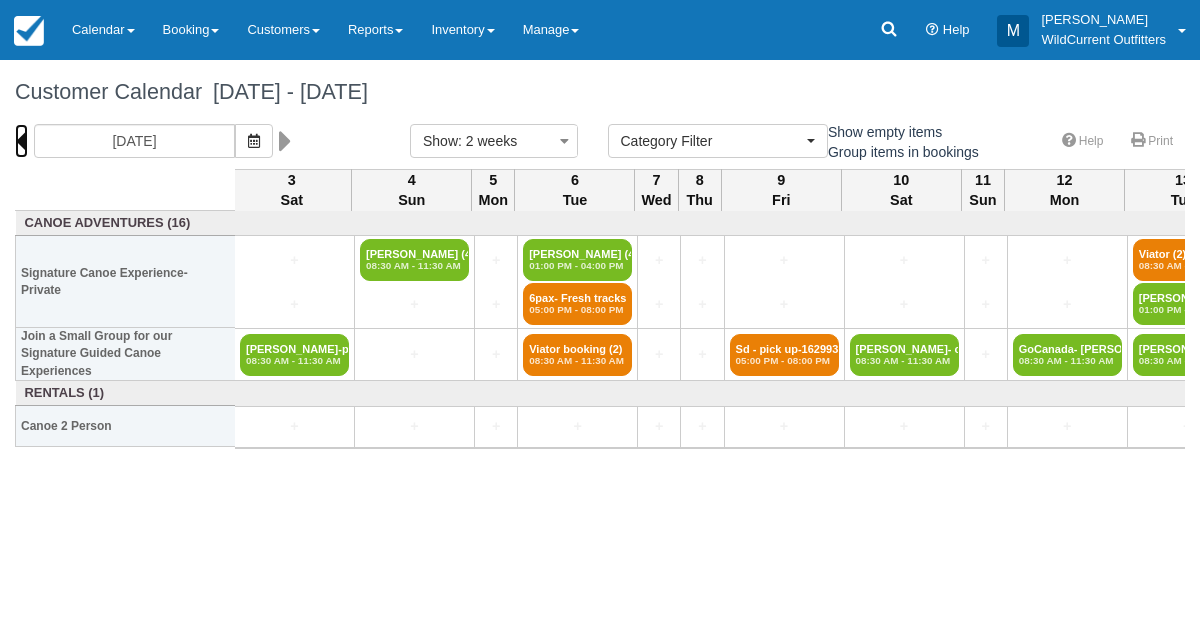 scroll, scrollTop: 0, scrollLeft: 123, axis: horizontal 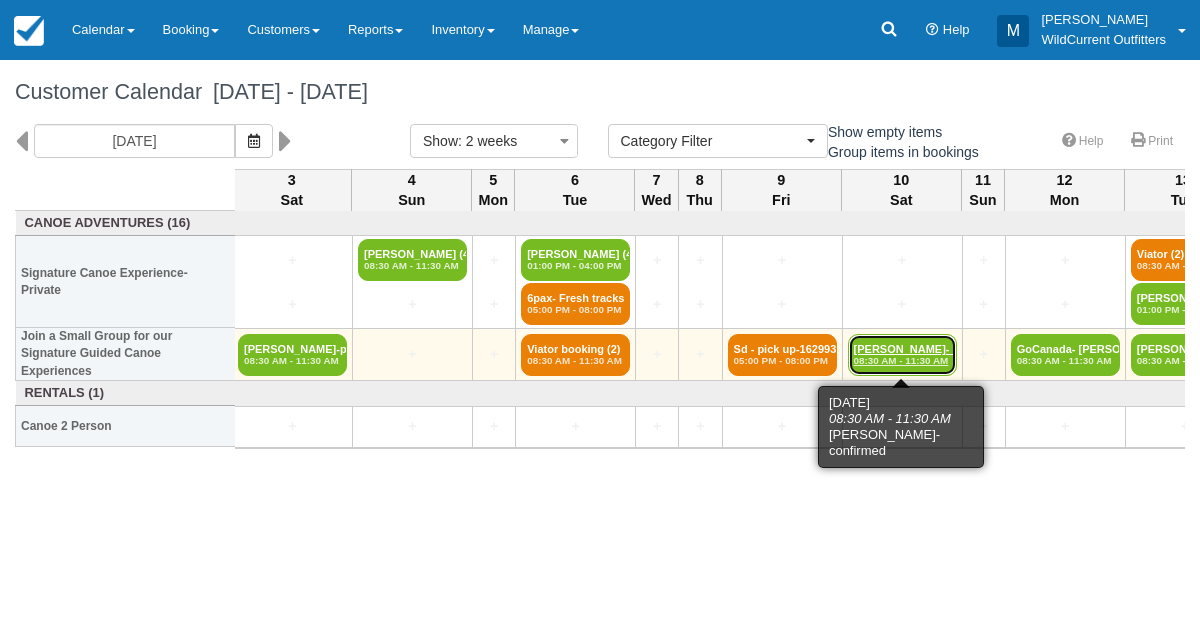 click on "Ciaran Cronin- confi (2)  08:30 AM - 11:30 AM" at bounding box center (902, 355) 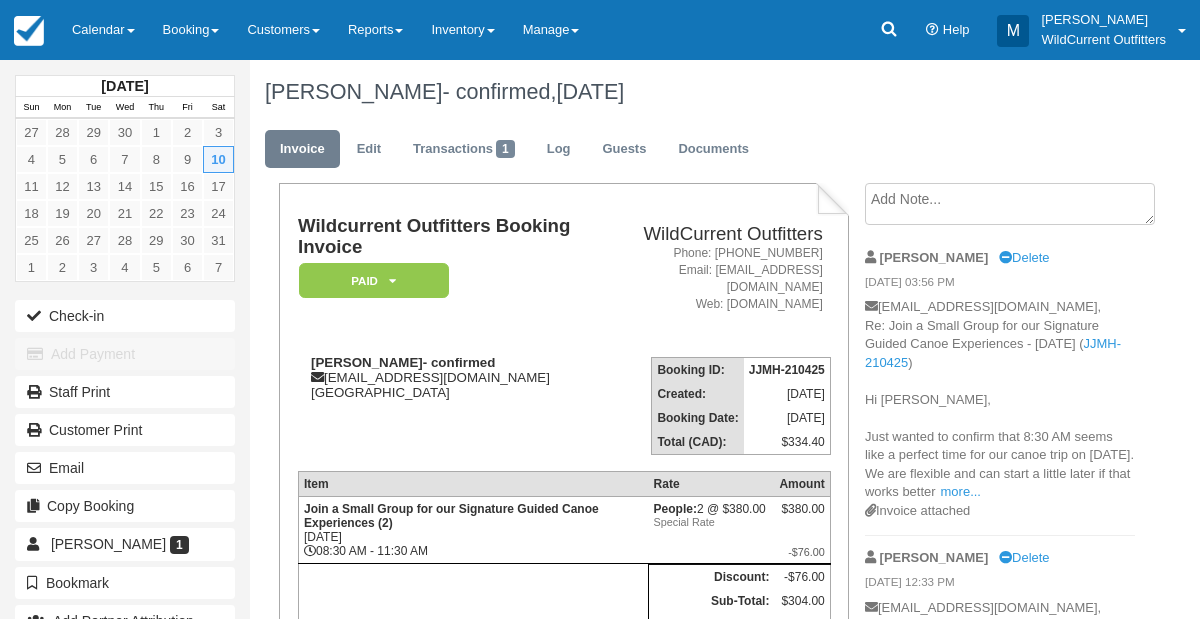 scroll, scrollTop: 0, scrollLeft: 0, axis: both 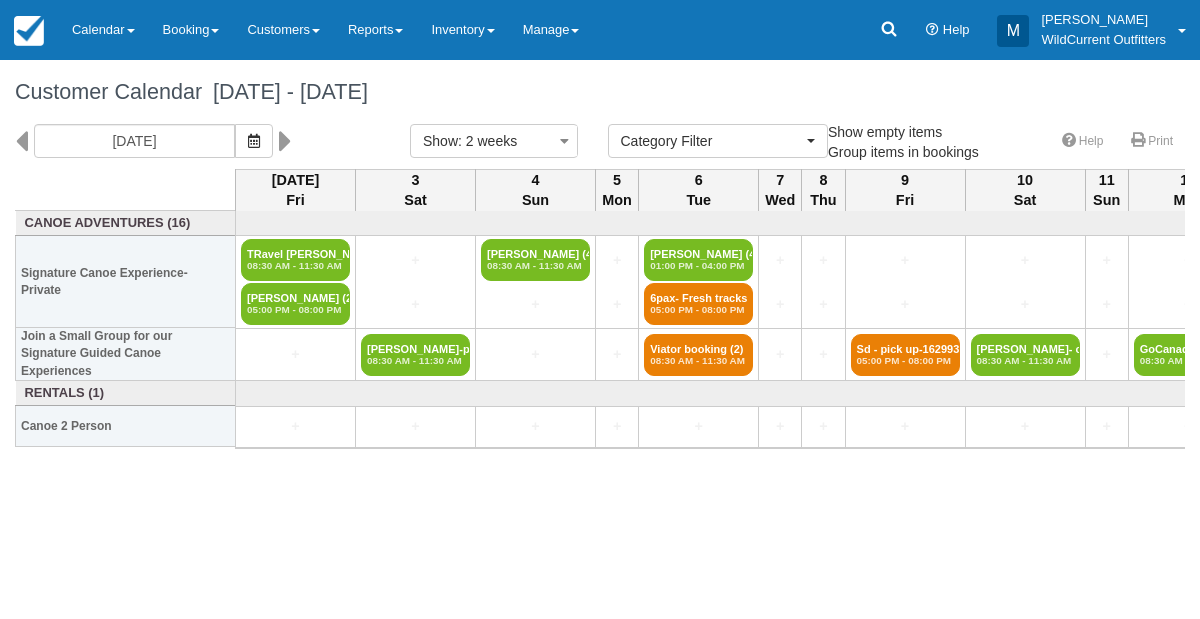 select 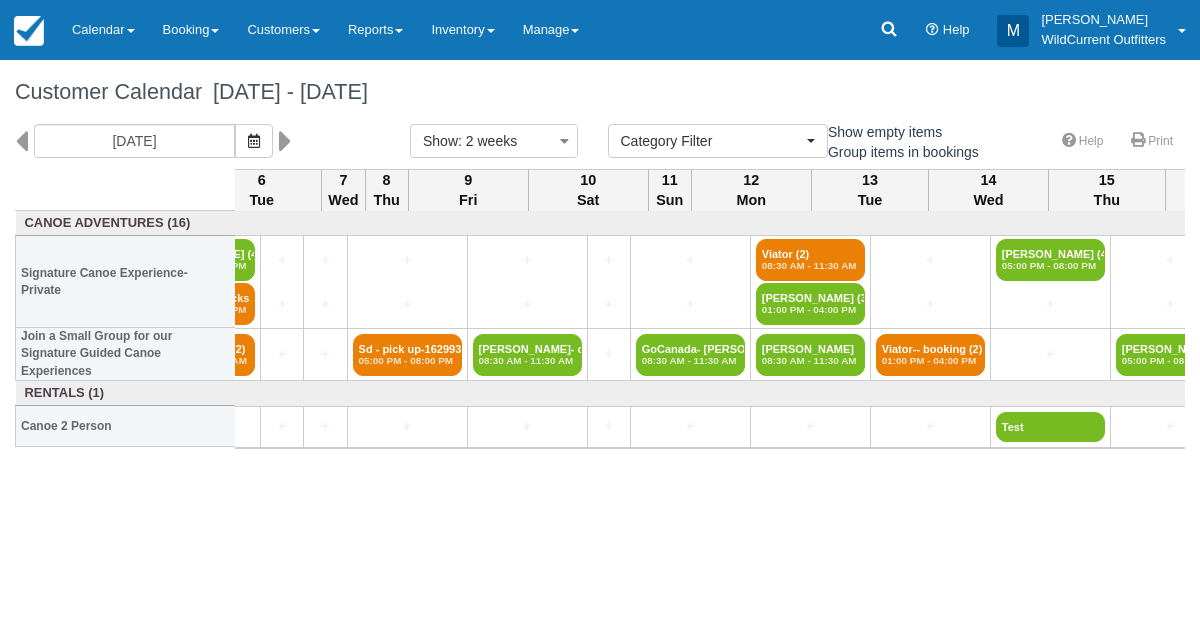 scroll, scrollTop: 0, scrollLeft: 533, axis: horizontal 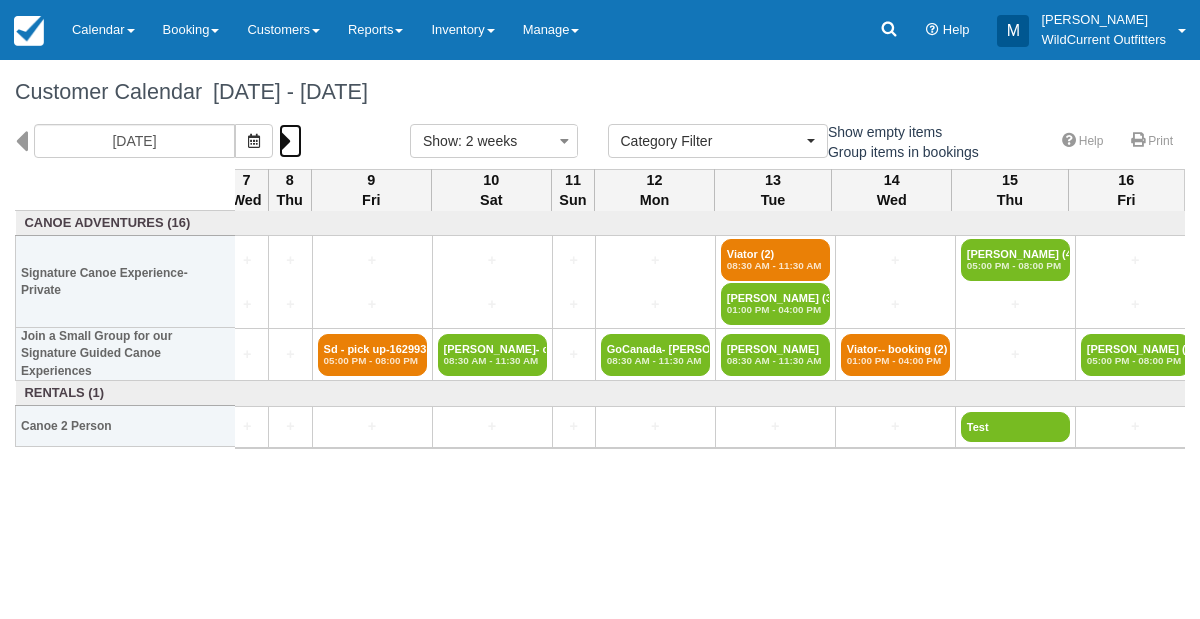click at bounding box center [285, 141] 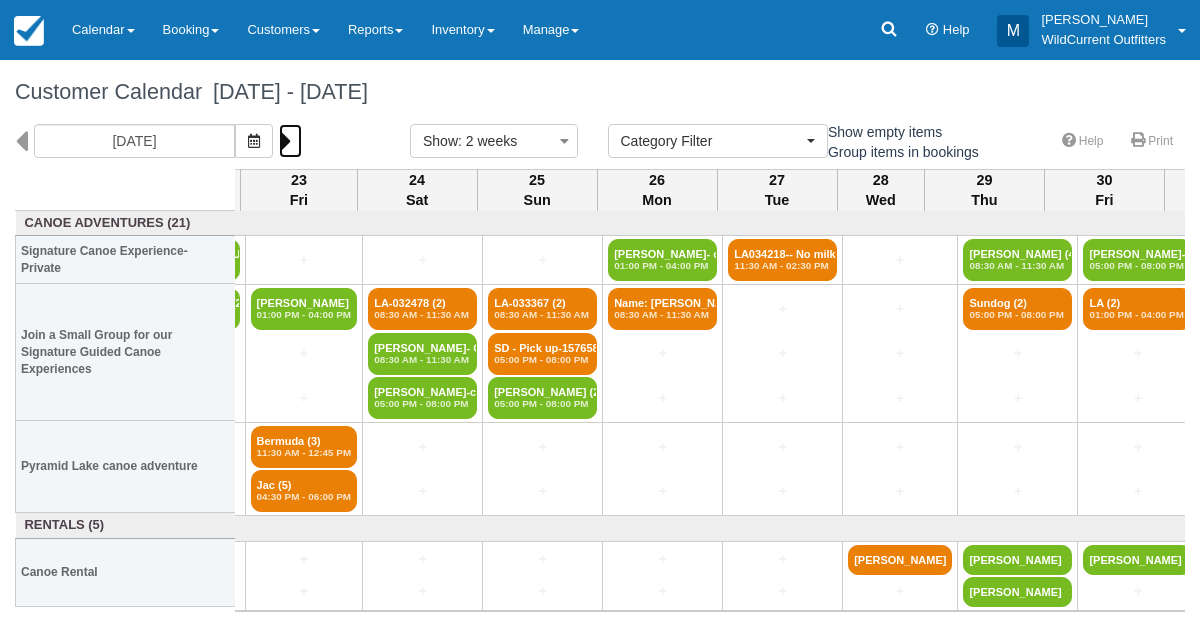 scroll, scrollTop: 0, scrollLeft: 488, axis: horizontal 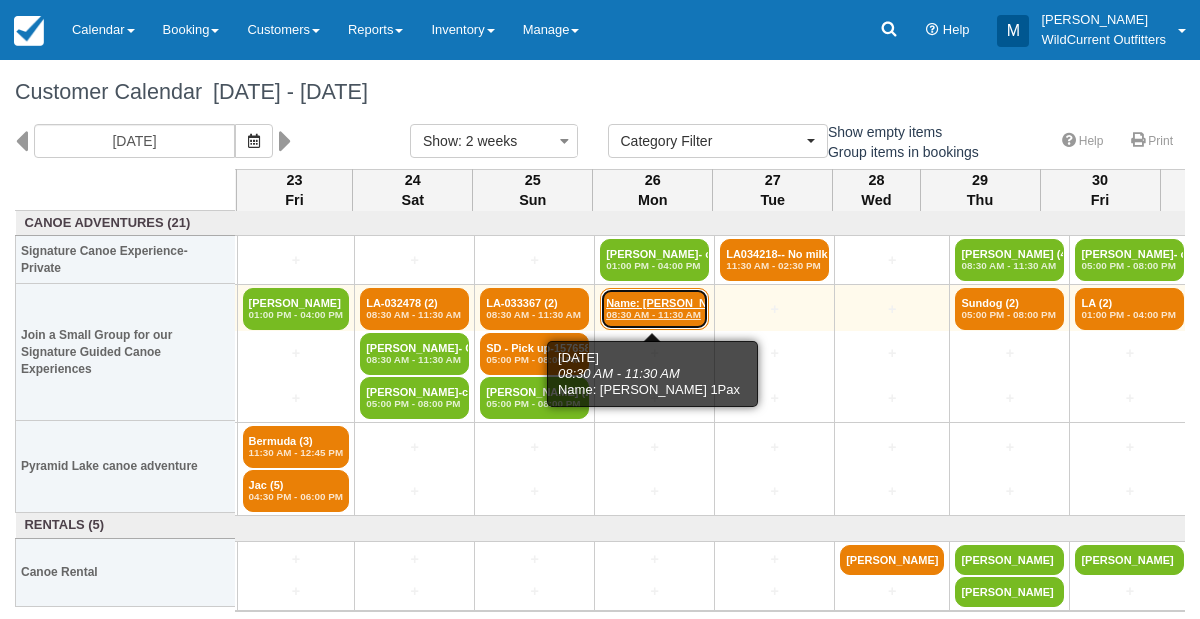 click on "Name: Frederique Bal  08:30 AM - 11:30 AM" at bounding box center (654, 309) 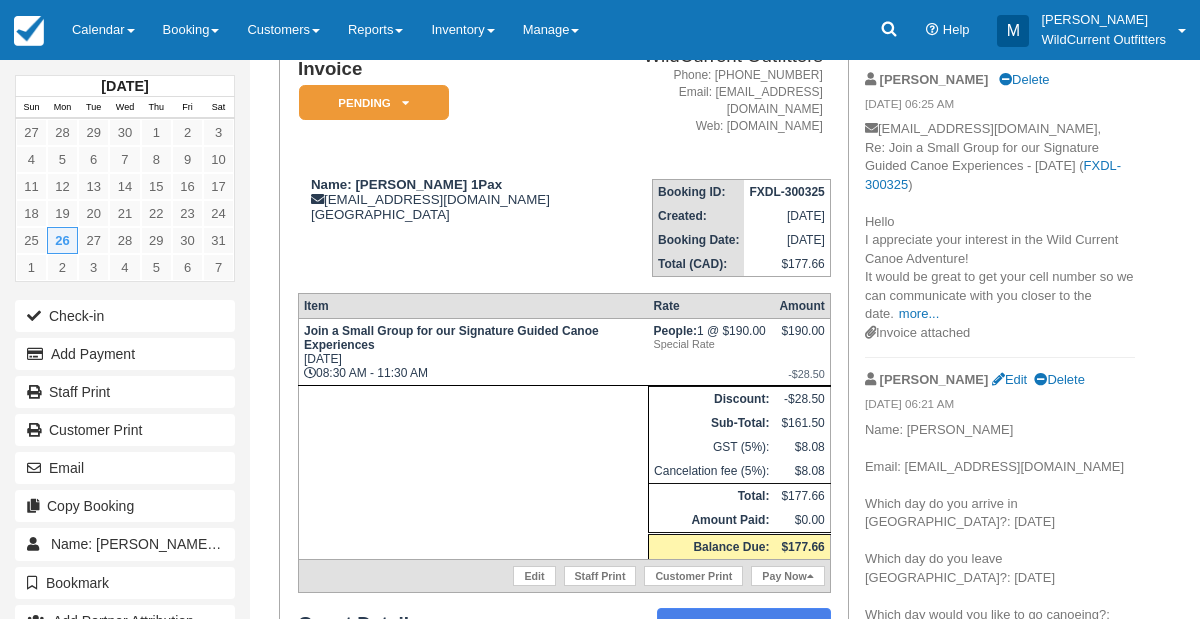scroll, scrollTop: 179, scrollLeft: 0, axis: vertical 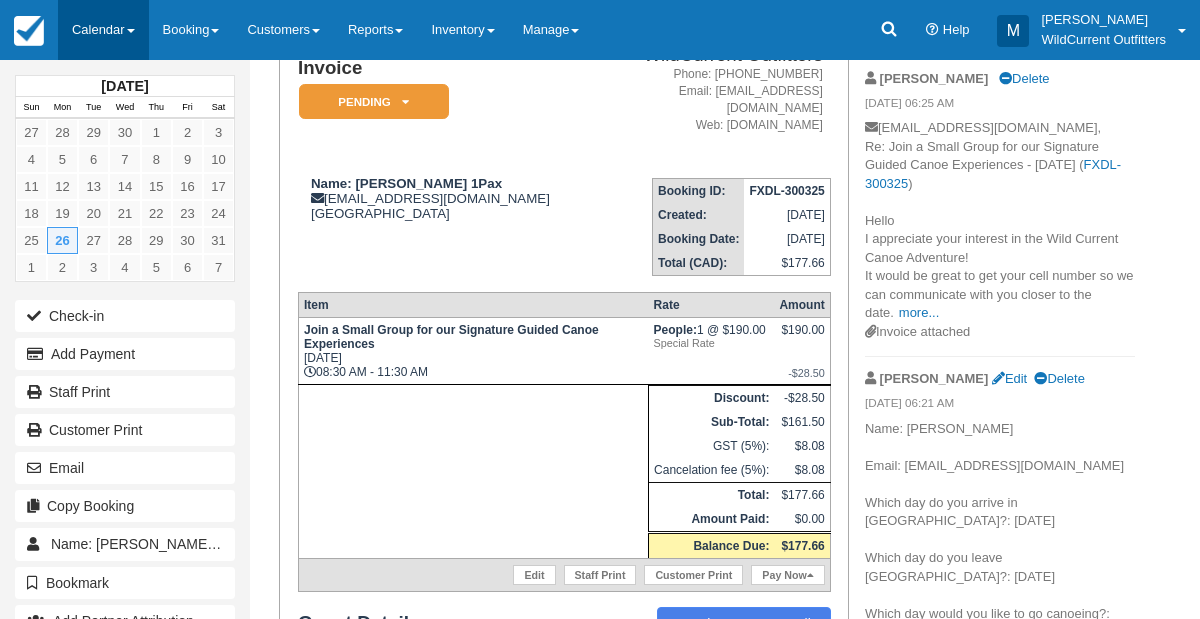 click on "Calendar" at bounding box center [103, 30] 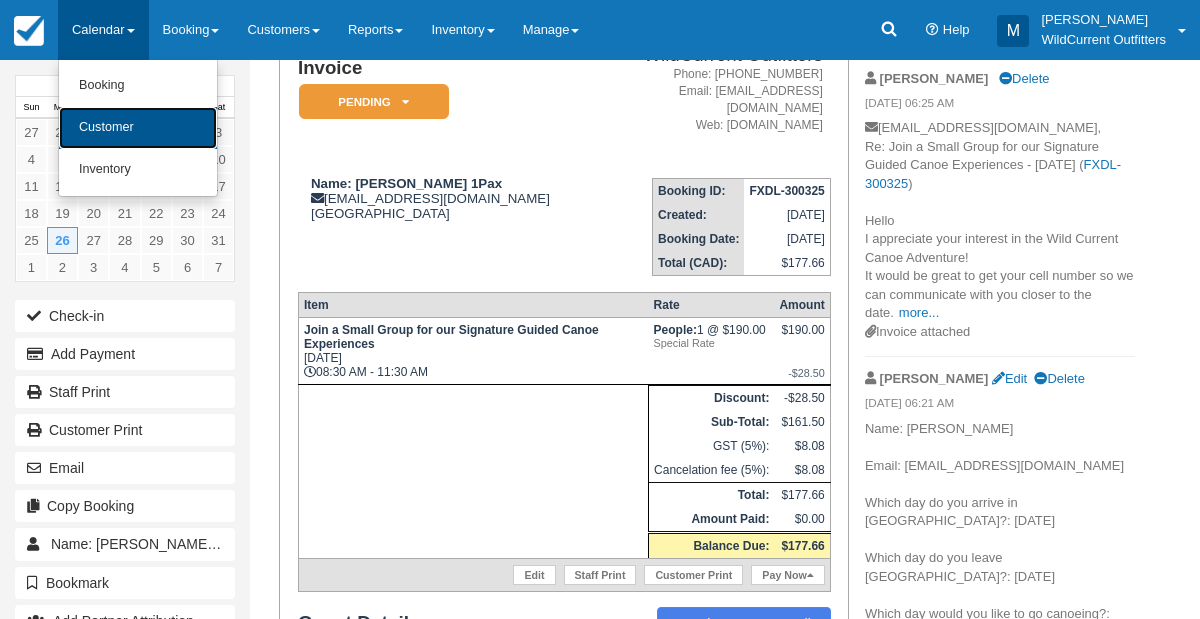 click on "Customer" at bounding box center (138, 128) 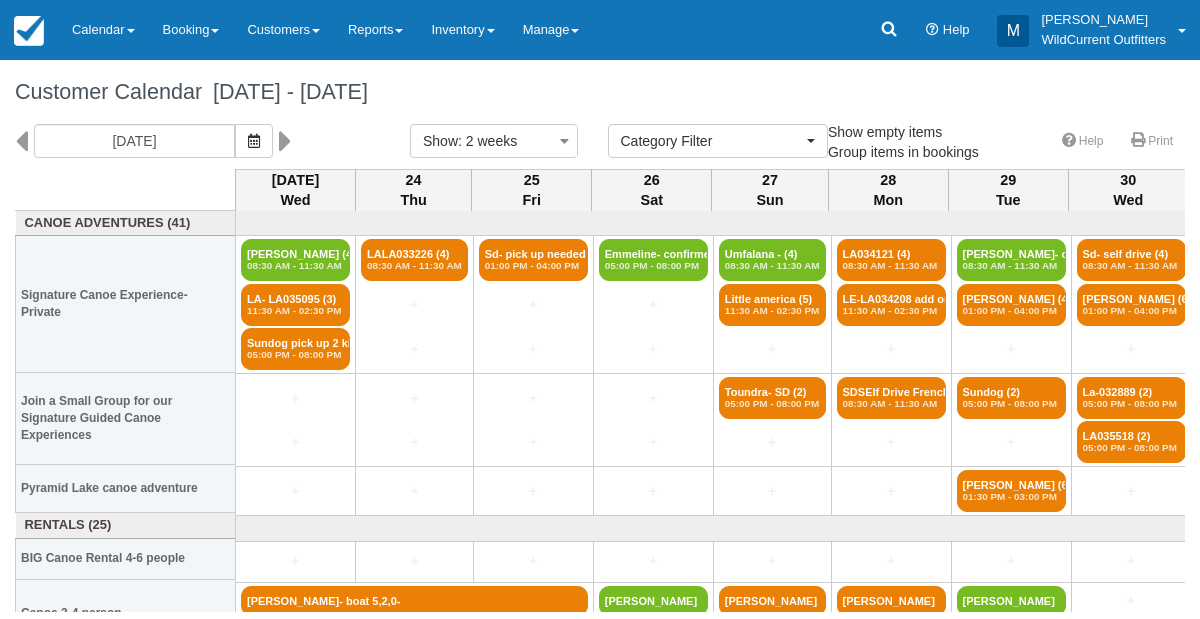 select 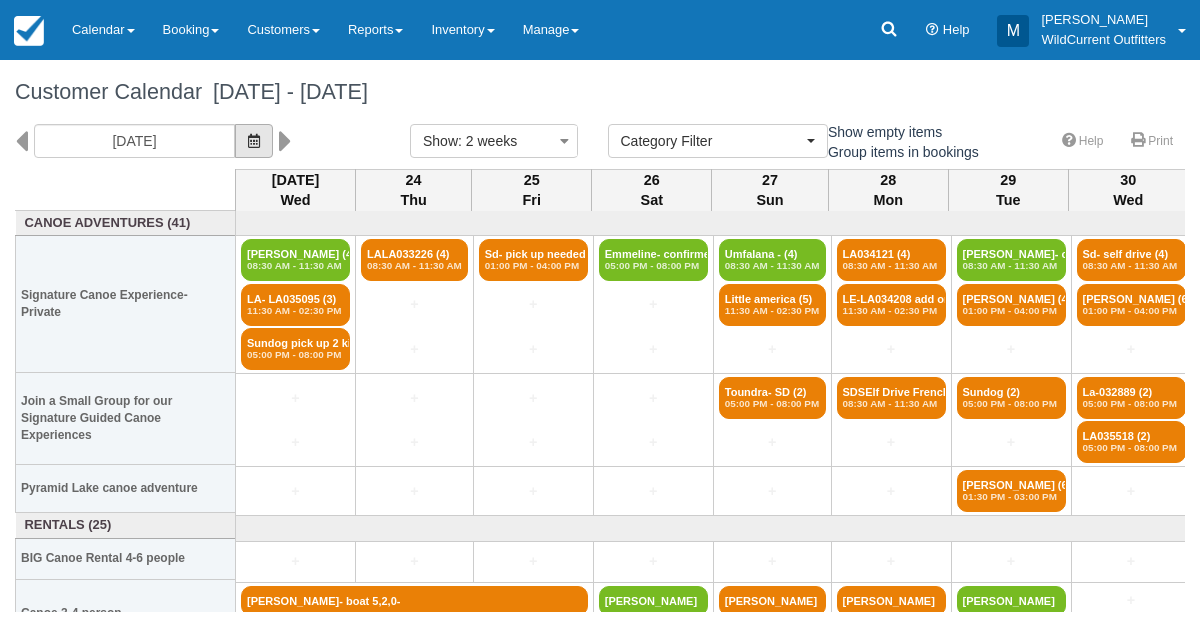 click at bounding box center [254, 141] 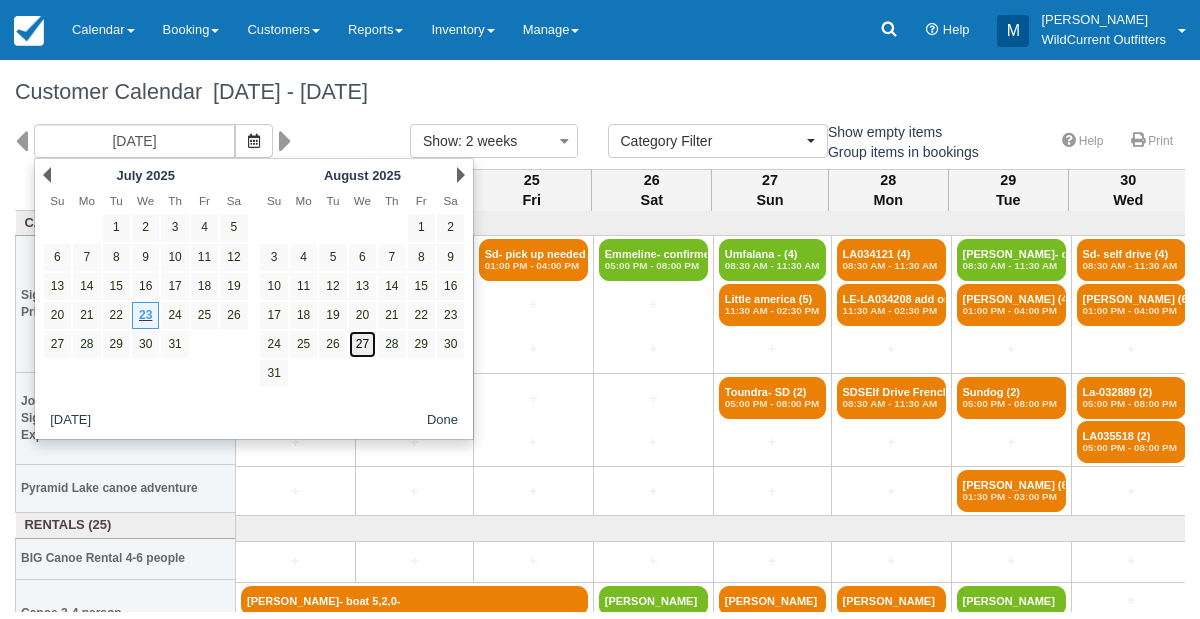 click on "27" at bounding box center (362, 344) 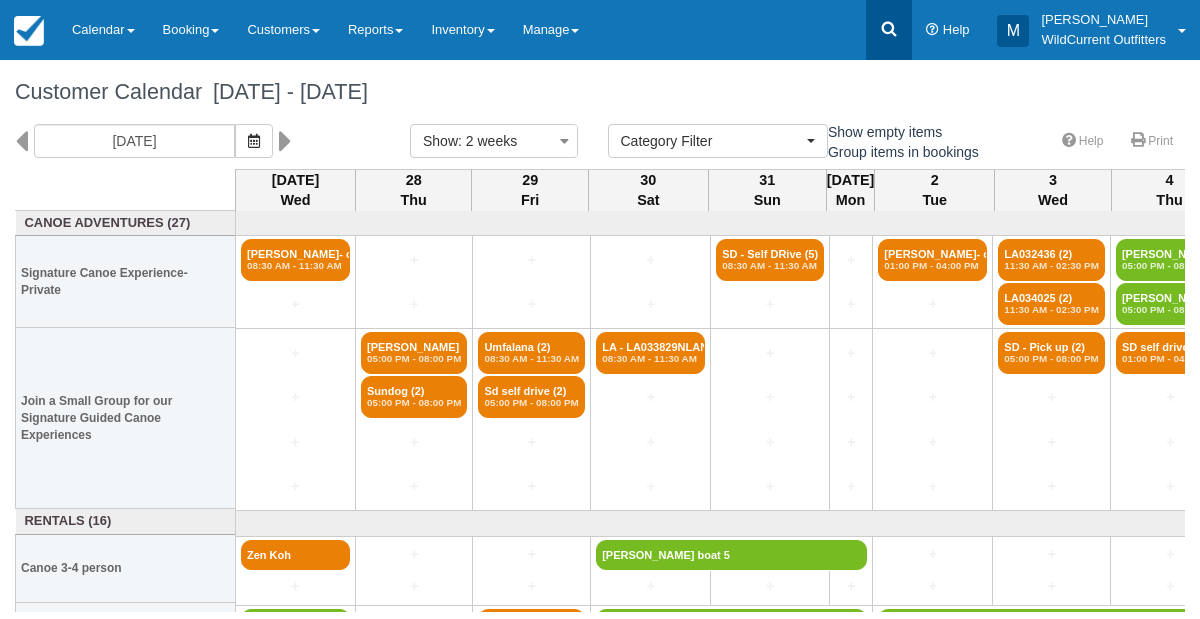 click 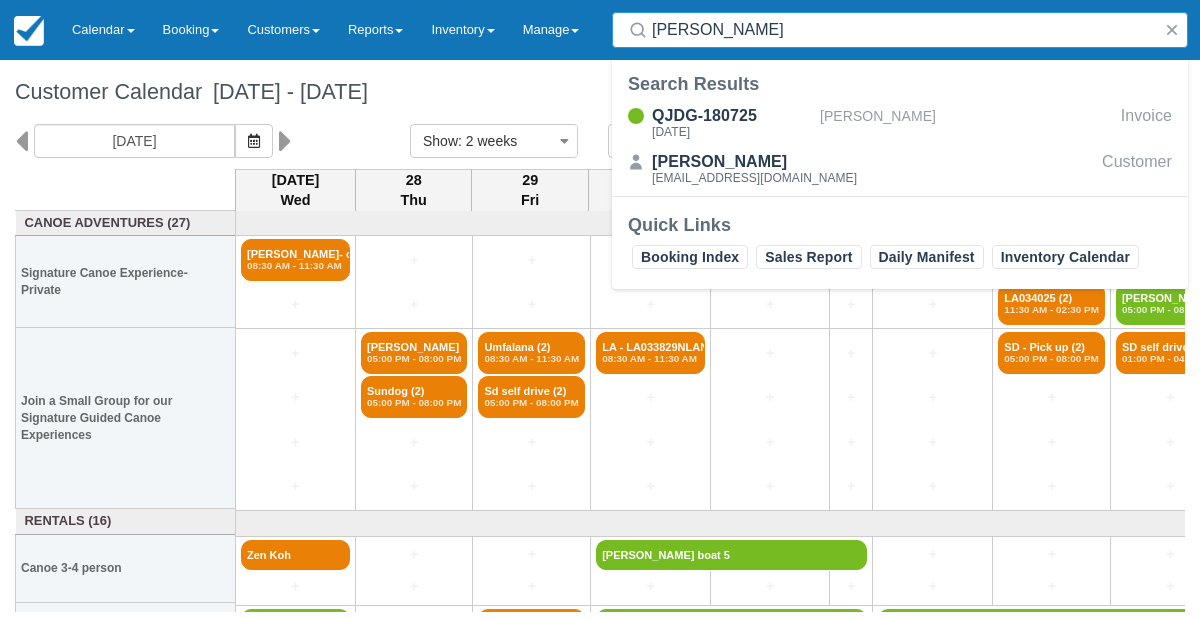 type on "[PERSON_NAME]" 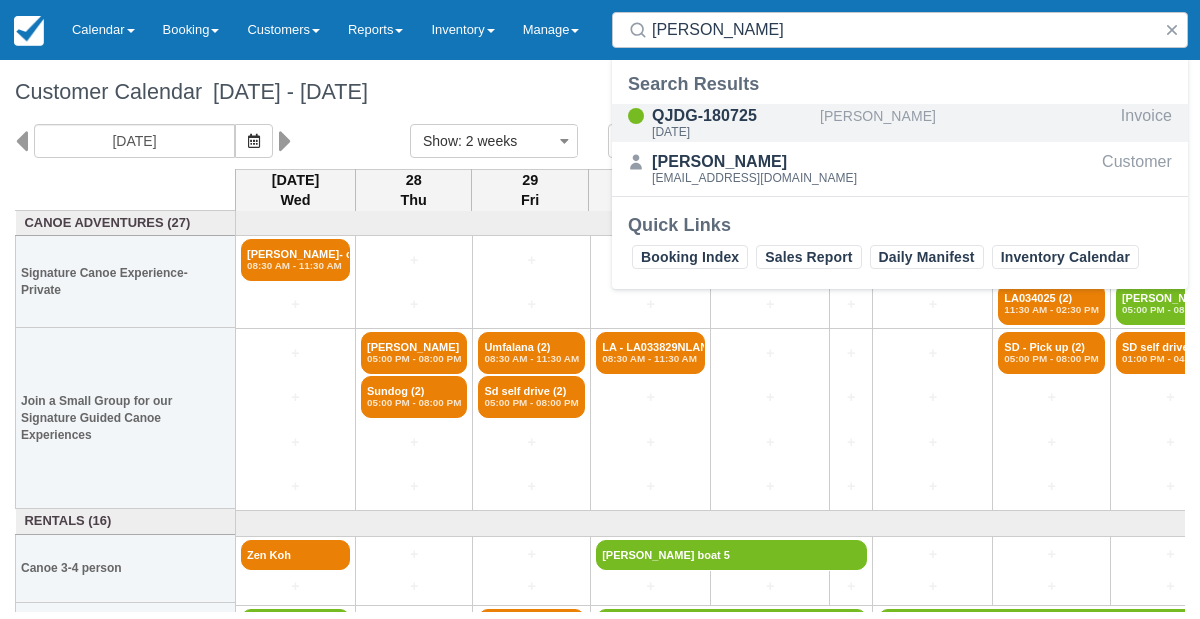 click on "QJDG-180725" at bounding box center [732, 116] 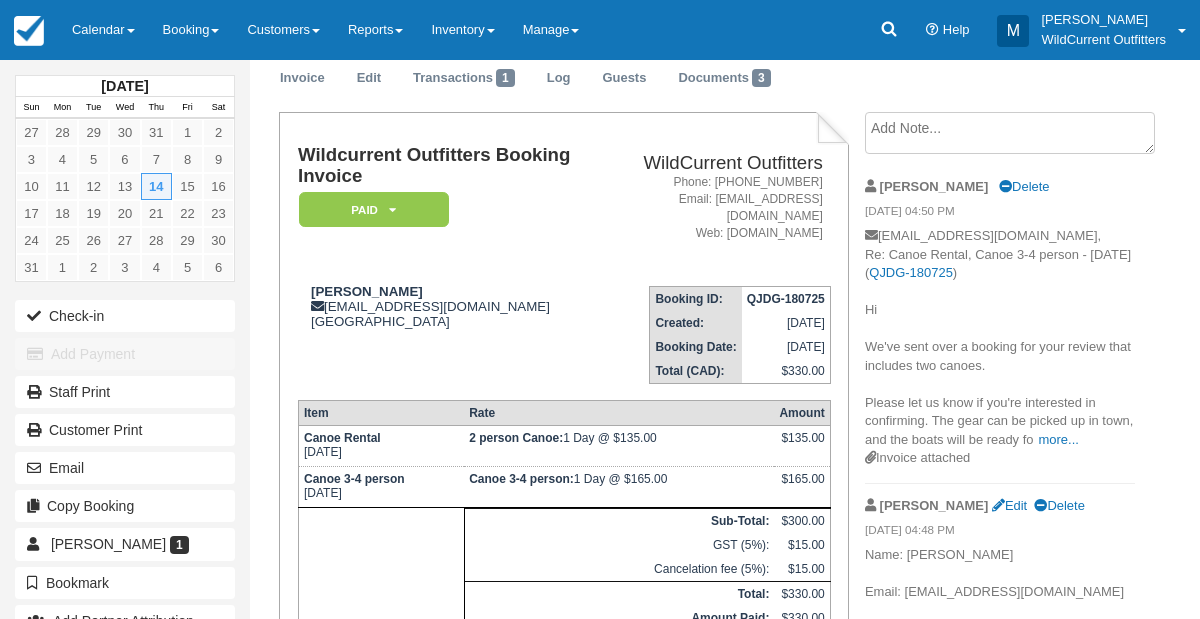 scroll, scrollTop: 75, scrollLeft: 0, axis: vertical 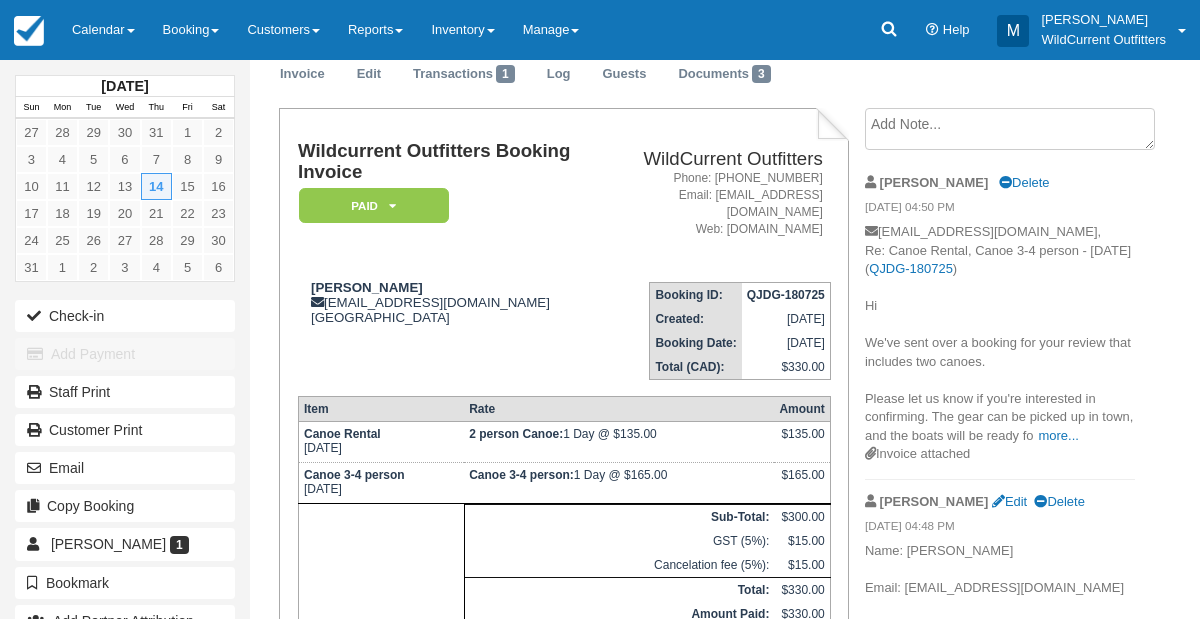 click at bounding box center (1010, 129) 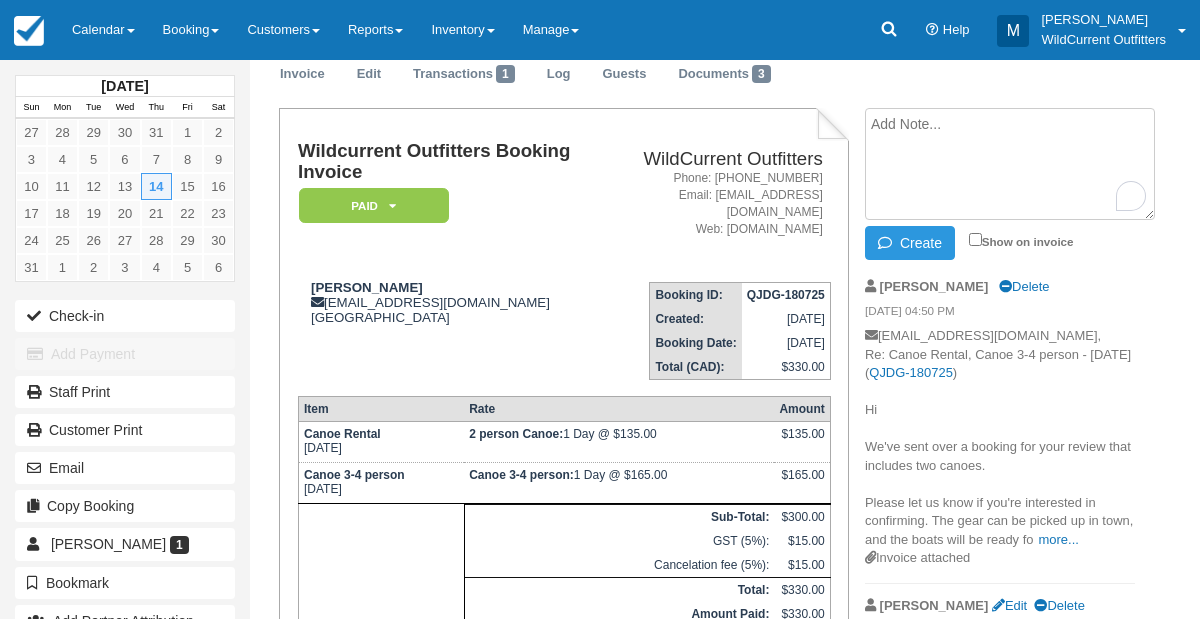 paste on "[PERSON_NAME]
[DATE] 4:01 AM ([DATE])
to me
Hello
Thanks a lot !
We are very interesting for this canoë rental !
M’y phone Number is [PHONE_NUMBER] and we will be in [PERSON_NAME] bungalows [PERSON_NAME] our station in [GEOGRAPHIC_DATA]" 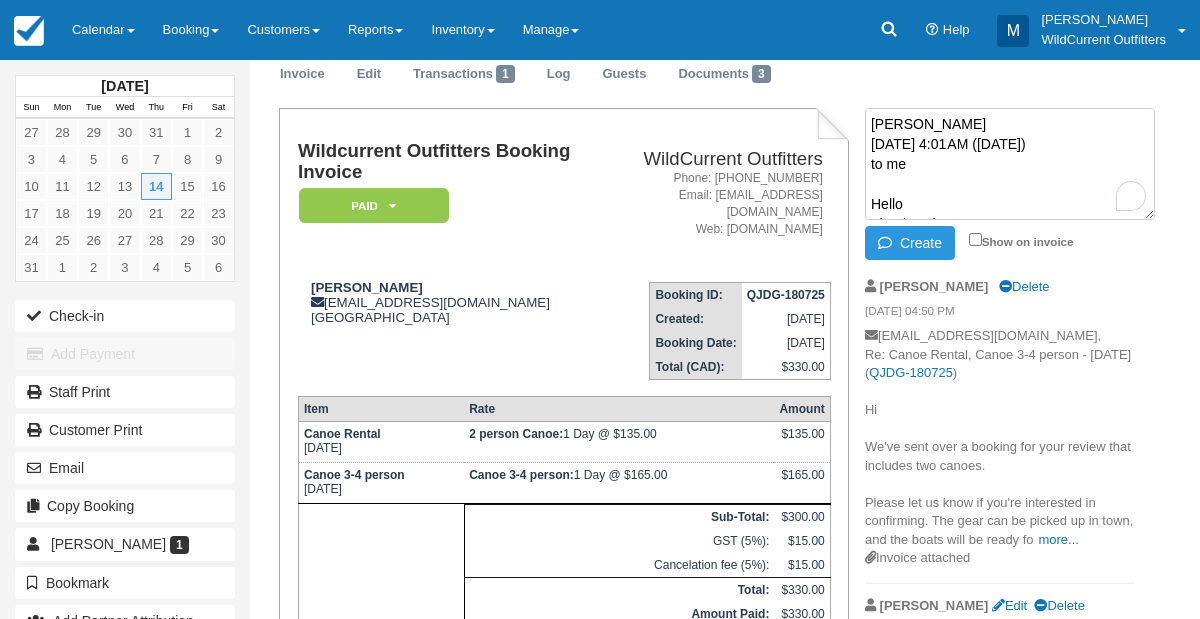 scroll, scrollTop: 111, scrollLeft: 0, axis: vertical 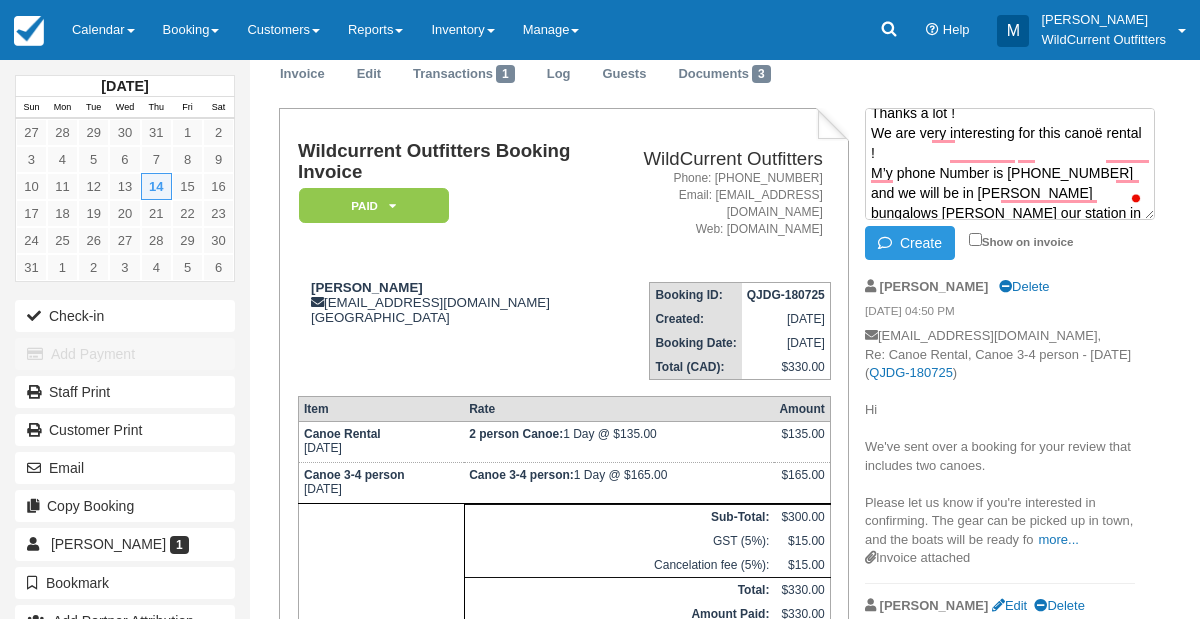 type on "Courtois Agnes
Jul 19, 2025, 4:01 AM (4 days ago)
to me
Hello
Thanks a lot !
We are very interesting for this canoë rental !
M’y phone Number is 33 6 22 24 39 55 and we will be in Patricia lake bungalows durîg our station in jasper" 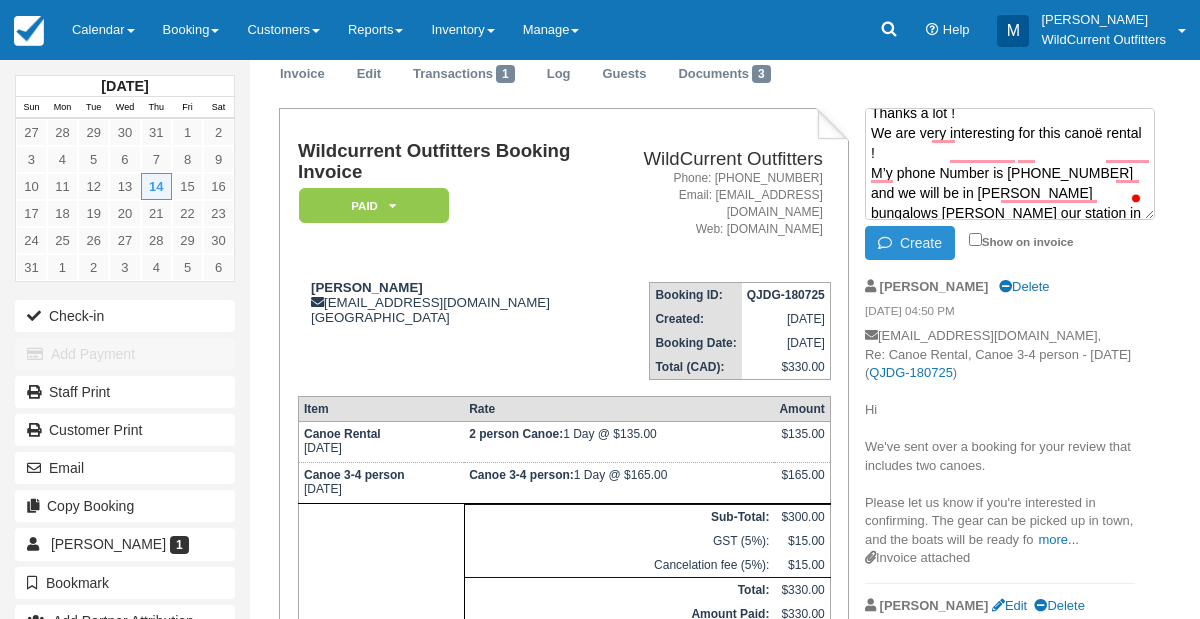 click at bounding box center [889, 243] 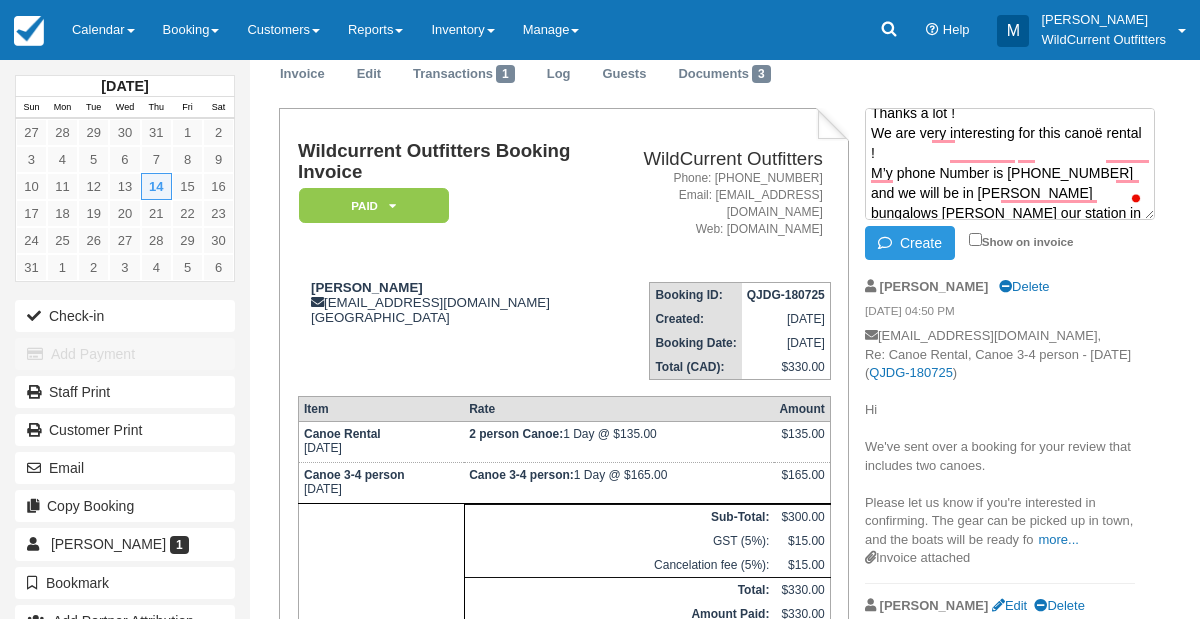 scroll, scrollTop: 0, scrollLeft: 0, axis: both 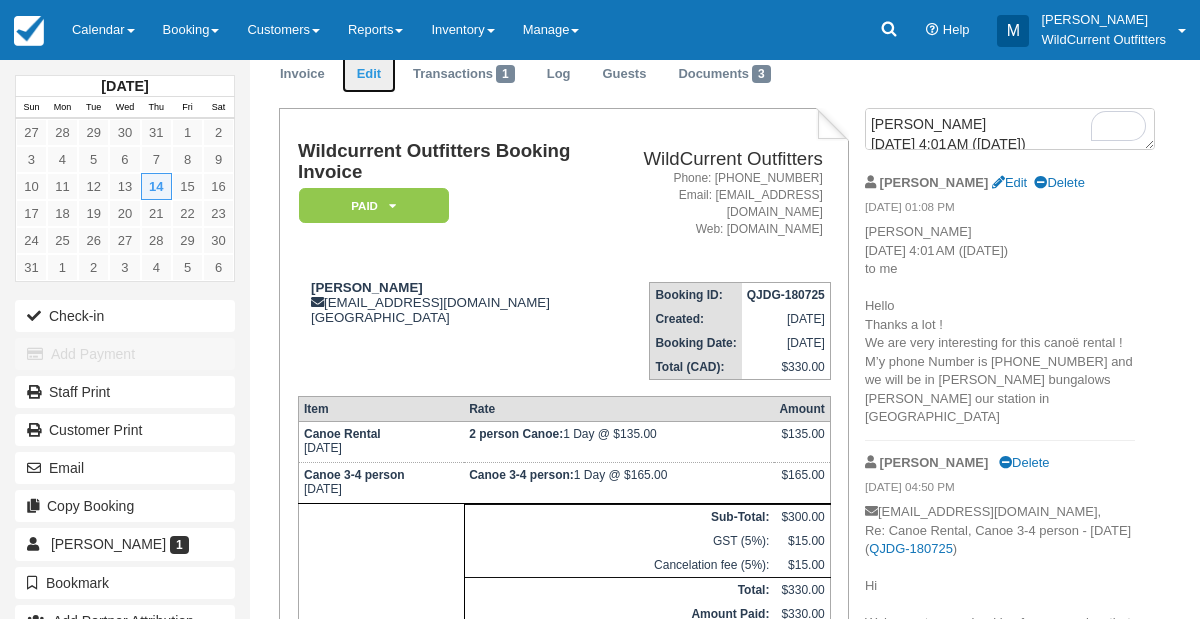 click on "Edit" at bounding box center (369, 74) 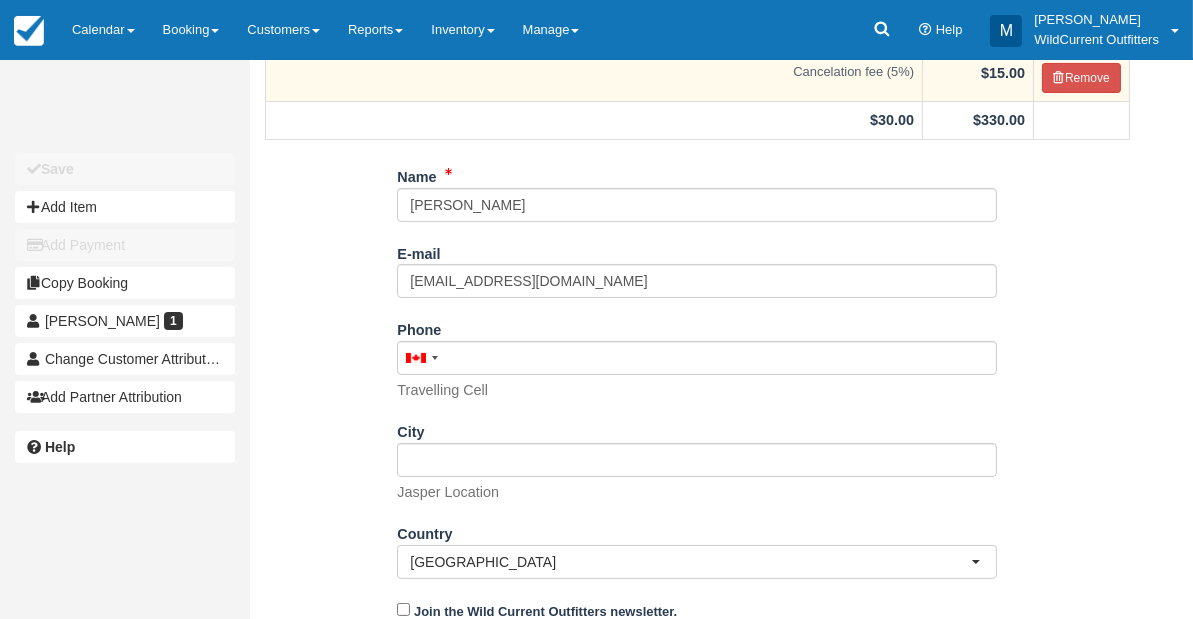 scroll, scrollTop: 366, scrollLeft: 0, axis: vertical 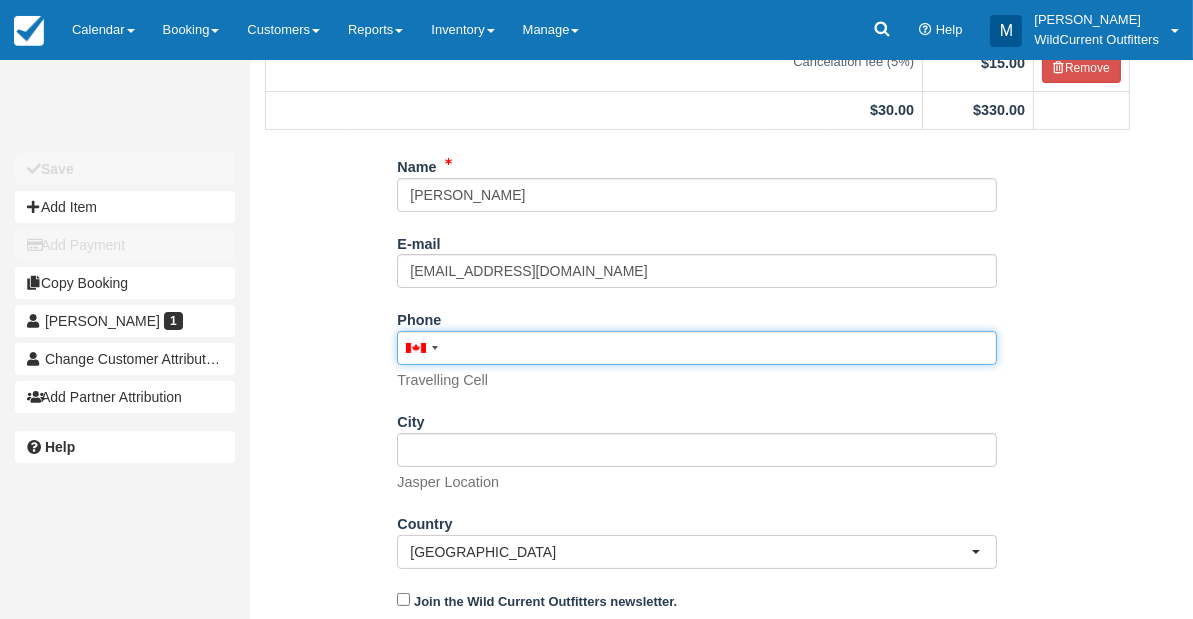 click on "Phone" at bounding box center [697, 348] 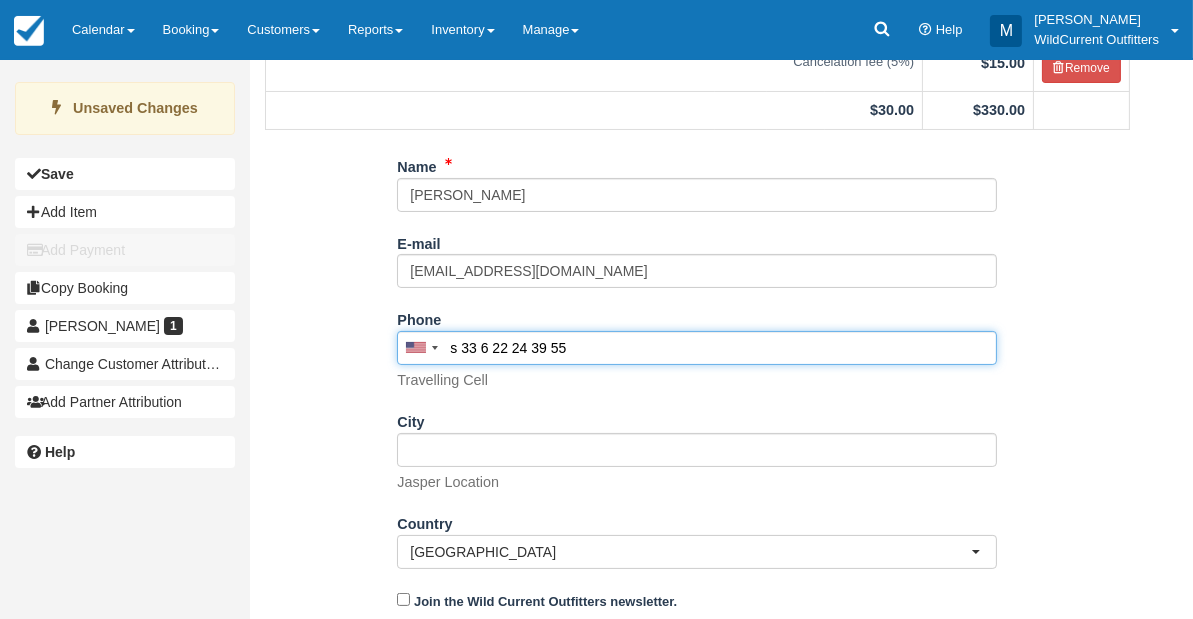 click on "s 33 6 22 24 39 55" at bounding box center [697, 348] 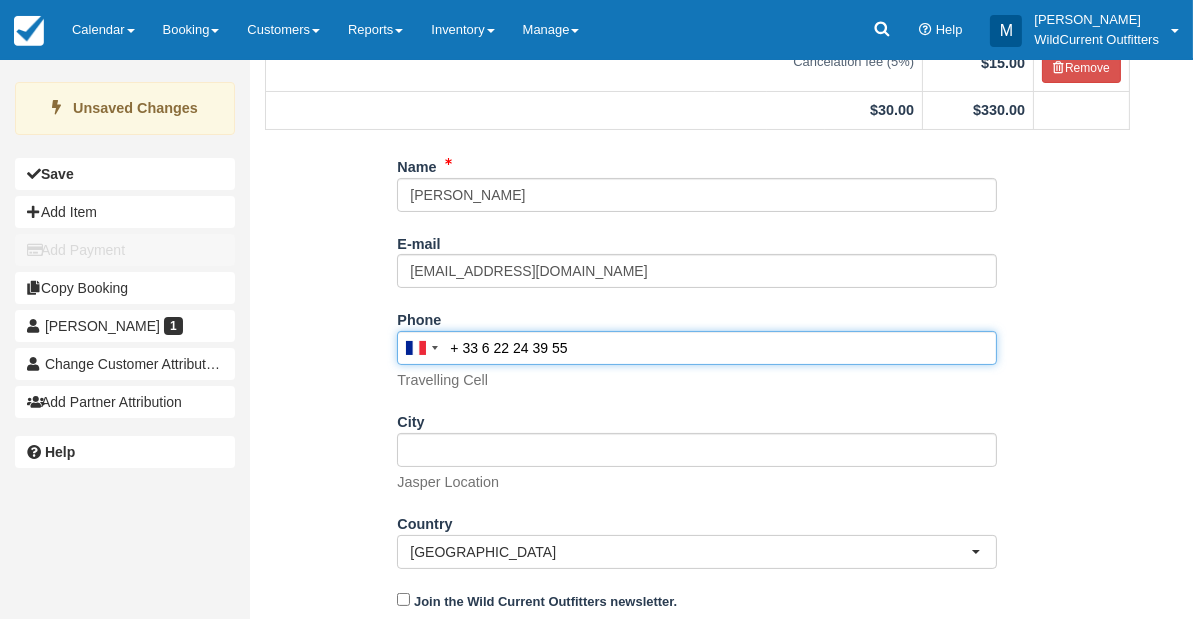scroll, scrollTop: 422, scrollLeft: 0, axis: vertical 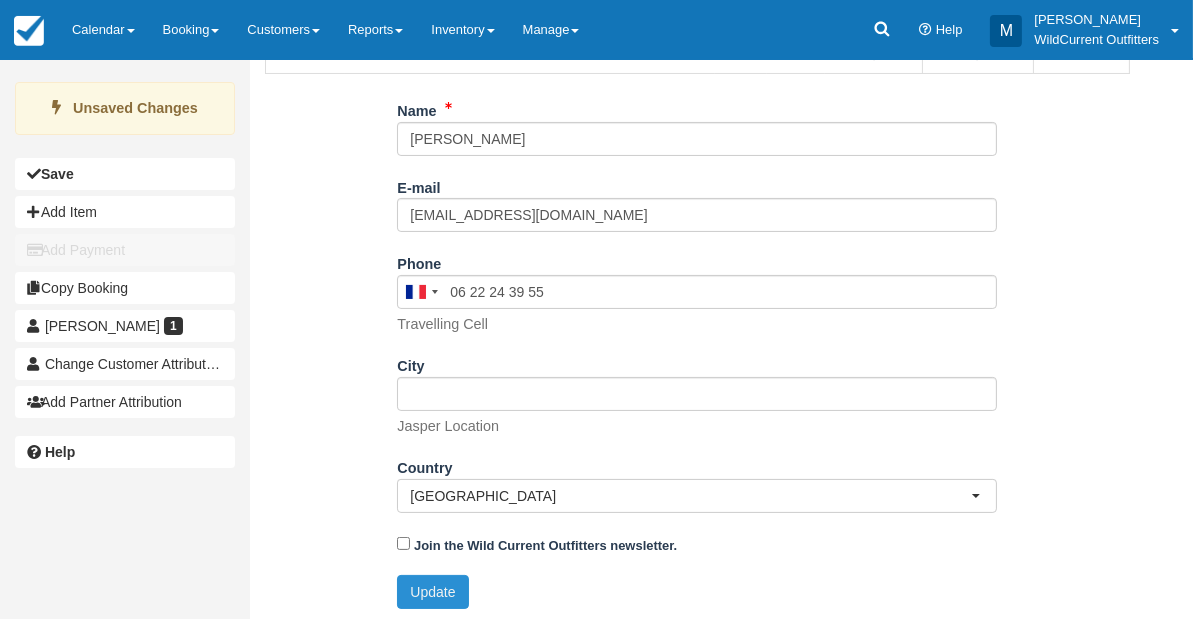click on "Update" at bounding box center [432, 592] 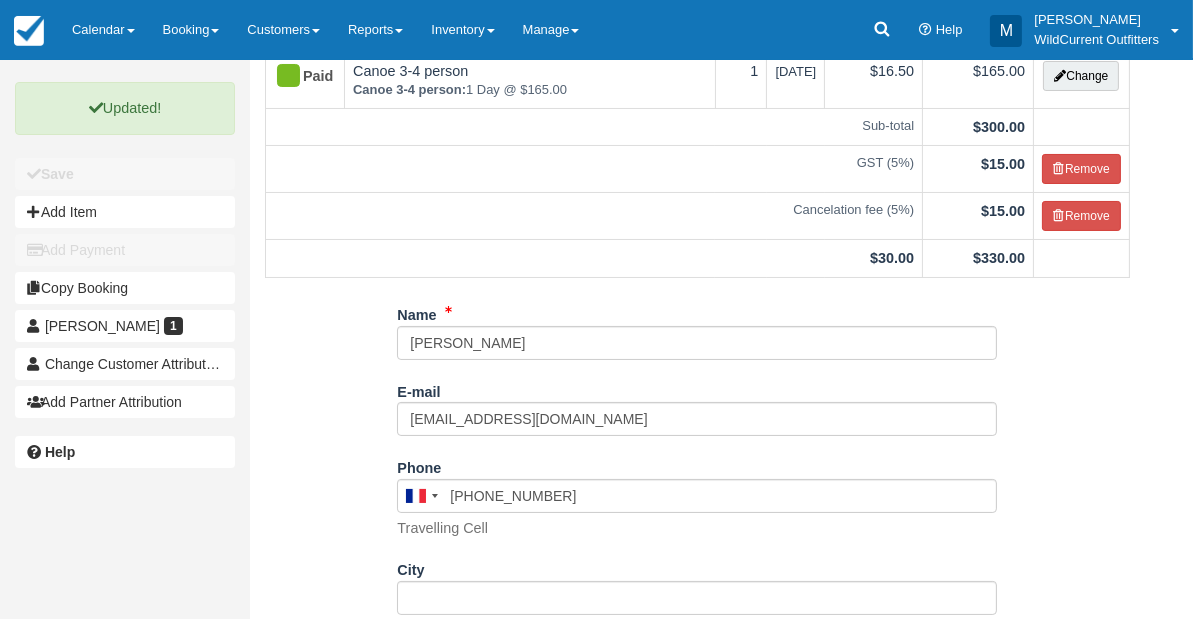scroll, scrollTop: 0, scrollLeft: 0, axis: both 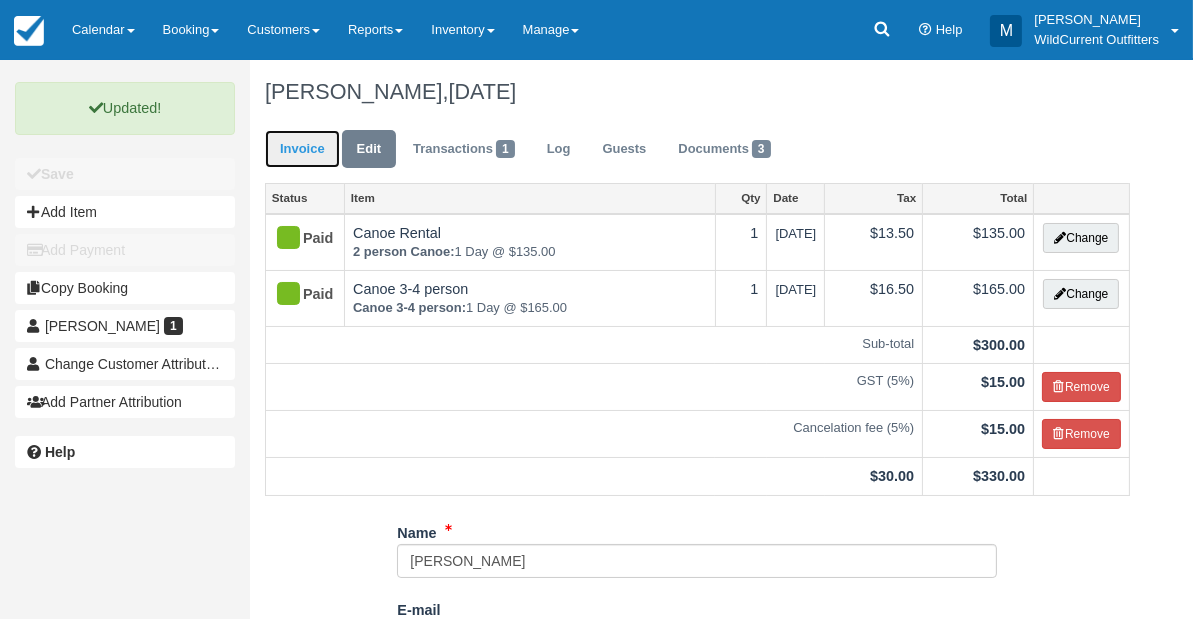 click on "Invoice" at bounding box center (302, 149) 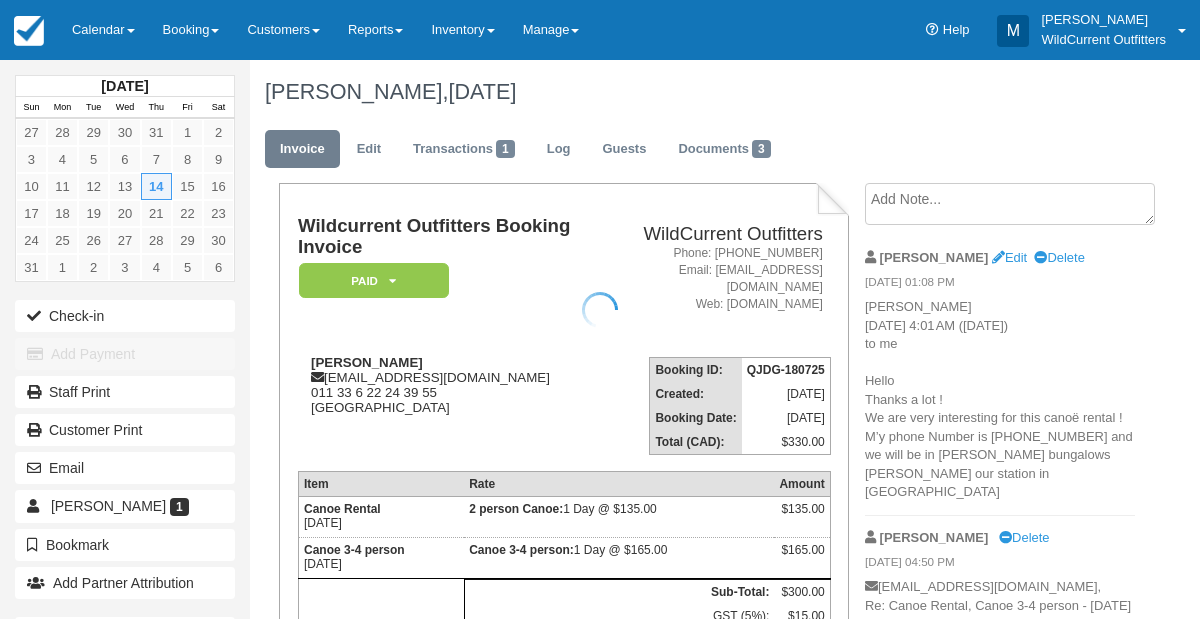 scroll, scrollTop: 0, scrollLeft: 0, axis: both 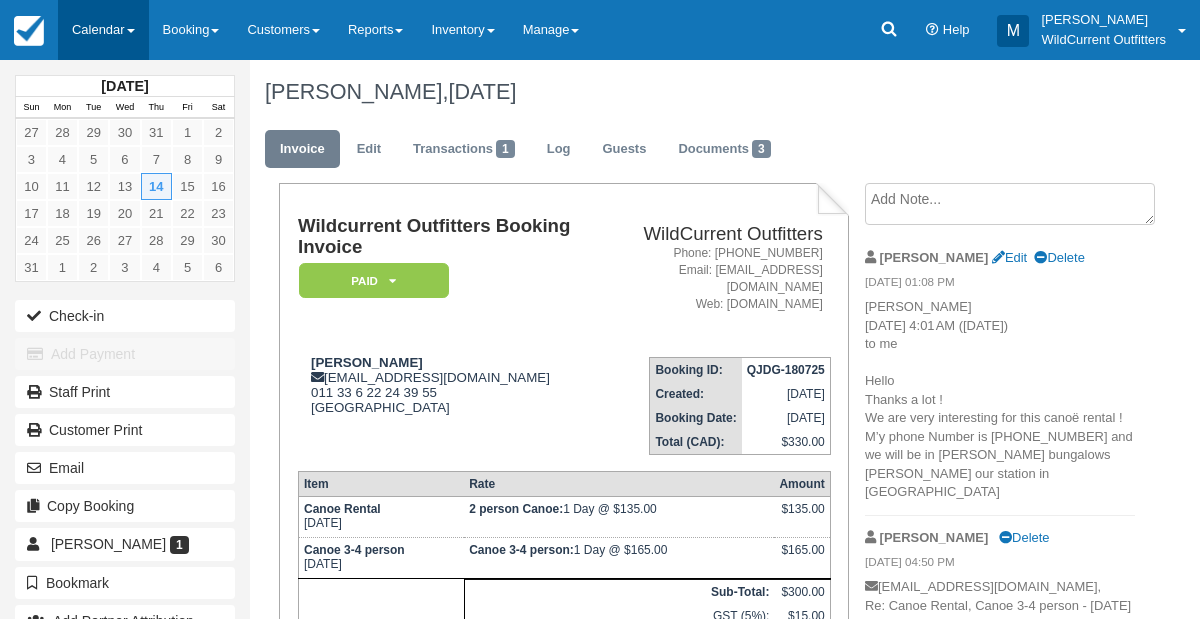 click on "Calendar" at bounding box center [103, 30] 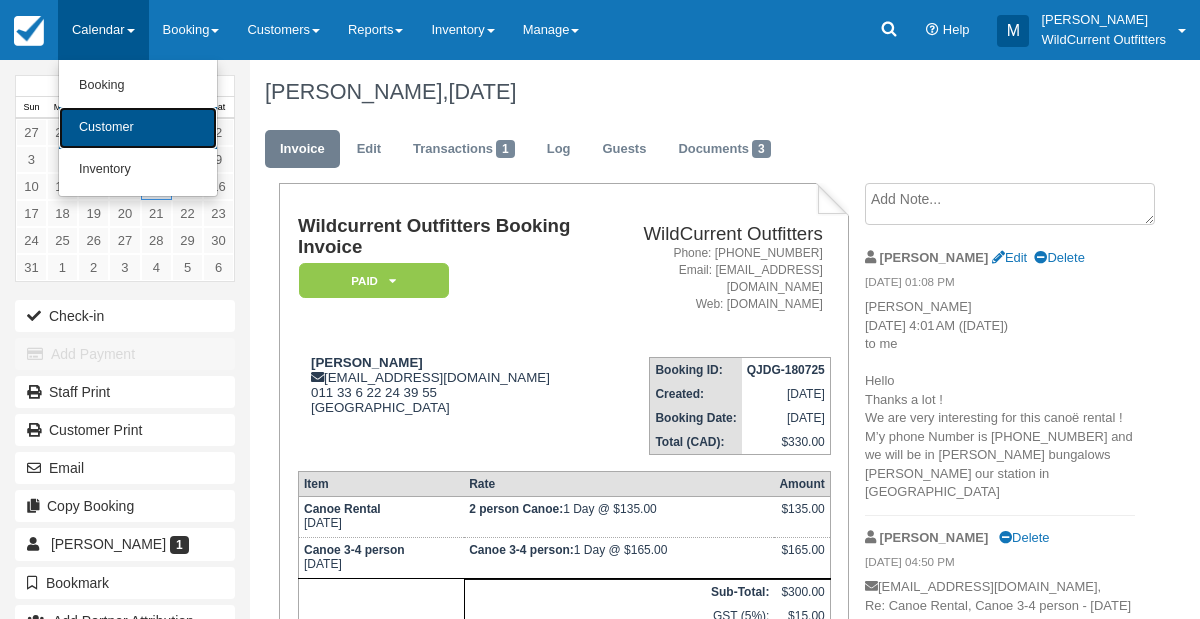 click on "Customer" at bounding box center (138, 128) 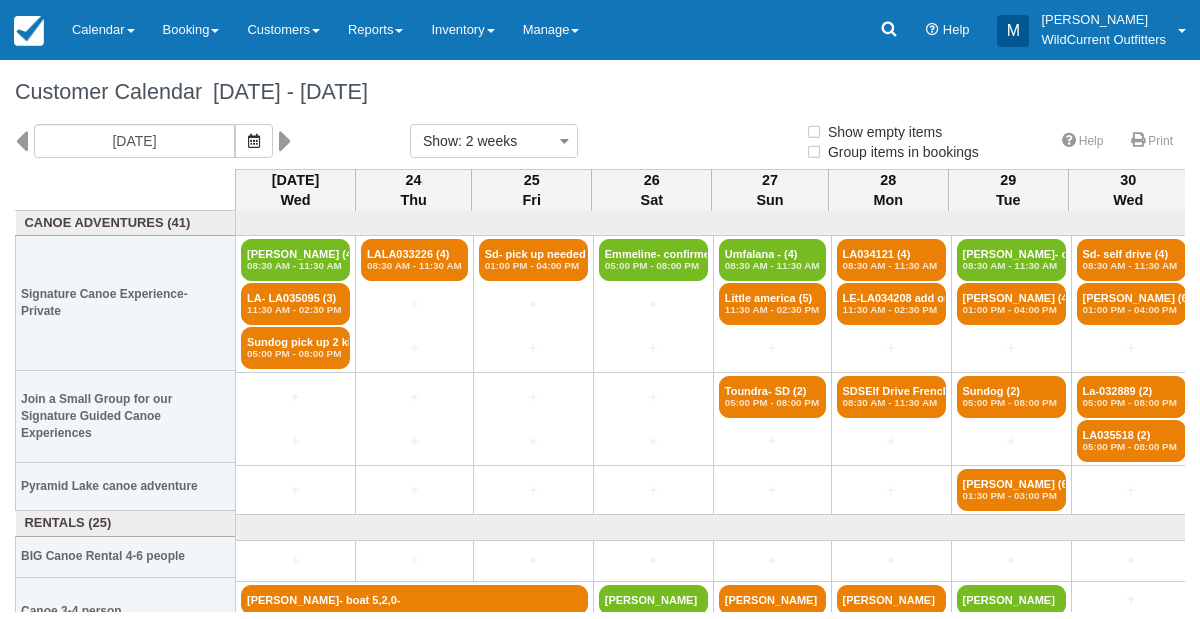 select 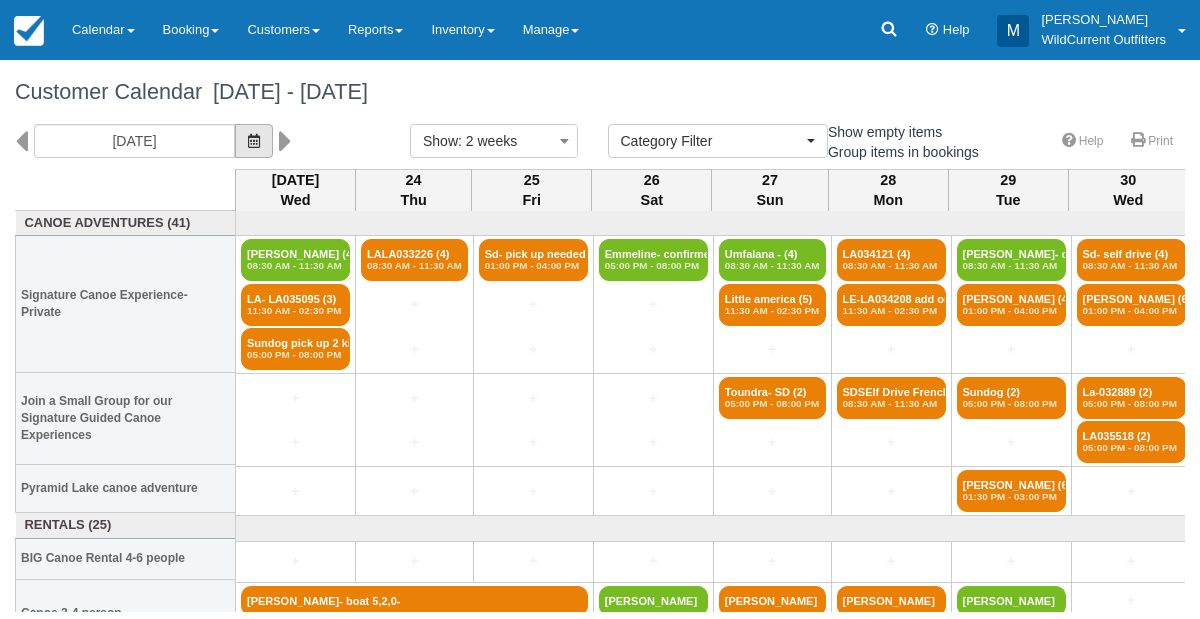 click at bounding box center (254, 141) 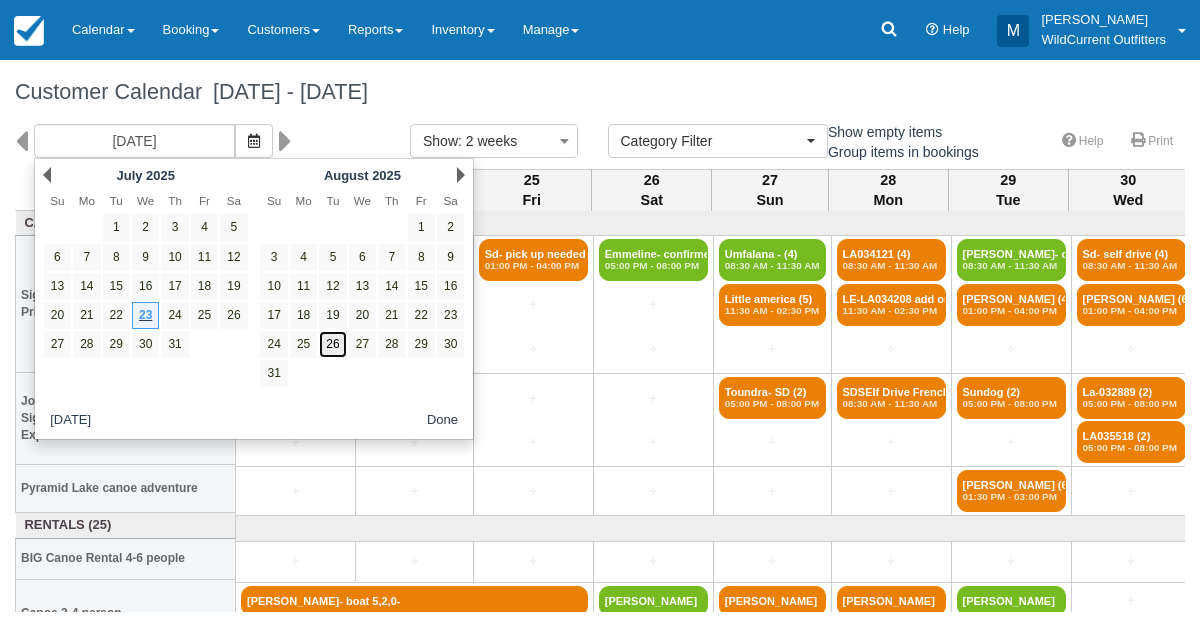 click on "26" at bounding box center [332, 344] 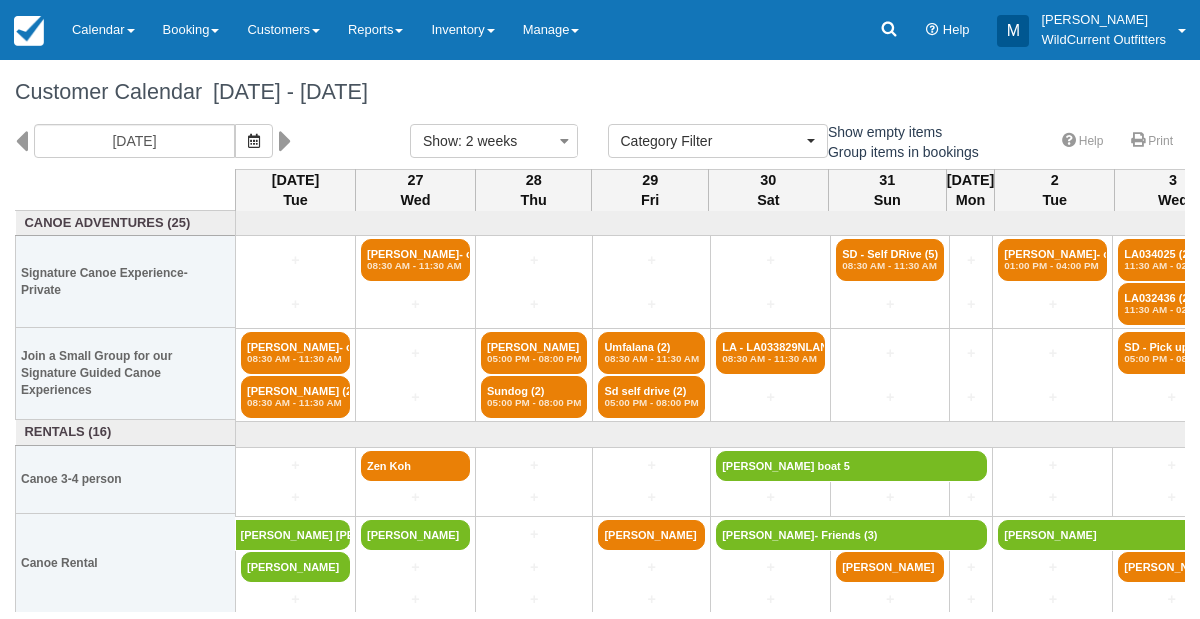 scroll, scrollTop: 2, scrollLeft: 0, axis: vertical 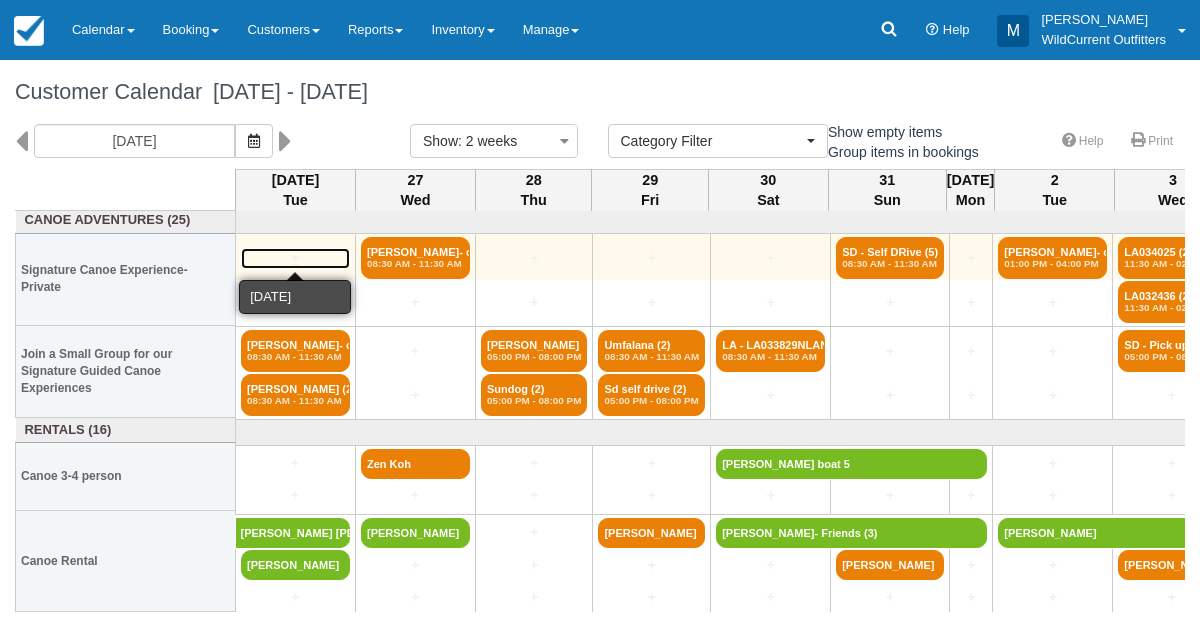 click on "+" at bounding box center (295, 258) 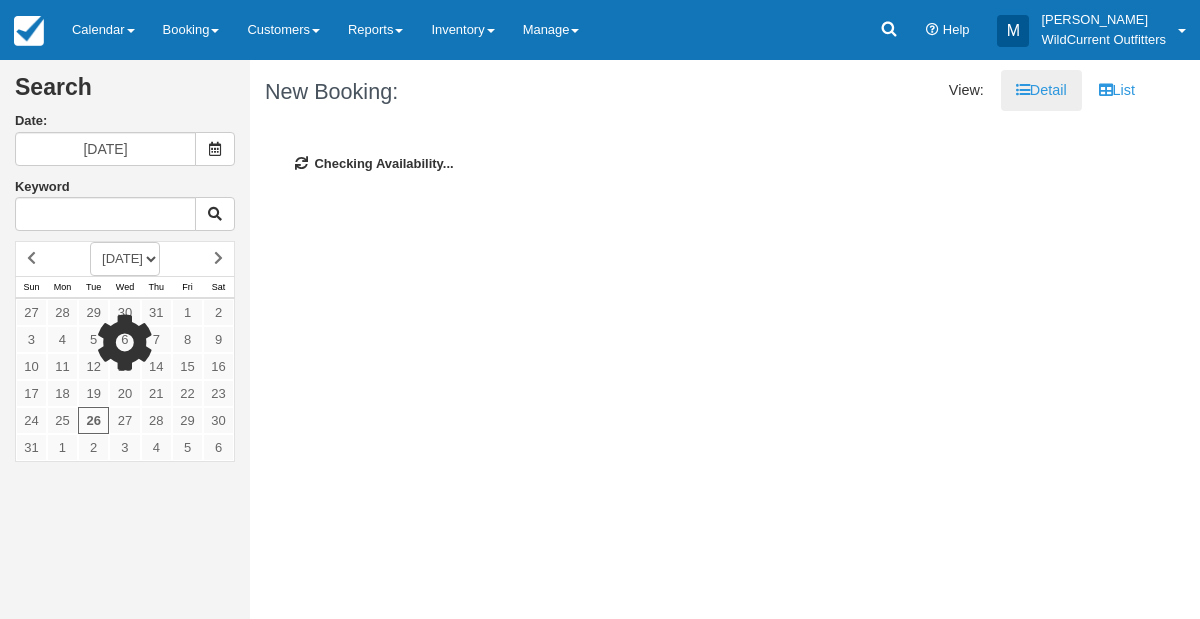 scroll, scrollTop: 0, scrollLeft: 0, axis: both 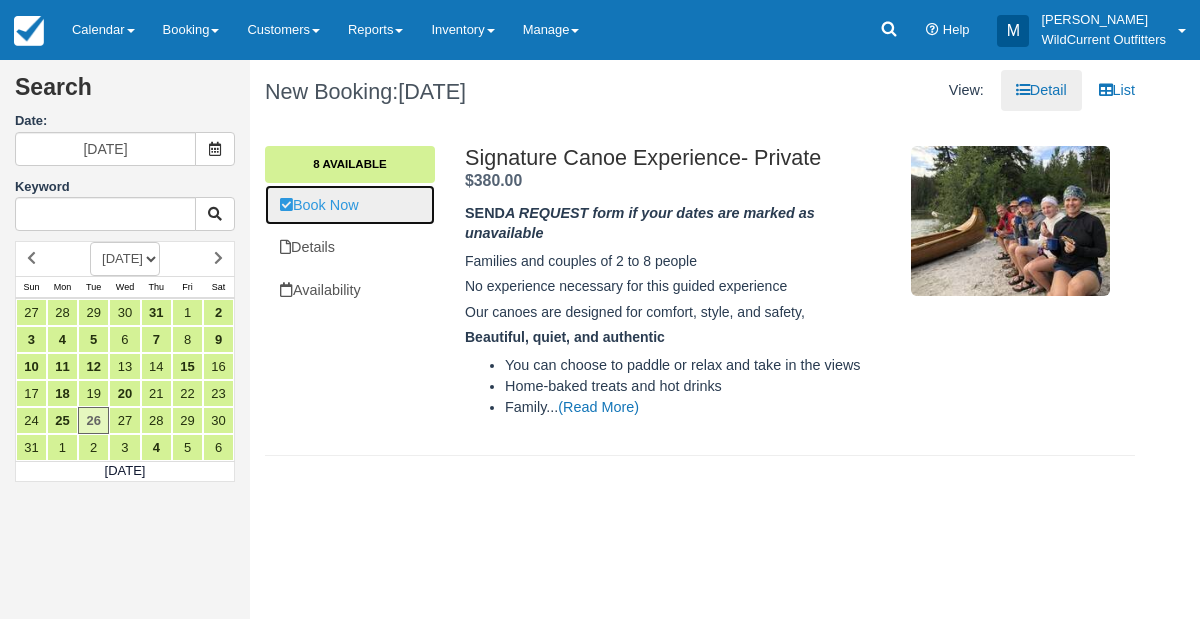 click on "Book Now" at bounding box center [350, 205] 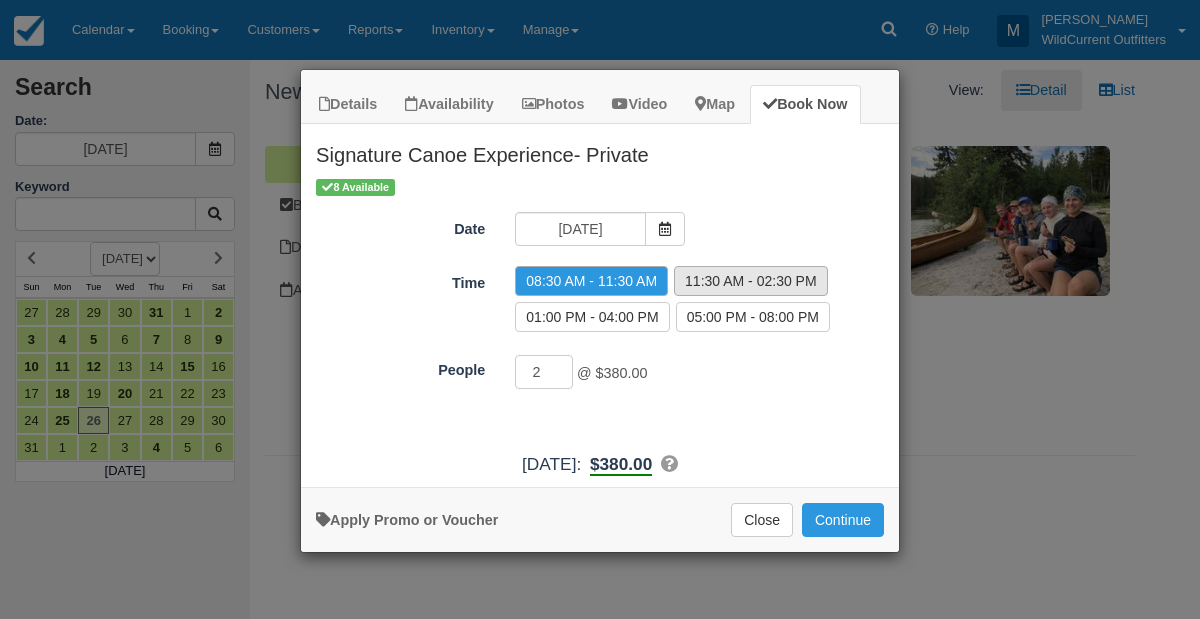 click on "11:30 AM - 02:30 PM" at bounding box center [751, 281] 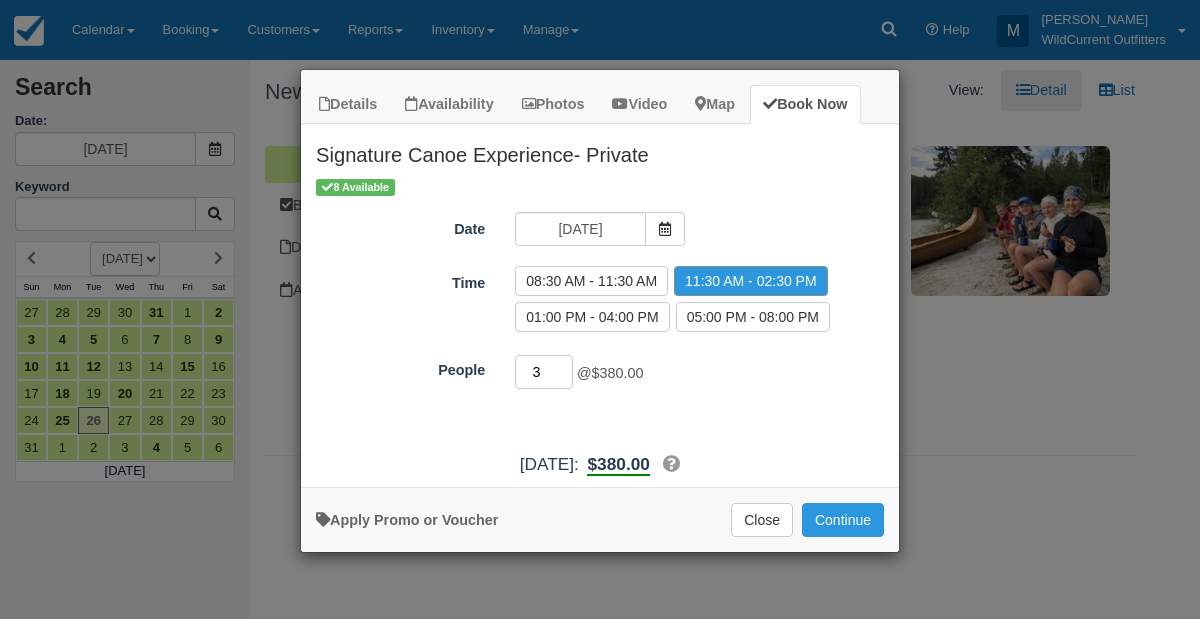 click on "3" at bounding box center (544, 372) 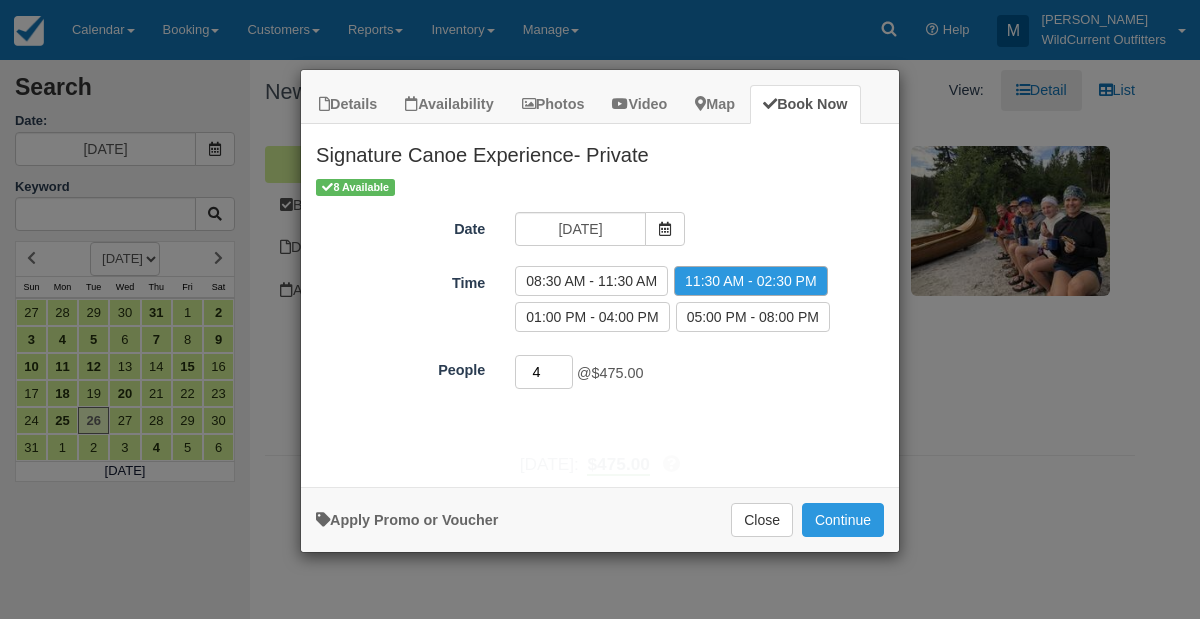 click on "4" at bounding box center [544, 372] 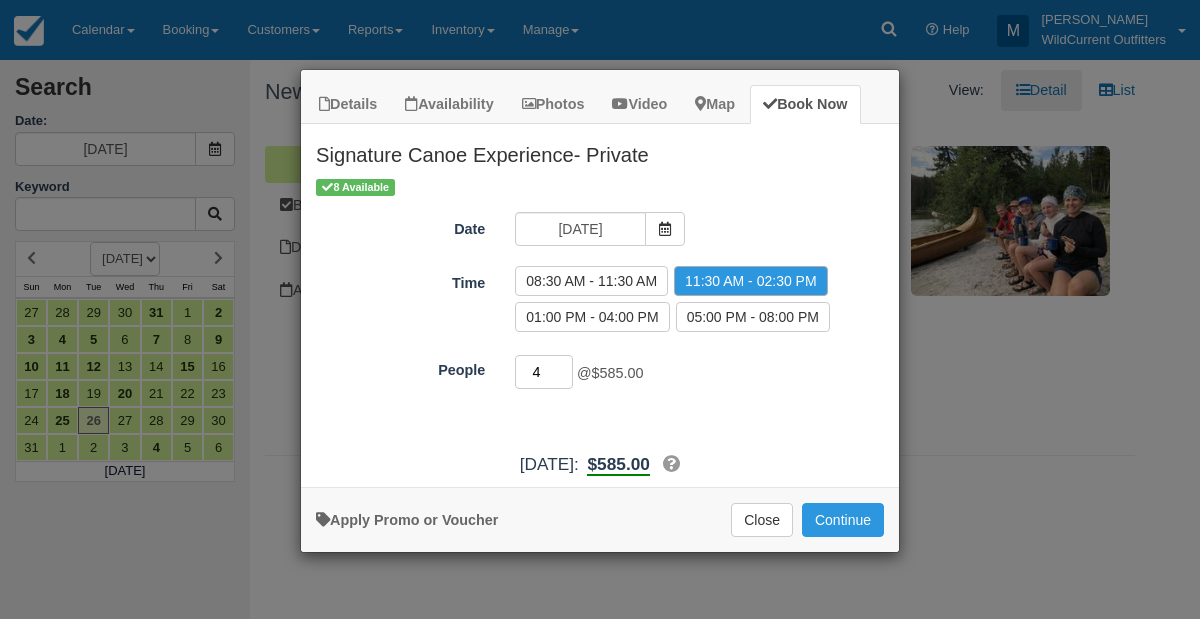 type on "5" 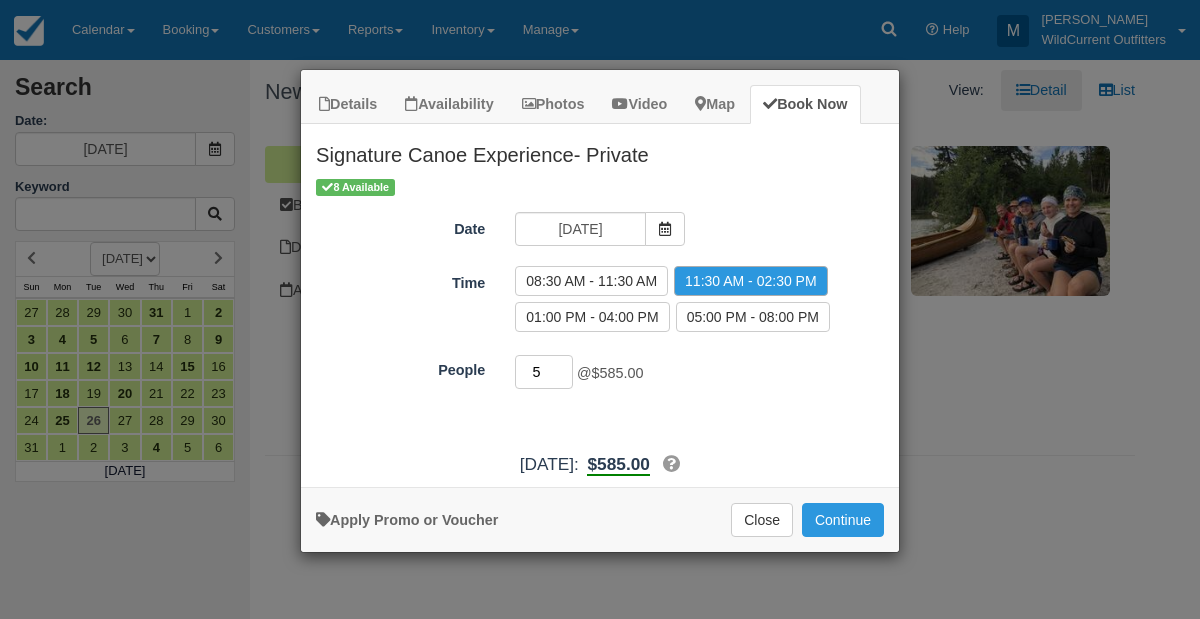 click on "5" at bounding box center [544, 372] 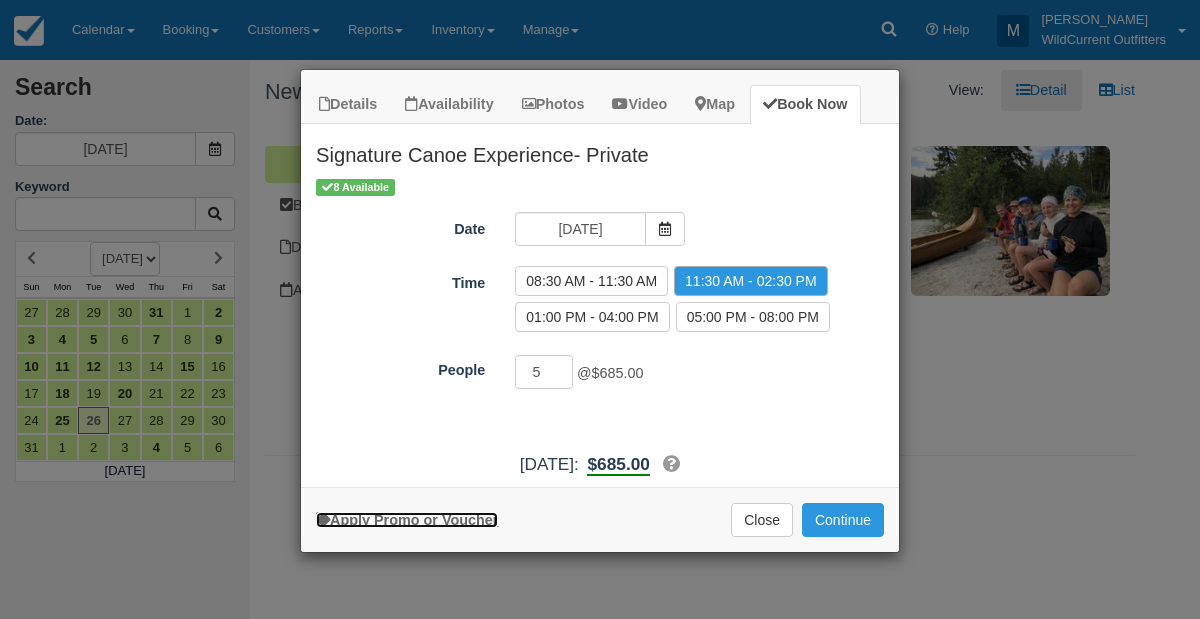 click on "Apply Promo or Voucher" at bounding box center [407, 520] 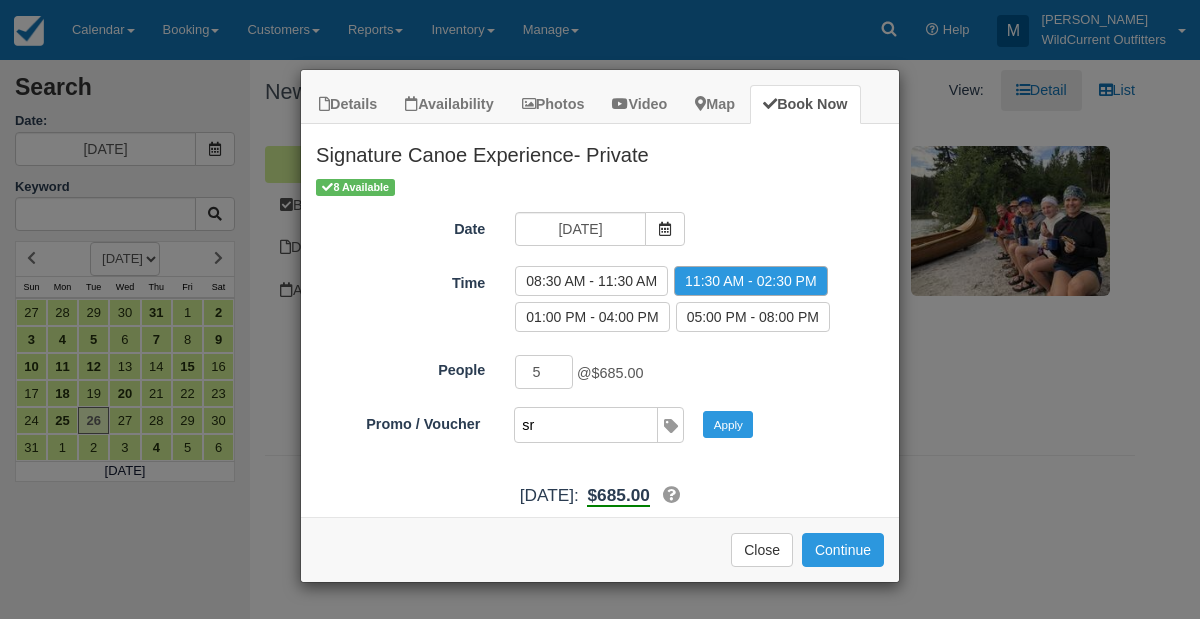 type on "SR" 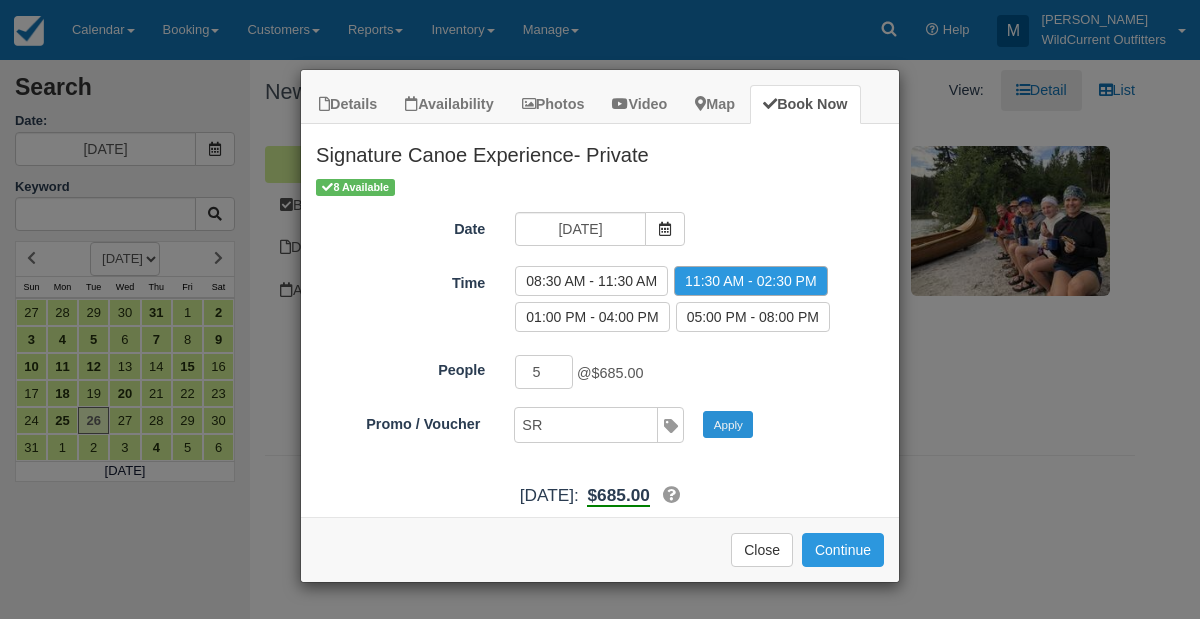 click on "Apply" at bounding box center (728, 424) 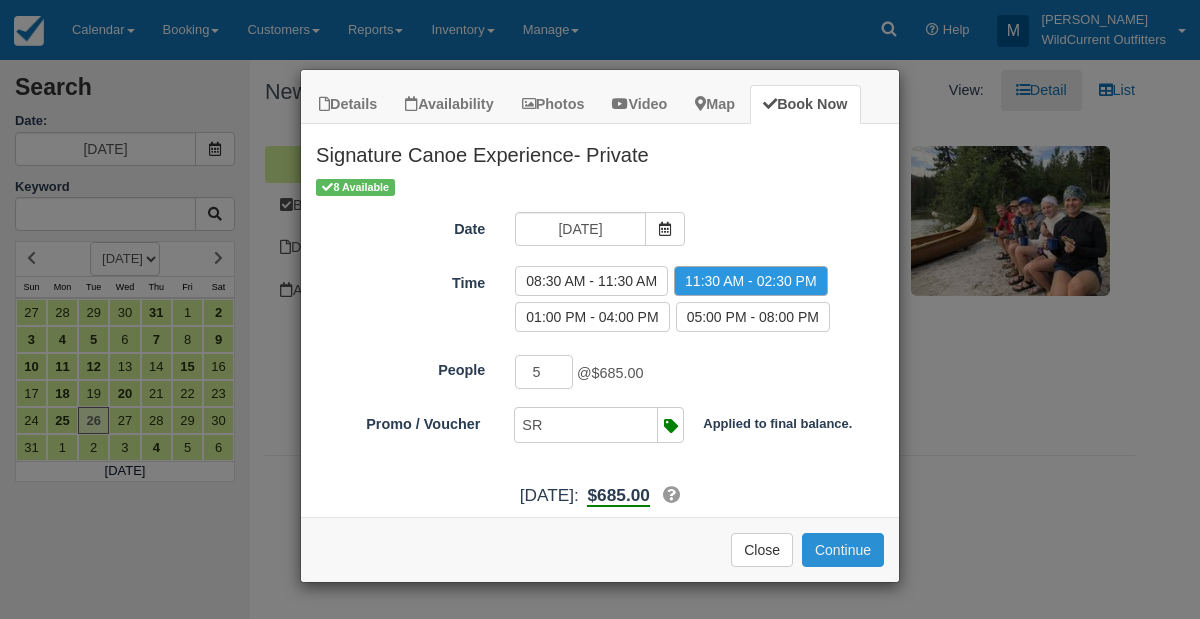 click on "Continue" at bounding box center (843, 550) 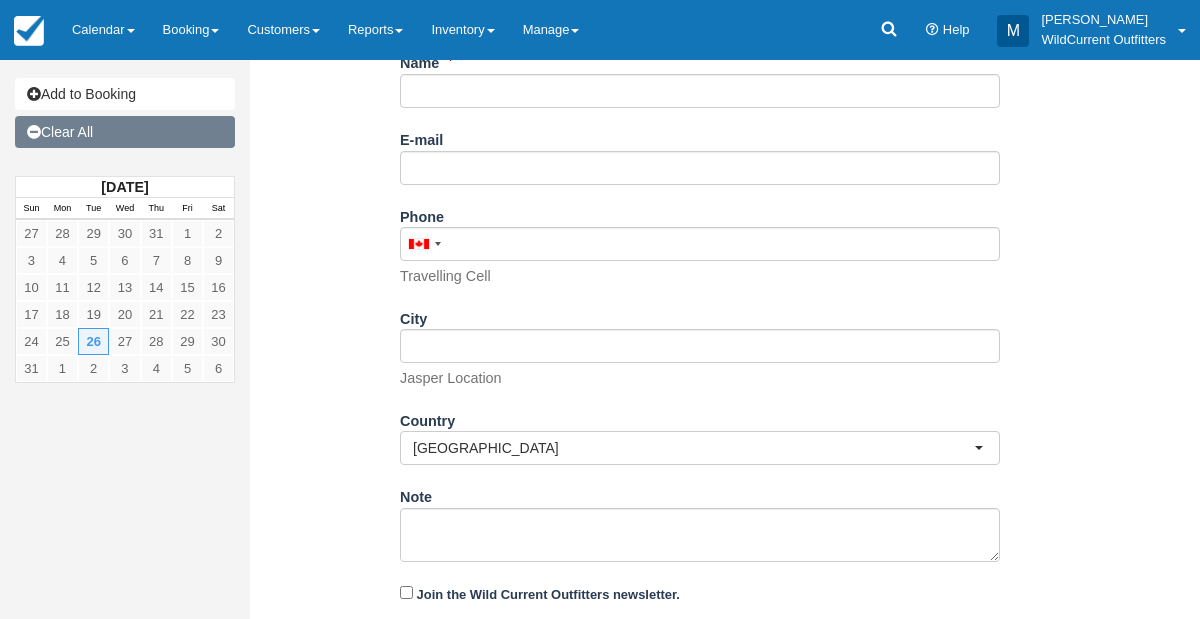 scroll, scrollTop: 504, scrollLeft: 0, axis: vertical 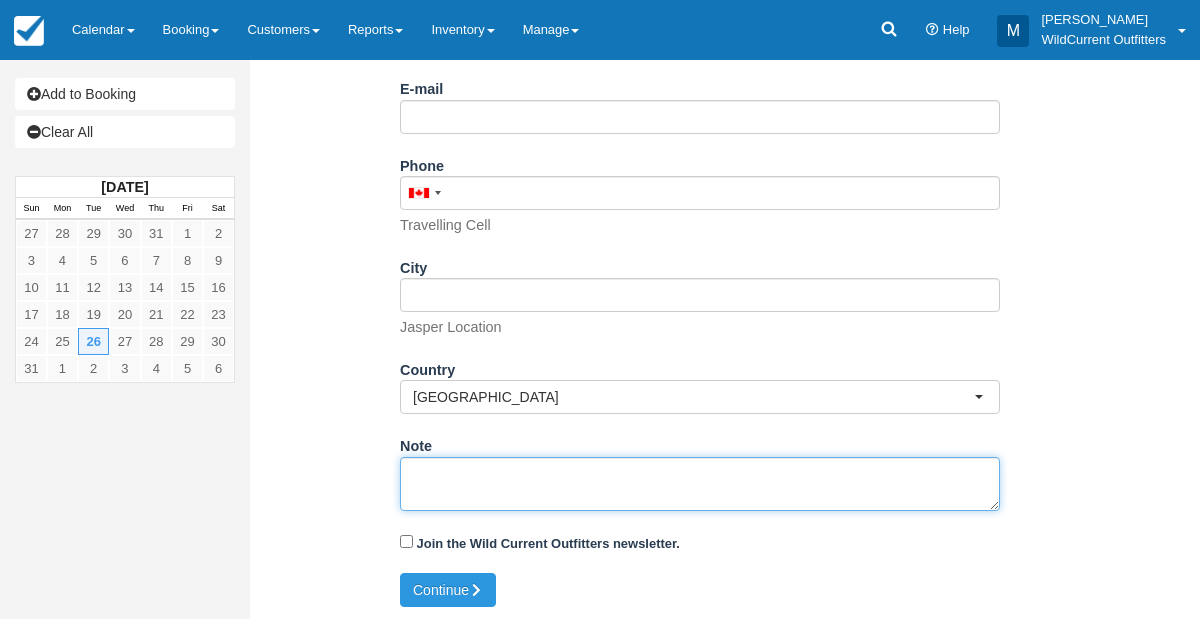 click on "Note" at bounding box center (700, 484) 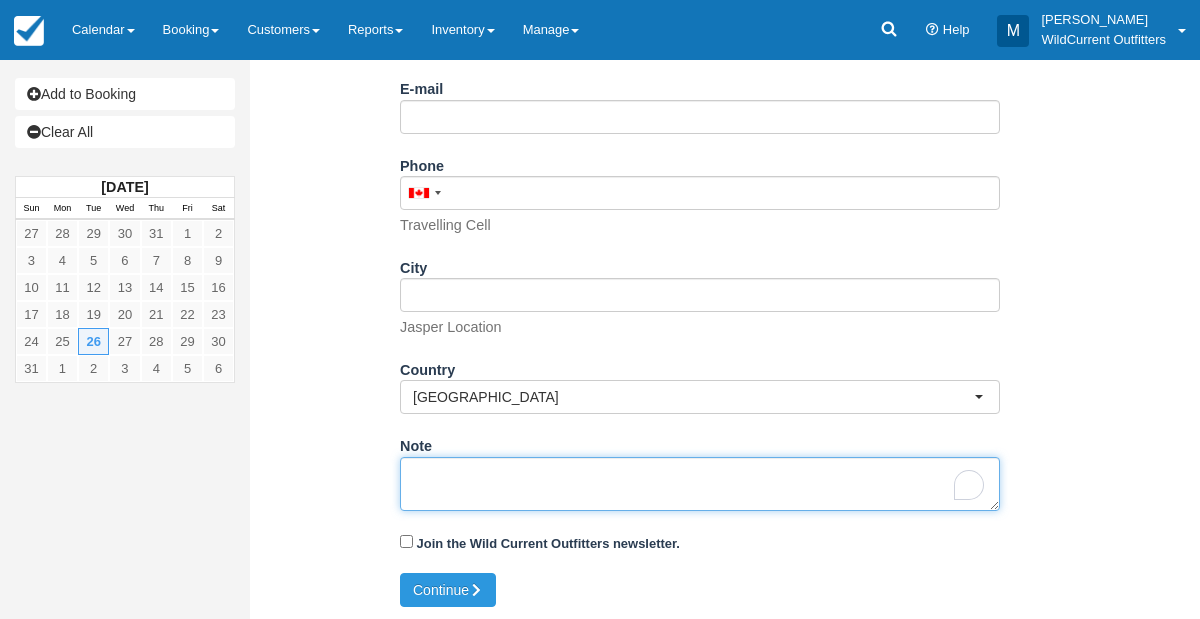 paste on "Name: [PERSON_NAME]
Email: [EMAIL_ADDRESS][DOMAIN_NAME]
Which day do you arrive in [GEOGRAPHIC_DATA]?: [DATE]
Which day do you leave [GEOGRAPHIC_DATA]?: [DATE]
Which day would you like to go canoeing?: [DATE]
What time would you like to go?: Afternoon (1:00pm)
How many in your group?: 5
Comments or Questions: Family of 5 - would like to inquire about rates and availability- thank you!" 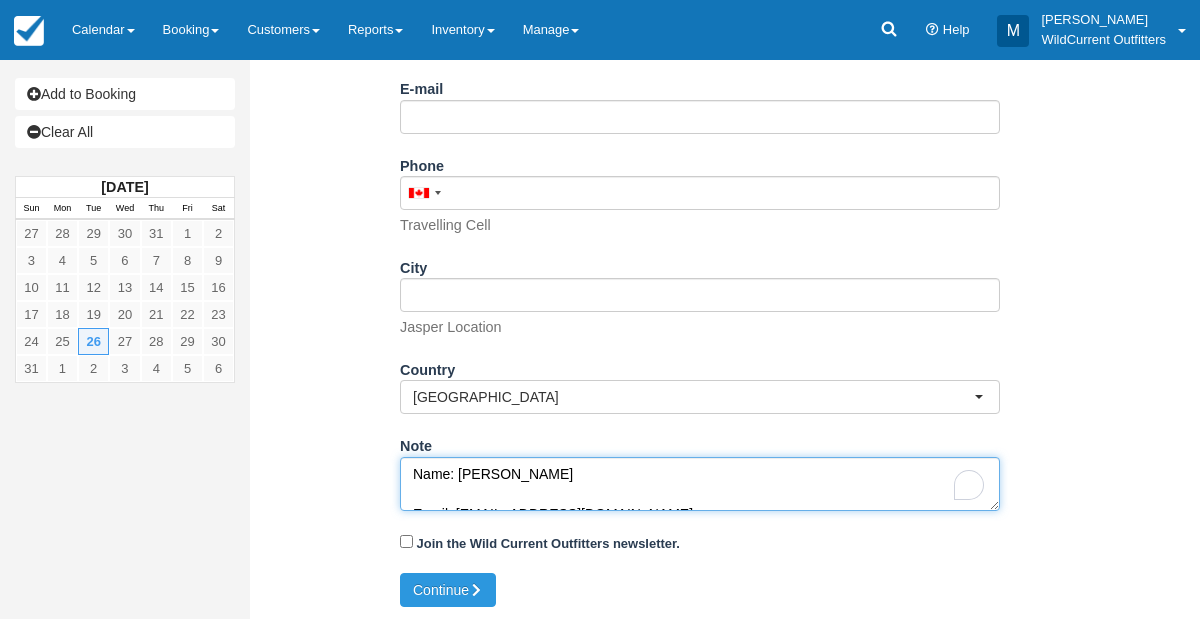 scroll, scrollTop: 271, scrollLeft: 0, axis: vertical 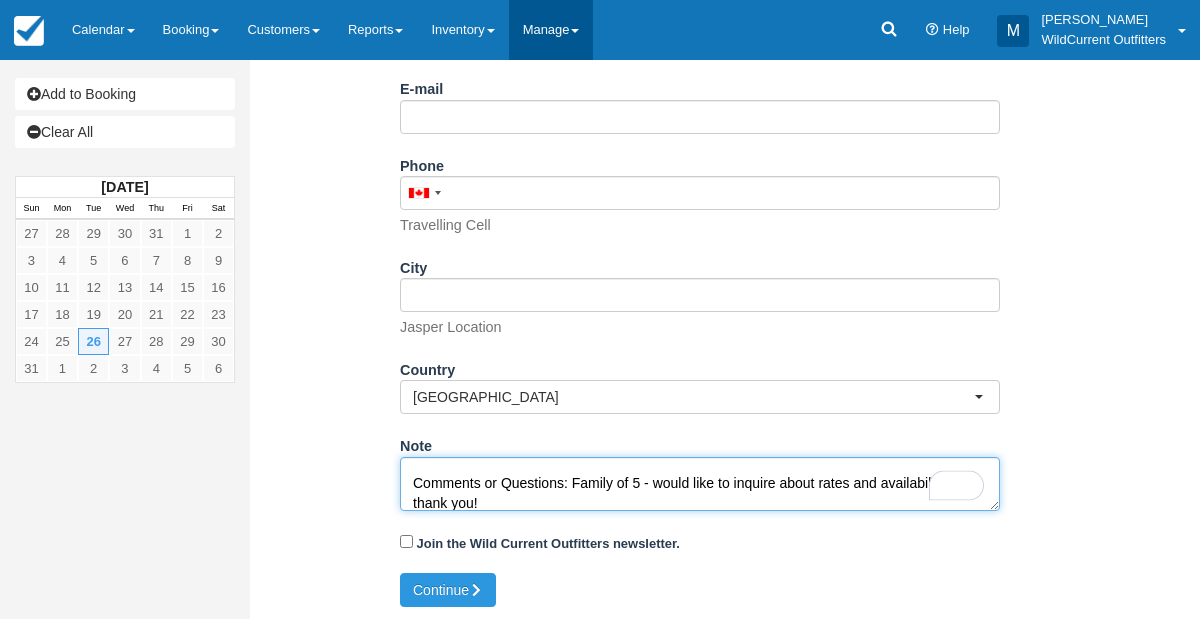 type on "Name: Marilyn Smith
Email: mtan048@gmail.com
Which day do you arrive in Jasper?: August 25, 2025
Which day do you leave Jasper?: August 28, 2025
Which day would you like to go canoeing?: August 26, 2025
What time would you like to go?: Afternoon (1:00pm)
How many in your group?: 5
Comments or Questions: Family of 5 - would like to inquire about rates and availability- thank you!" 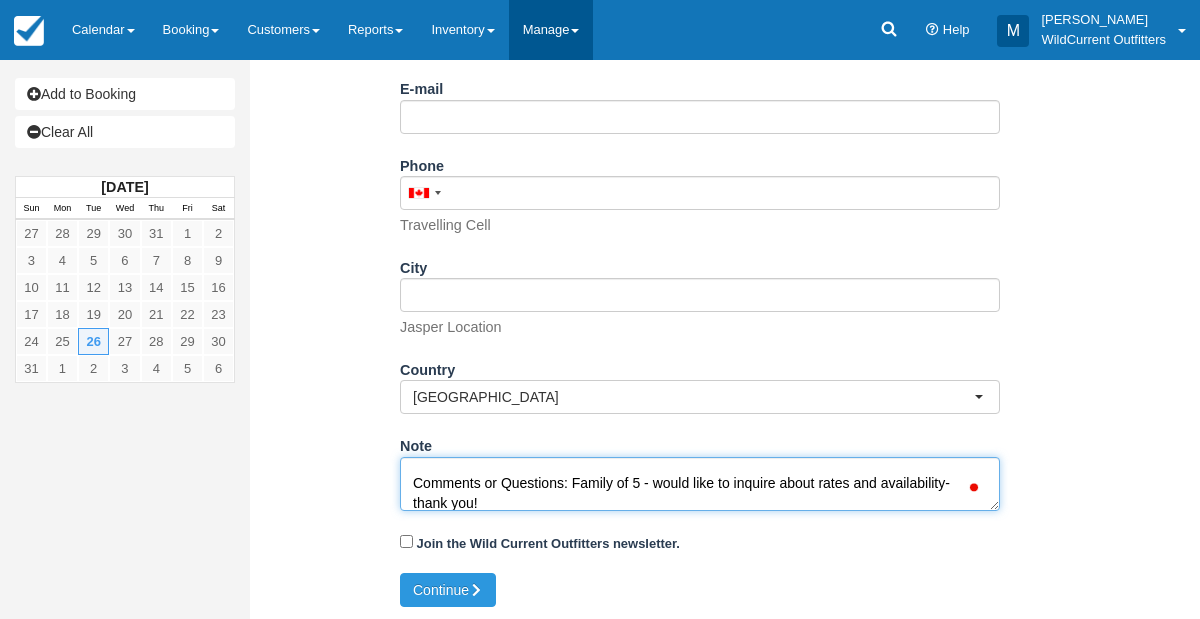 scroll, scrollTop: 271, scrollLeft: 0, axis: vertical 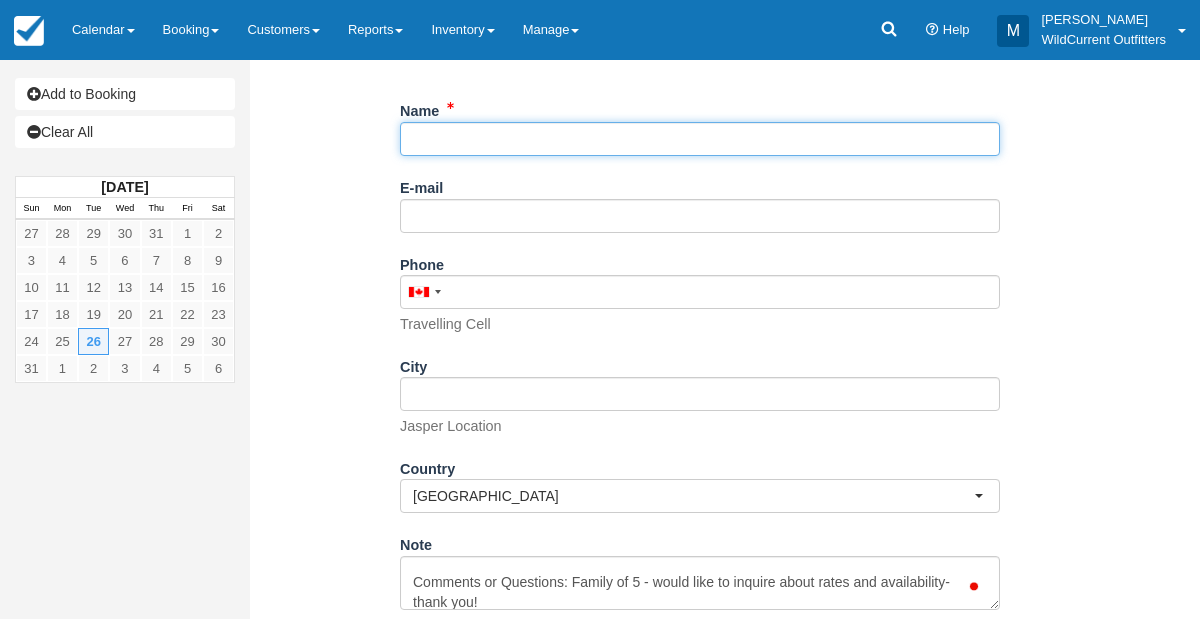 click on "Name" at bounding box center (700, 139) 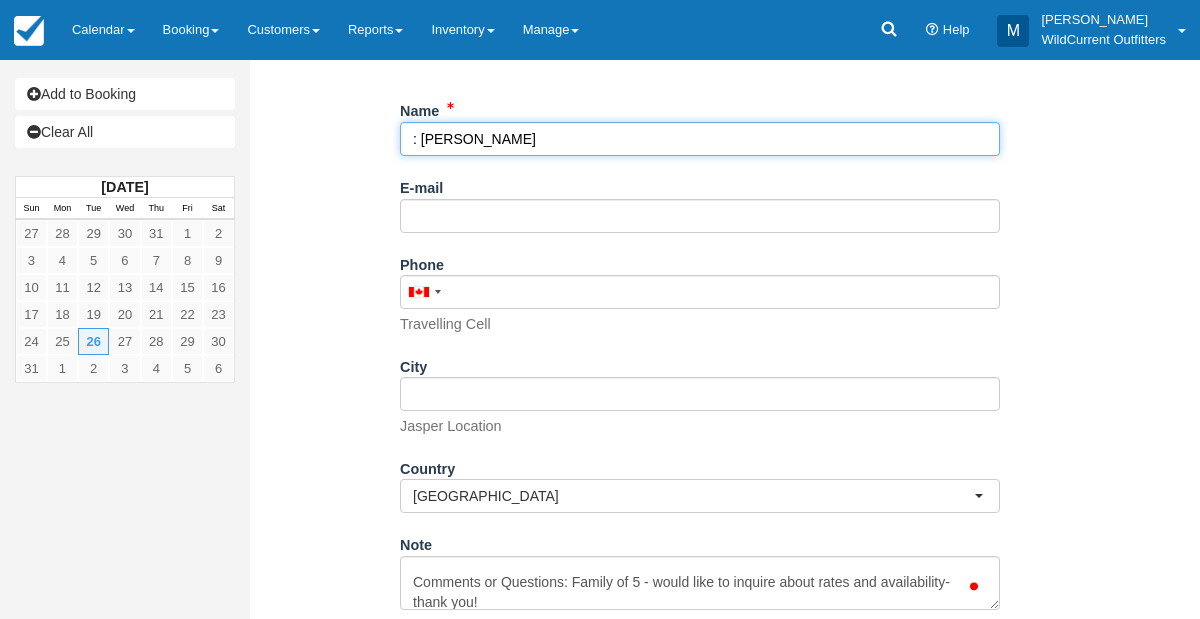 type on ": [PERSON_NAME]" 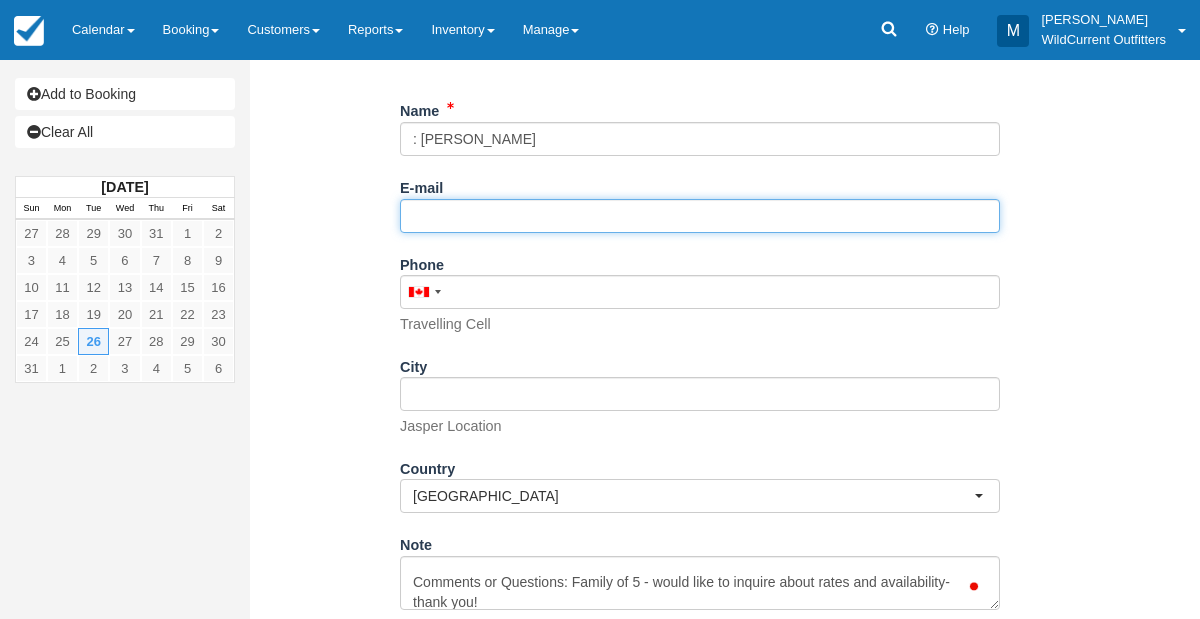 click on "E-mail" at bounding box center (700, 216) 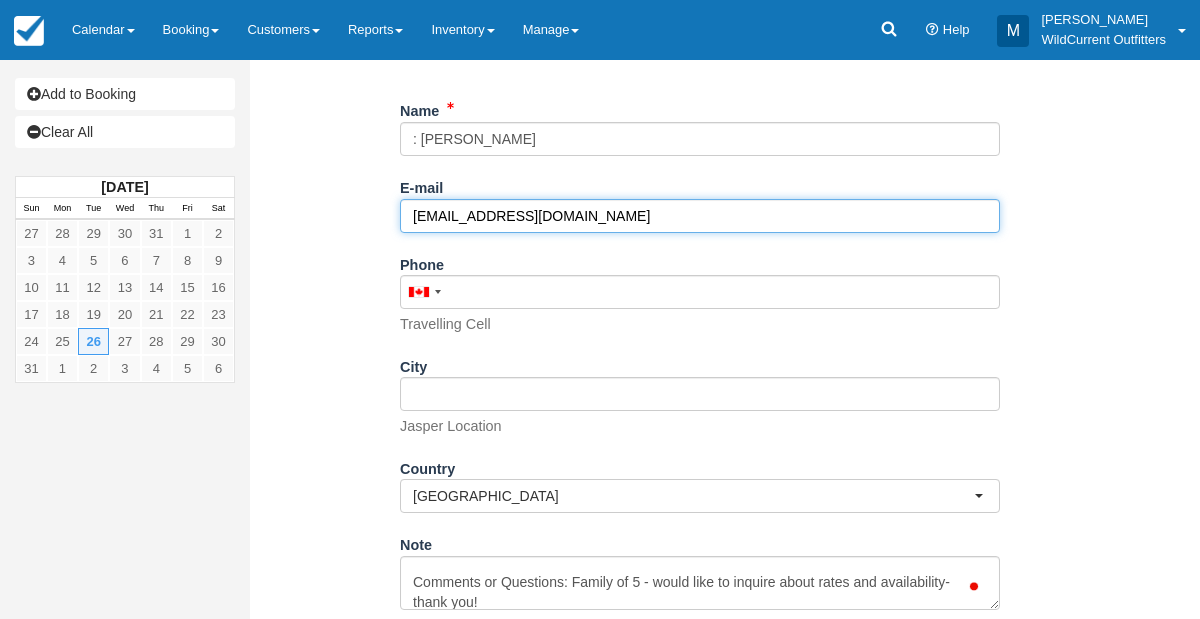 scroll, scrollTop: 504, scrollLeft: 0, axis: vertical 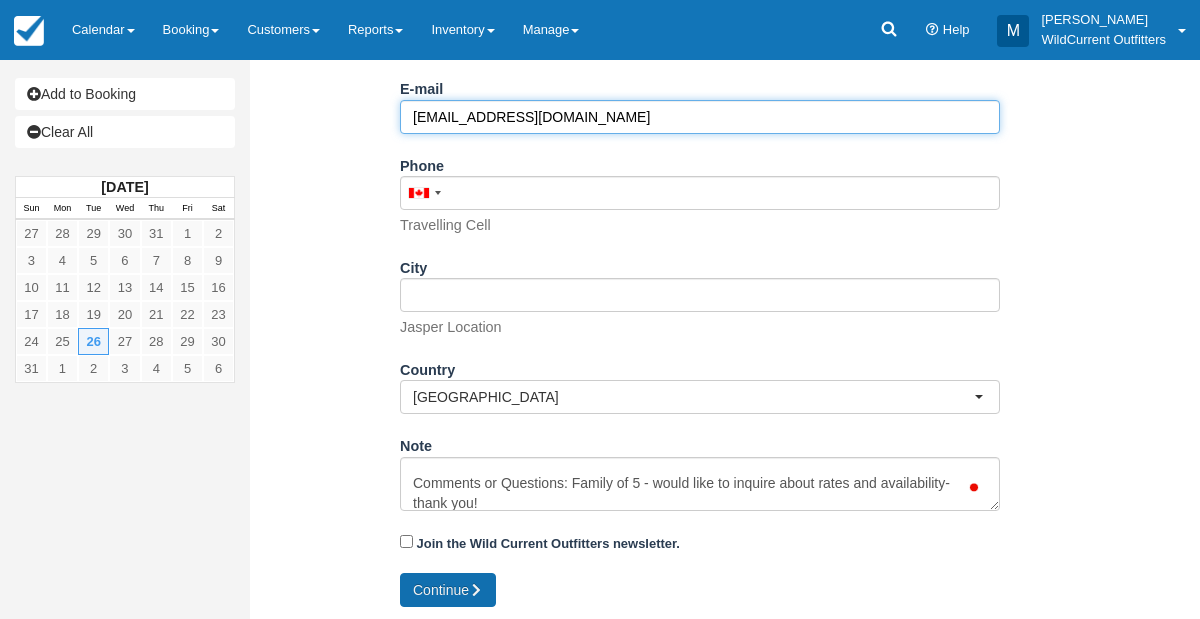 type on "[EMAIL_ADDRESS][DOMAIN_NAME]" 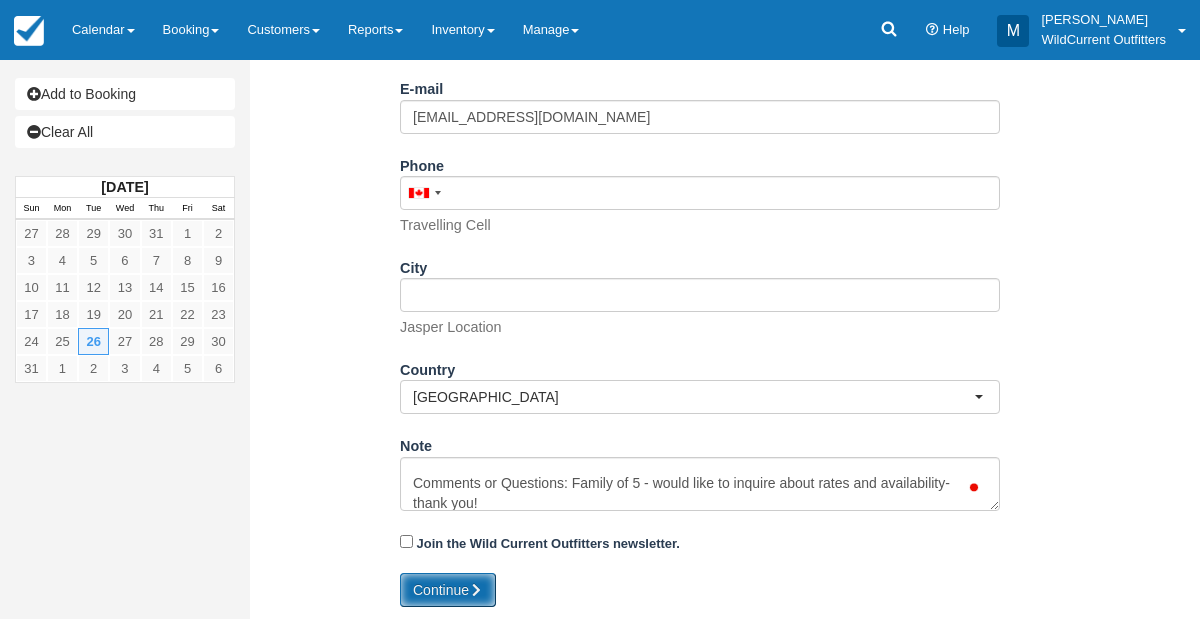 click on "Continue" at bounding box center [448, 590] 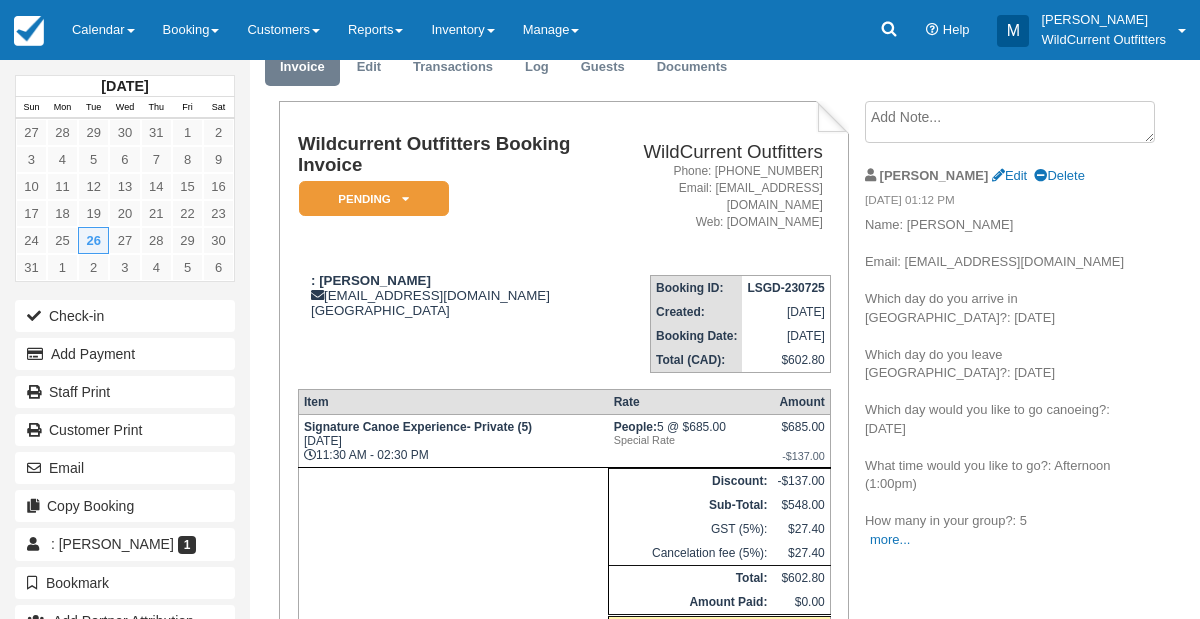 scroll, scrollTop: 0, scrollLeft: 0, axis: both 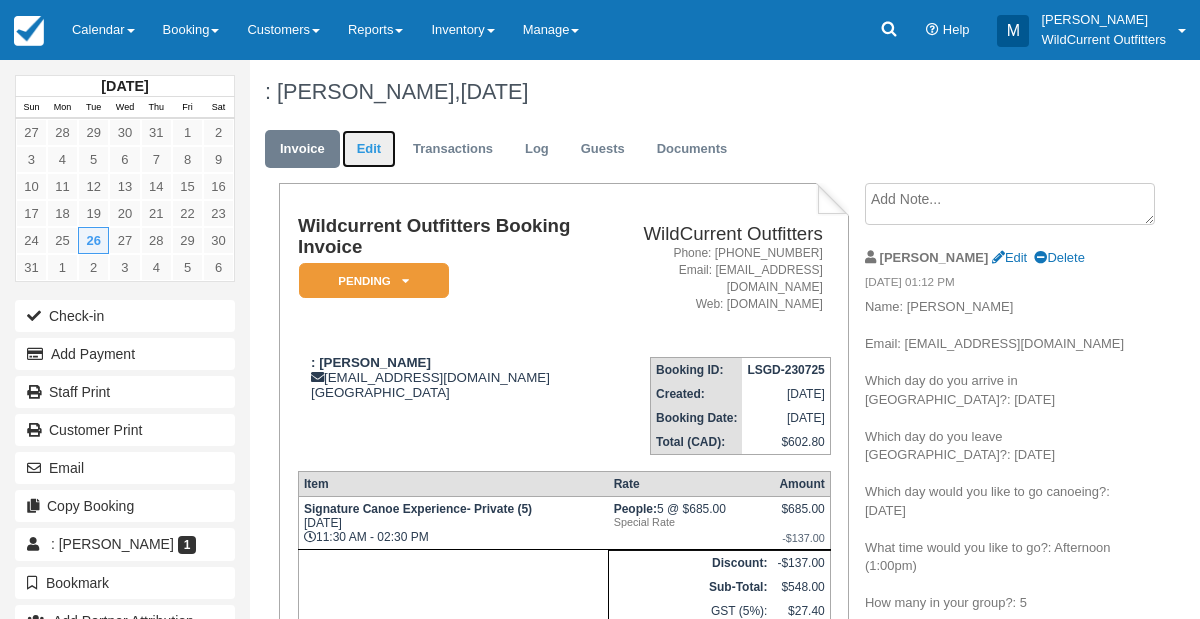 click on "Edit" at bounding box center (369, 149) 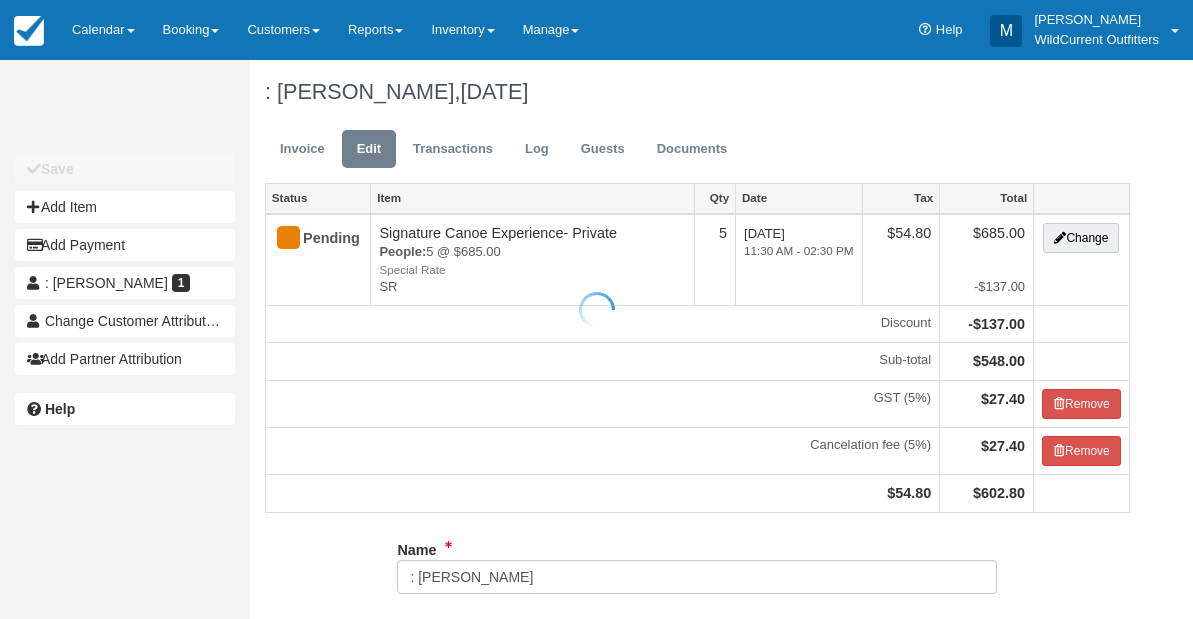 scroll, scrollTop: 0, scrollLeft: 0, axis: both 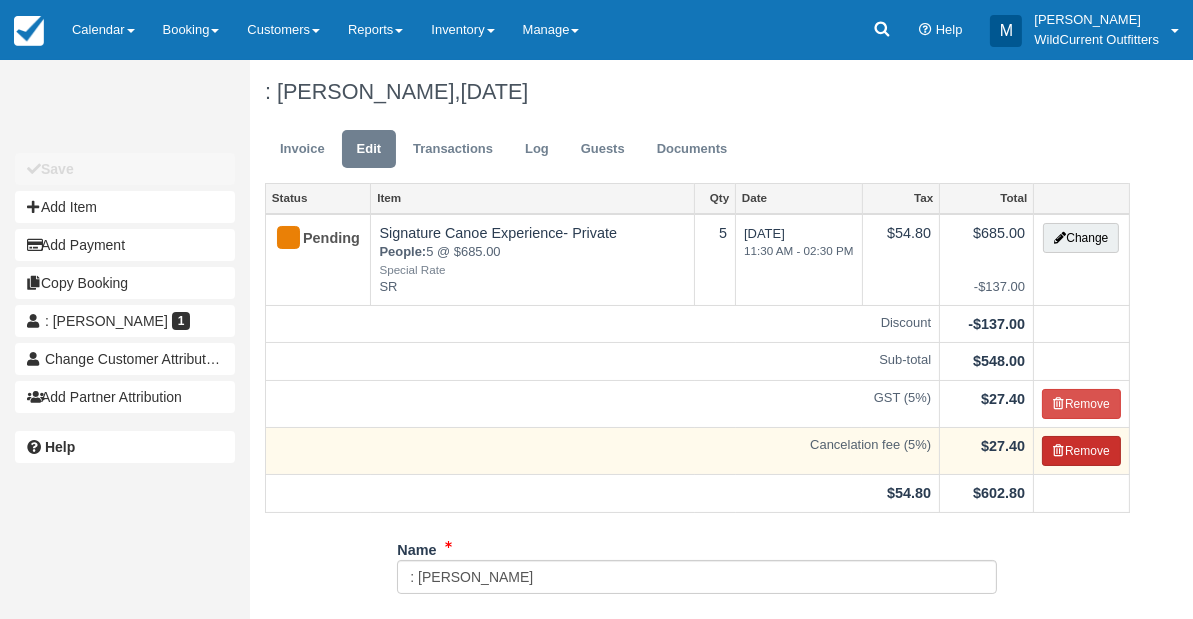 click on "Remove" at bounding box center [1081, 451] 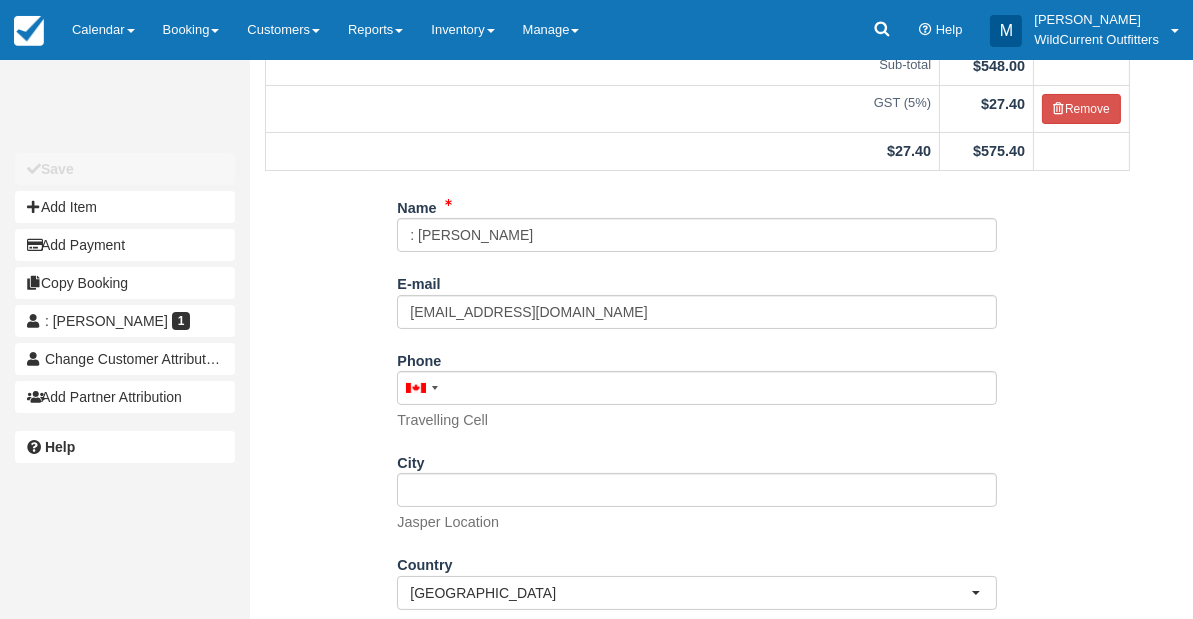 scroll, scrollTop: 0, scrollLeft: 0, axis: both 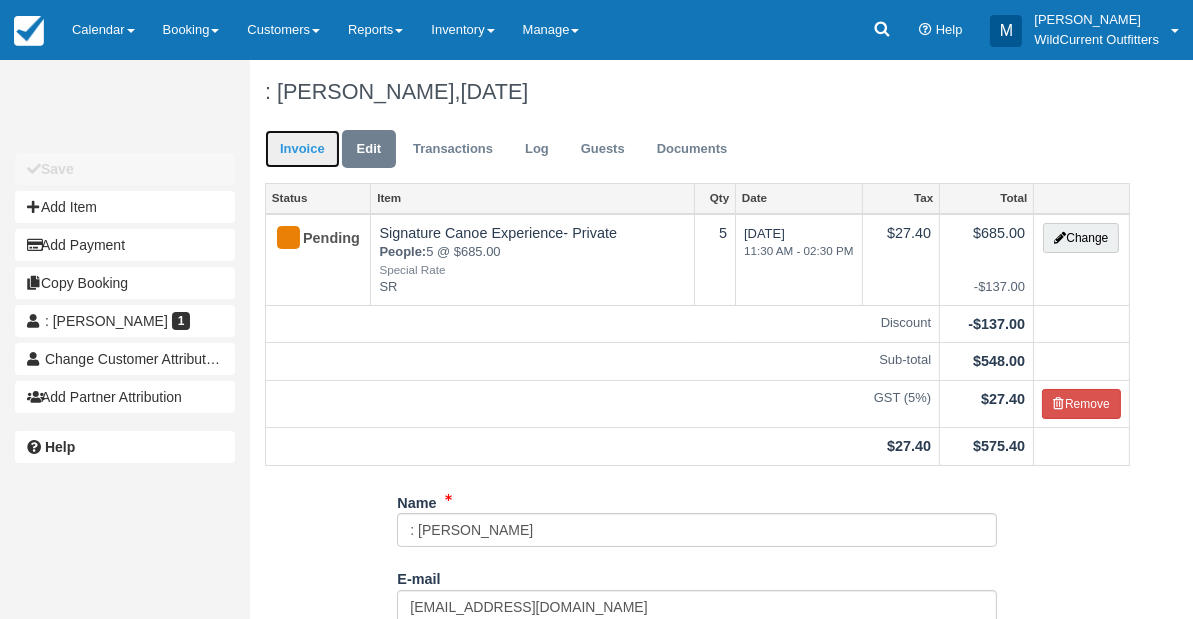 click on "Invoice" at bounding box center [302, 149] 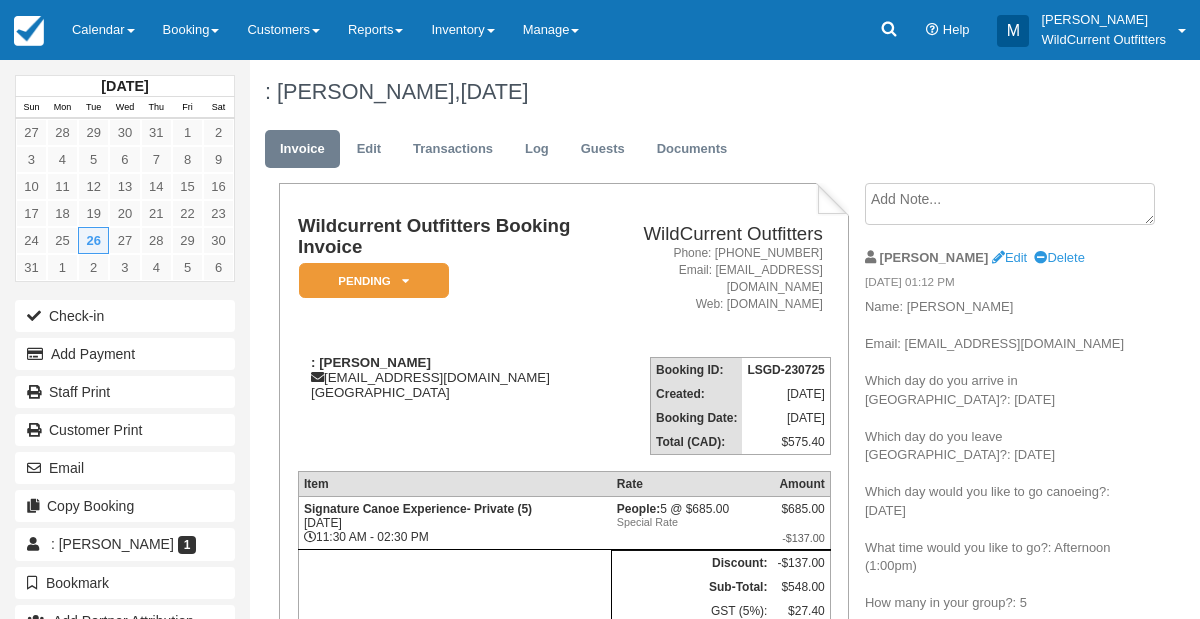 scroll, scrollTop: 0, scrollLeft: 0, axis: both 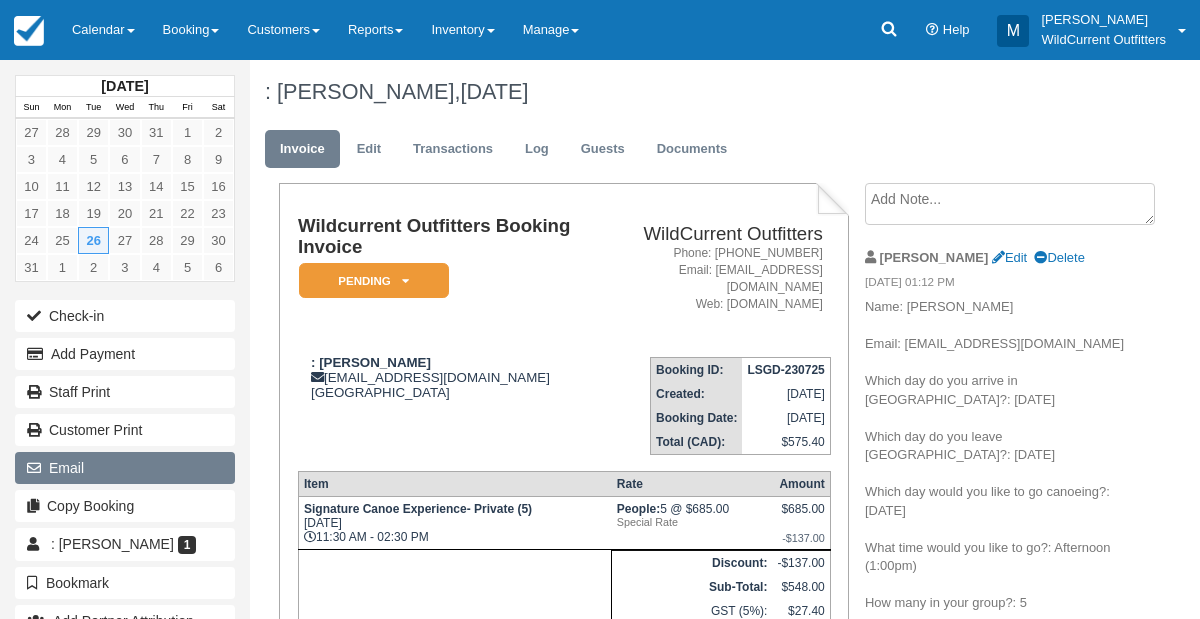 click on "Email" at bounding box center (125, 468) 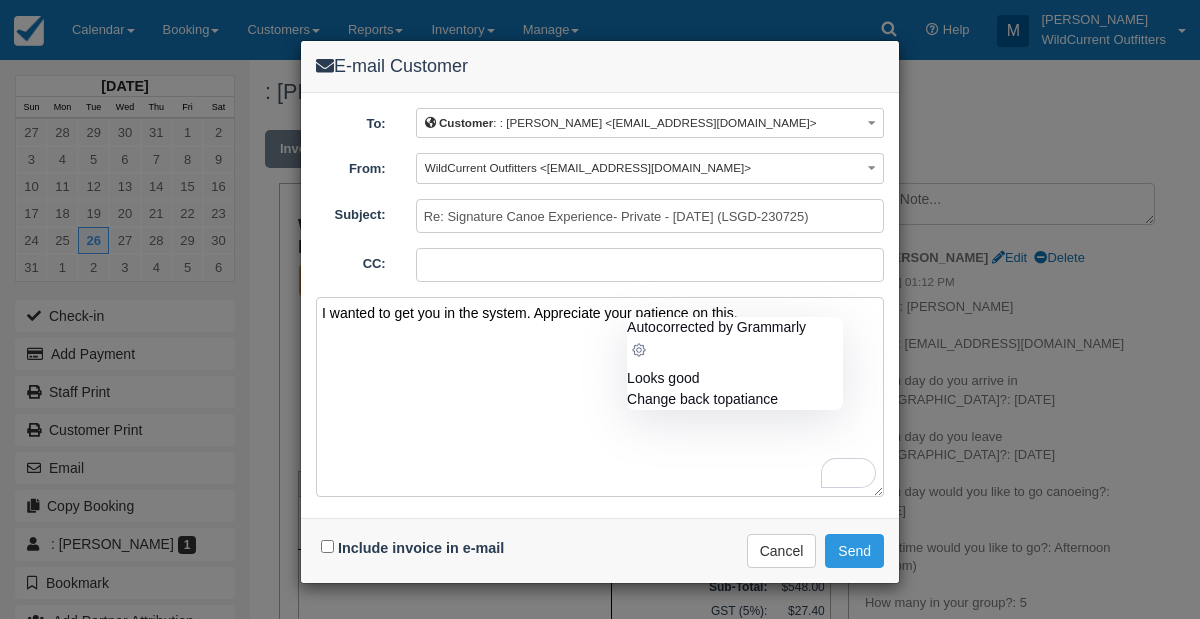 click on "patiance" 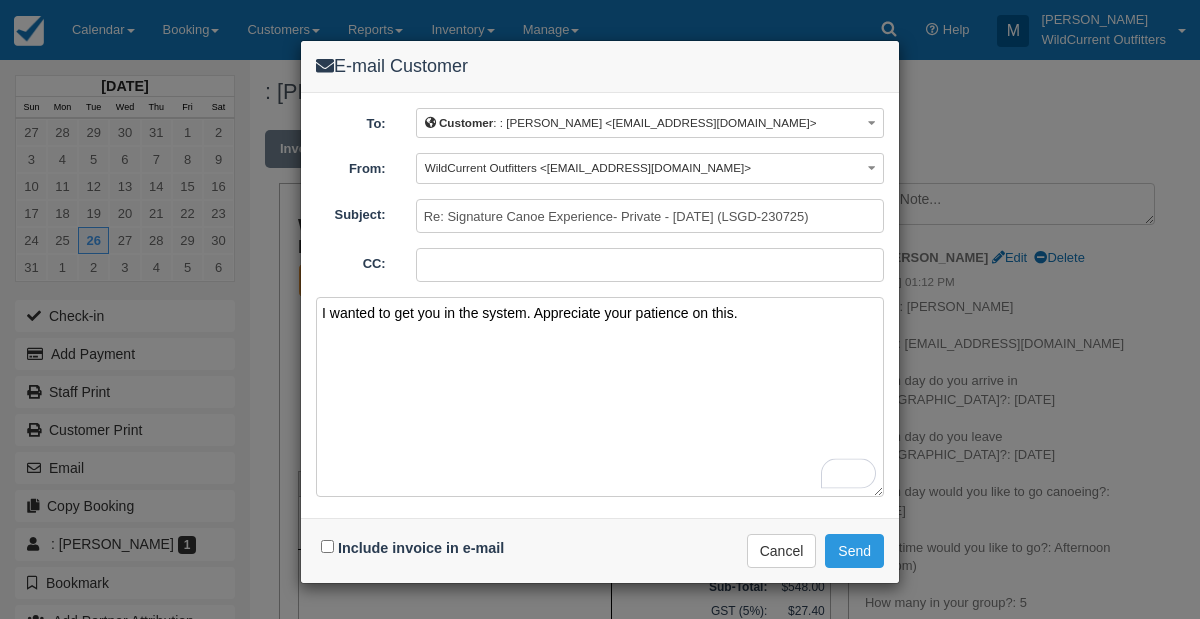 click on "I wanted to get you in the system. Appreciate your patience on this." at bounding box center (600, 397) 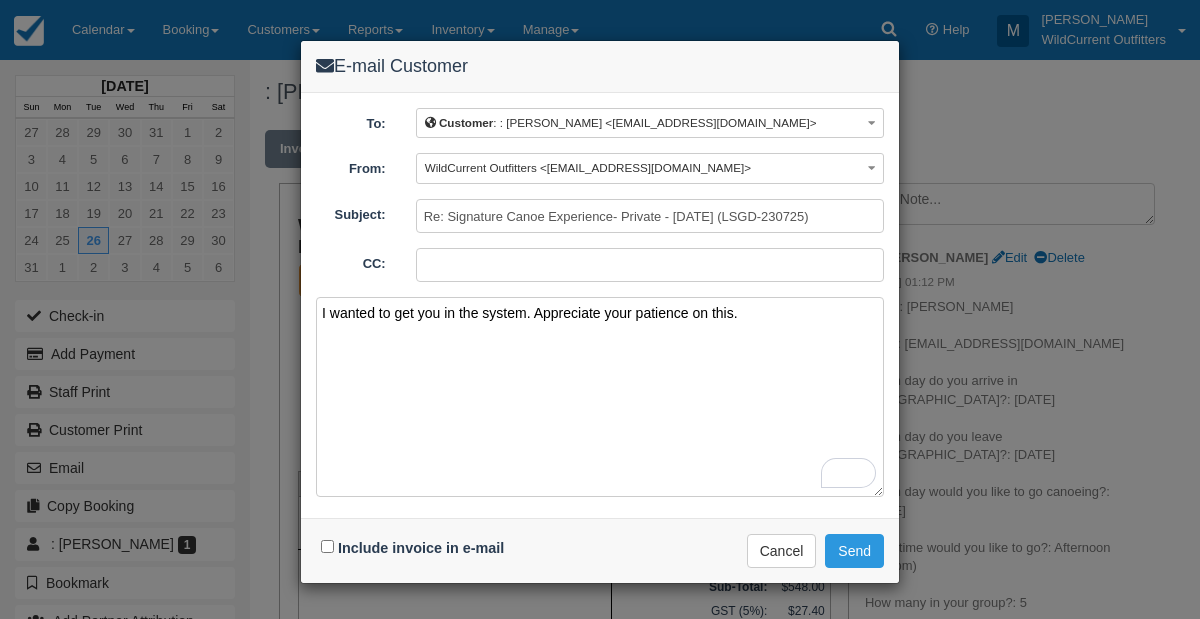 type on "I wanted to get you in the system. Appreciate your patience on this." 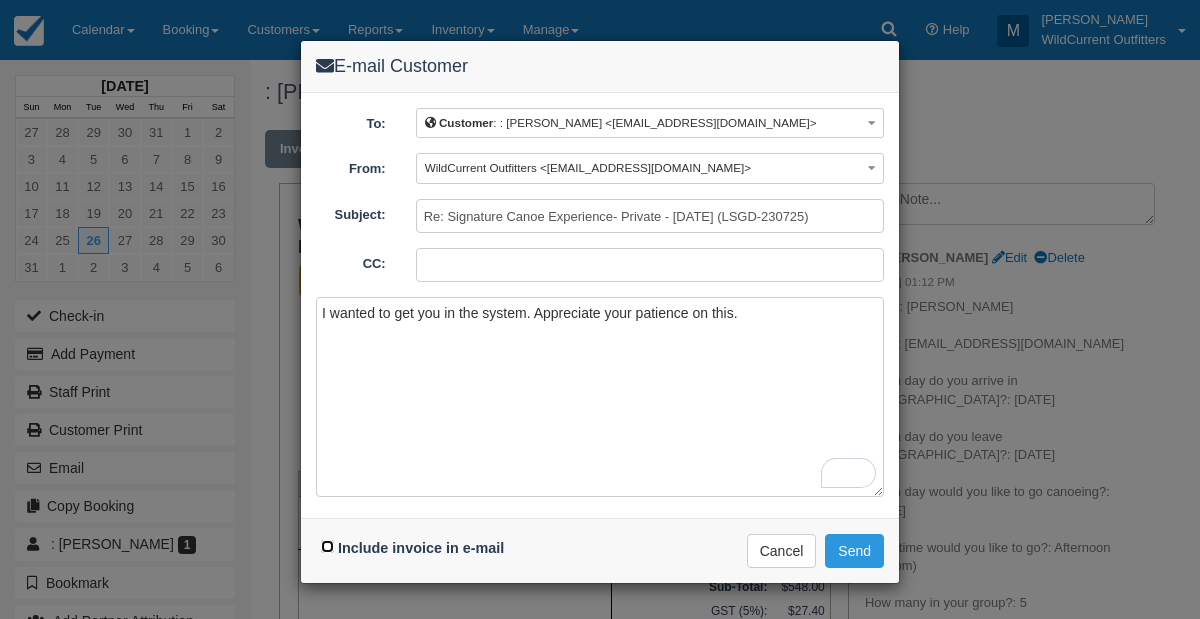 click on "Include invoice in e-mail" at bounding box center (327, 546) 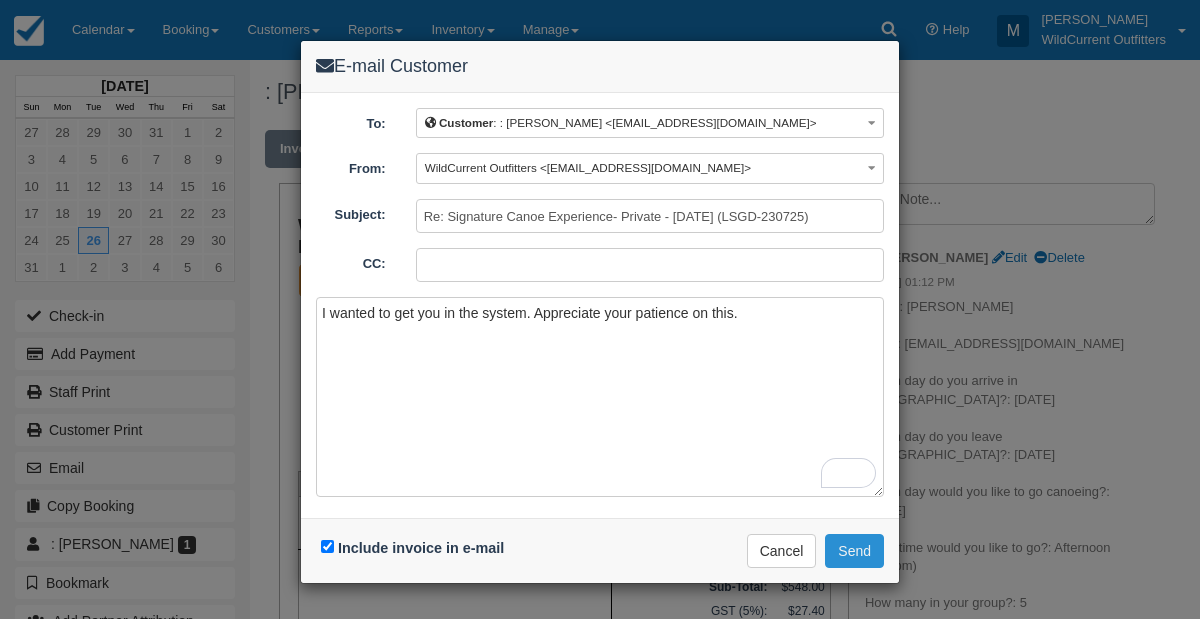 click on "Send" at bounding box center [854, 551] 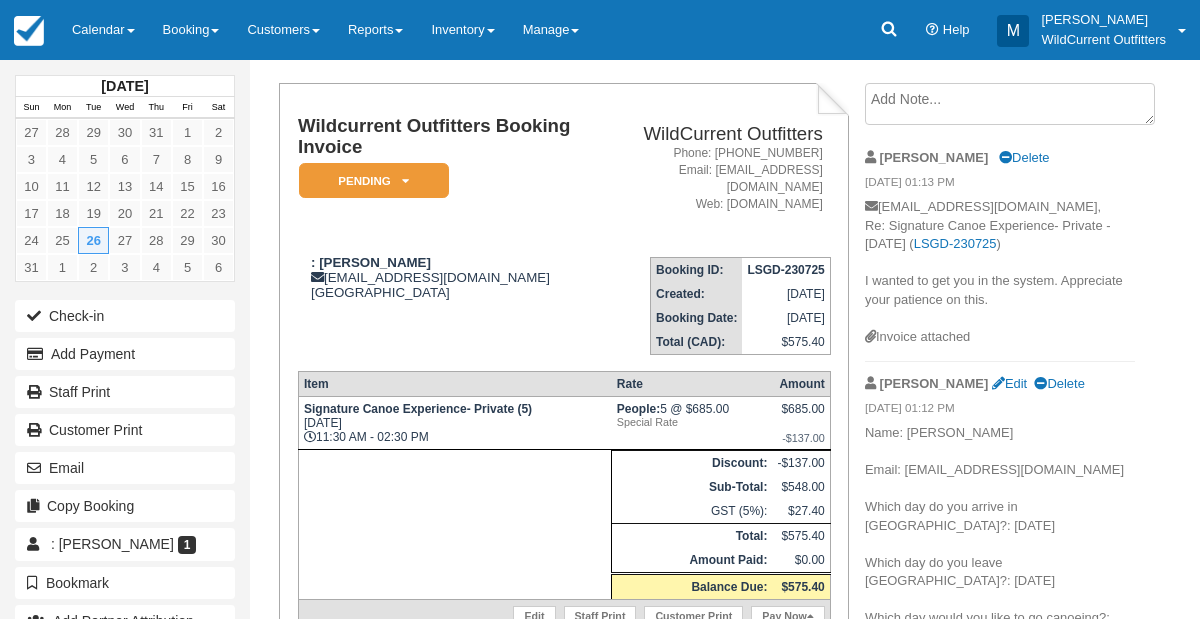 scroll, scrollTop: 106, scrollLeft: 0, axis: vertical 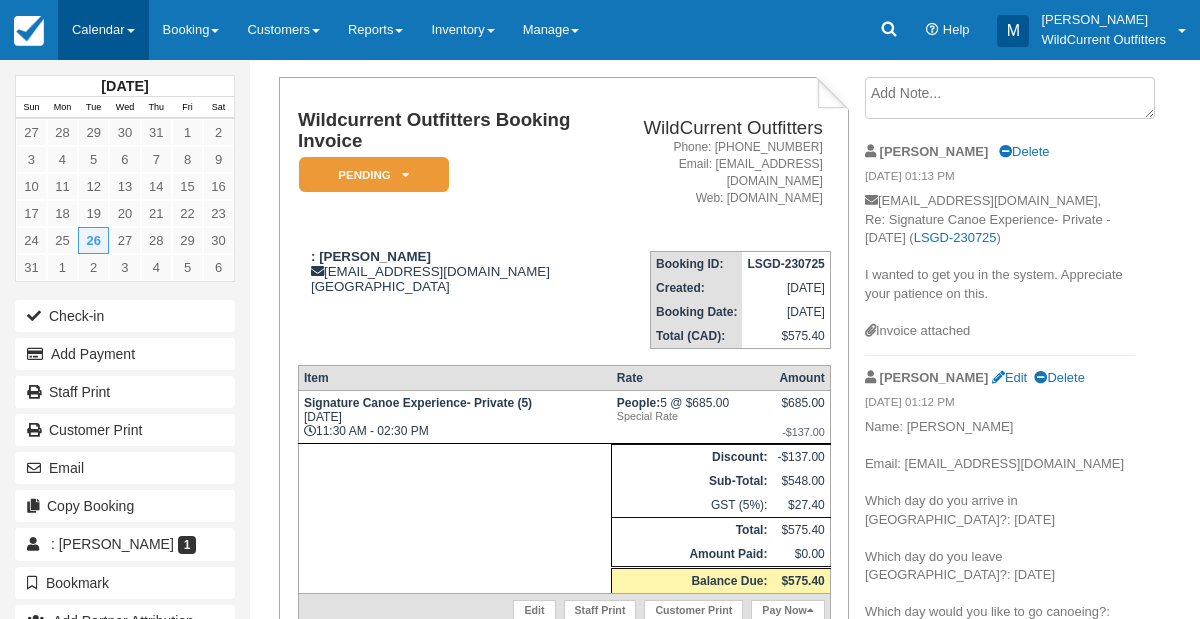 click on "Calendar" at bounding box center (103, 30) 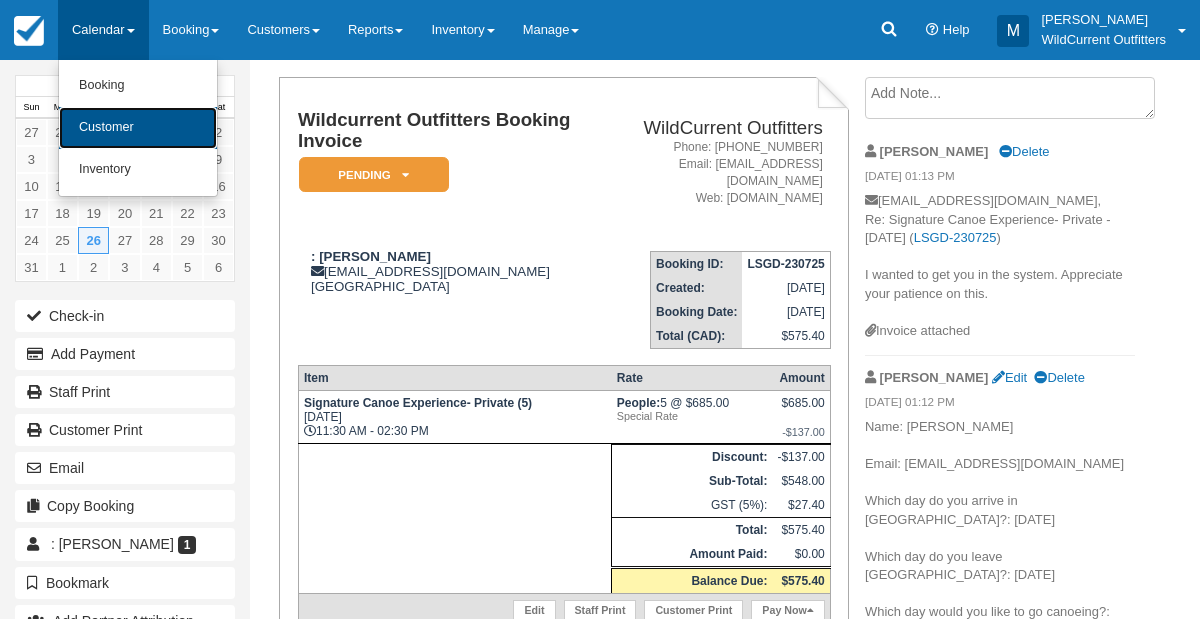 click on "Customer" at bounding box center [138, 128] 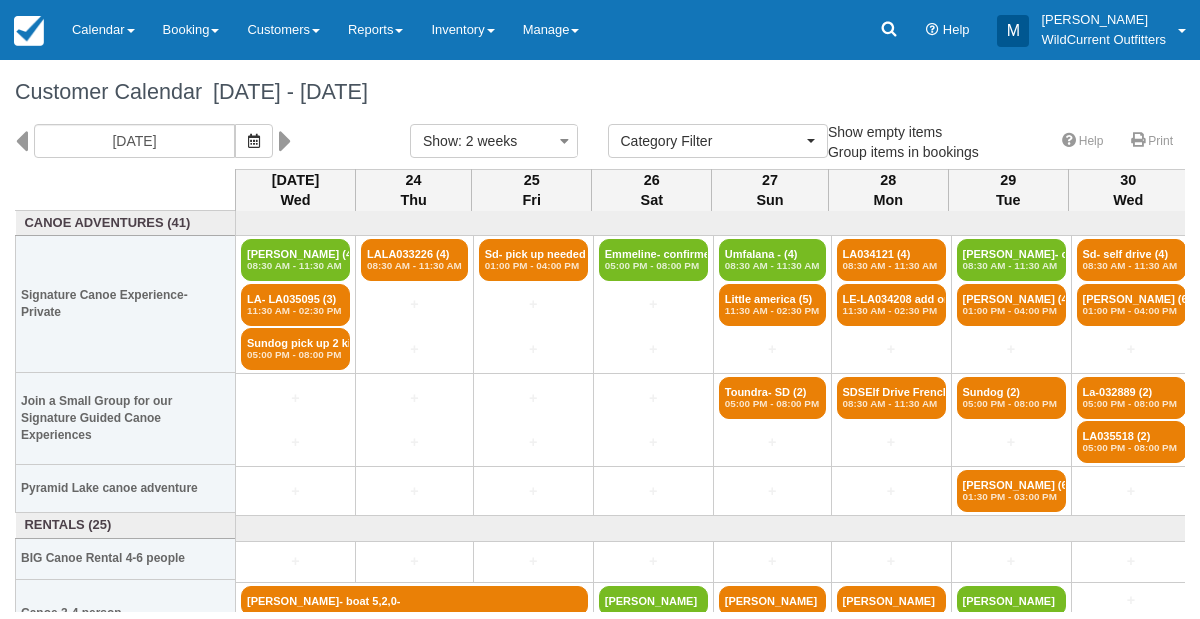 select 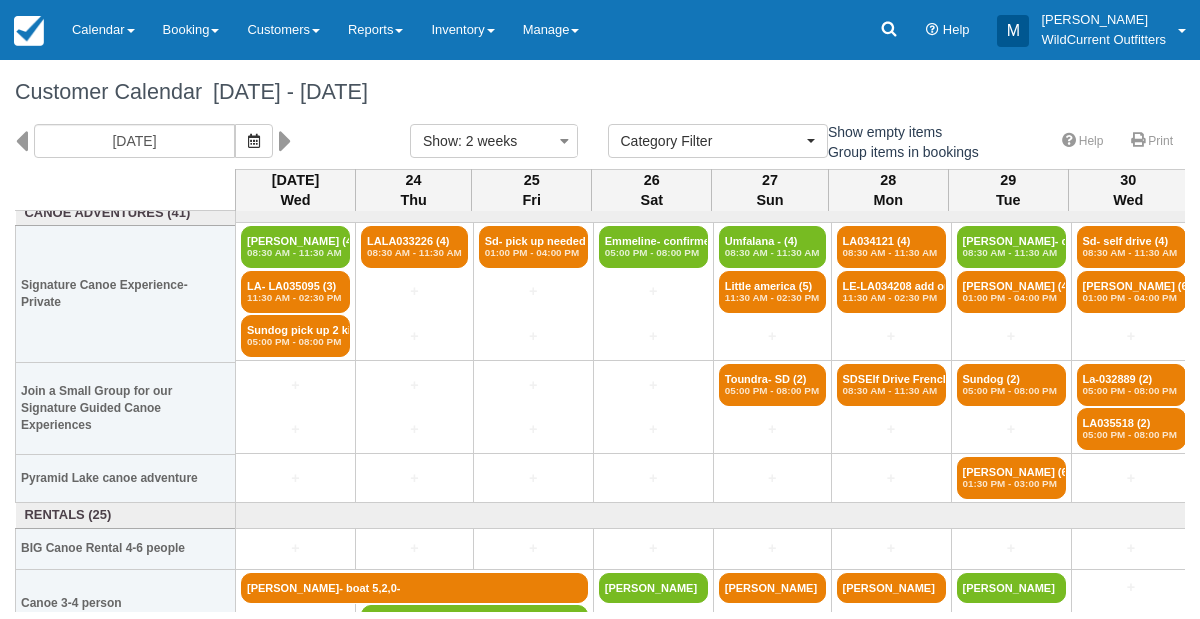 scroll, scrollTop: 15, scrollLeft: 0, axis: vertical 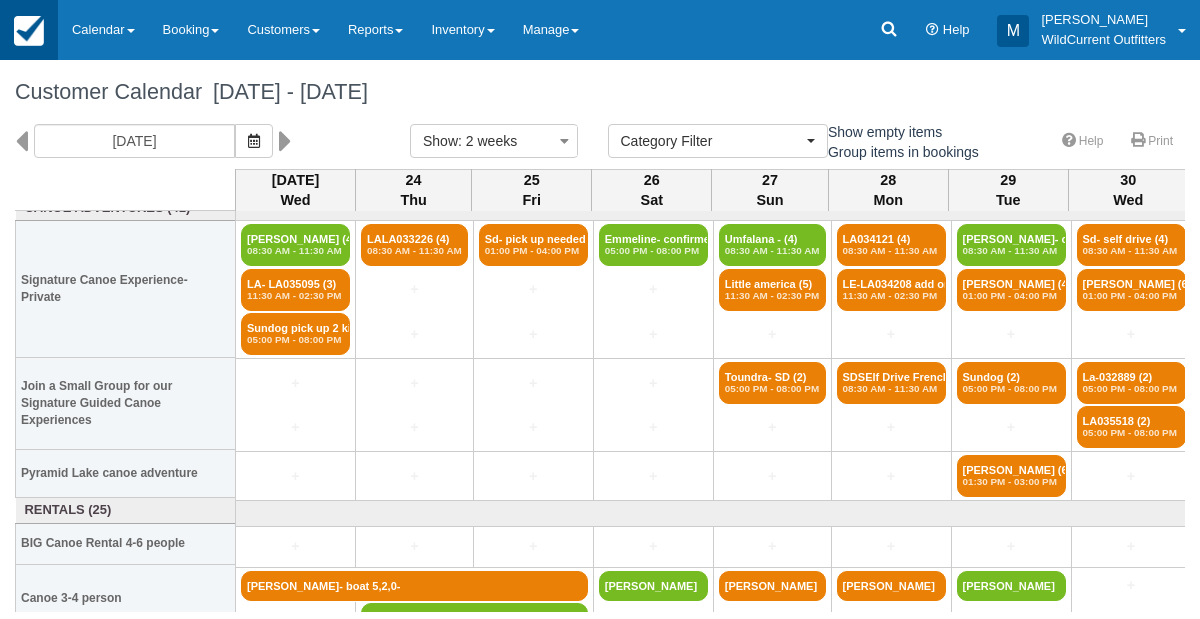 click at bounding box center [29, 31] 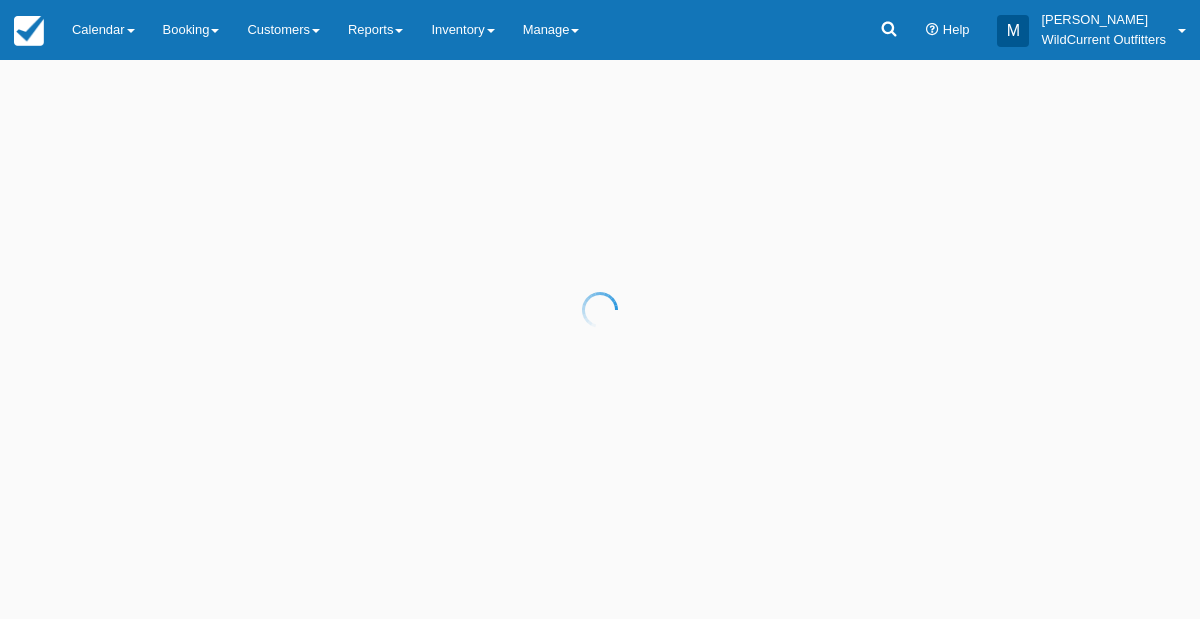 scroll, scrollTop: 0, scrollLeft: 0, axis: both 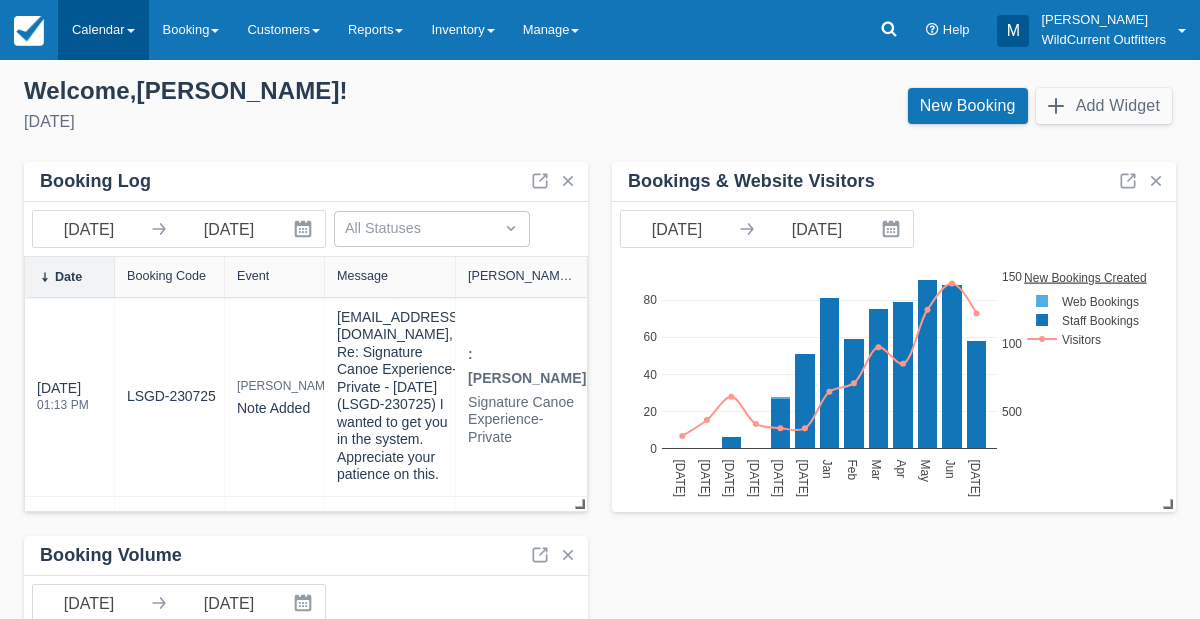 click on "Calendar" at bounding box center [103, 30] 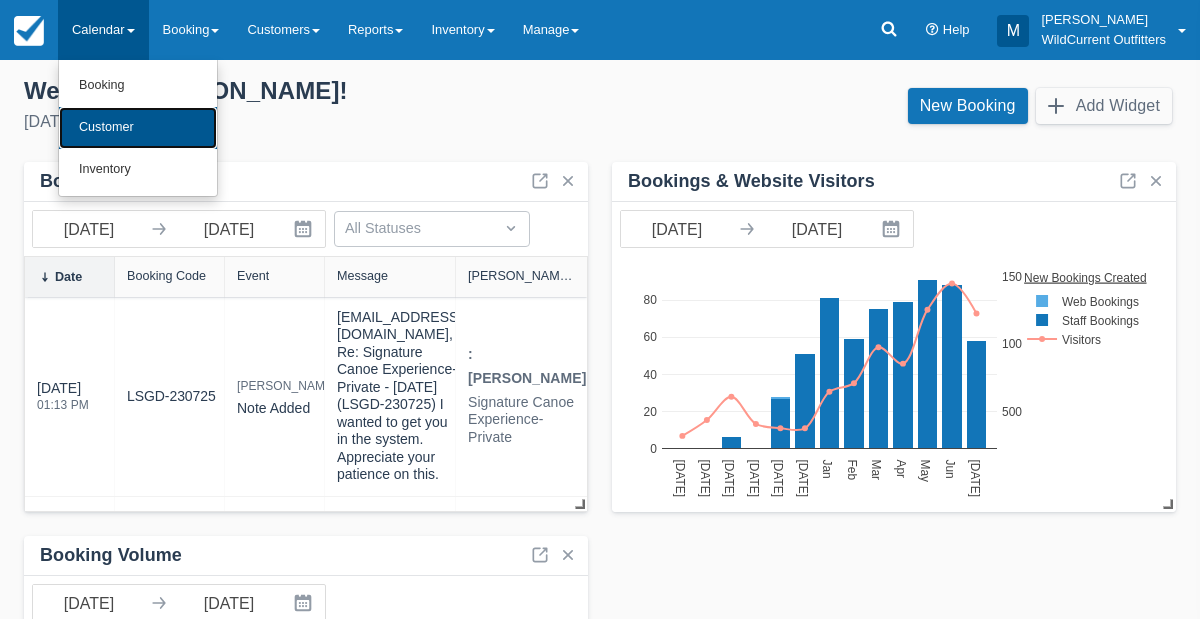click on "Customer" at bounding box center (138, 128) 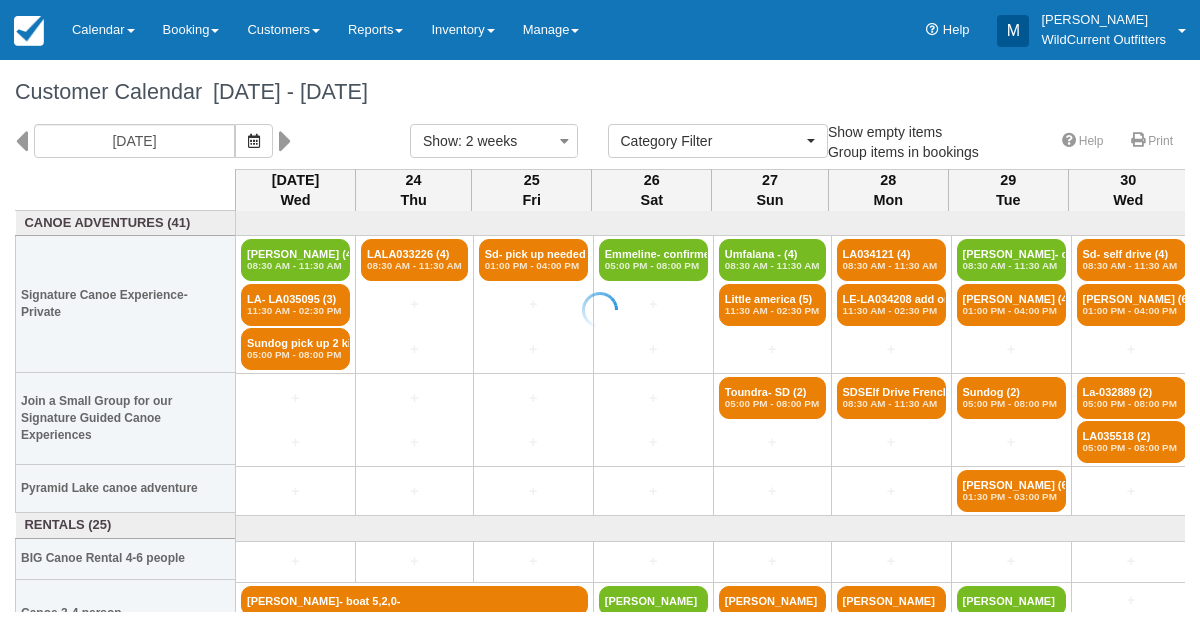 select 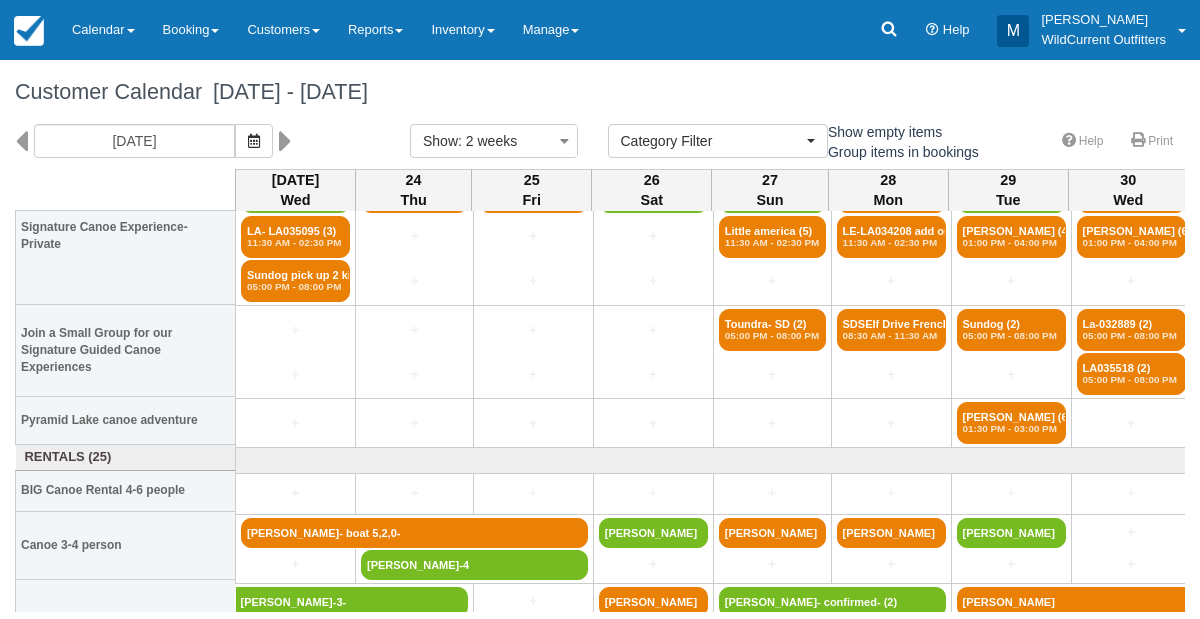 scroll, scrollTop: 107, scrollLeft: 0, axis: vertical 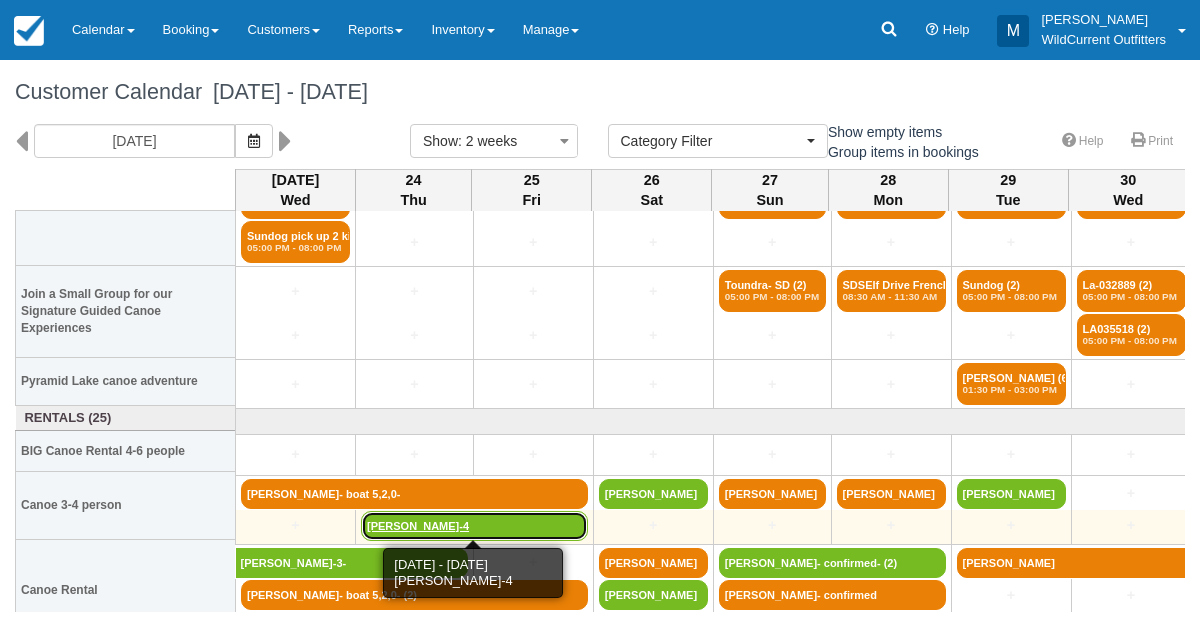 click on "Christoph Luetzenkirchen-4" at bounding box center [474, 526] 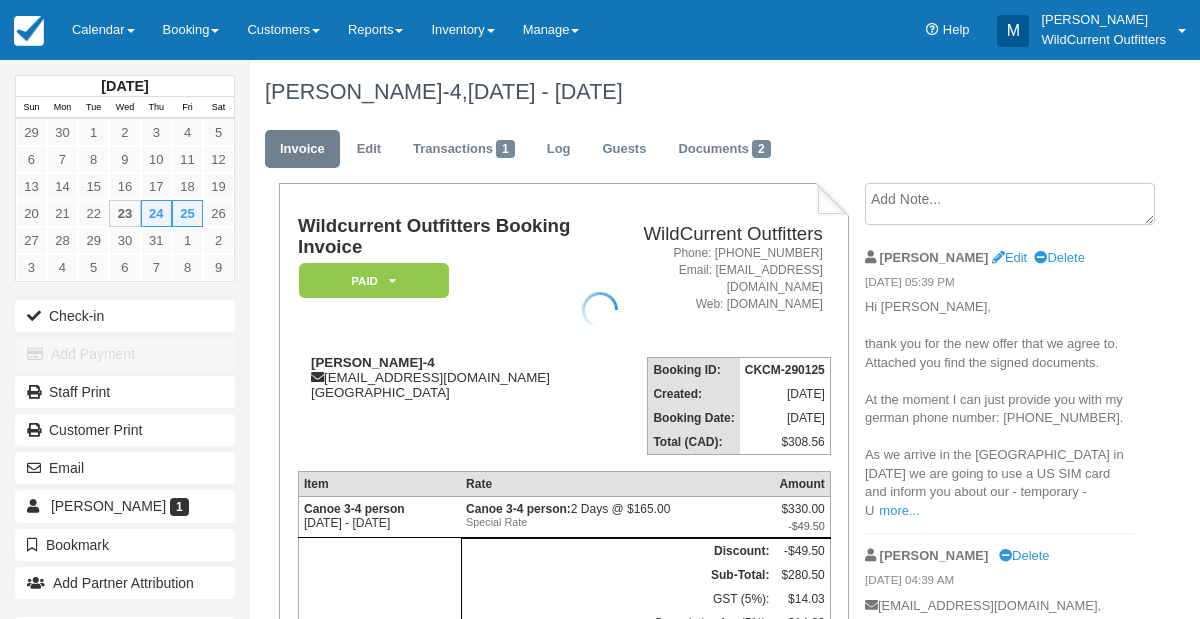 scroll, scrollTop: 0, scrollLeft: 0, axis: both 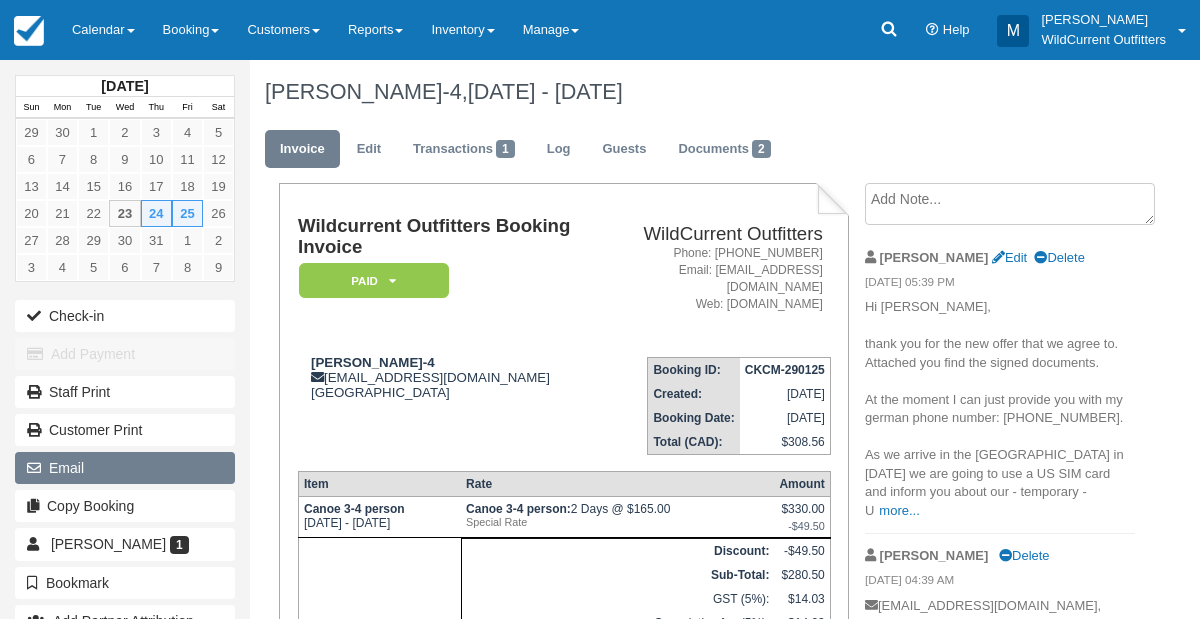 click on "Email" at bounding box center (125, 468) 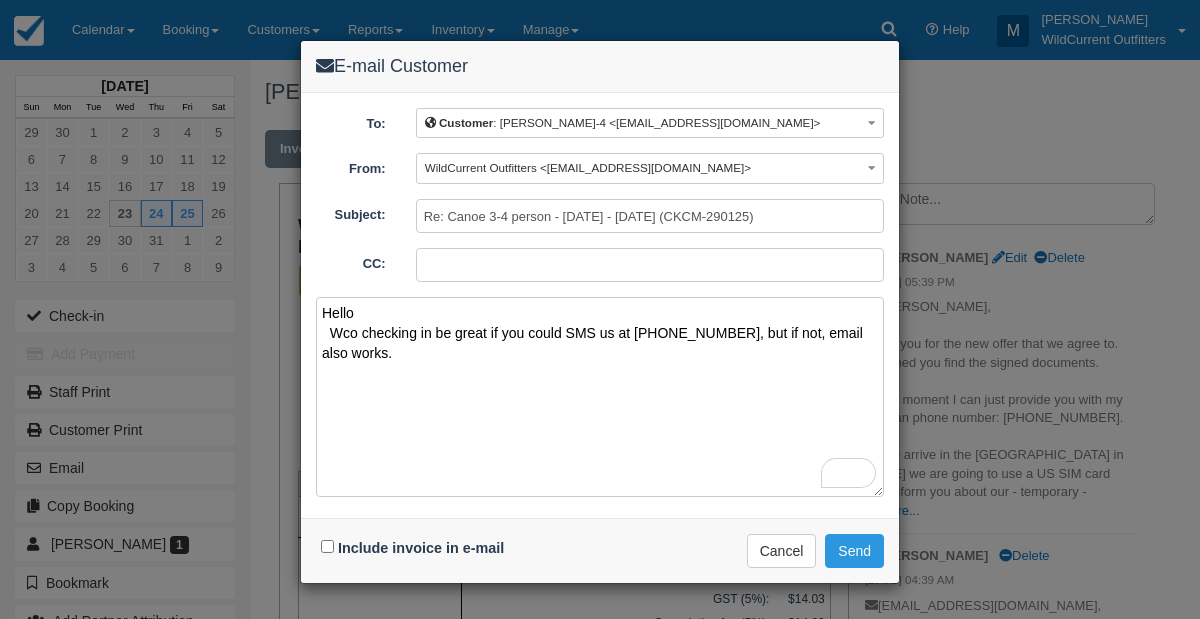 type on "Hello
Wco checking in be great if you could SMS us at 17809313662, but if not, email also works." 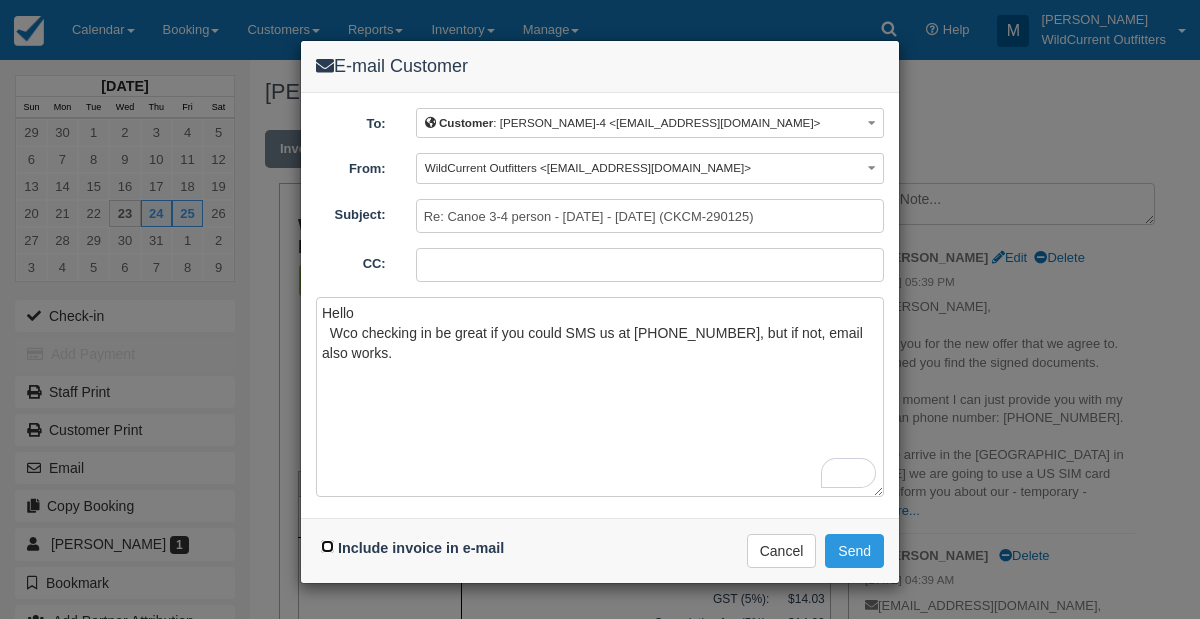 click on "Include invoice in e-mail" at bounding box center [327, 546] 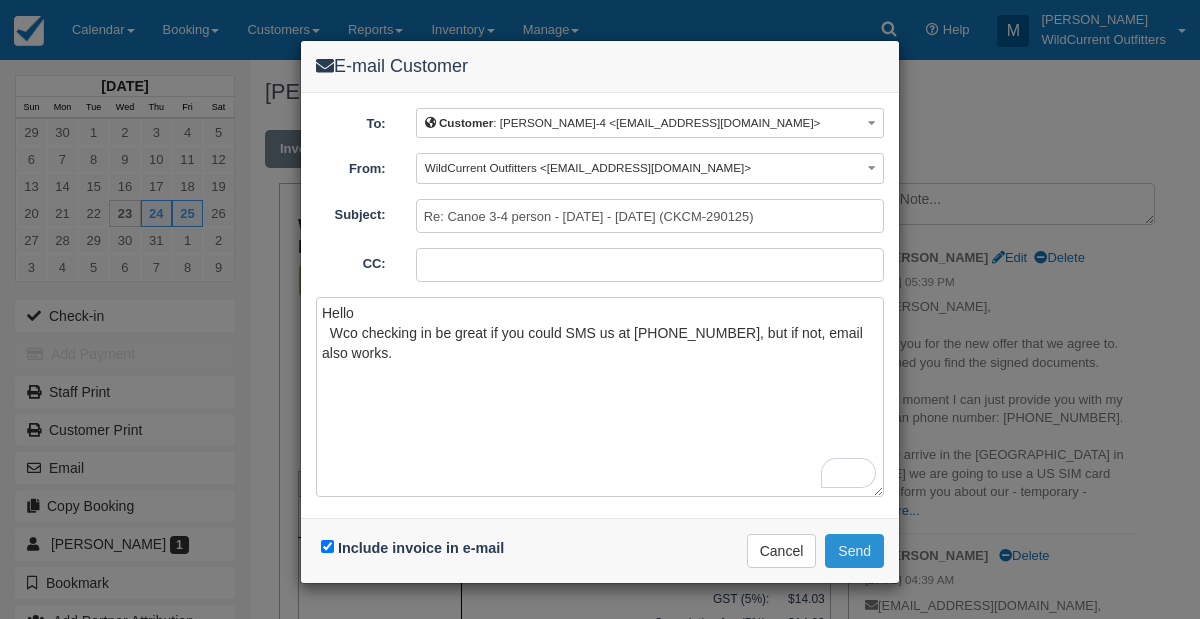 click on "Send" at bounding box center [854, 551] 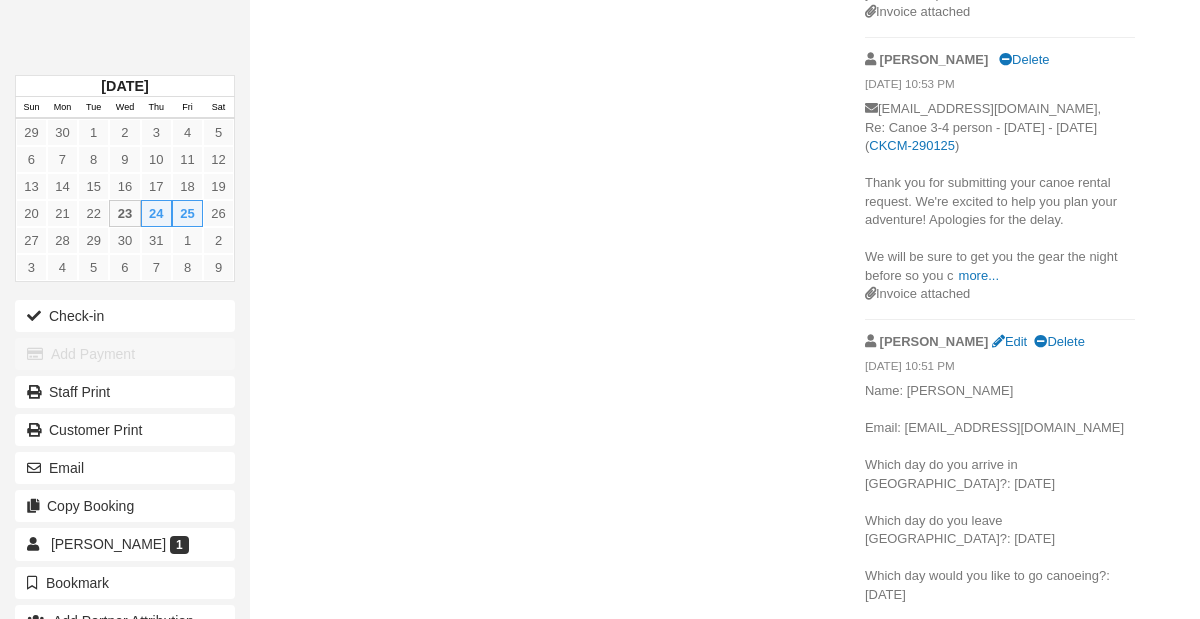 scroll, scrollTop: 1060, scrollLeft: 0, axis: vertical 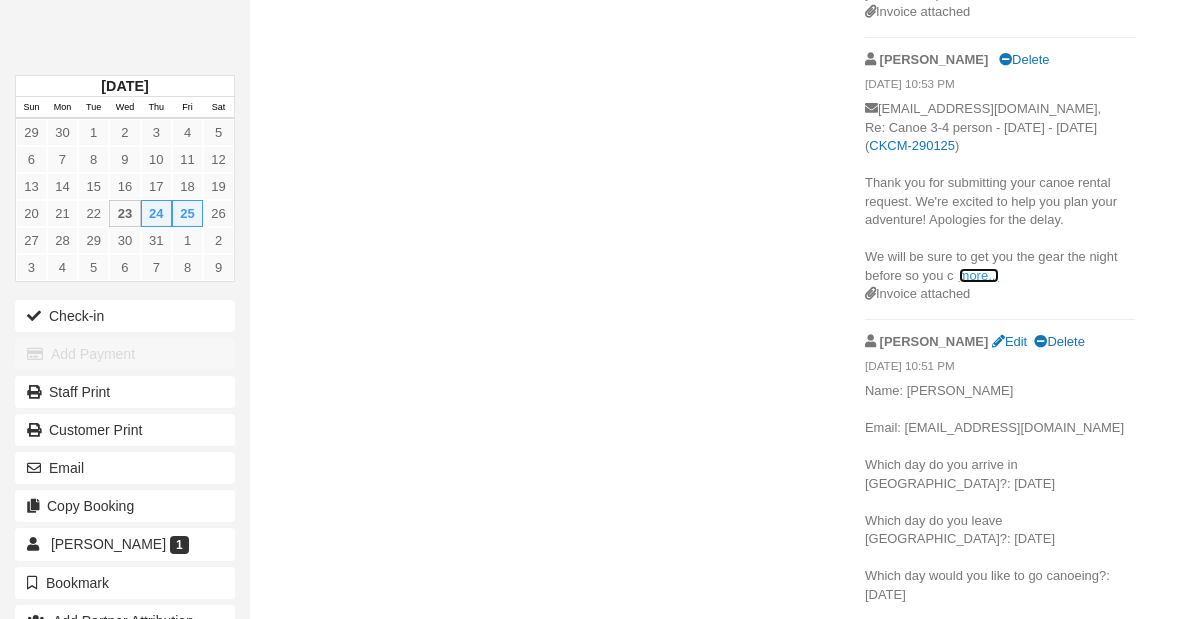click on "more..." at bounding box center (979, 275) 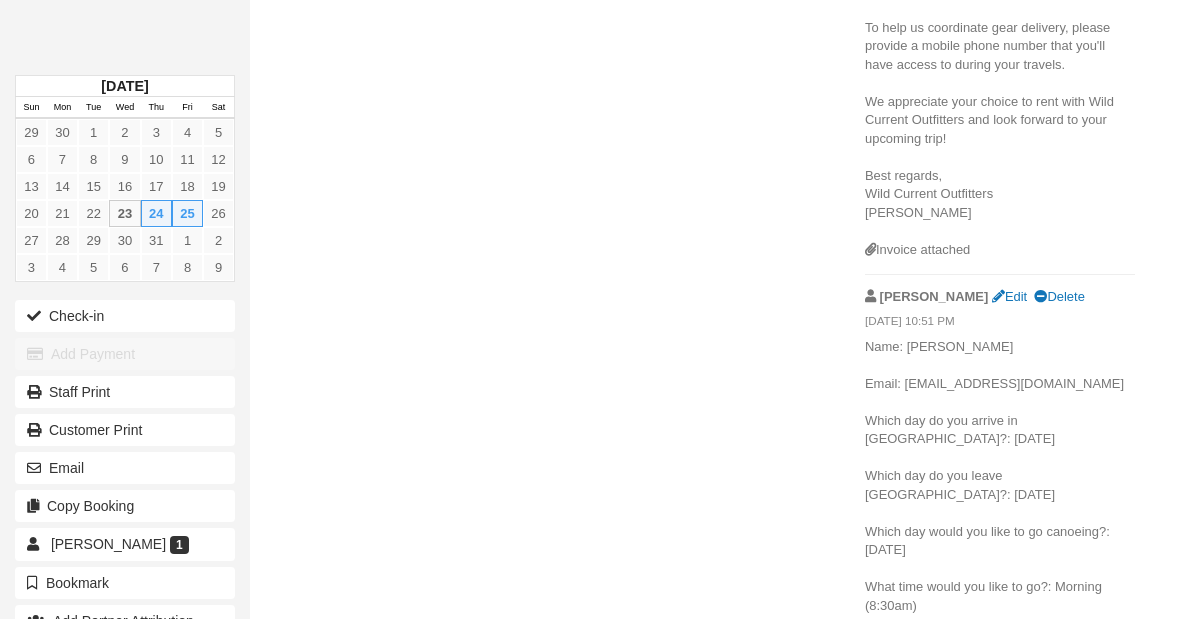 scroll, scrollTop: 1500, scrollLeft: 0, axis: vertical 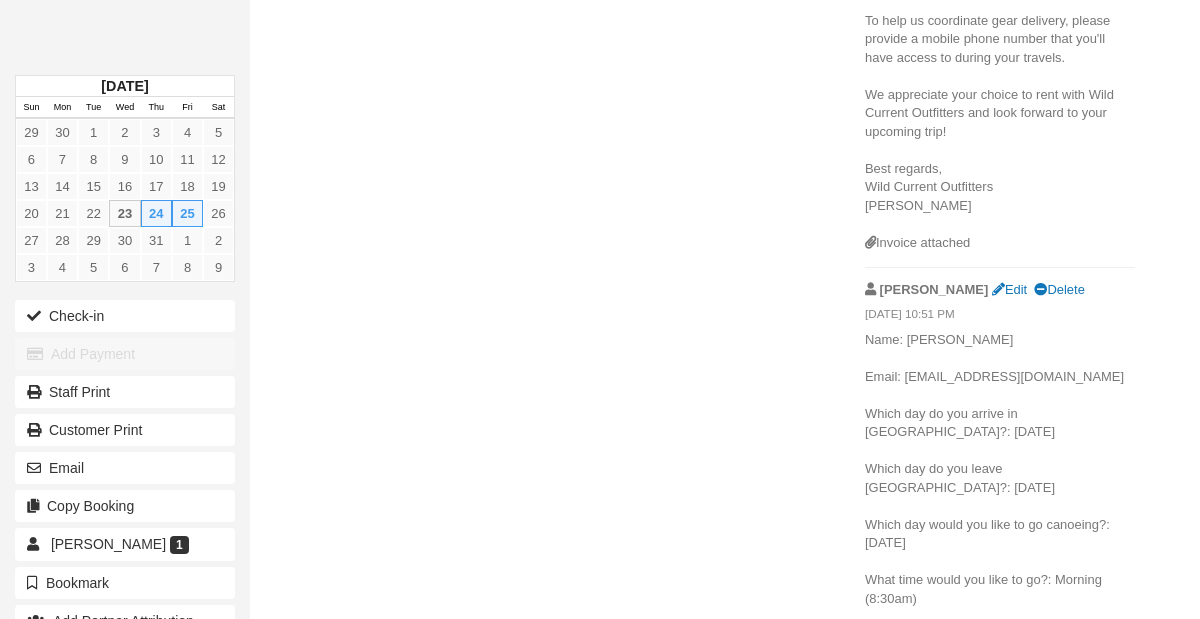 click on "more..." at bounding box center [951, 635] 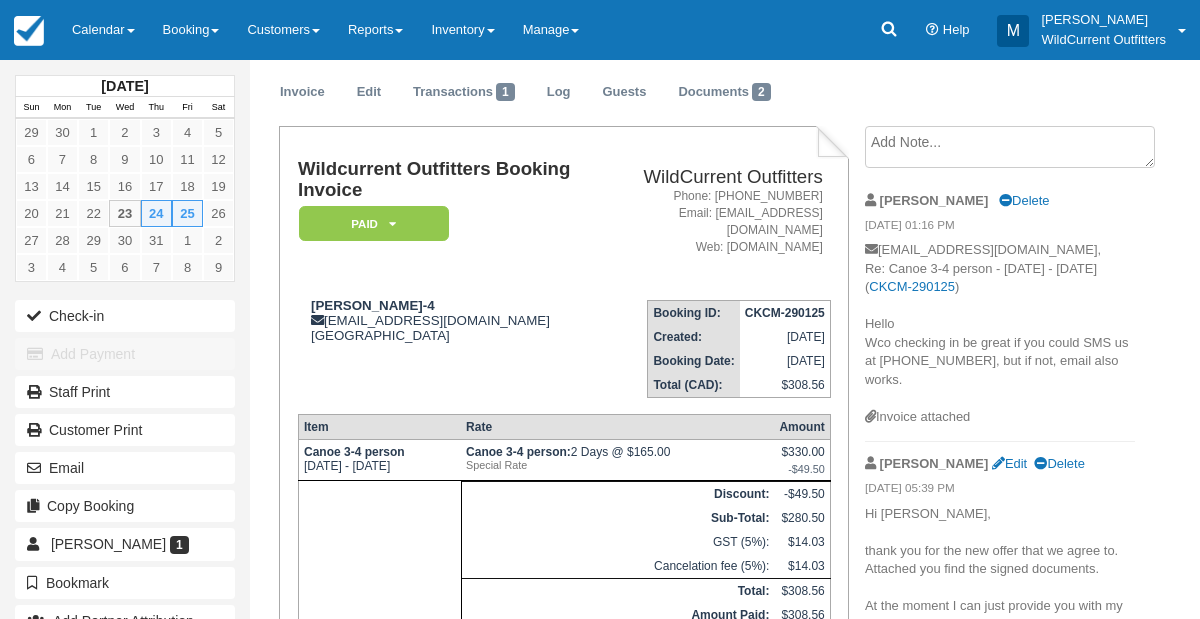 scroll, scrollTop: 51, scrollLeft: 0, axis: vertical 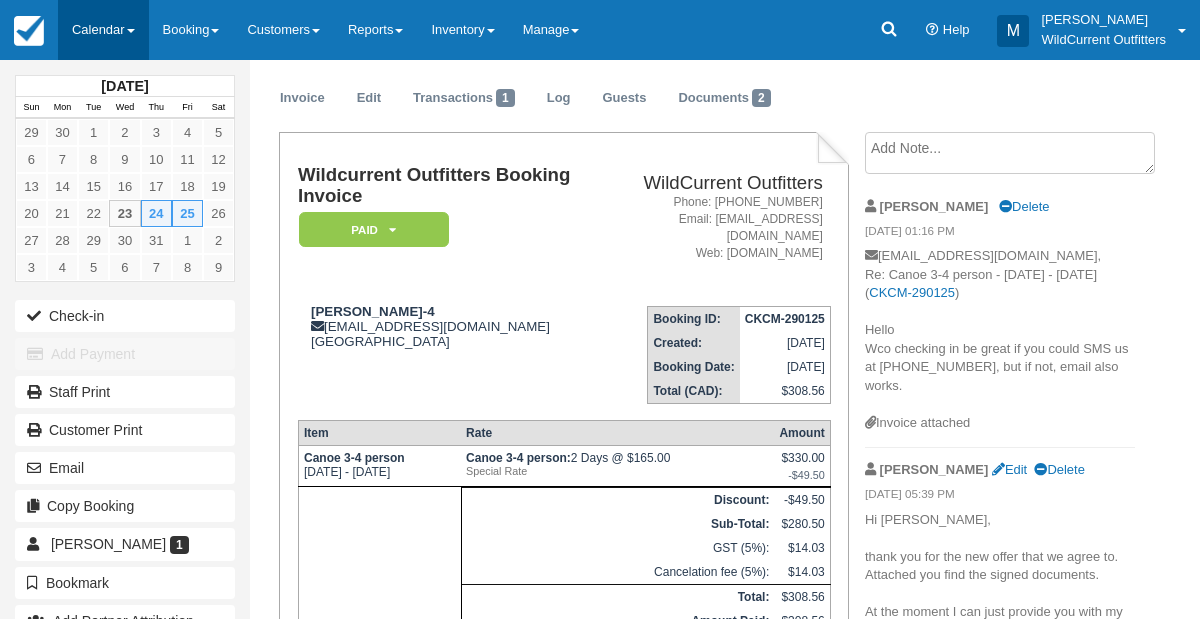 click on "Calendar" at bounding box center (103, 30) 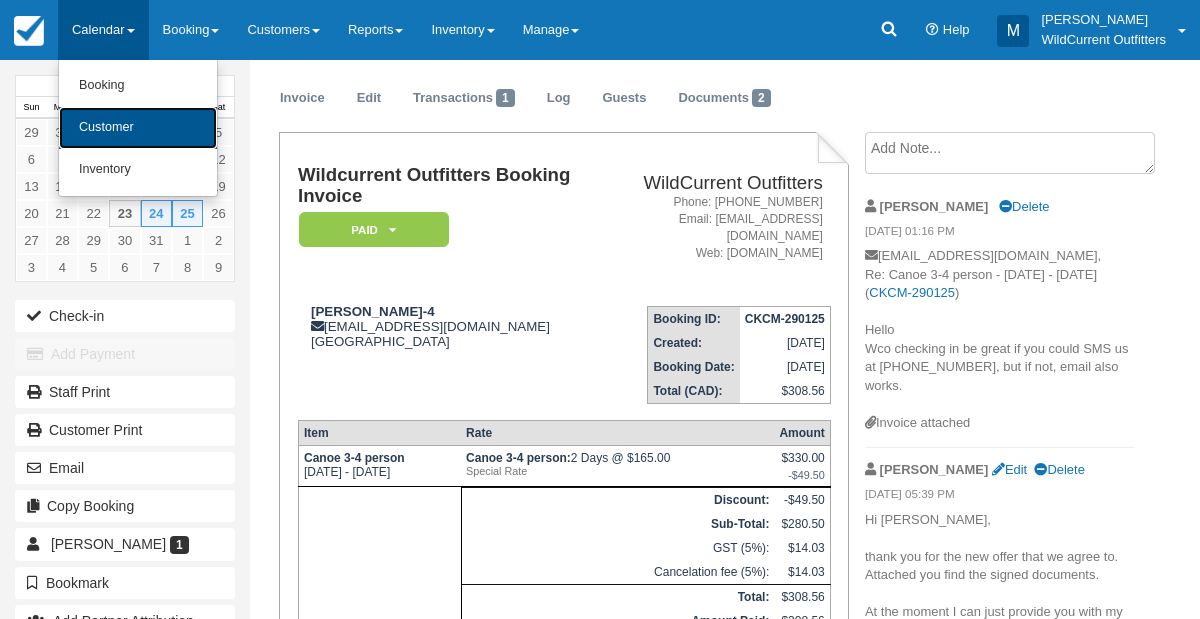 click on "Customer" at bounding box center (138, 128) 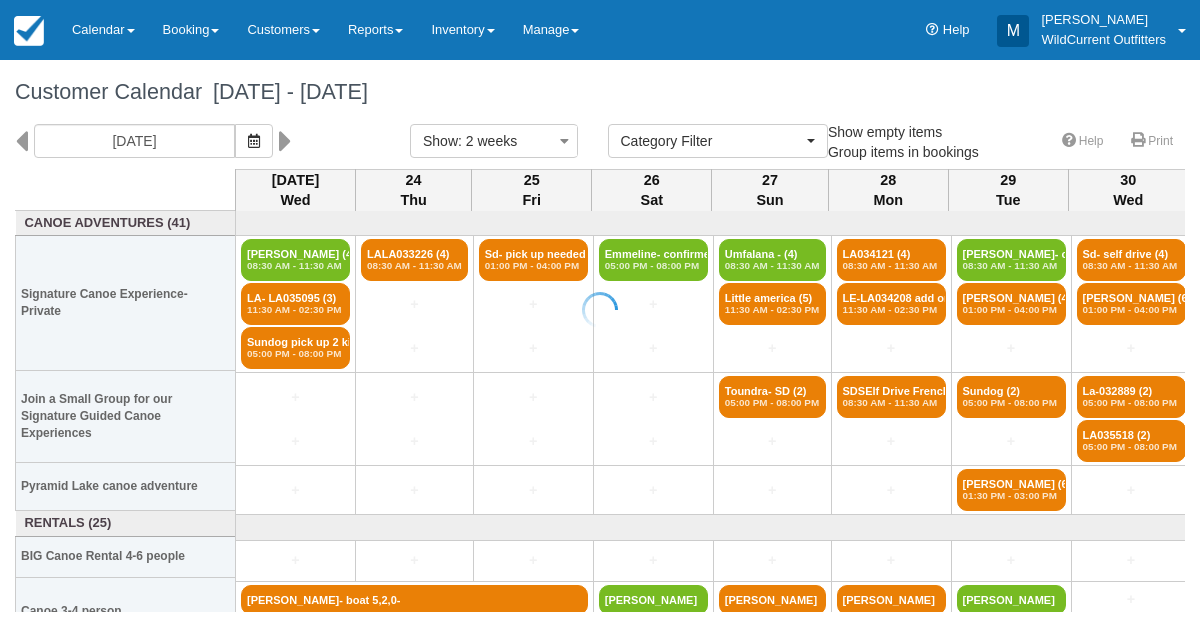 select 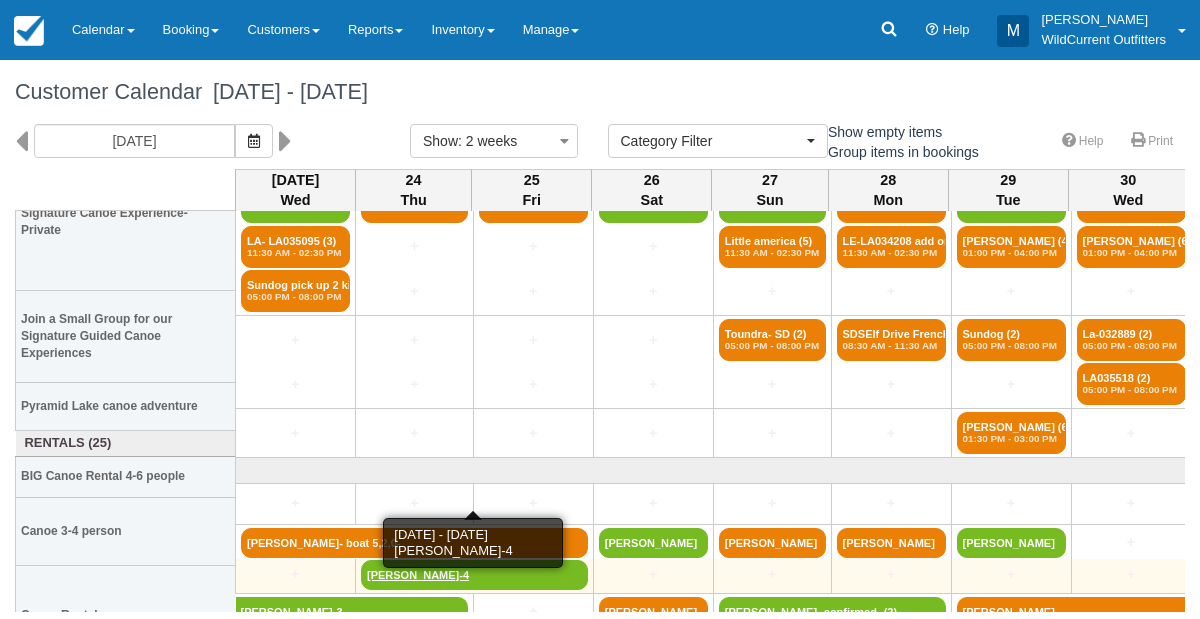 scroll, scrollTop: 0, scrollLeft: 0, axis: both 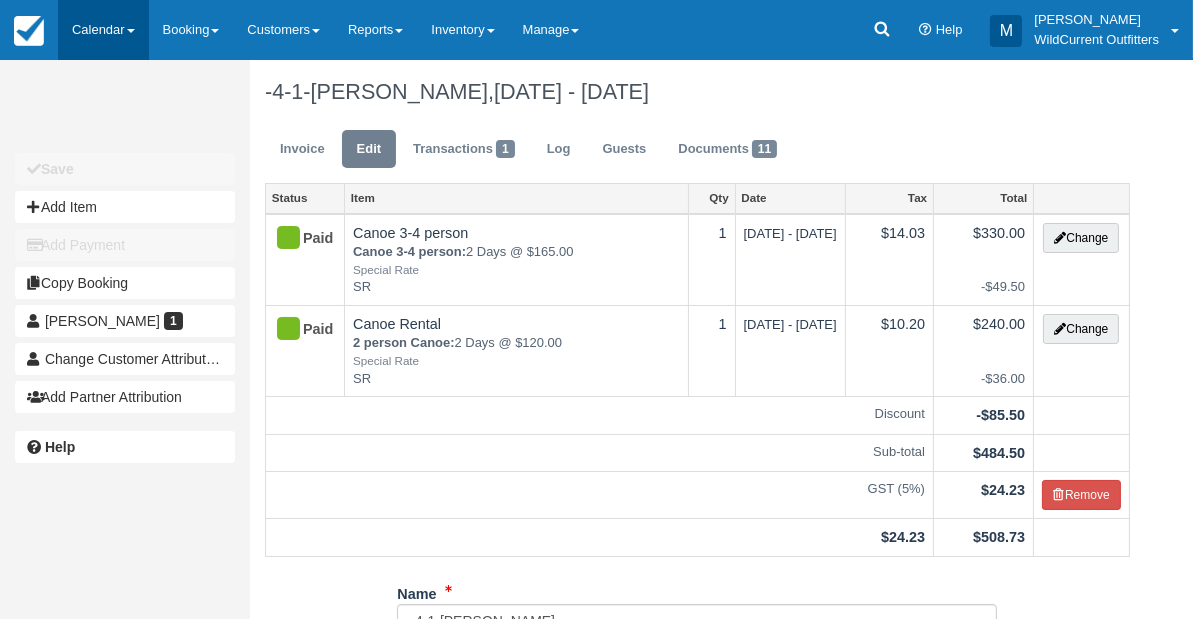 click on "Calendar" at bounding box center (103, 30) 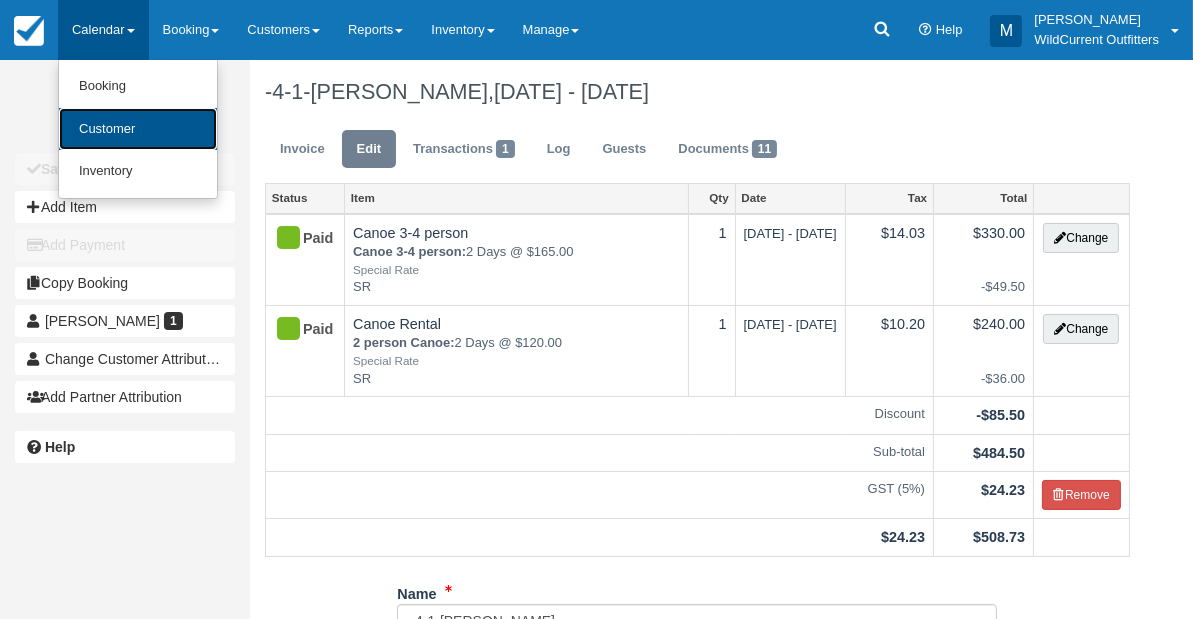 click on "Customer" at bounding box center [138, 129] 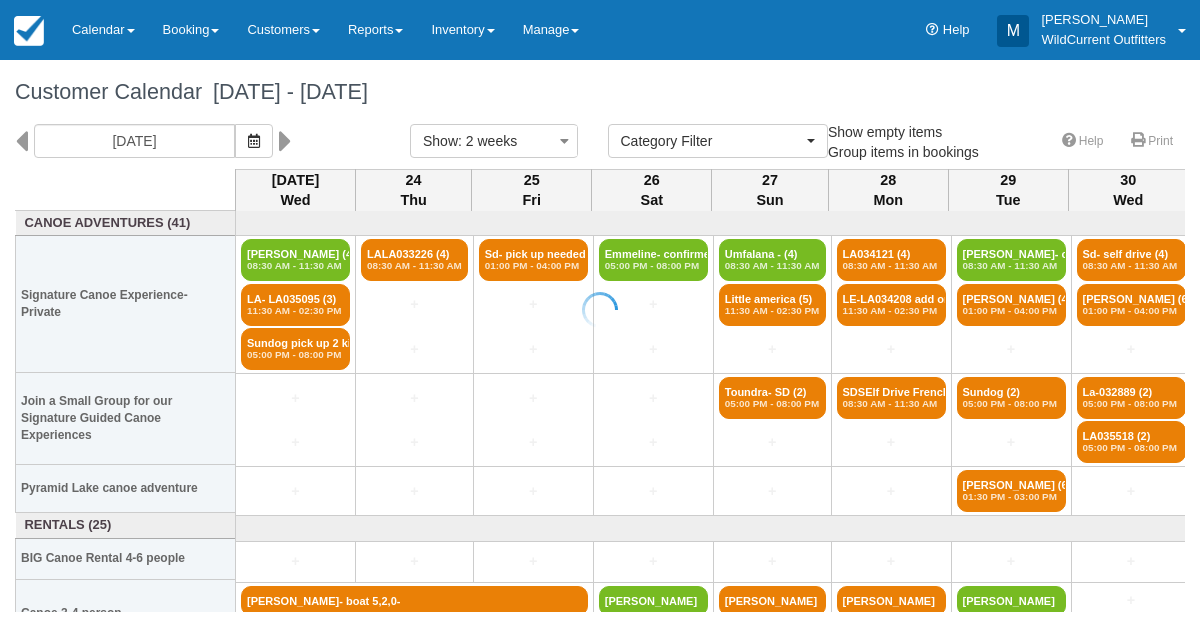 select 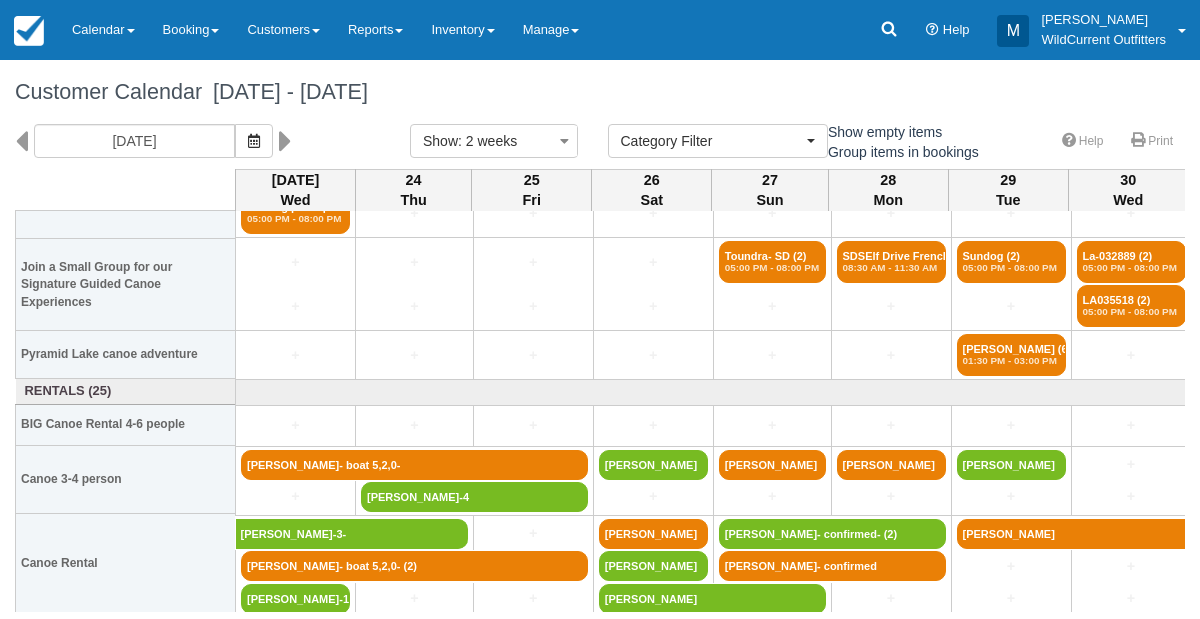 scroll, scrollTop: 0, scrollLeft: 0, axis: both 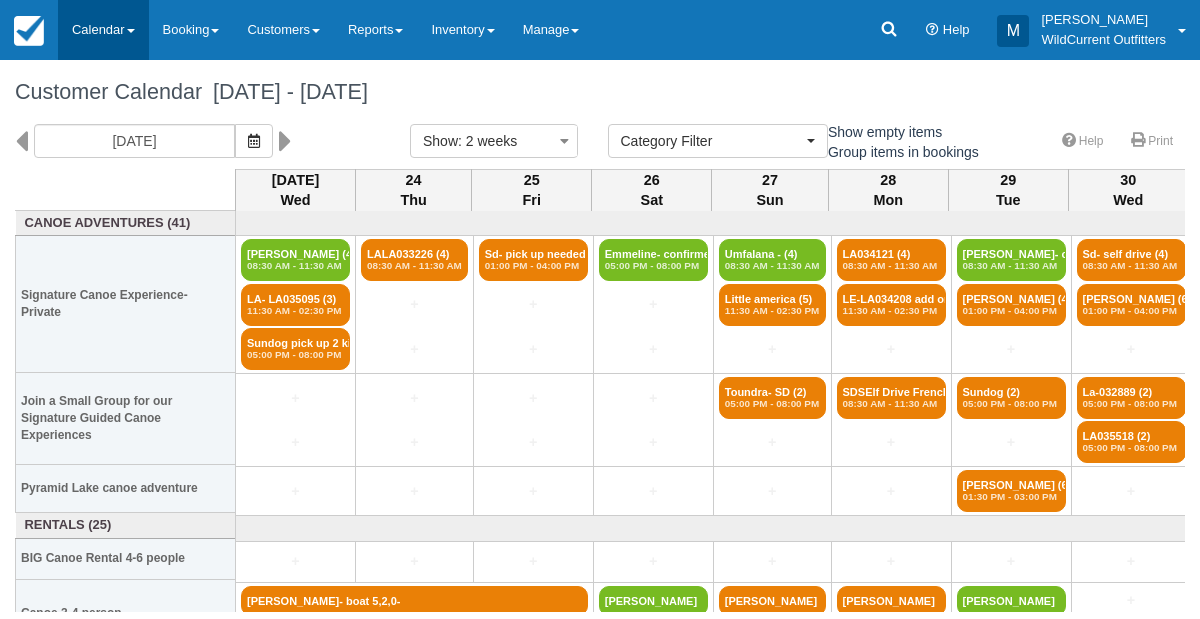 click on "Calendar" at bounding box center (103, 30) 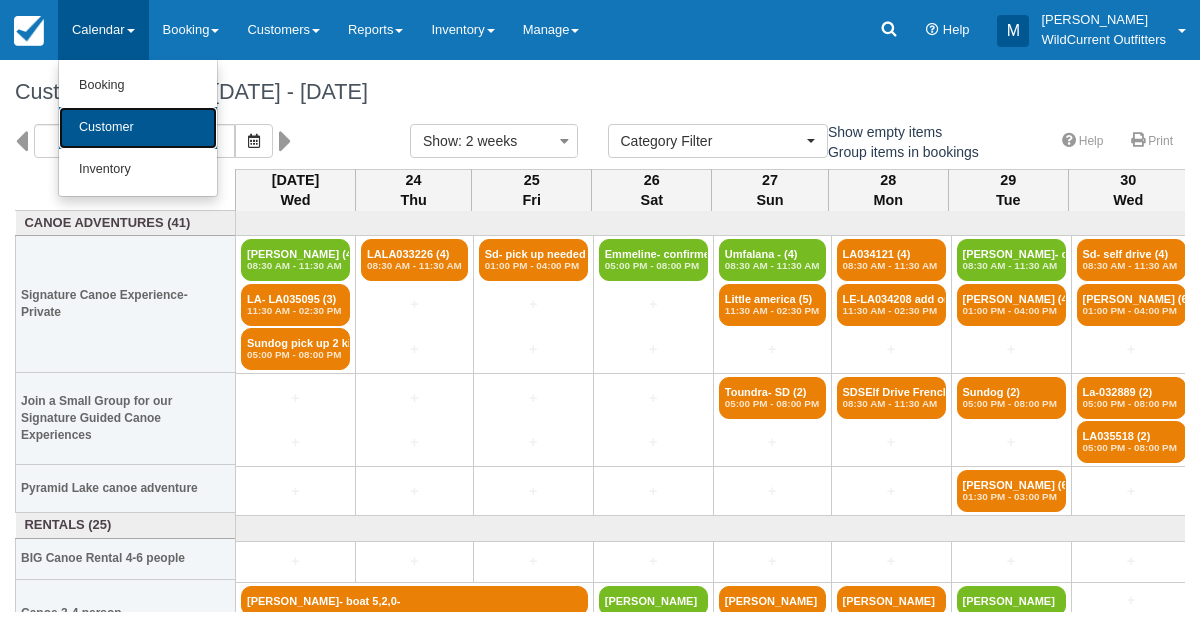click on "Customer" at bounding box center (138, 128) 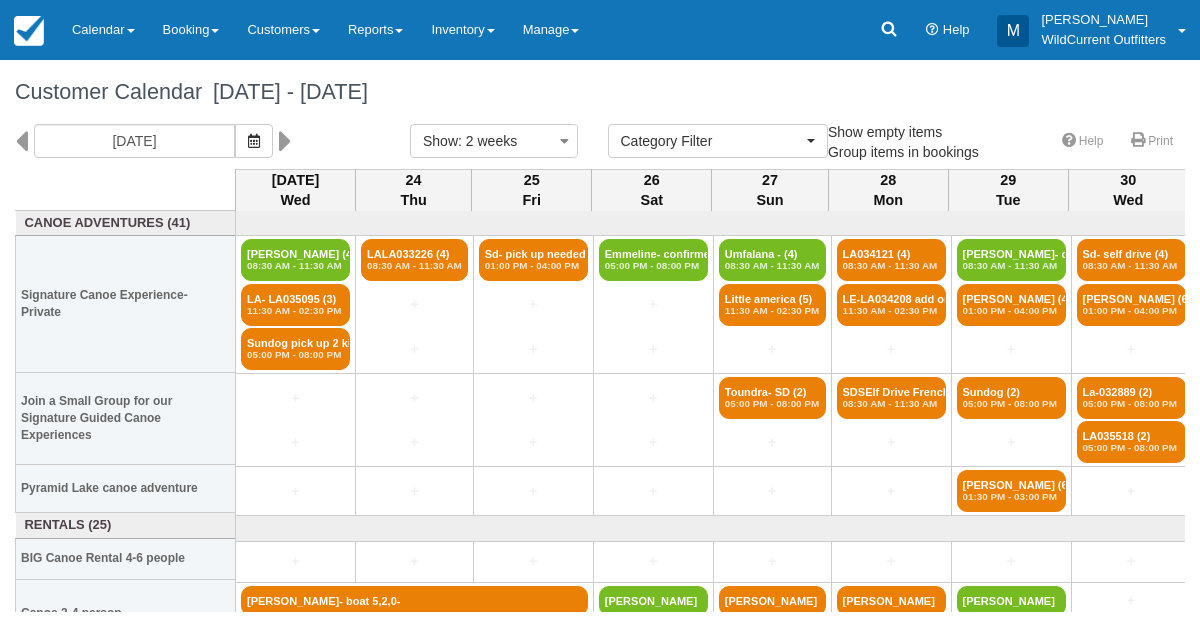 select 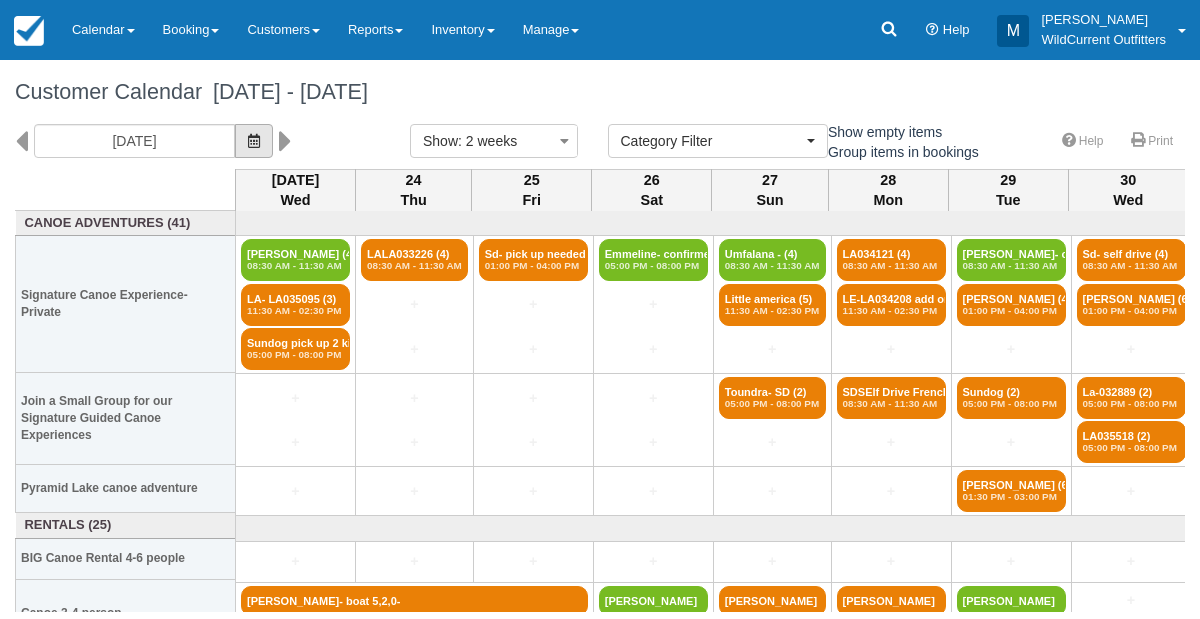 click at bounding box center (254, 141) 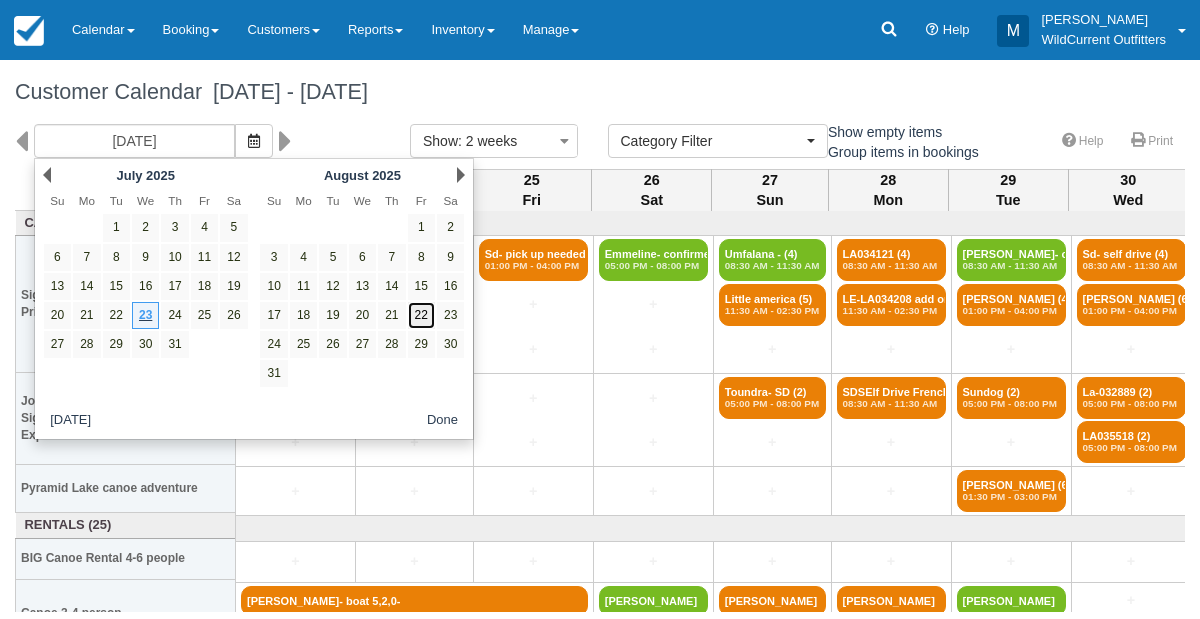click on "22" at bounding box center (421, 315) 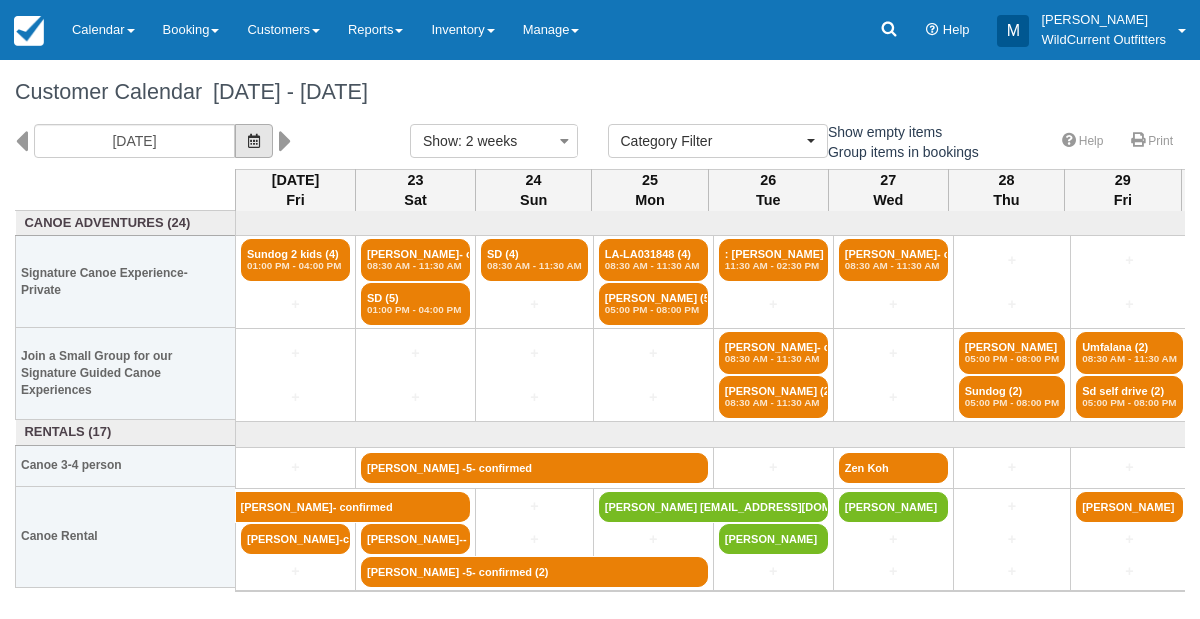 click at bounding box center (254, 141) 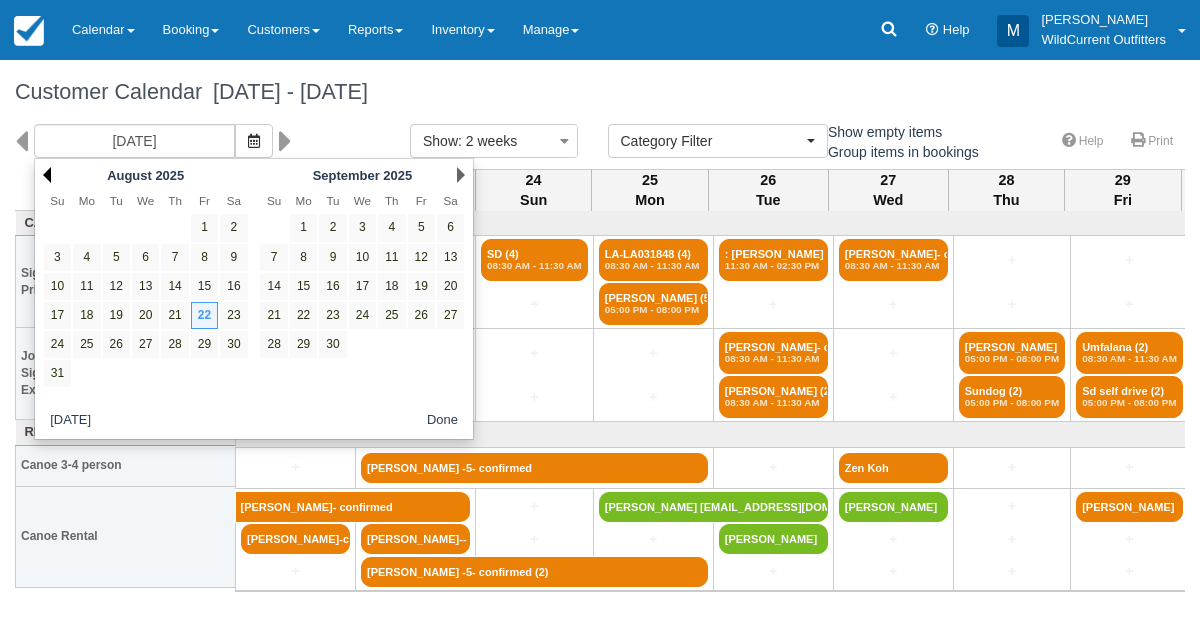 click on "Prev" at bounding box center [47, 175] 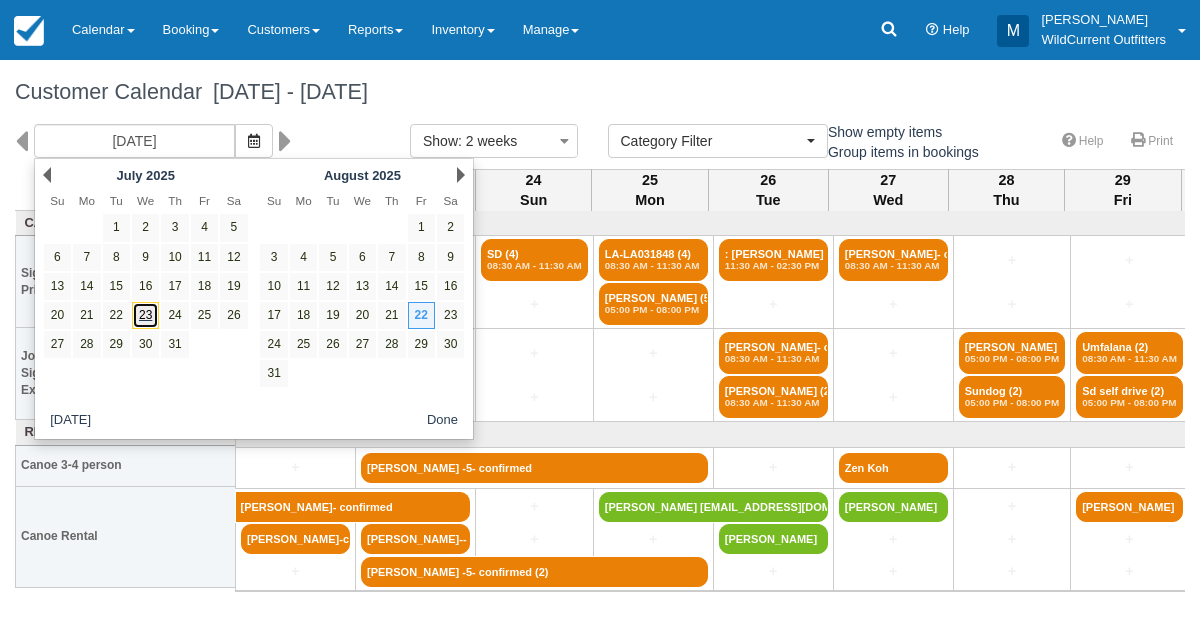 click on "23" at bounding box center [145, 315] 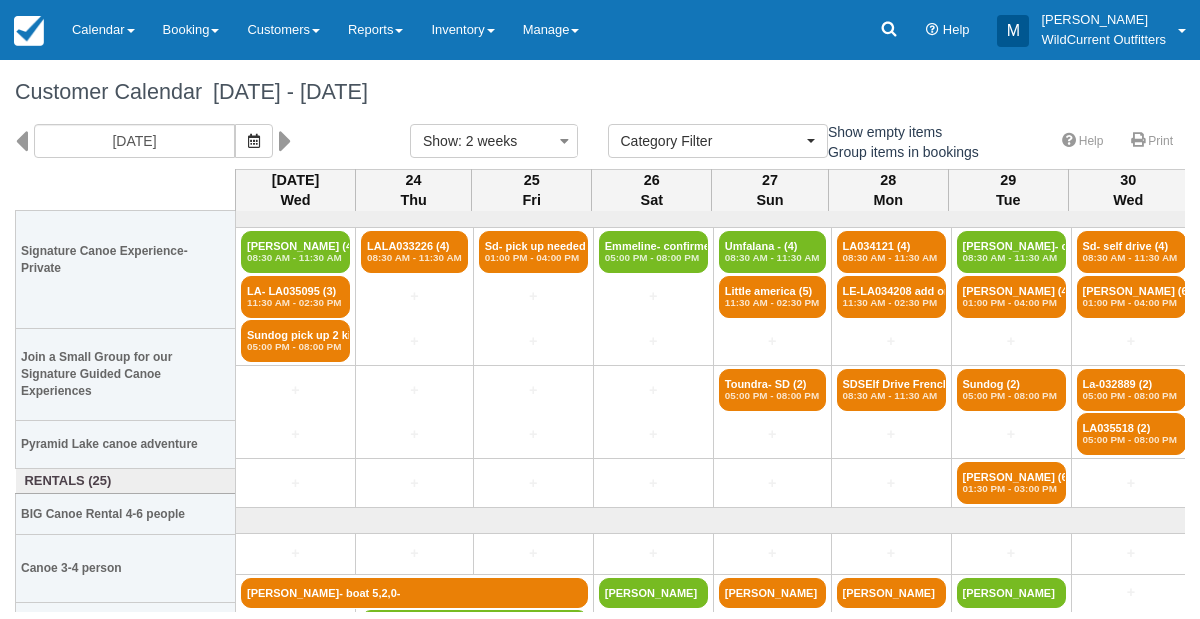 scroll, scrollTop: 0, scrollLeft: 0, axis: both 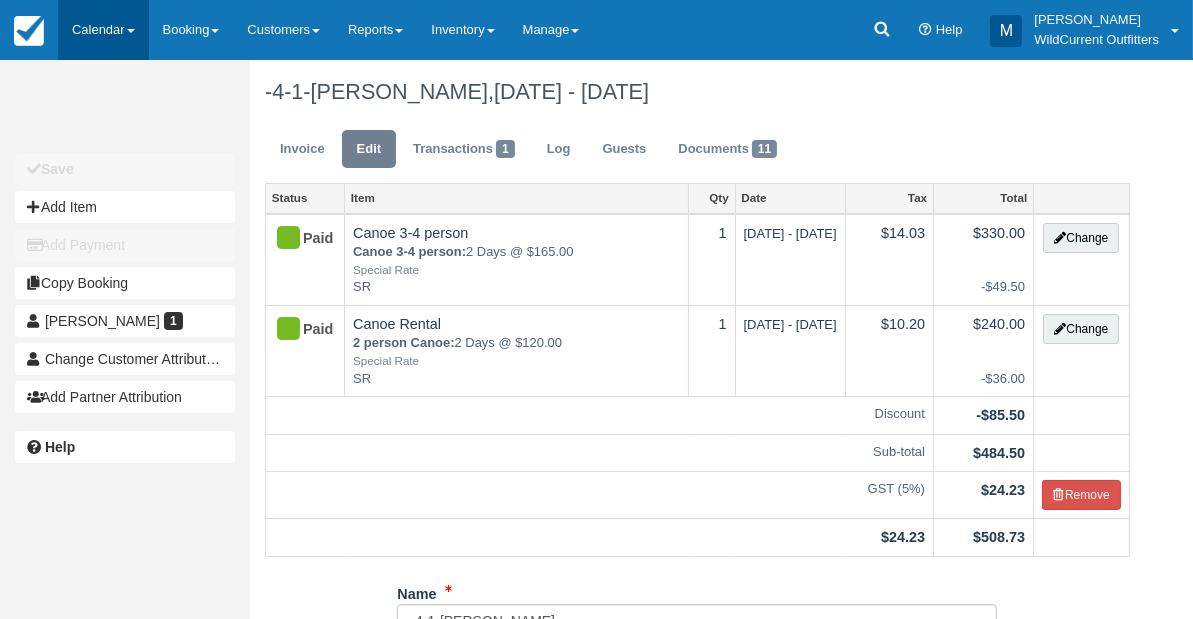 click on "Calendar" at bounding box center (103, 30) 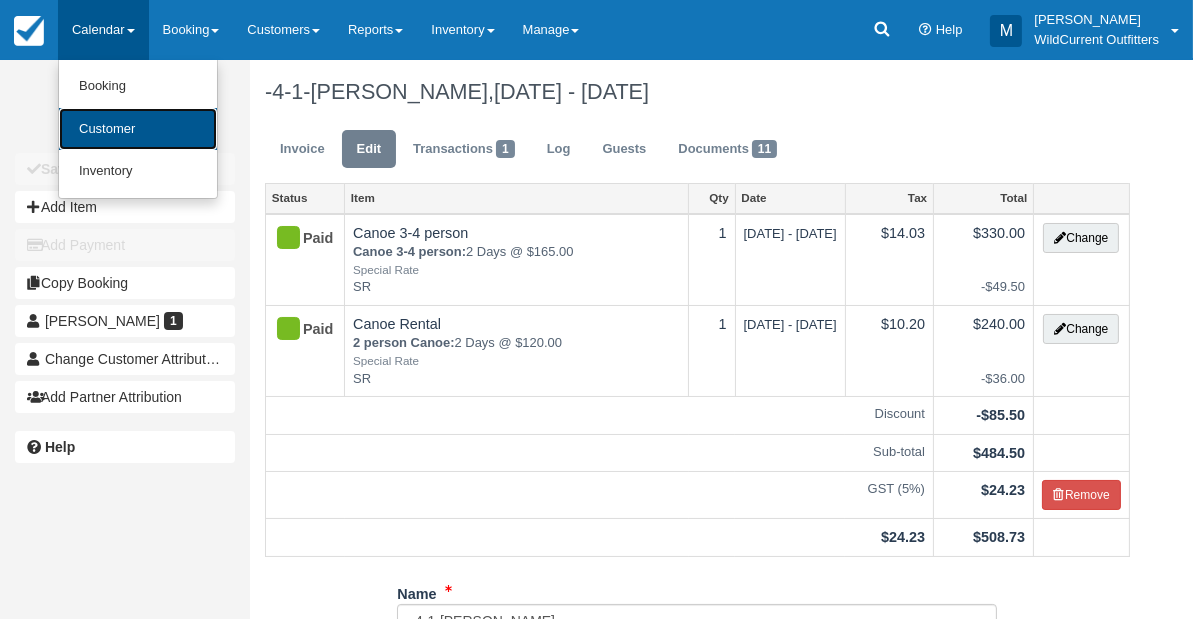 click on "Customer" at bounding box center (138, 129) 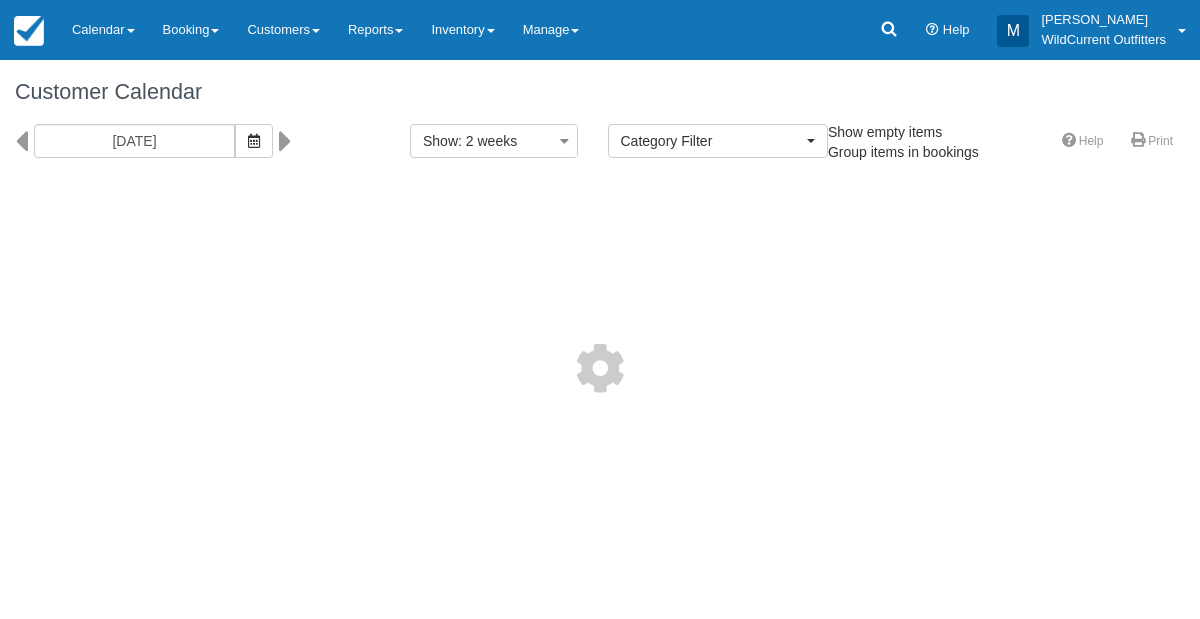select 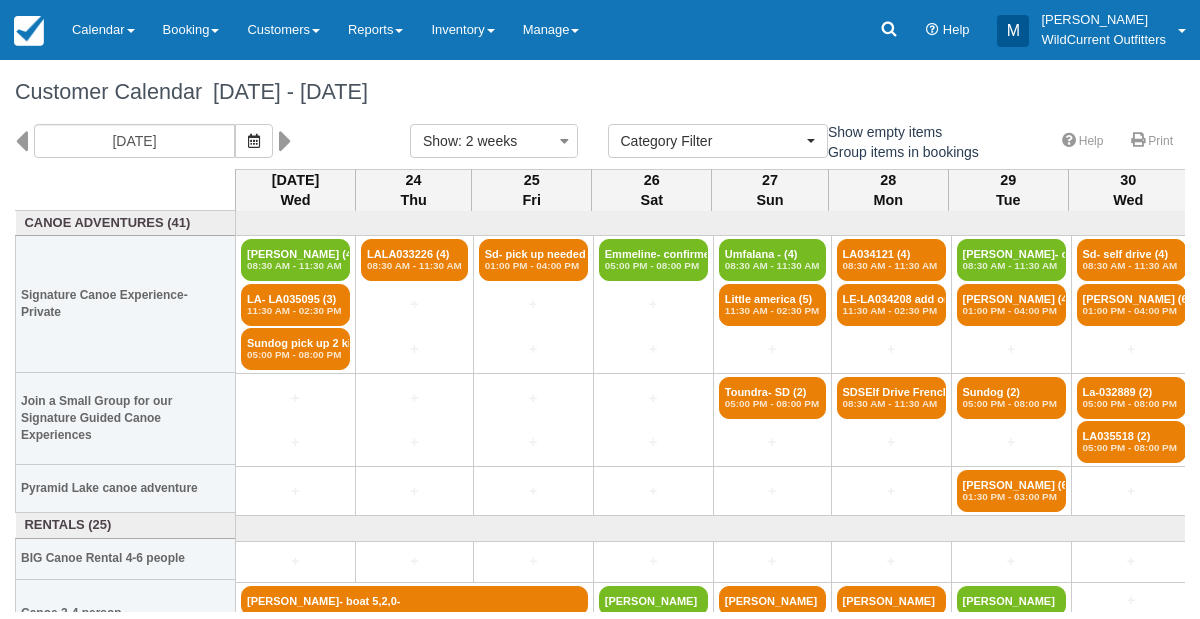scroll, scrollTop: 136, scrollLeft: 0, axis: vertical 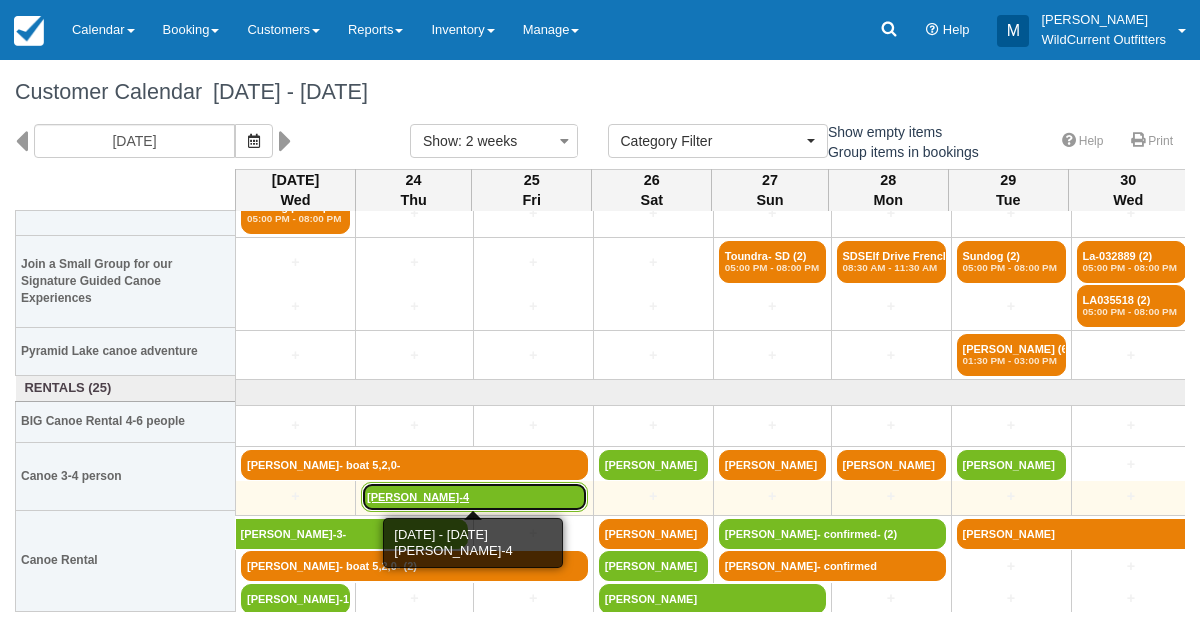 click on "[PERSON_NAME]-4" at bounding box center (474, 497) 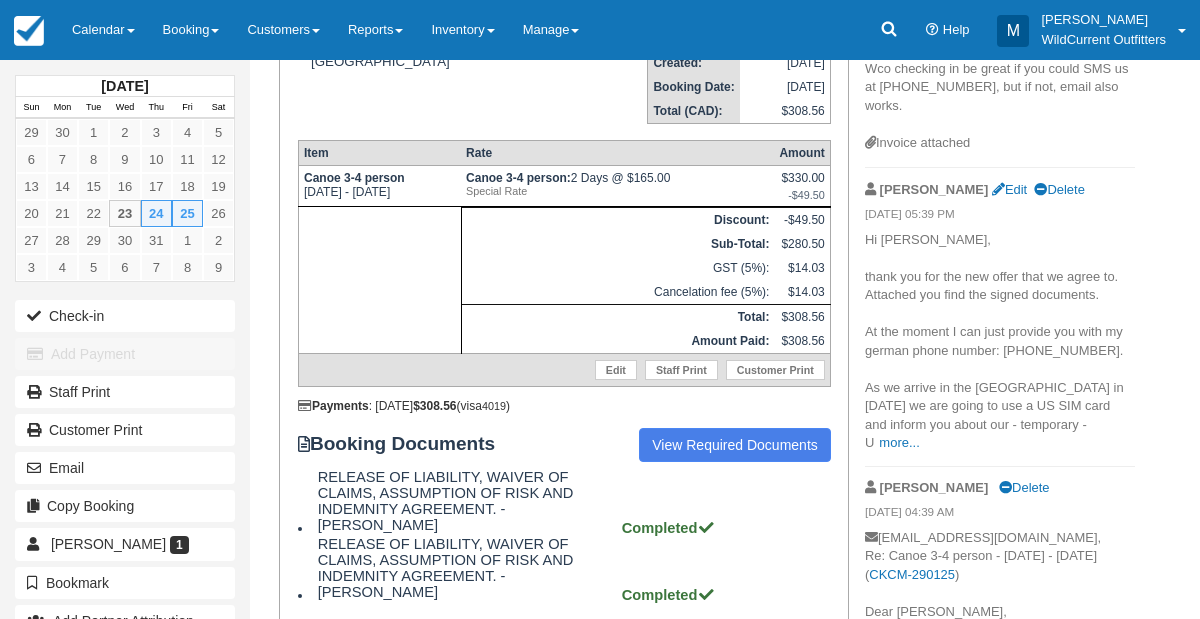 scroll, scrollTop: 340, scrollLeft: 0, axis: vertical 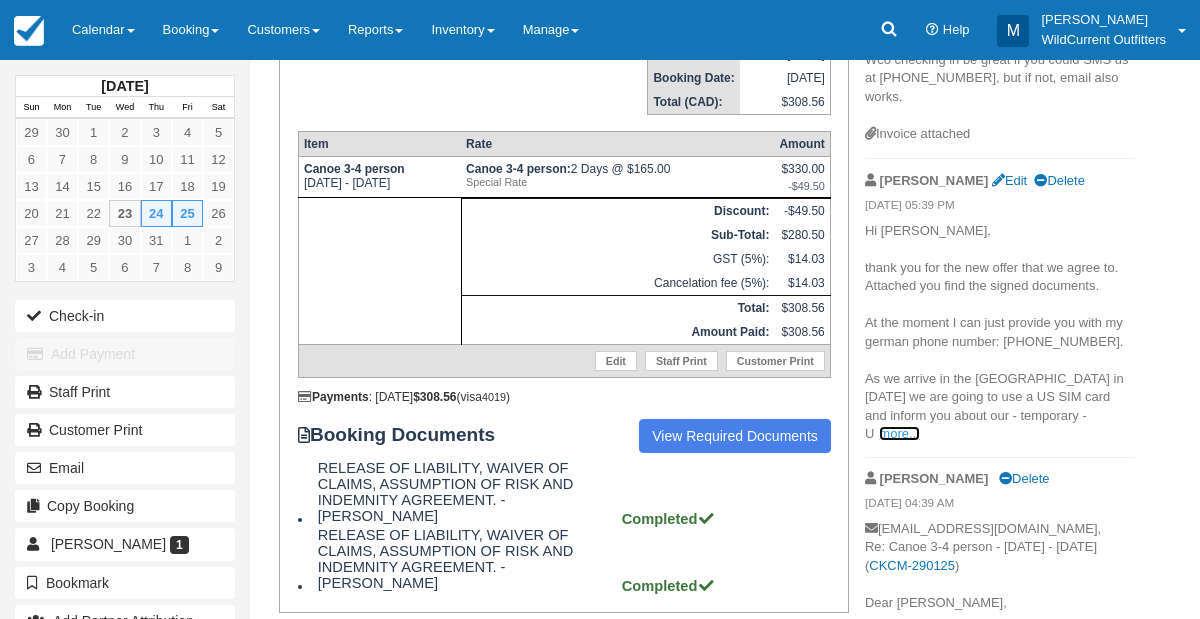 click on "more..." at bounding box center (899, 433) 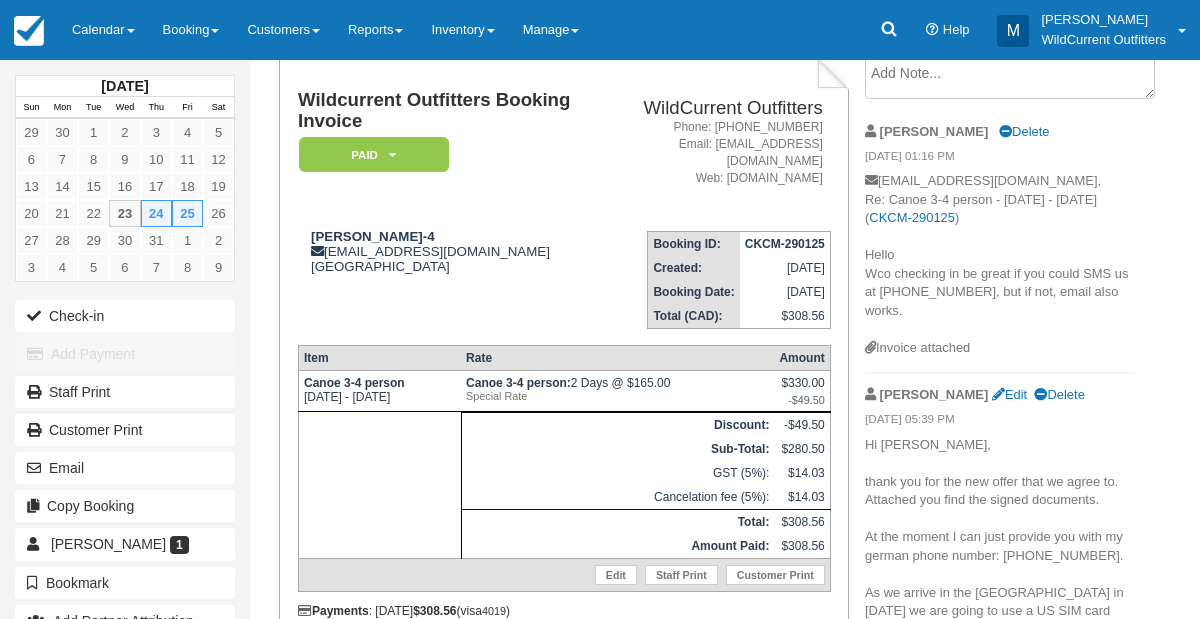 scroll, scrollTop: 128, scrollLeft: 0, axis: vertical 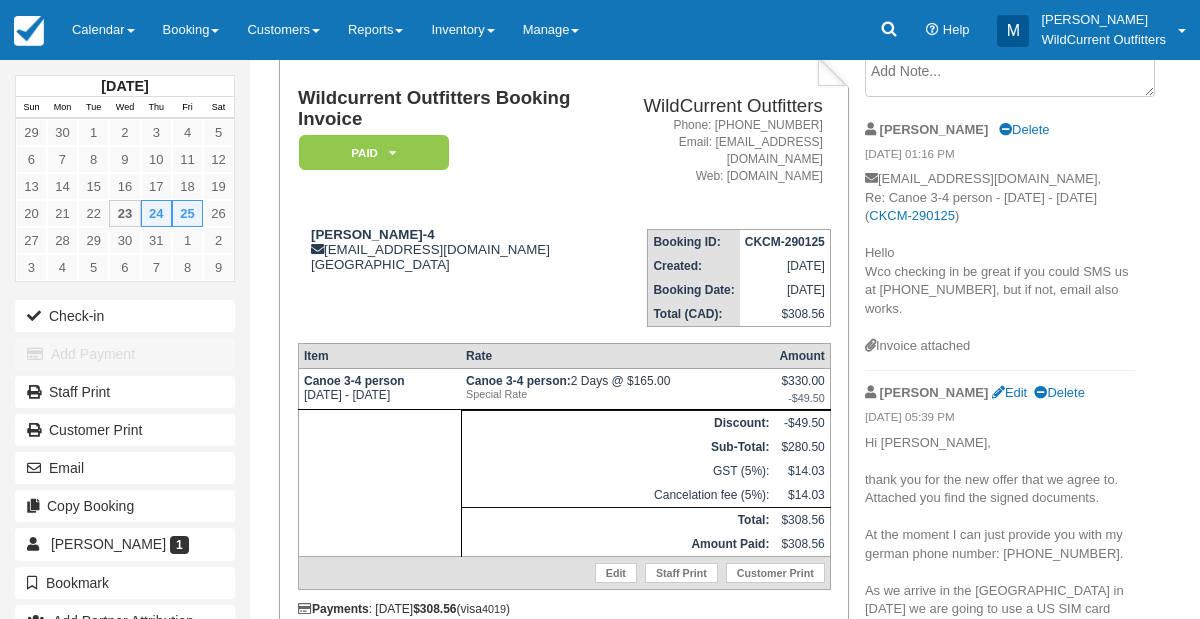 drag, startPoint x: 1118, startPoint y: 532, endPoint x: 1005, endPoint y: 530, distance: 113.0177 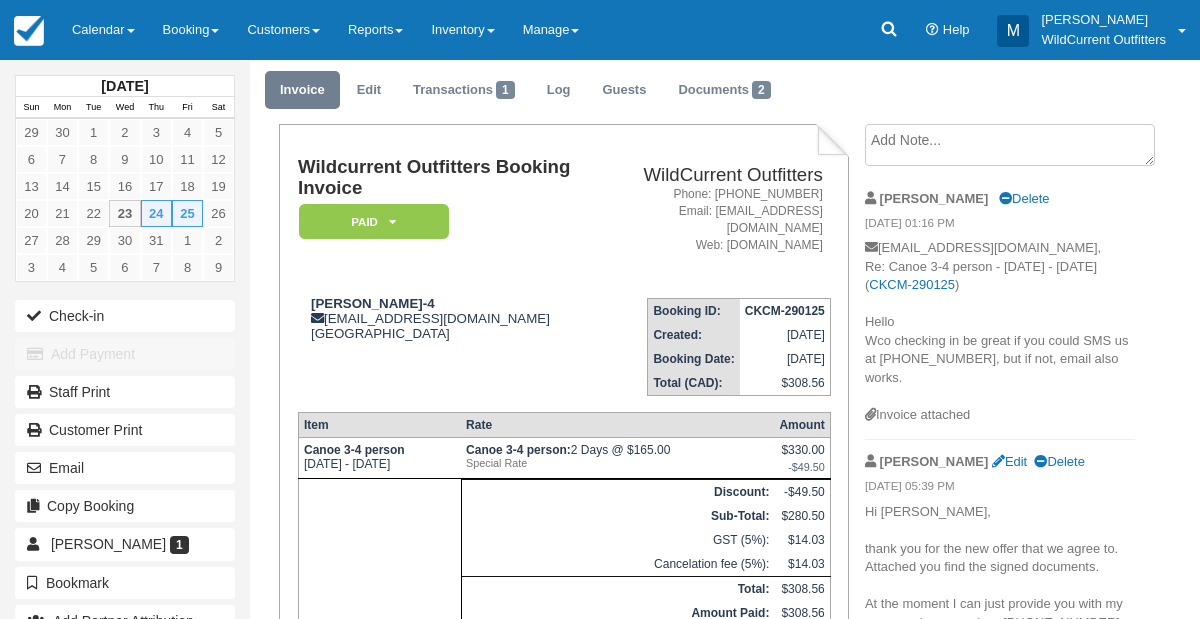 scroll, scrollTop: 0, scrollLeft: 0, axis: both 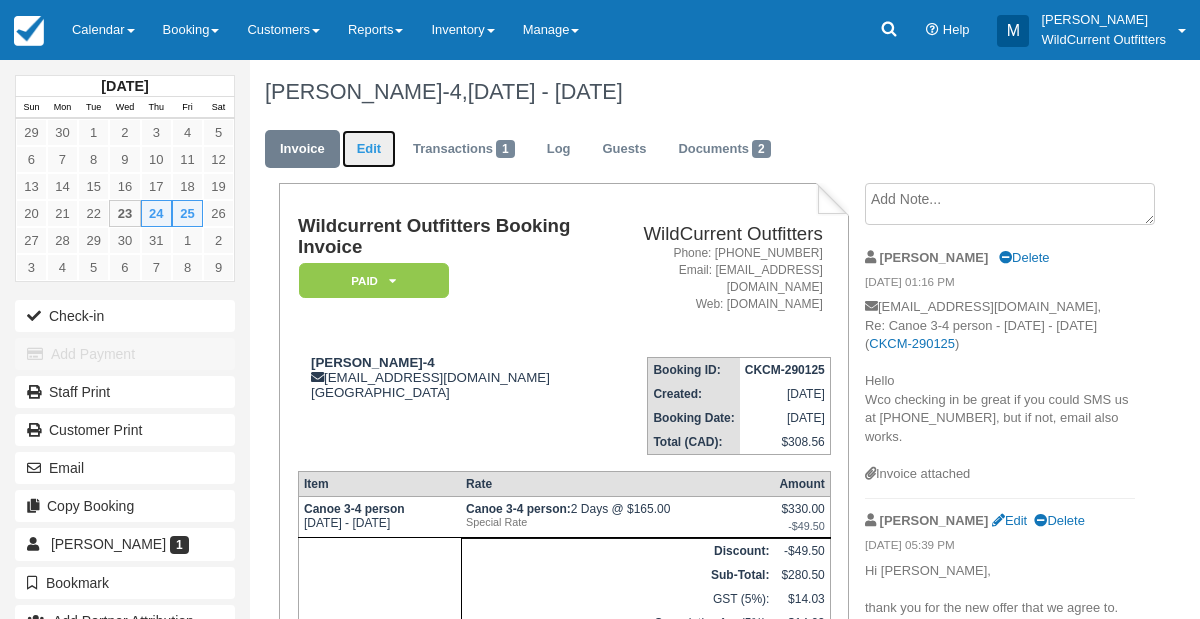 click on "Edit" at bounding box center [369, 149] 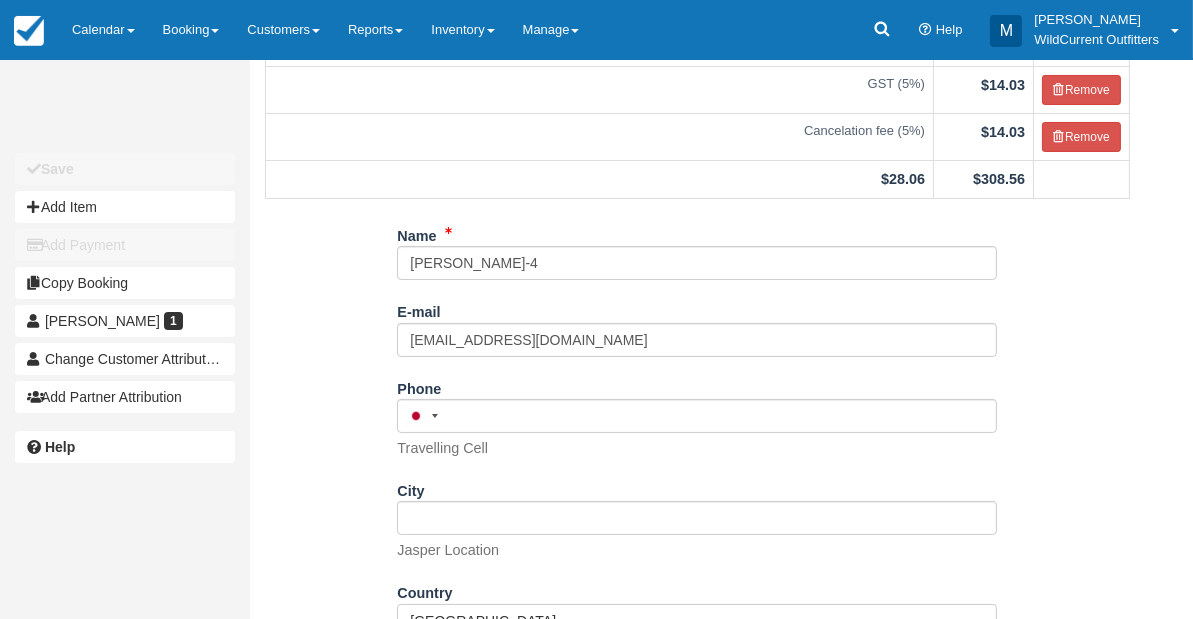 scroll, scrollTop: 320, scrollLeft: 0, axis: vertical 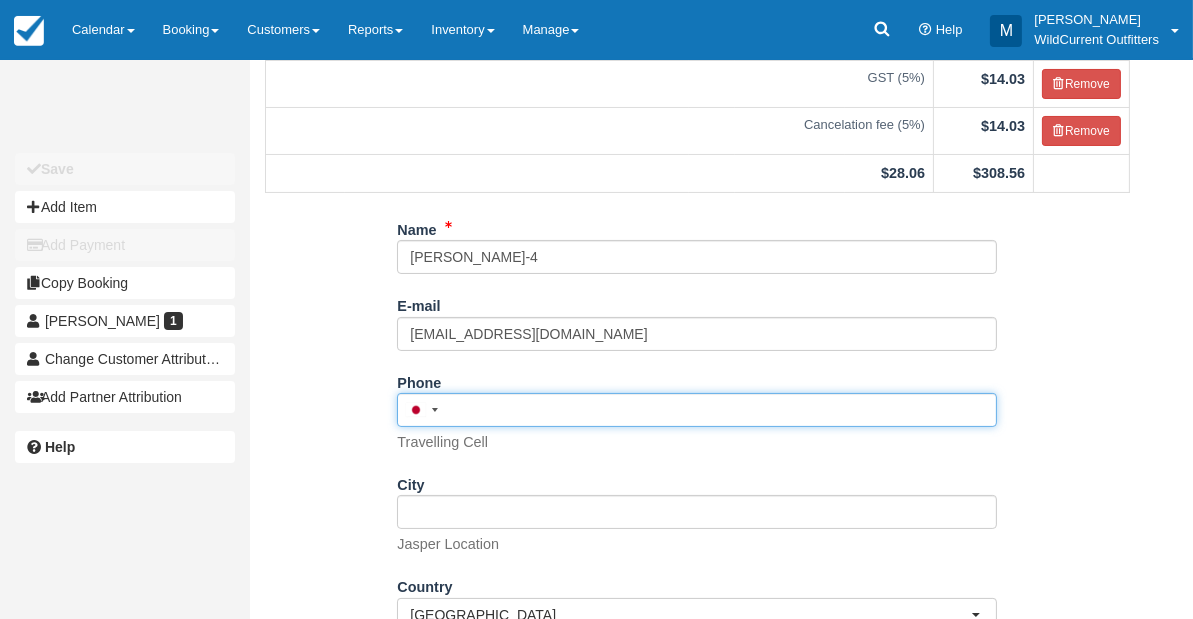 click on "Phone" at bounding box center (697, 410) 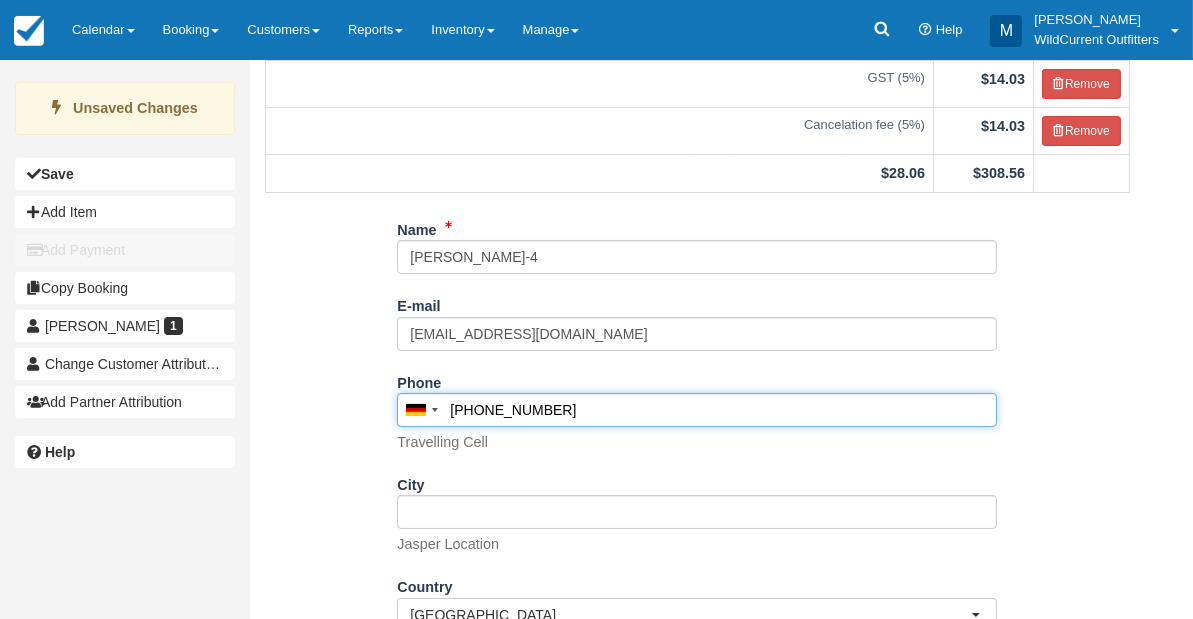 click on "+49 152 243 11 396" at bounding box center [697, 410] 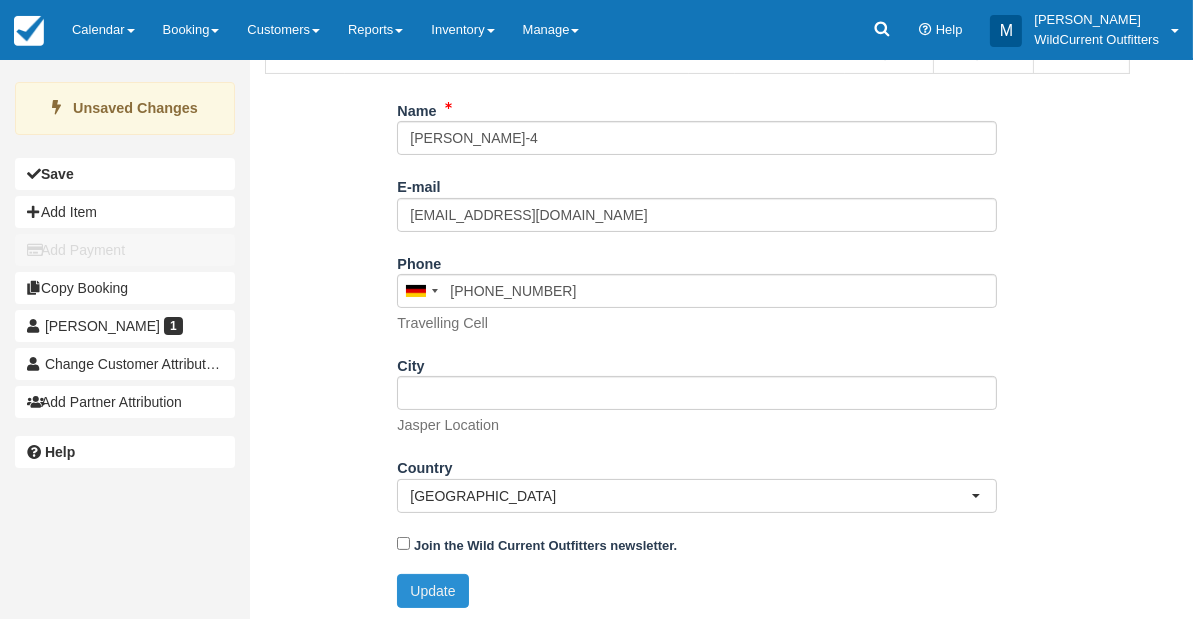 click on "Update" at bounding box center (432, 591) 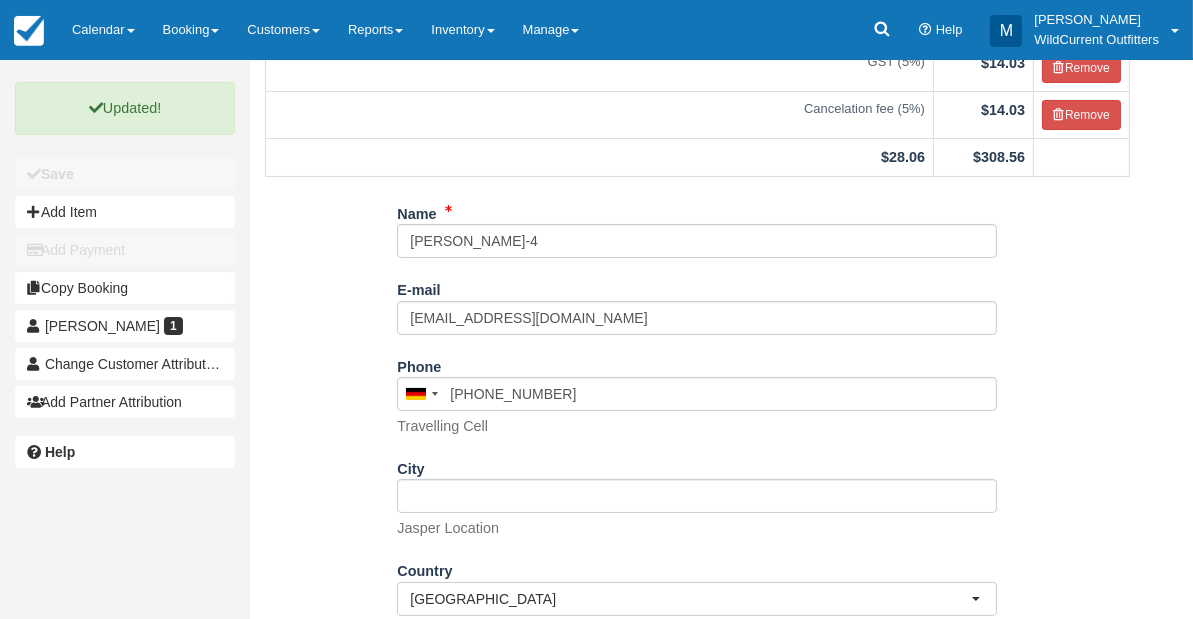 scroll, scrollTop: 0, scrollLeft: 0, axis: both 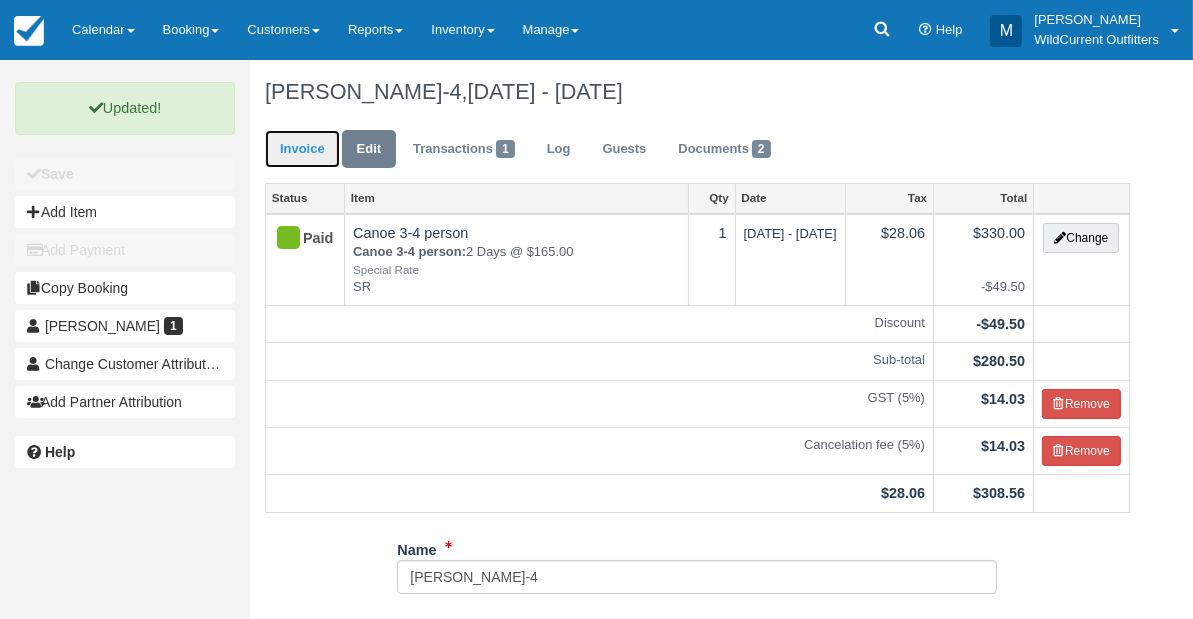 click on "Invoice" at bounding box center (302, 149) 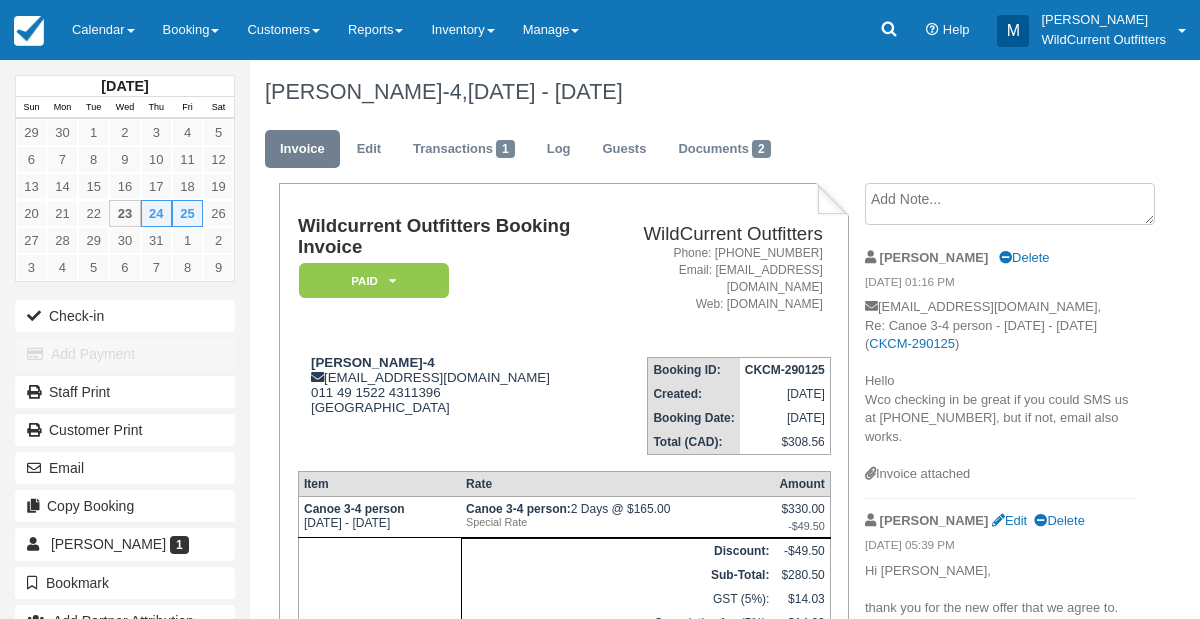 scroll, scrollTop: 0, scrollLeft: 0, axis: both 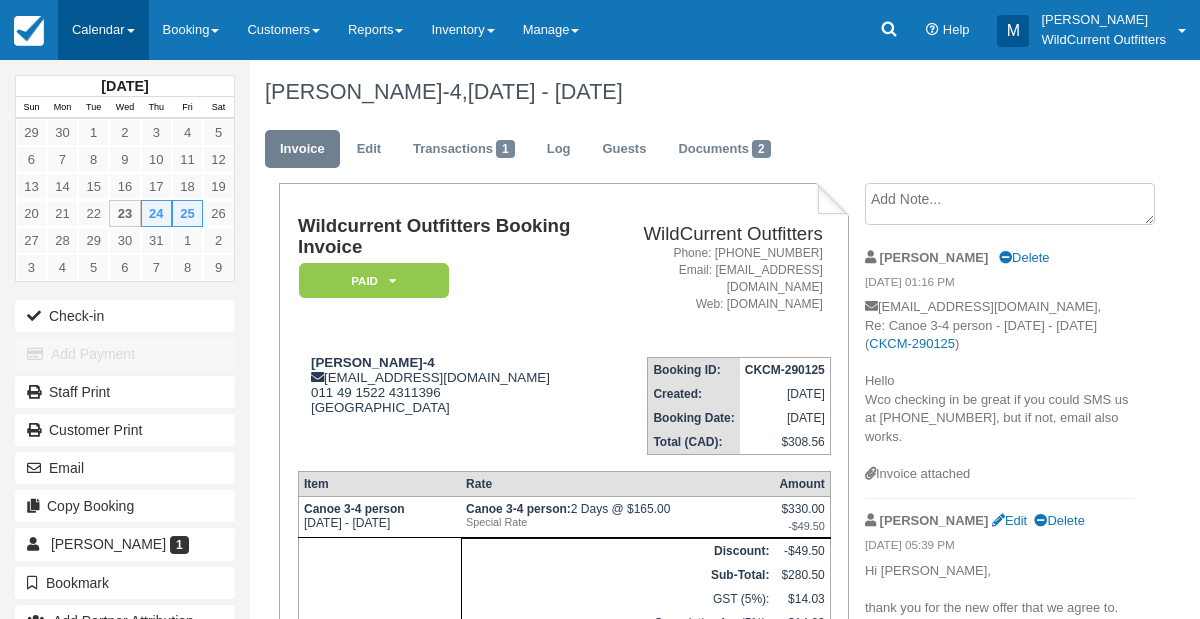 click on "Calendar" at bounding box center [103, 30] 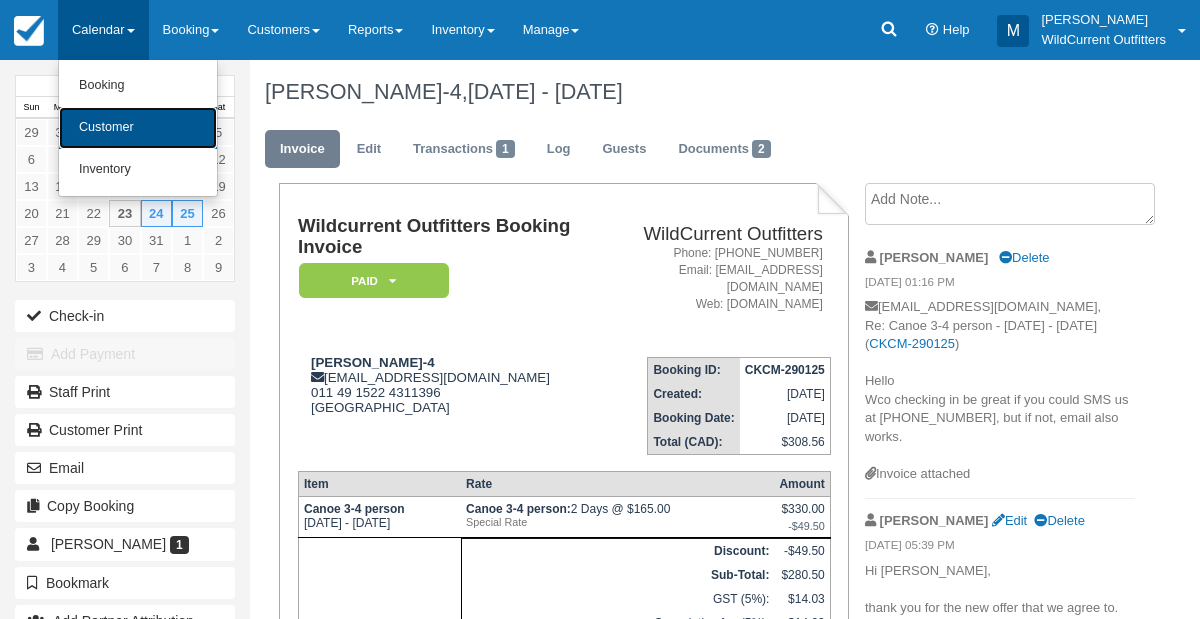 click on "Customer" at bounding box center [138, 128] 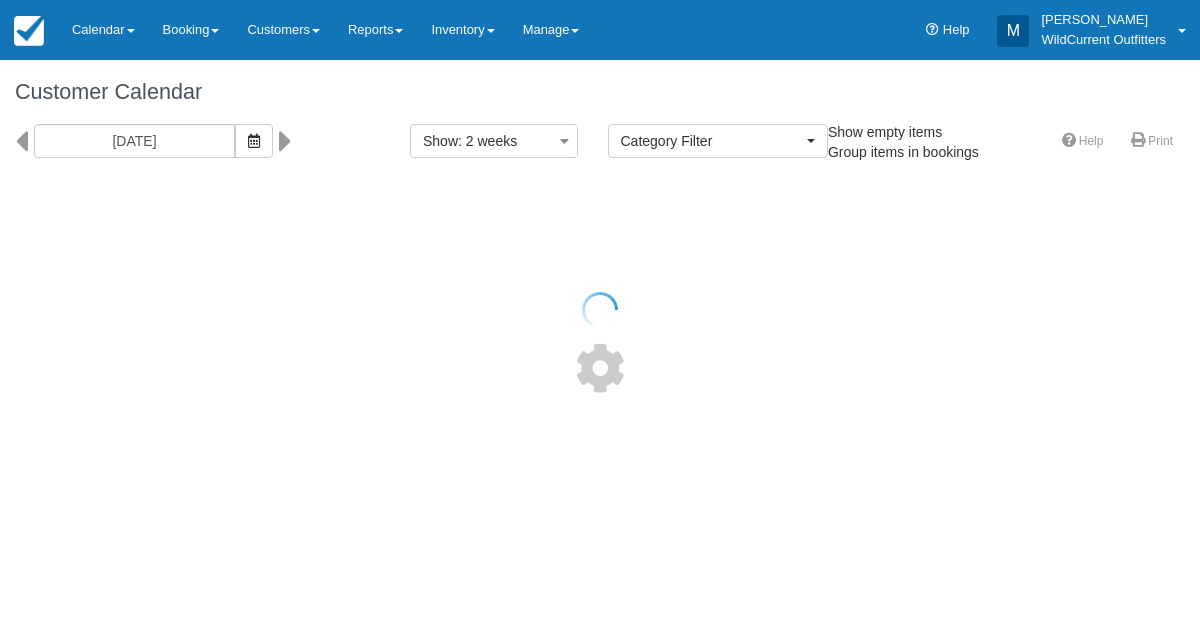 select 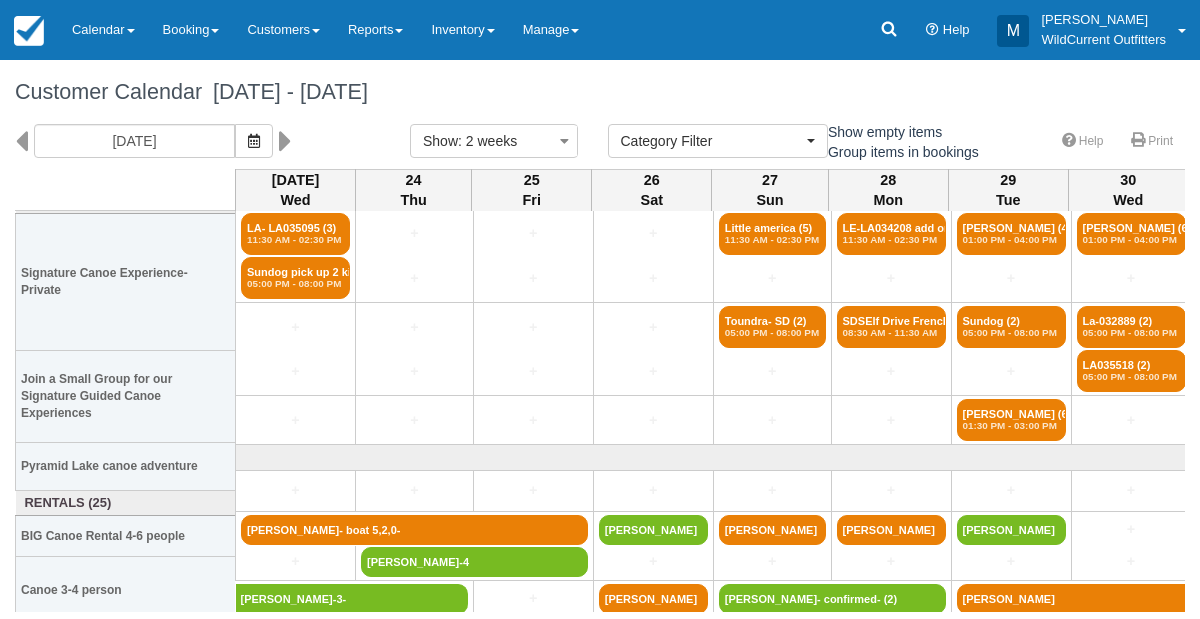 scroll, scrollTop: 136, scrollLeft: 0, axis: vertical 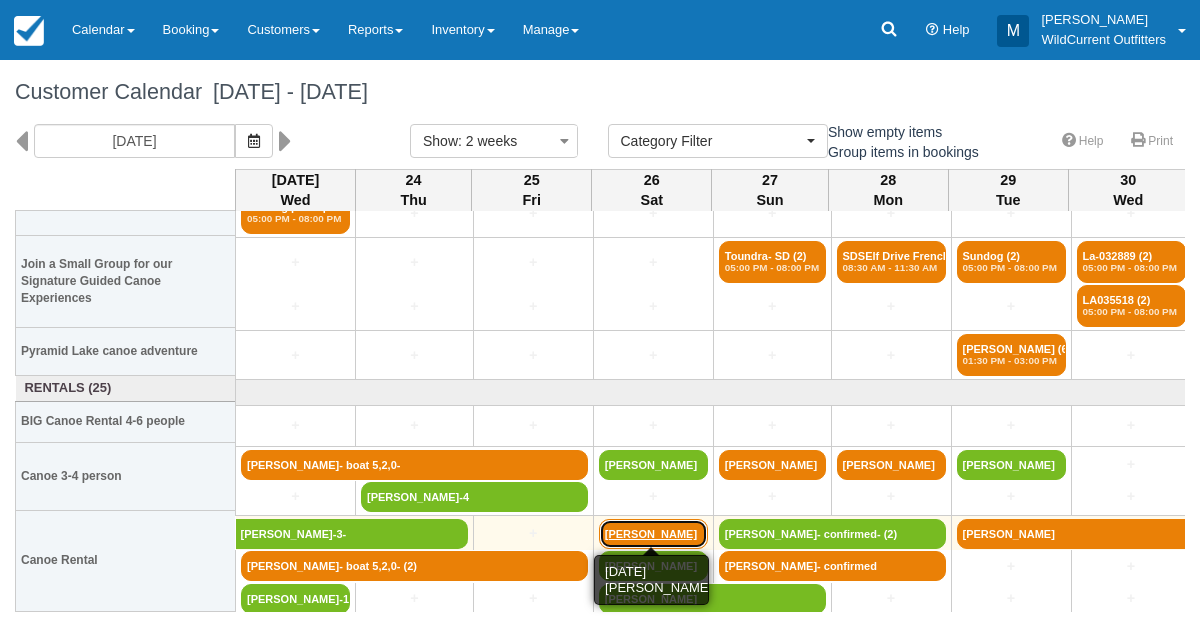 click on "[PERSON_NAME]" at bounding box center (653, 534) 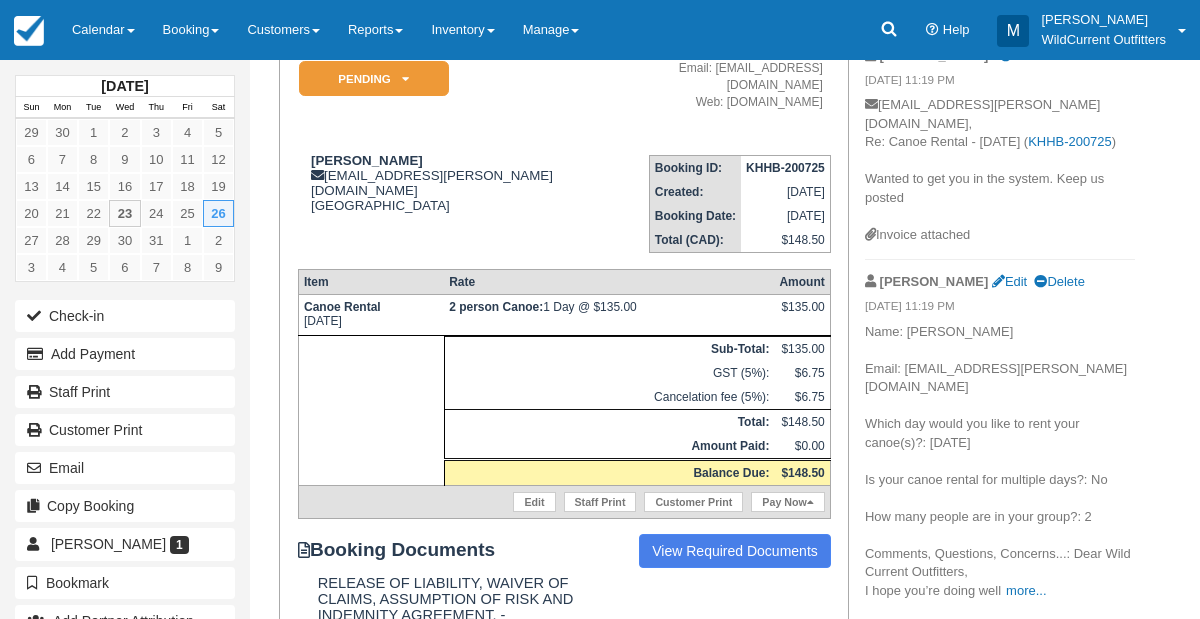 scroll, scrollTop: 0, scrollLeft: 0, axis: both 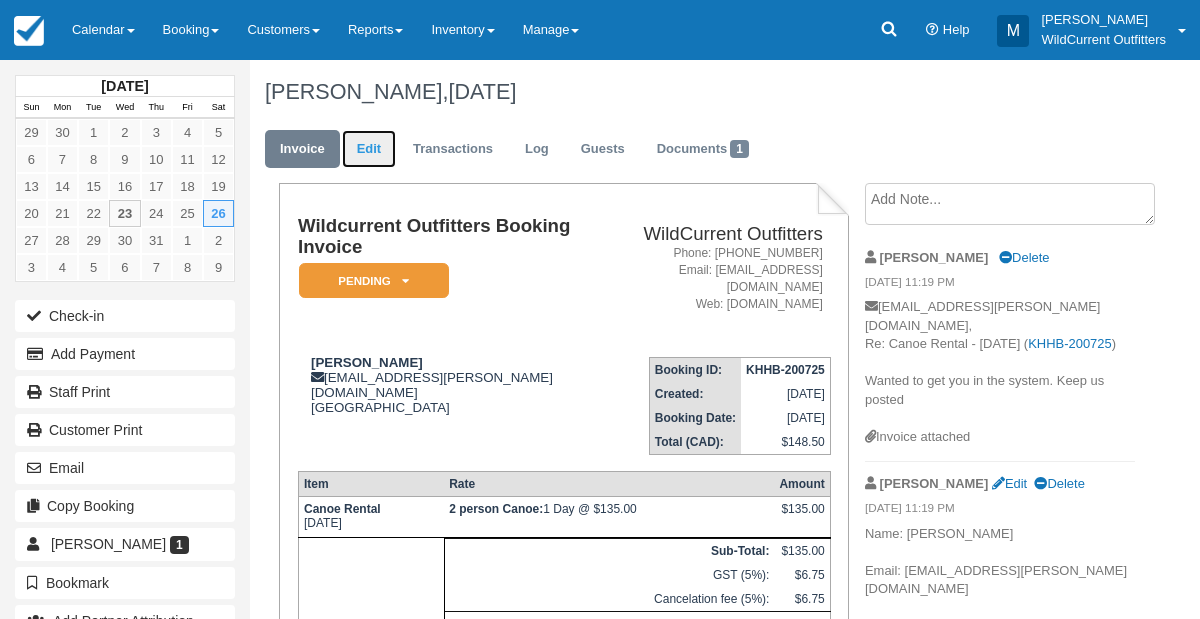 click on "Edit" at bounding box center (369, 149) 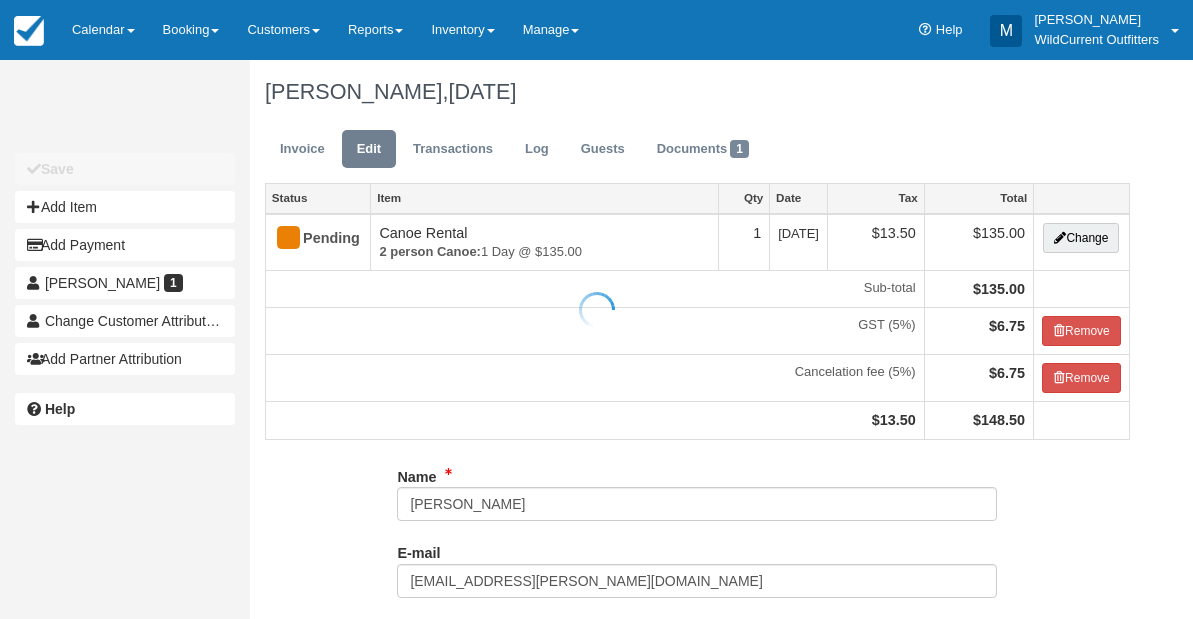scroll, scrollTop: 0, scrollLeft: 0, axis: both 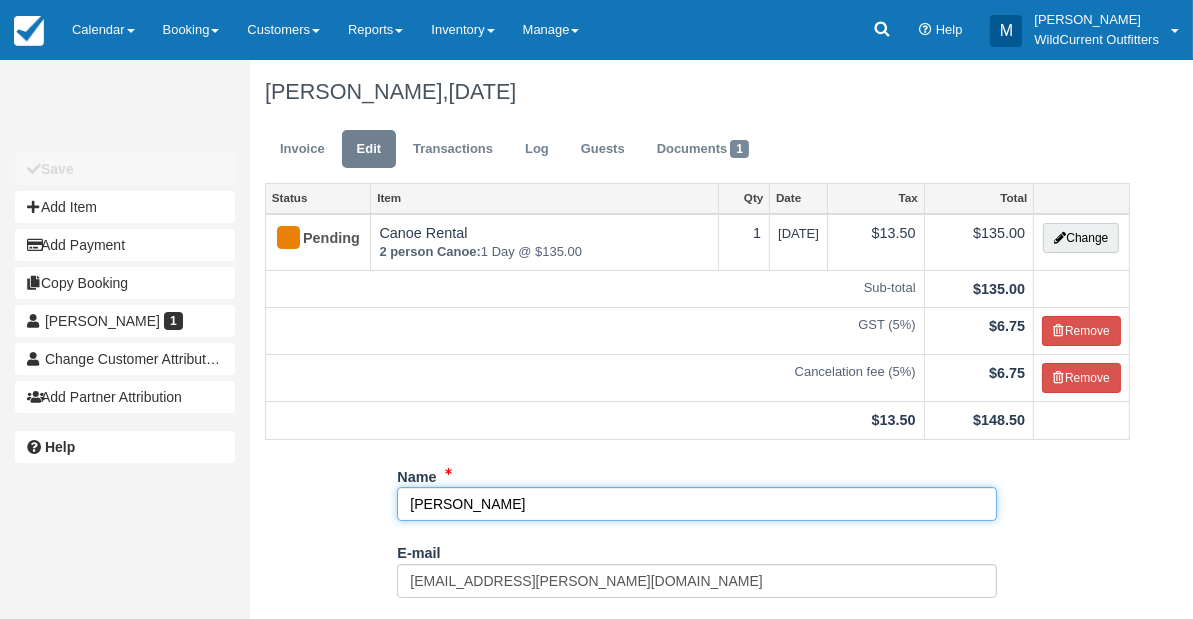 click on "William Webster" at bounding box center [697, 504] 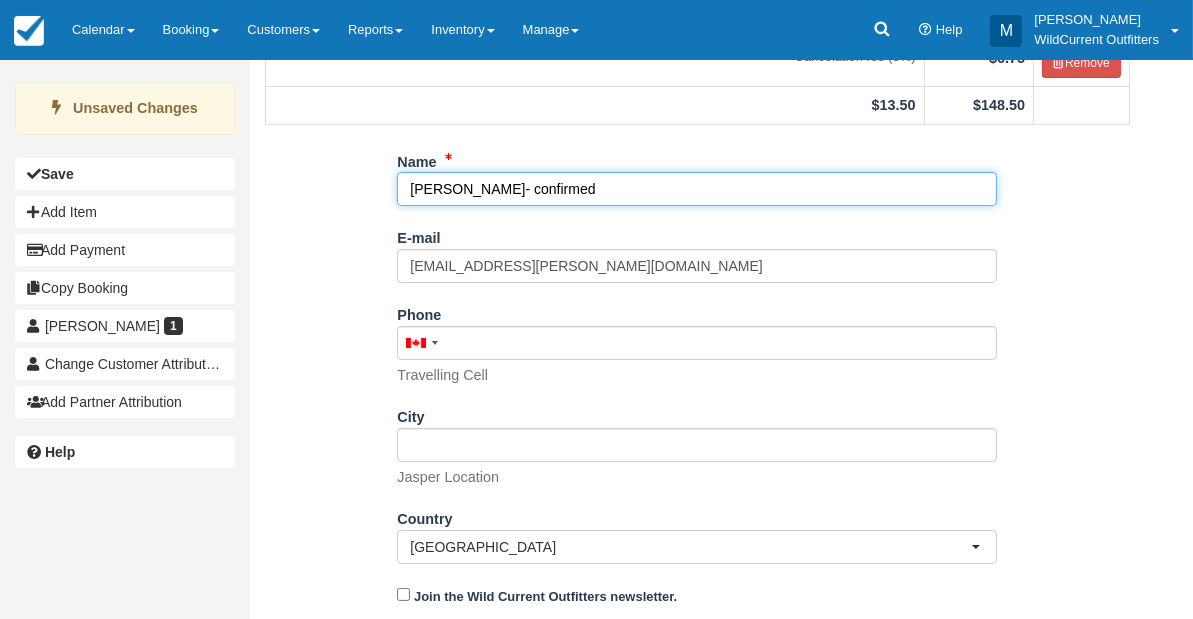 scroll, scrollTop: 366, scrollLeft: 0, axis: vertical 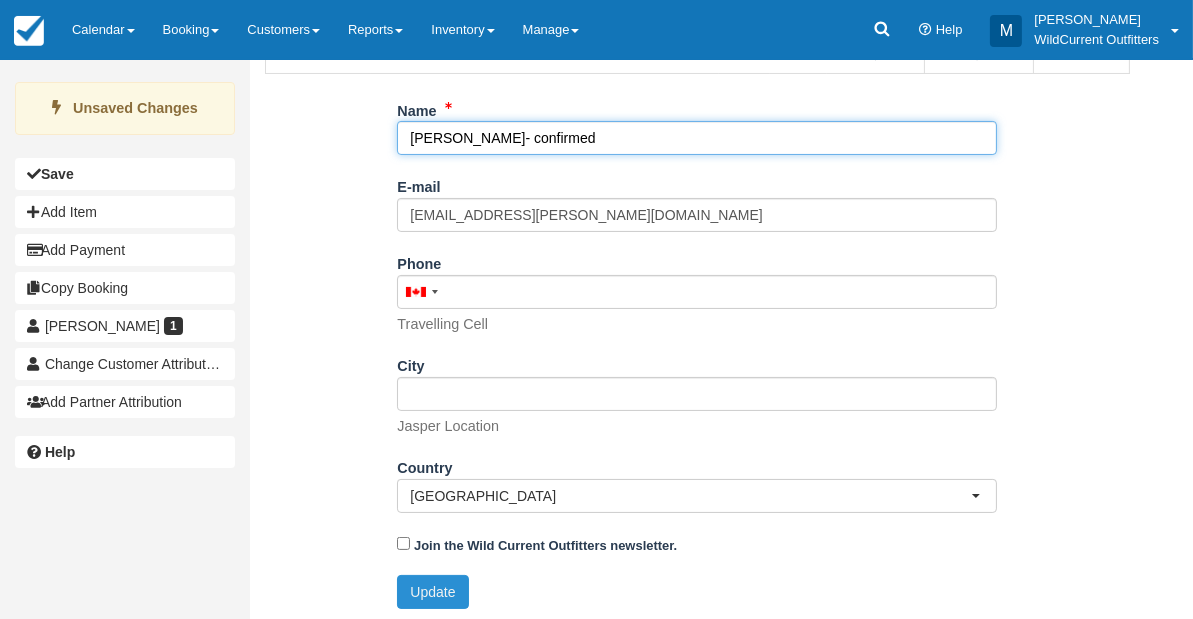 type on "William Webster- confirmed" 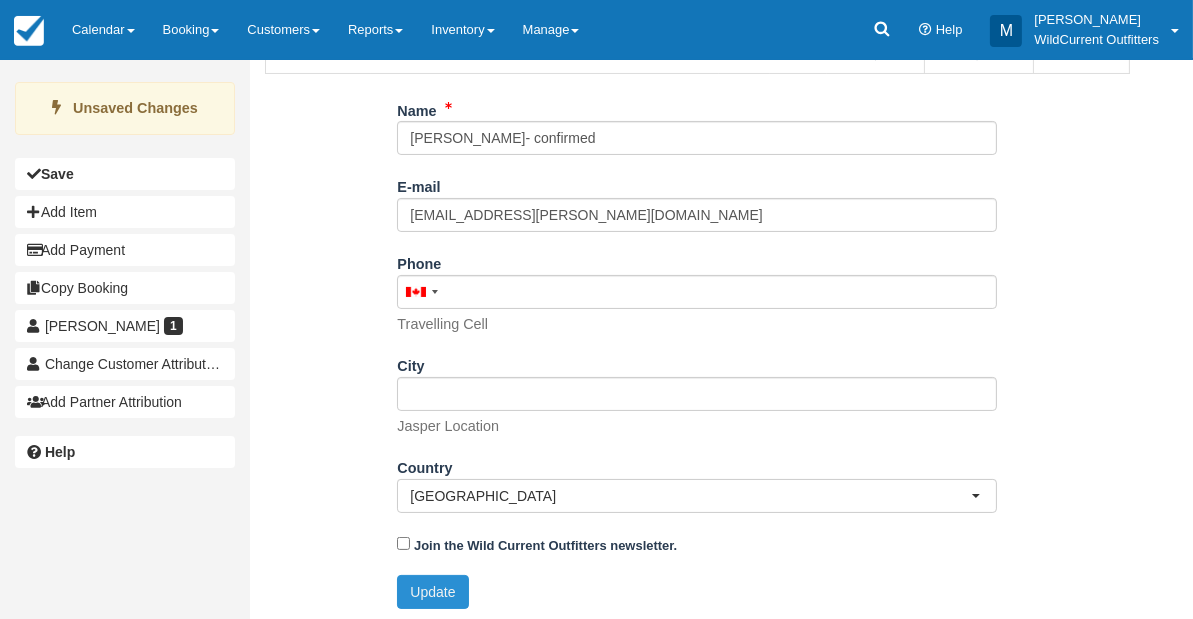 click on "Update" at bounding box center (432, 592) 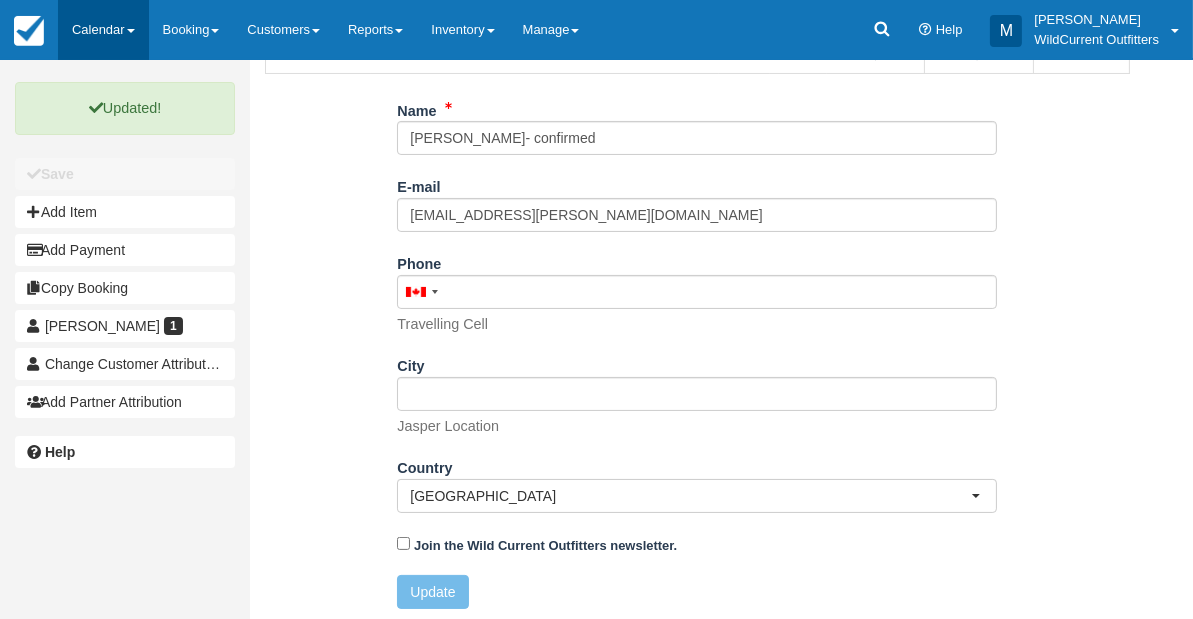 click on "Calendar" at bounding box center [103, 30] 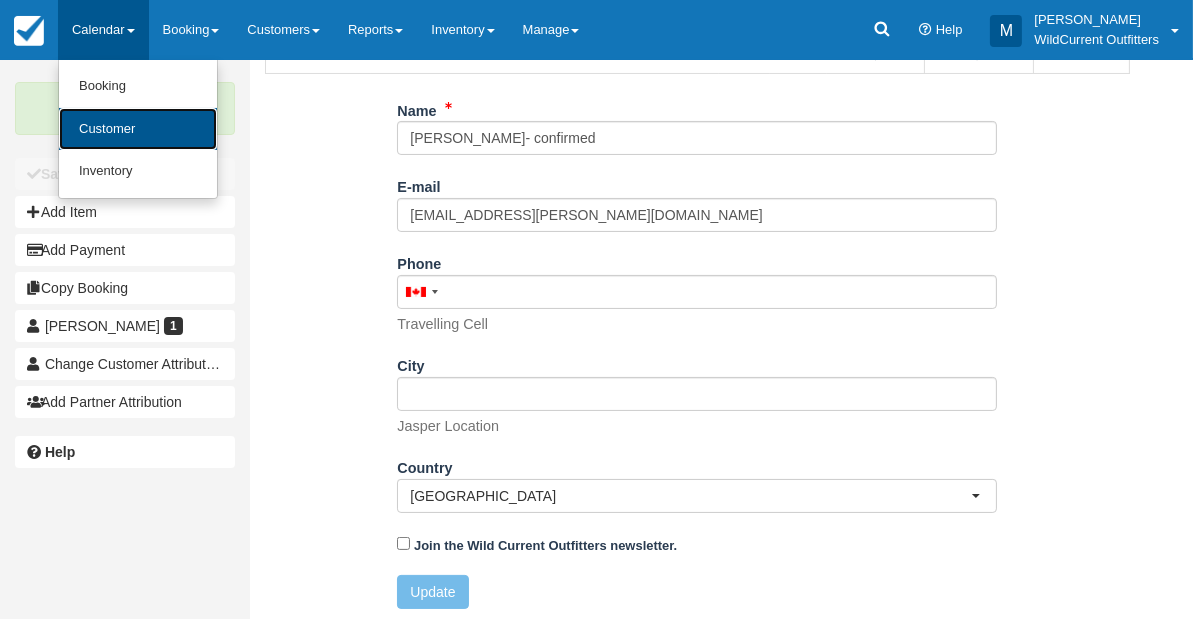 click on "Customer" at bounding box center [138, 129] 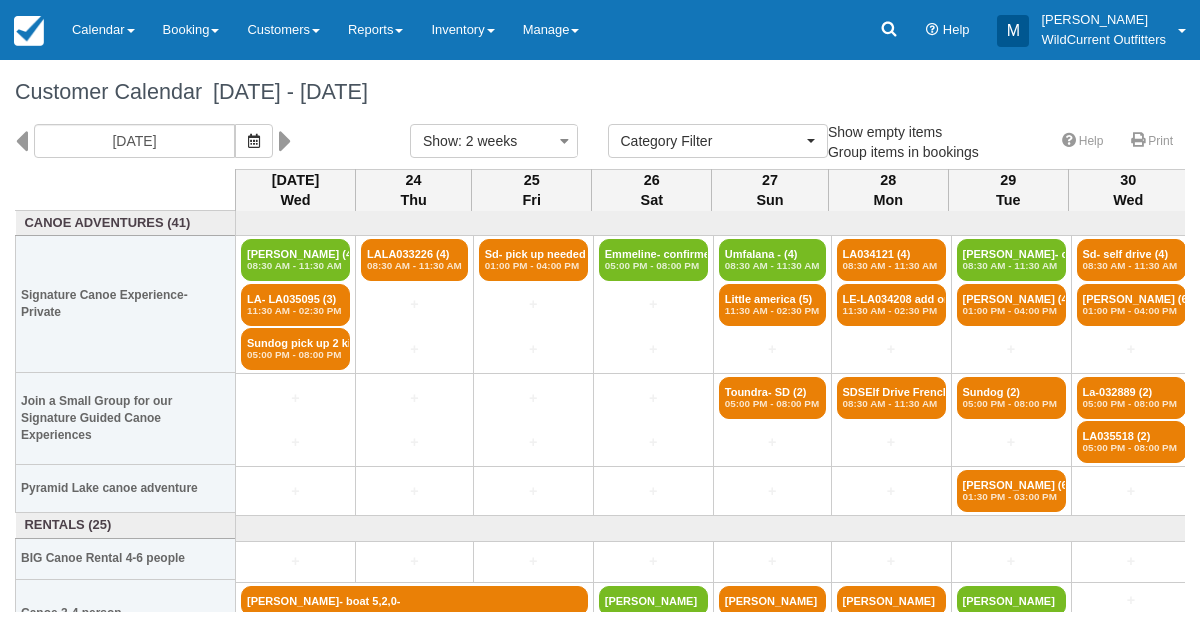 select 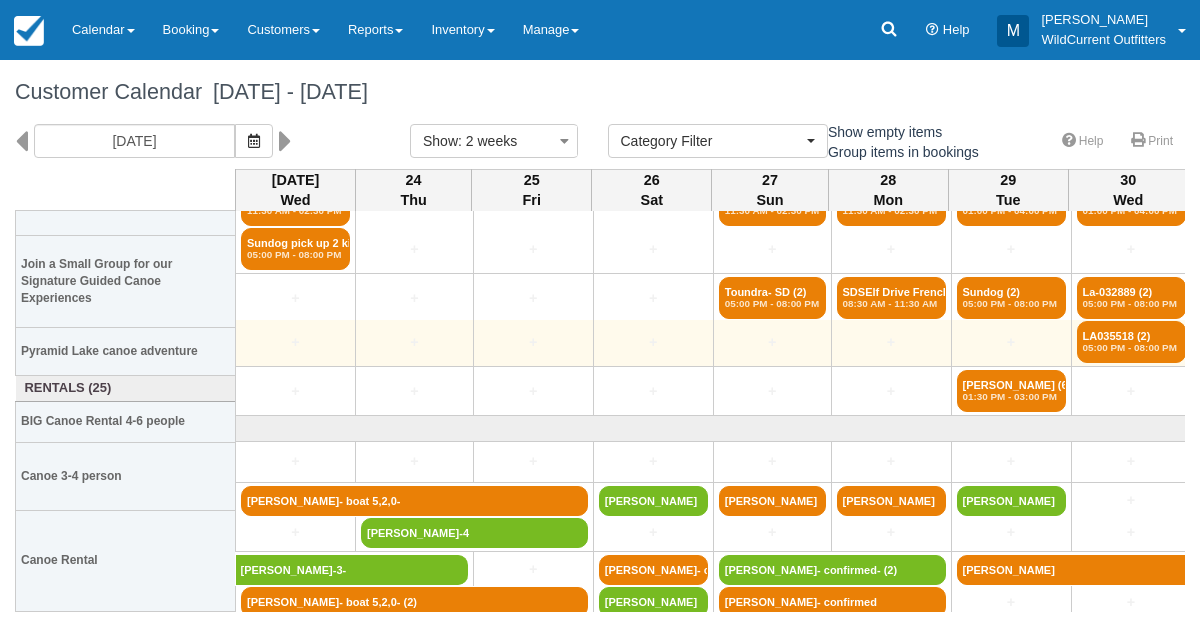 scroll, scrollTop: 136, scrollLeft: 0, axis: vertical 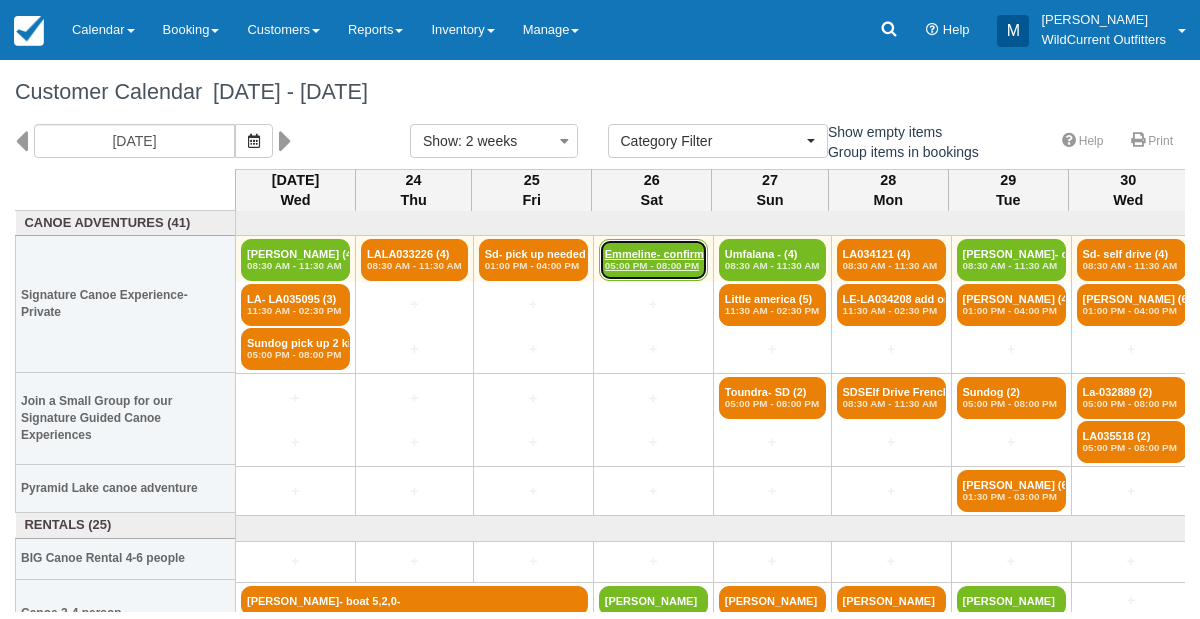 click on "05:00 PM - 08:00 PM" at bounding box center [653, 266] 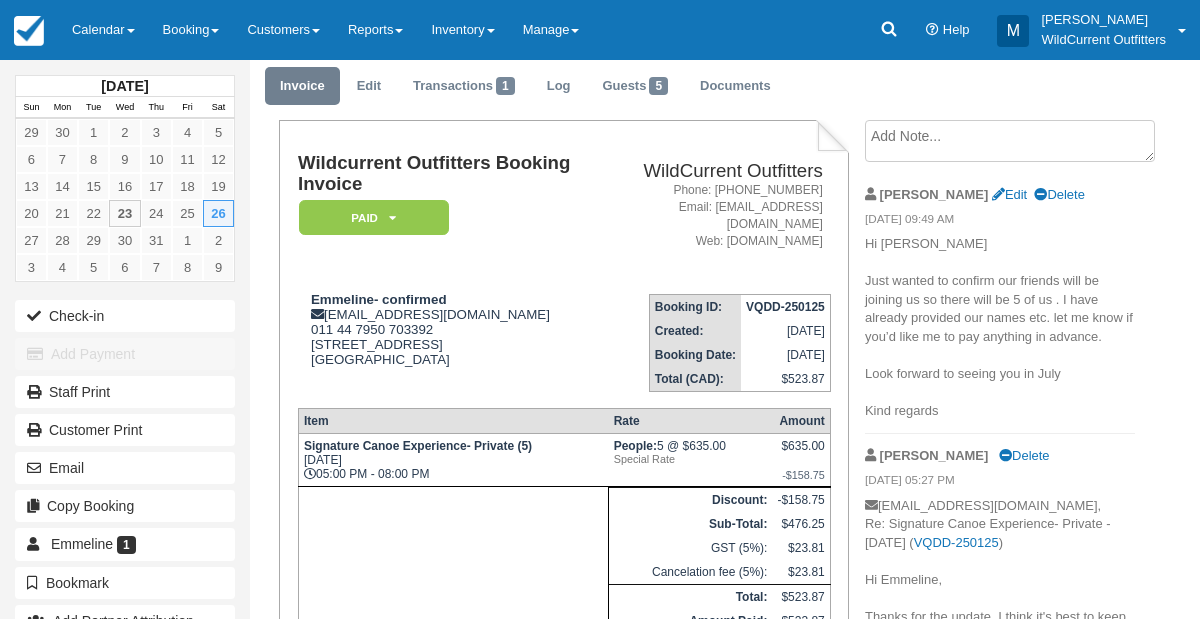 scroll, scrollTop: 55, scrollLeft: 0, axis: vertical 